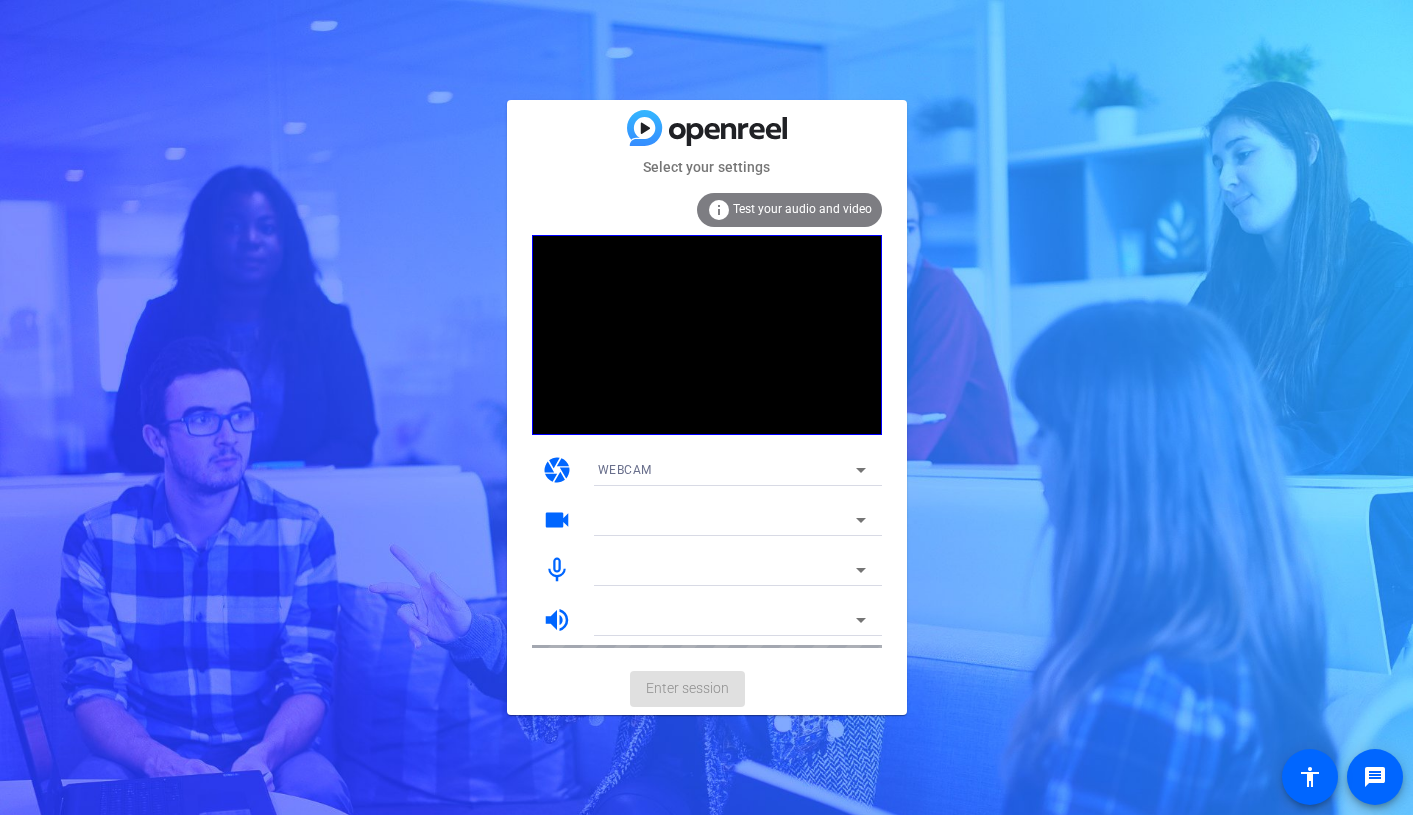 scroll, scrollTop: 0, scrollLeft: 0, axis: both 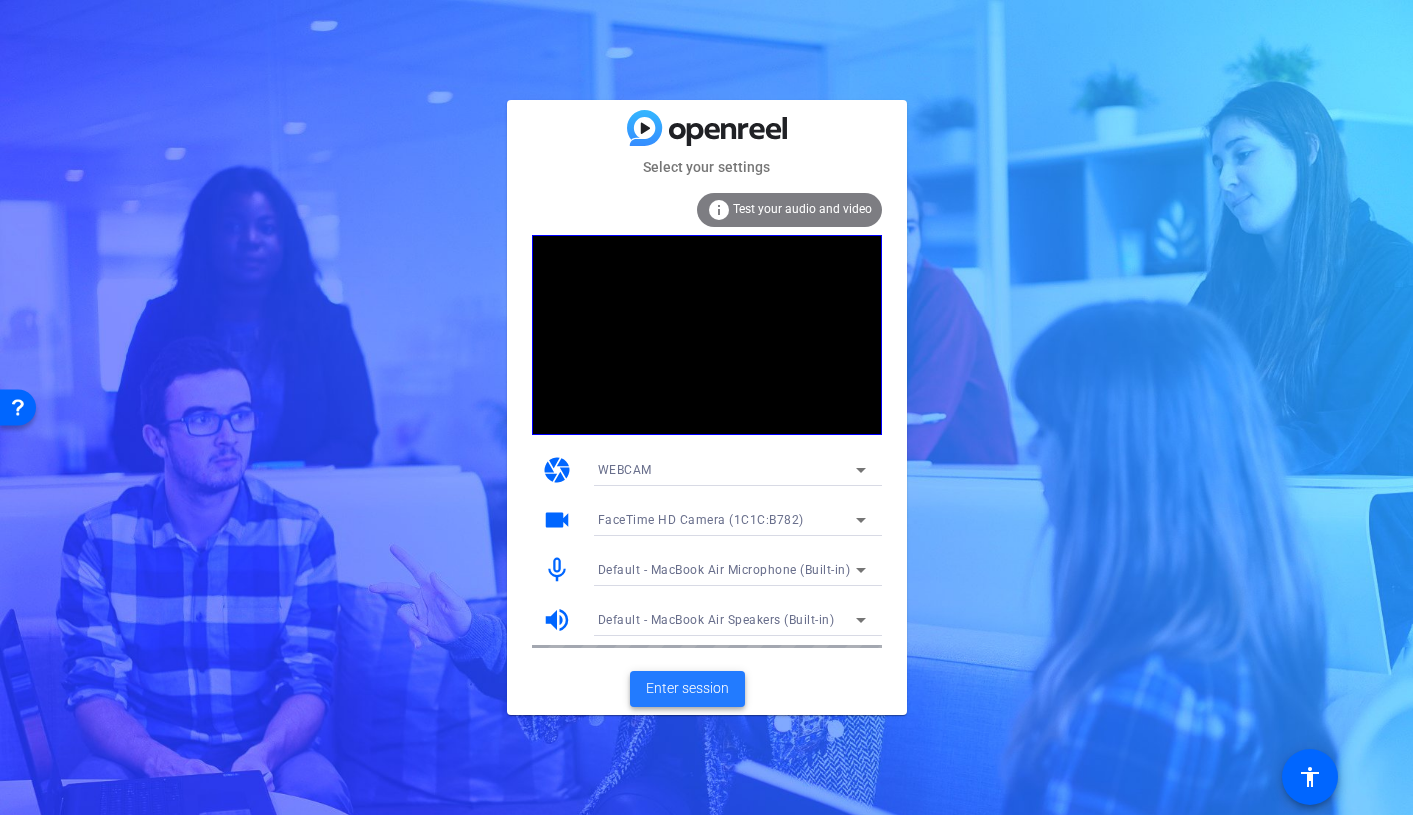click on "Enter session" 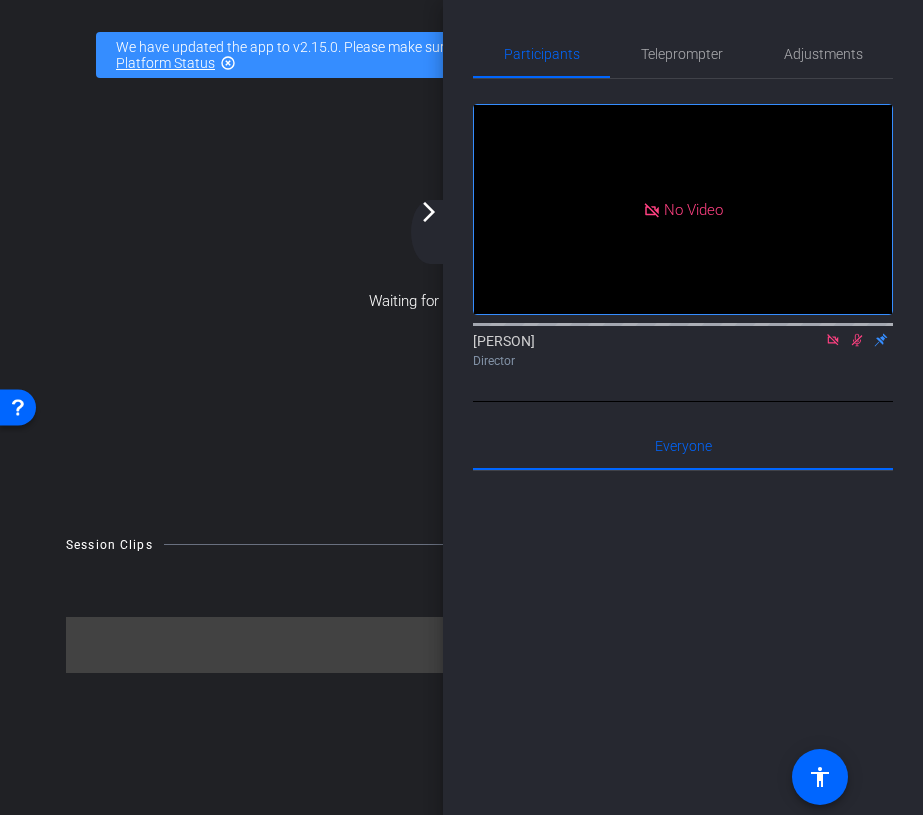 click 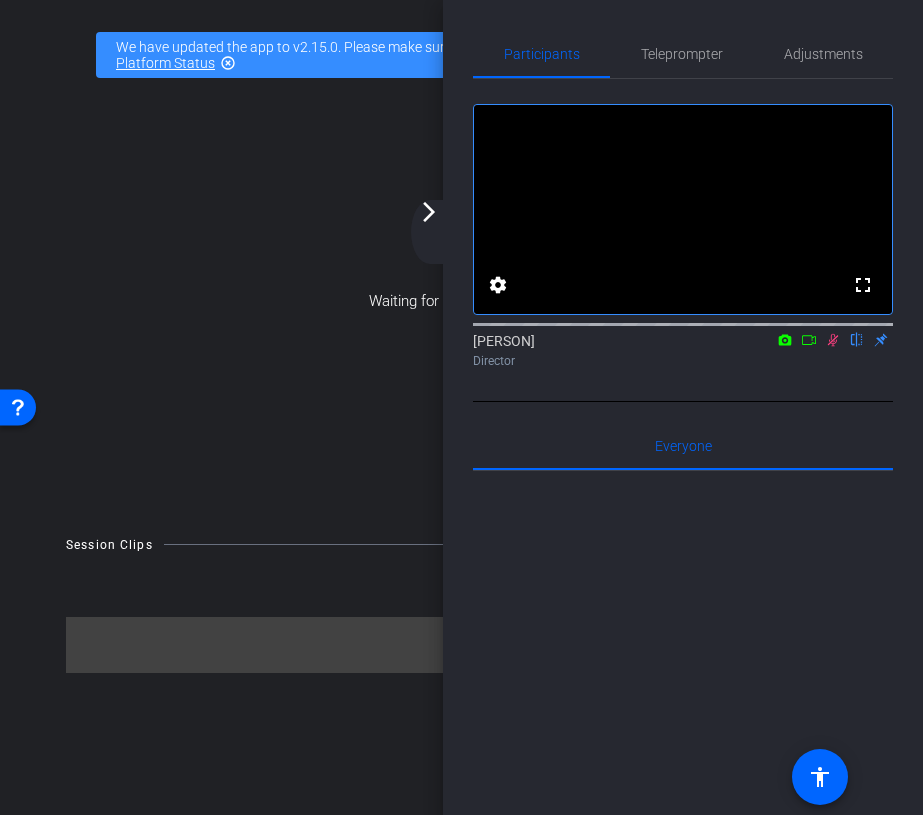 click 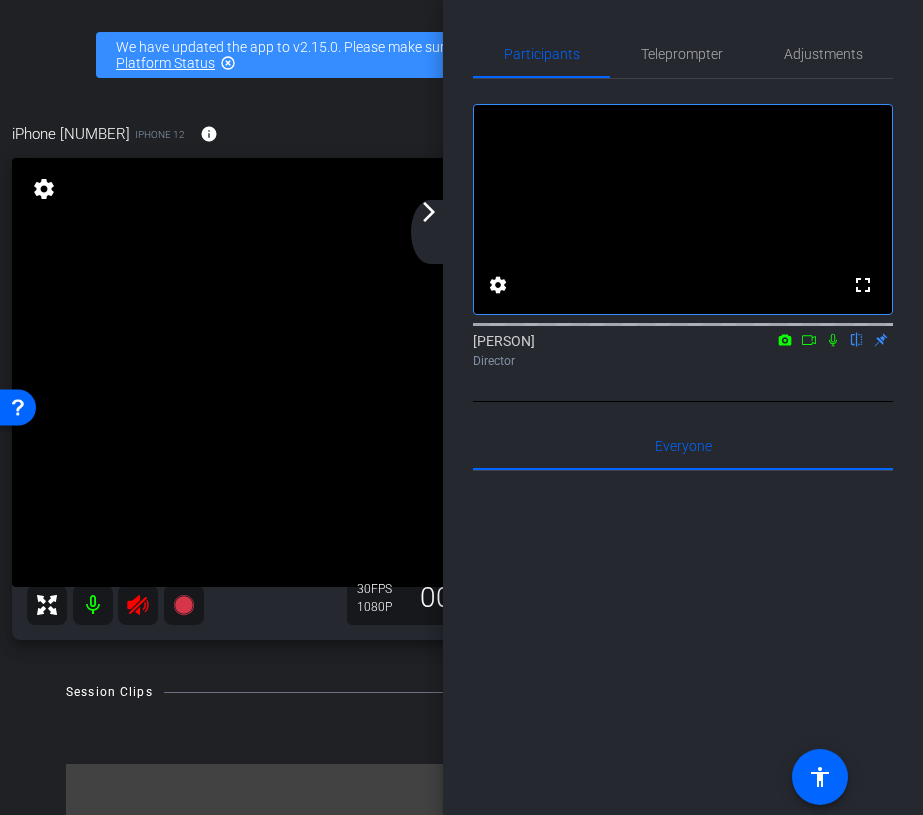 click on "arrow_forward_ios" 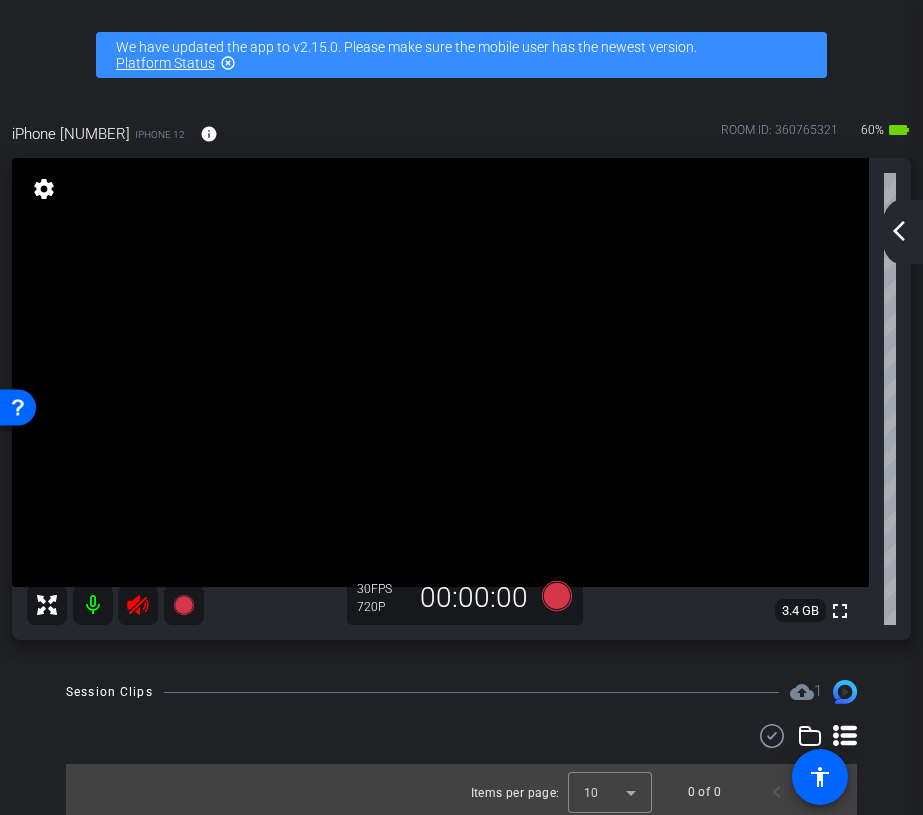 click 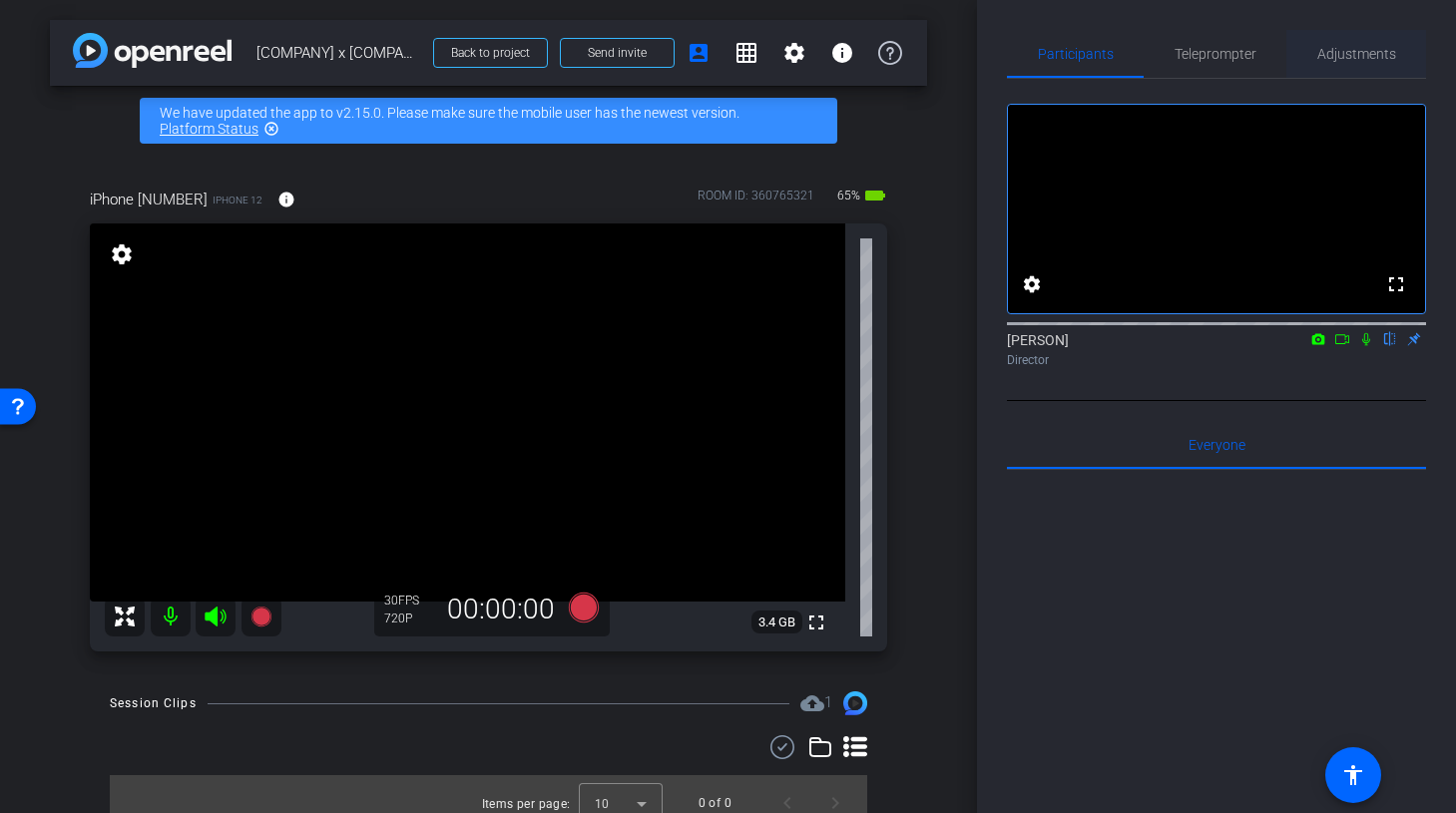 click on "Adjustments" at bounding box center [1356, 54] 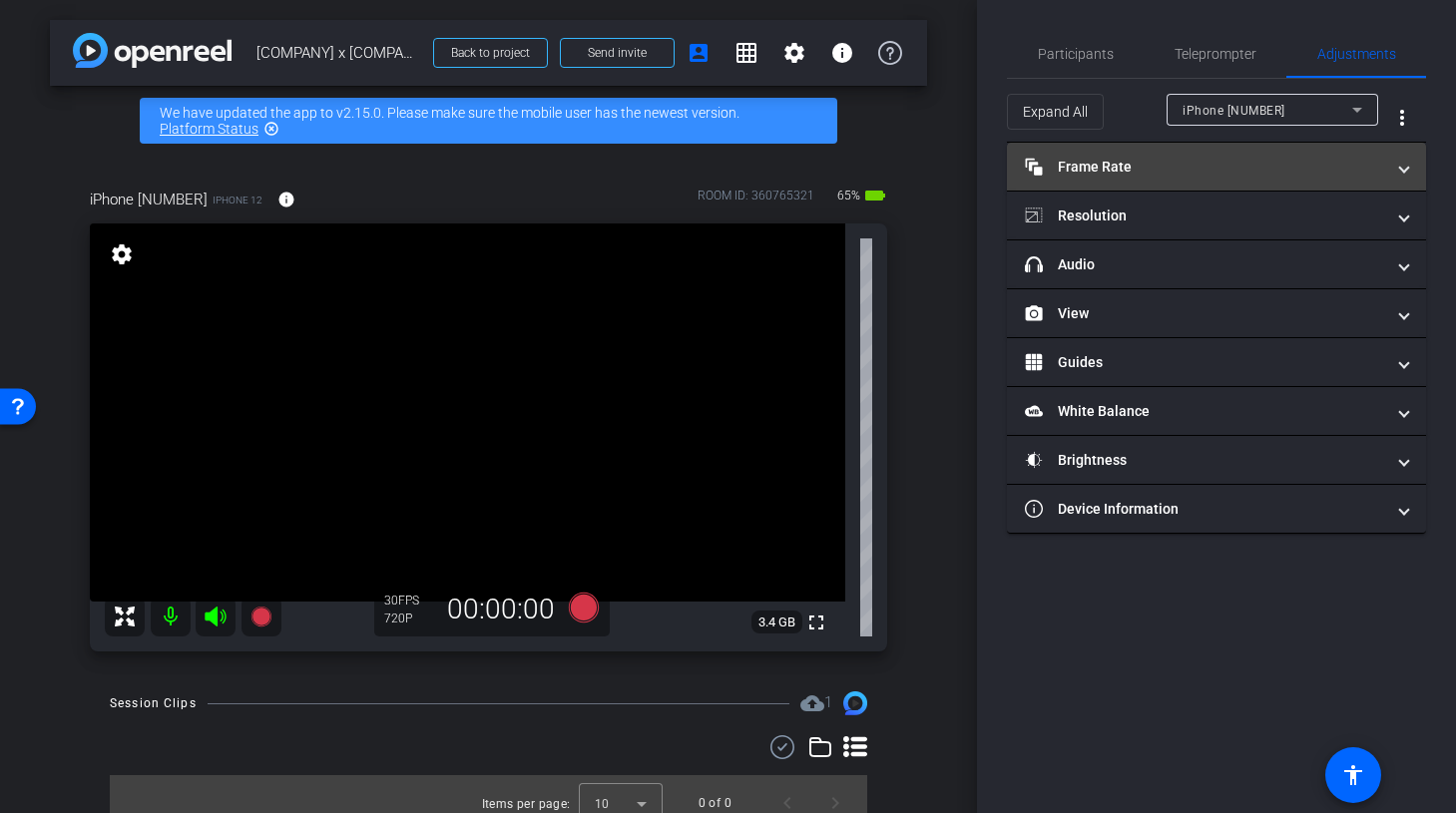 click on "Frame Rate
Frame Rate" at bounding box center [1205, 167] 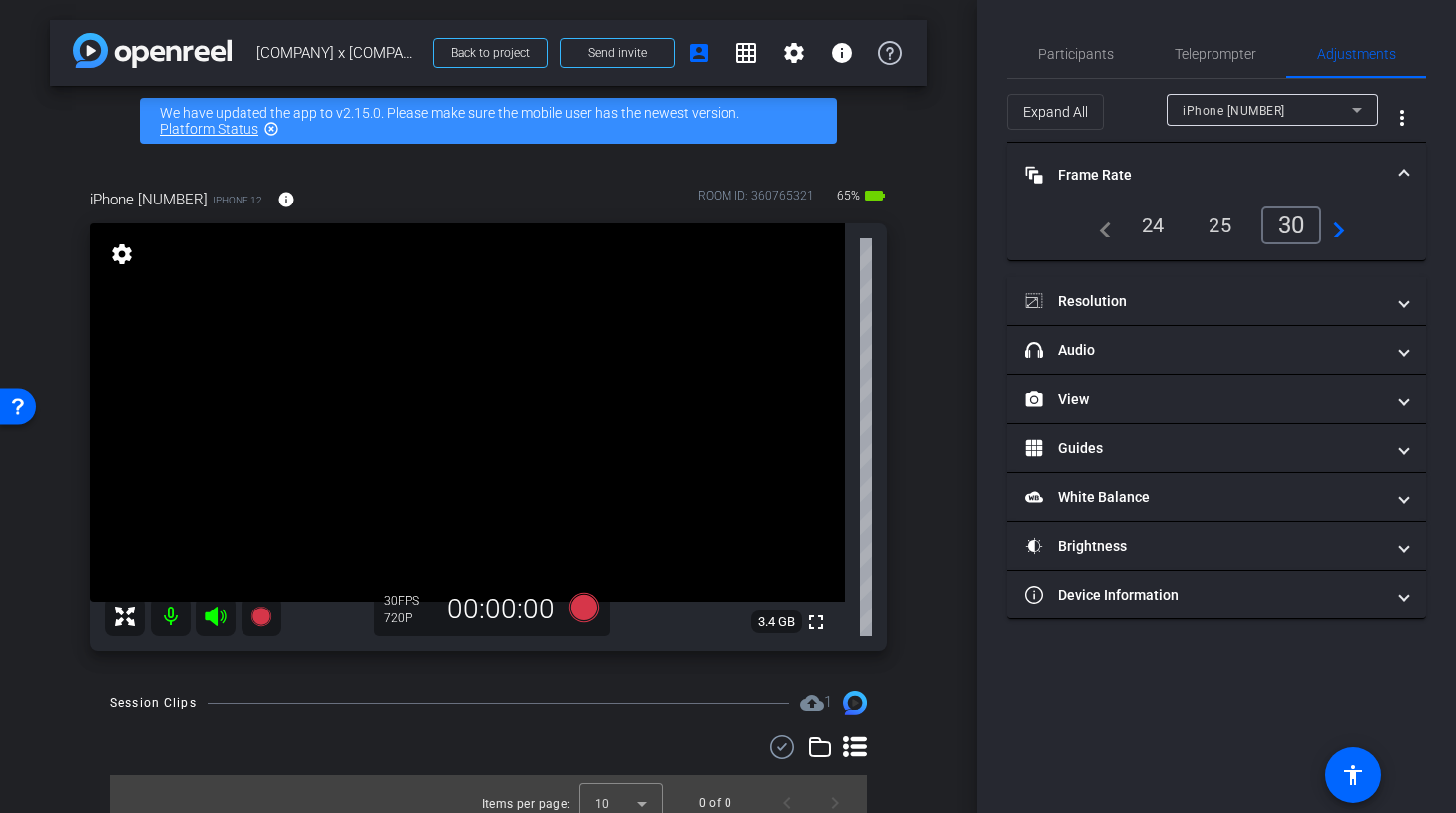 click on "24" at bounding box center [1153, 225] 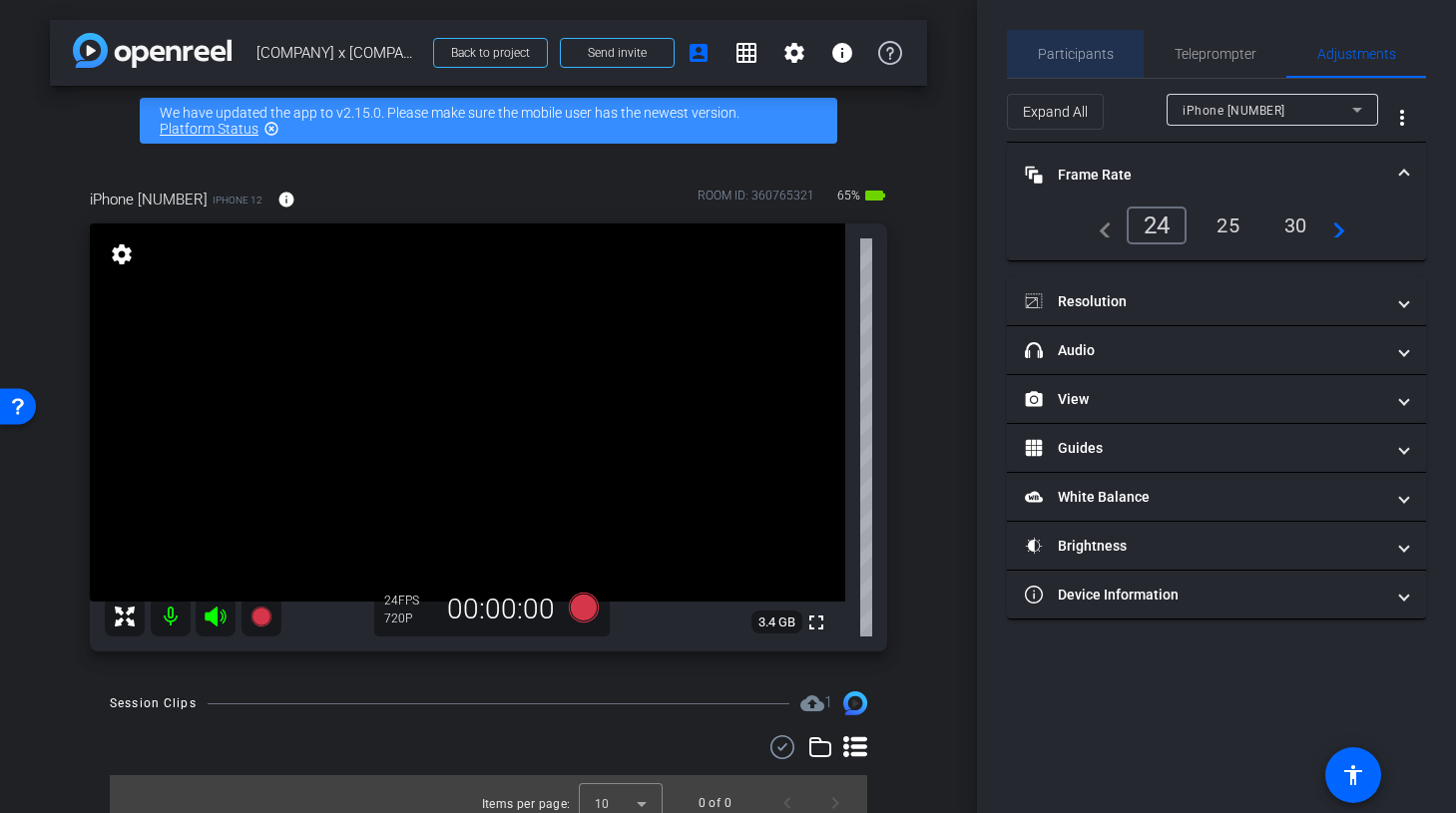 click on "Participants" at bounding box center [1076, 54] 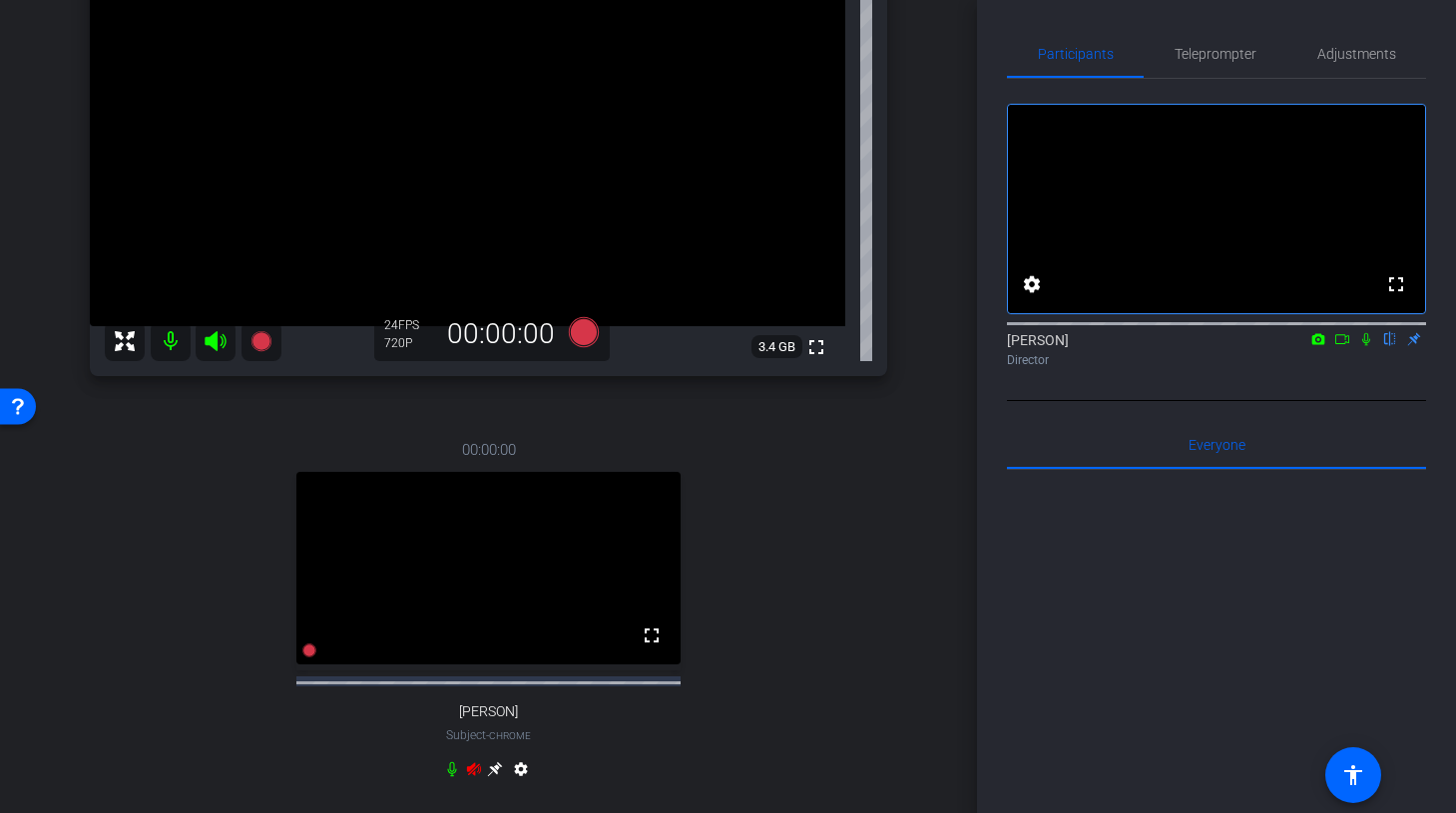 scroll, scrollTop: 377, scrollLeft: 0, axis: vertical 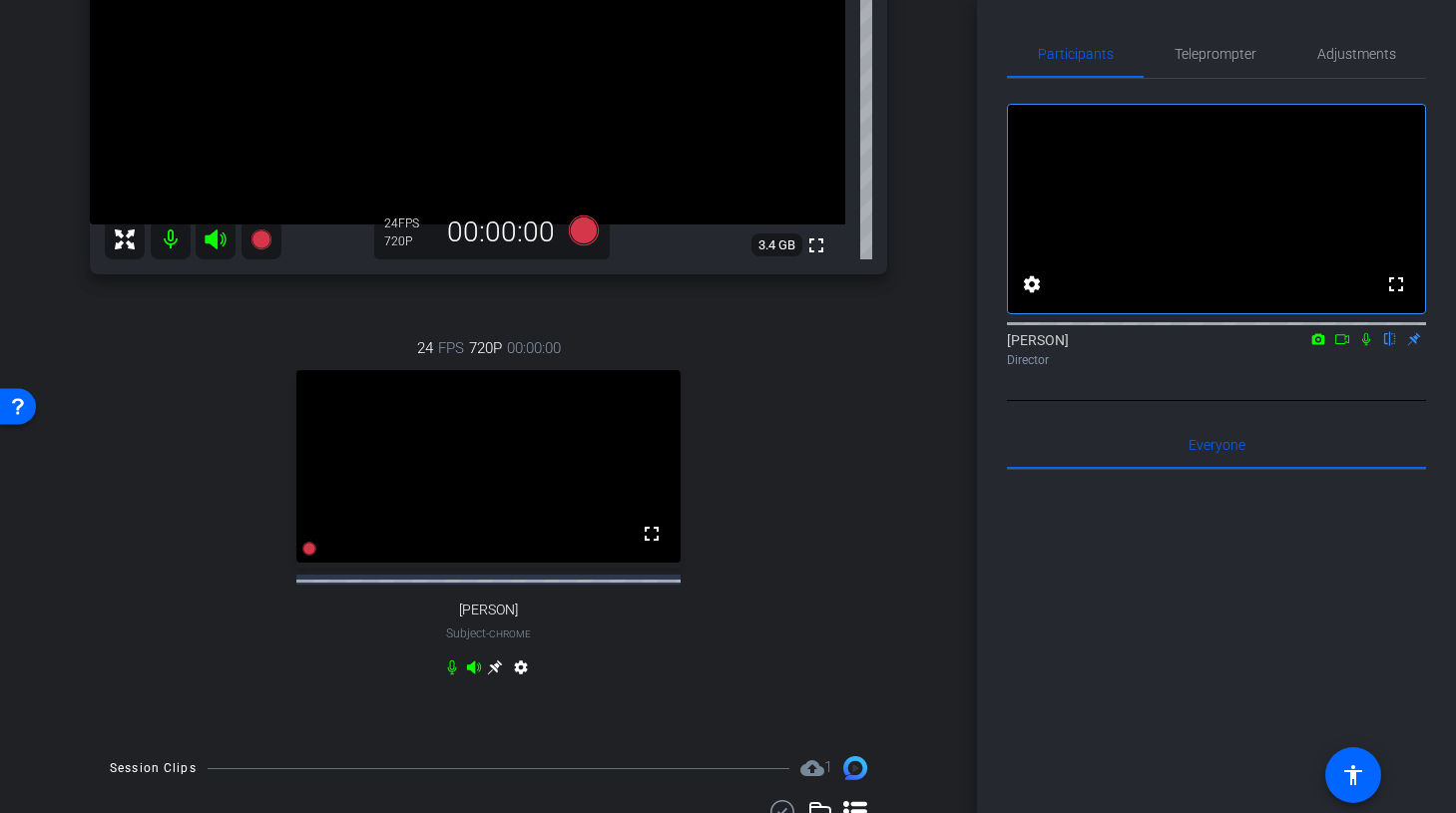 click 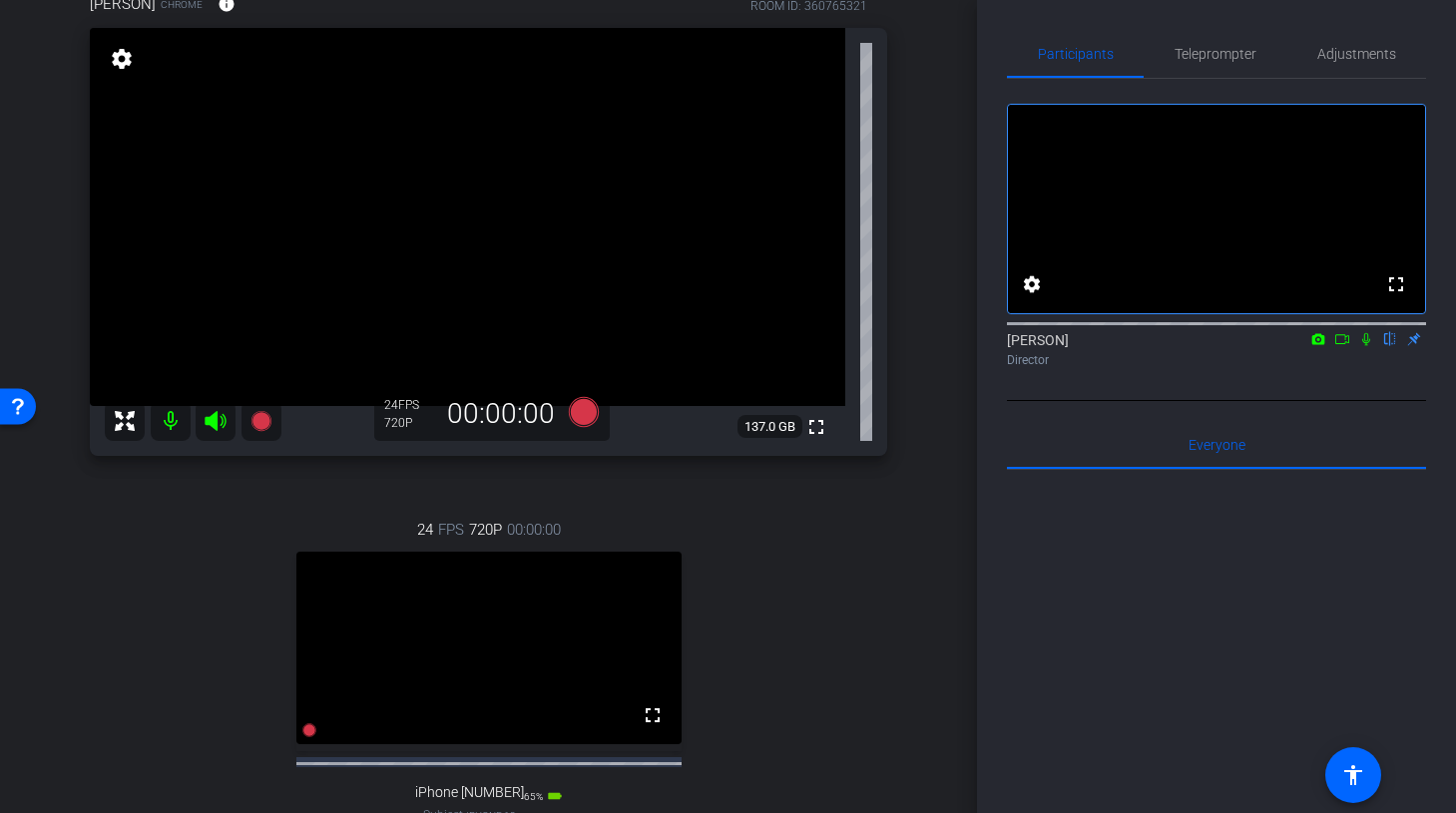scroll, scrollTop: 169, scrollLeft: 0, axis: vertical 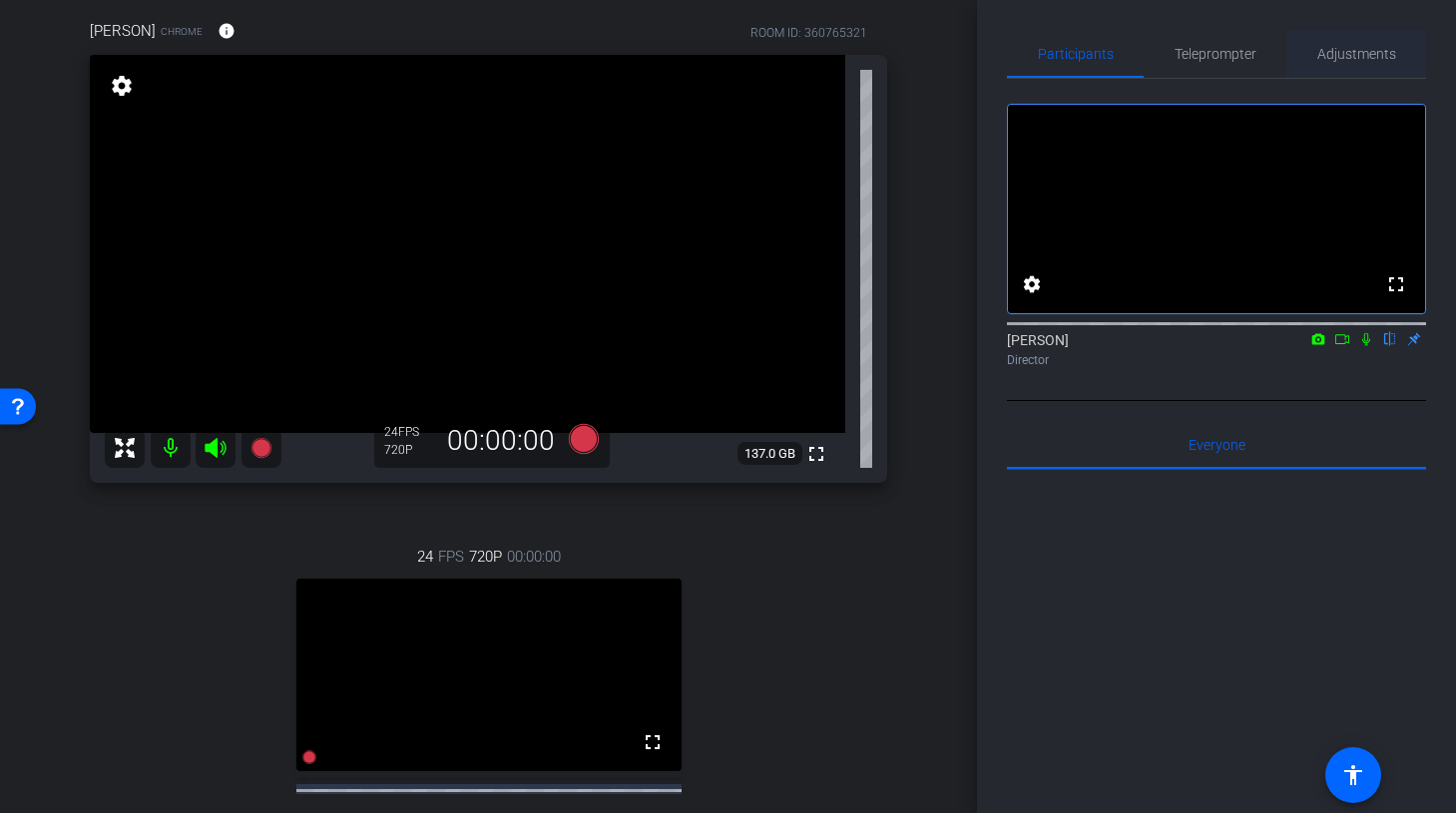 click on "Adjustments" at bounding box center (1356, 54) 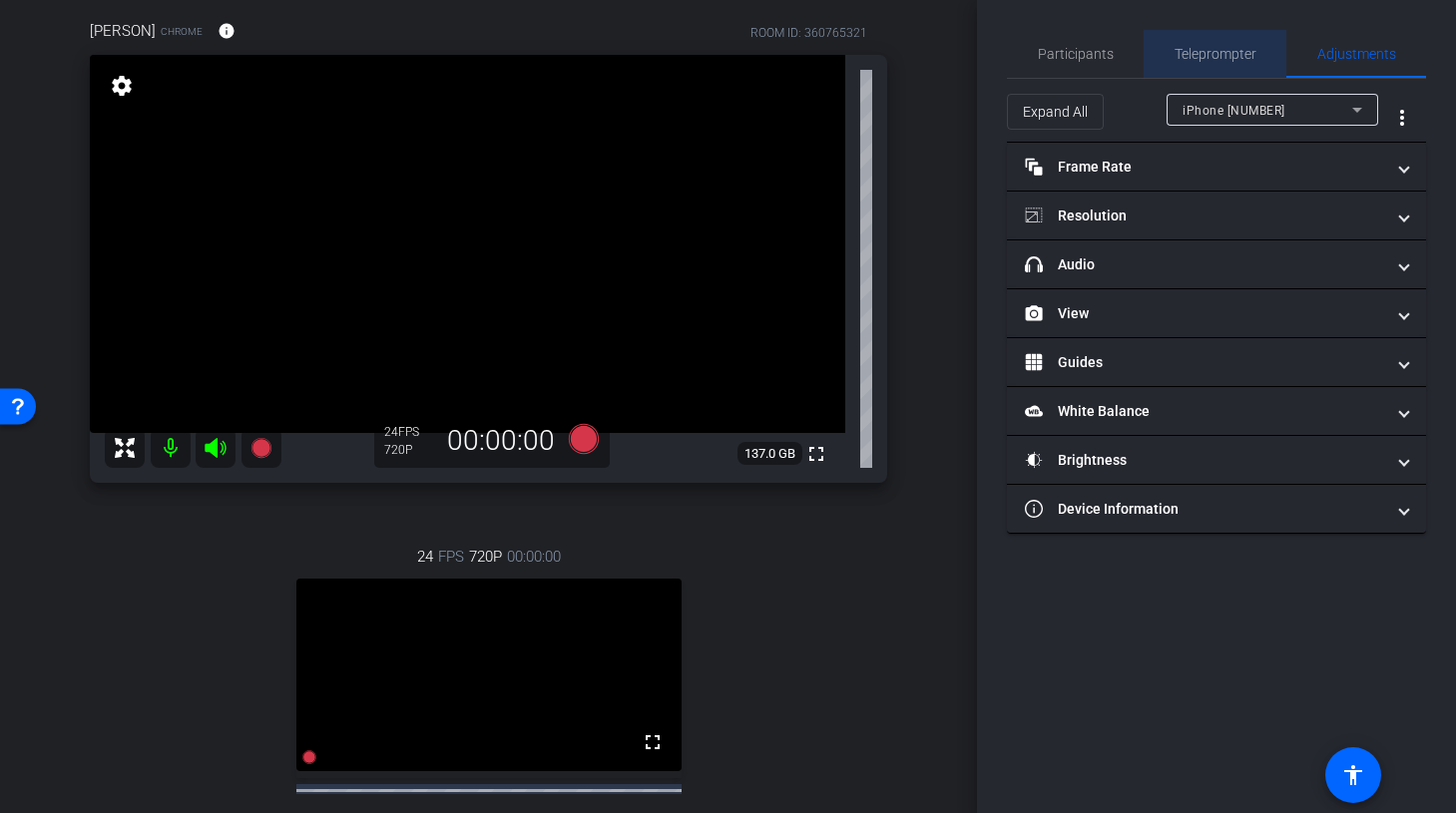 click on "Teleprompter" at bounding box center (1215, 54) 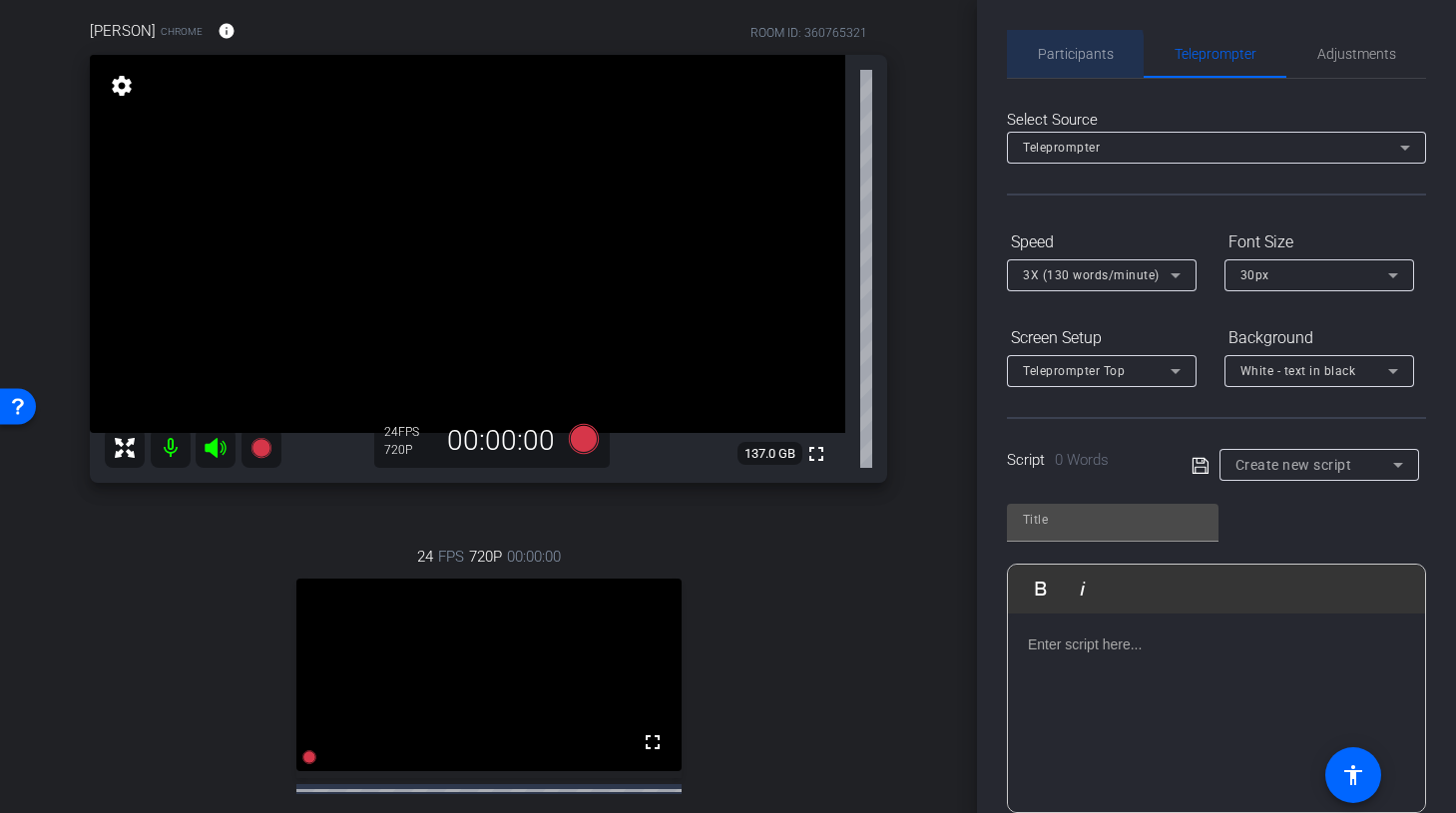 click on "Participants" at bounding box center (1076, 54) 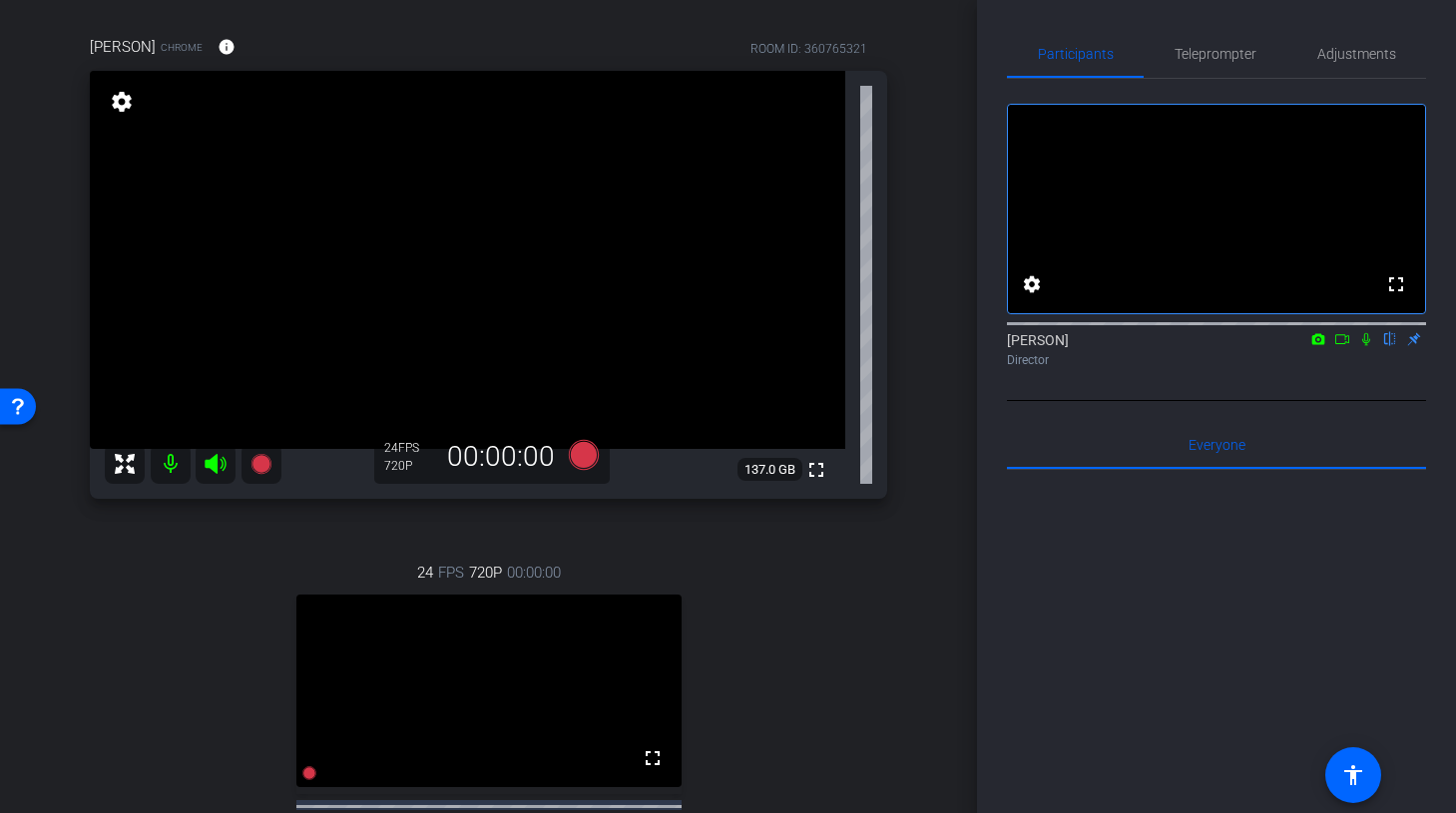 scroll, scrollTop: 152, scrollLeft: 0, axis: vertical 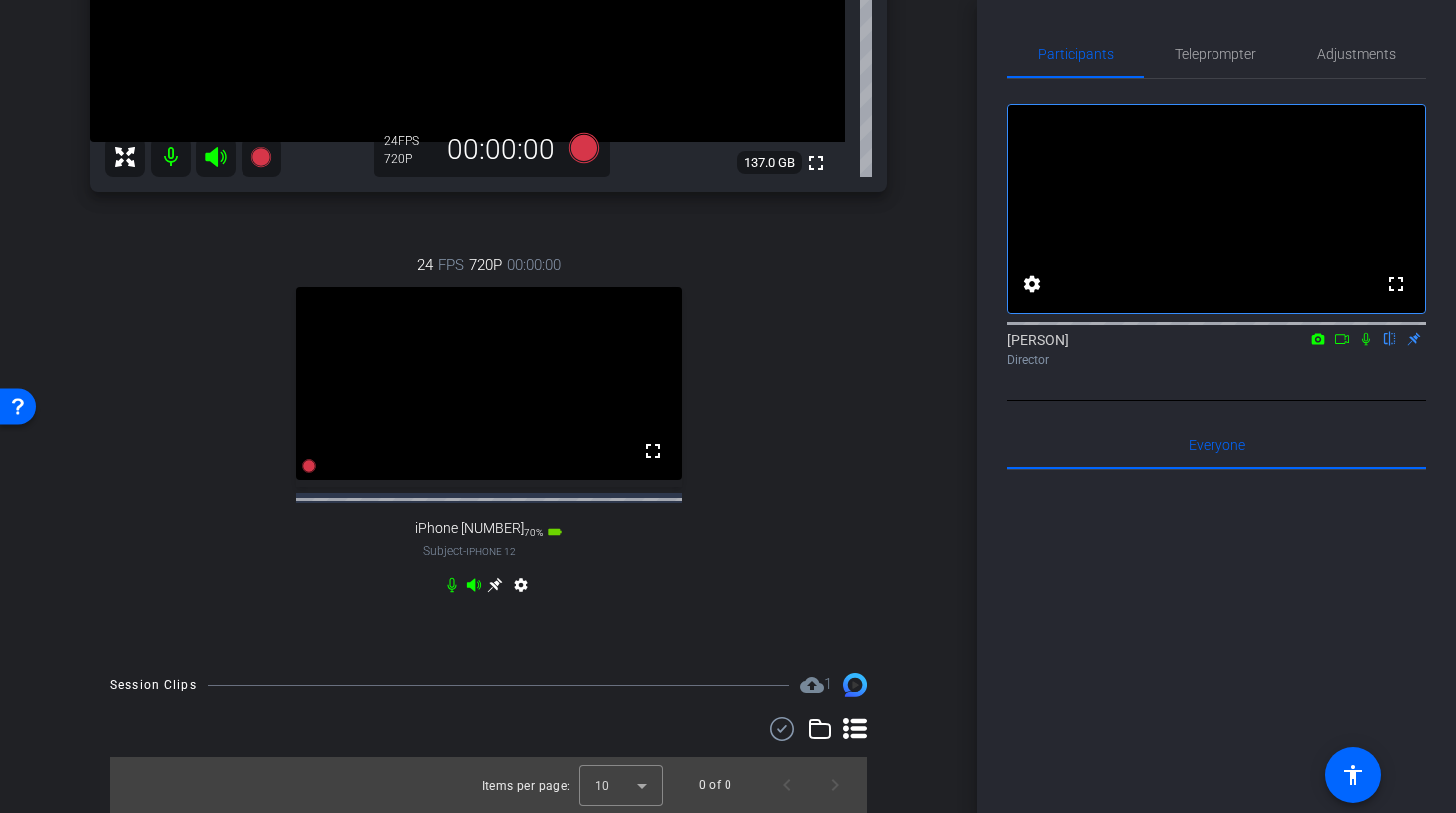 click 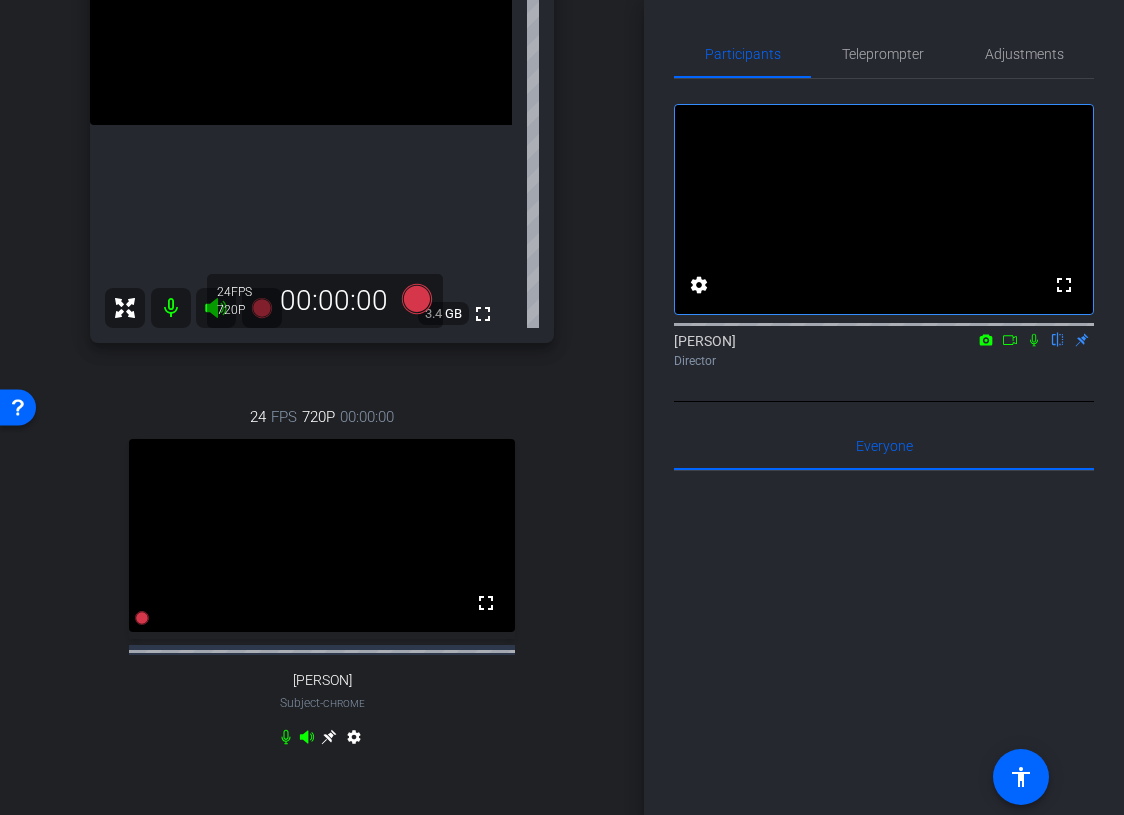 scroll, scrollTop: 350, scrollLeft: 0, axis: vertical 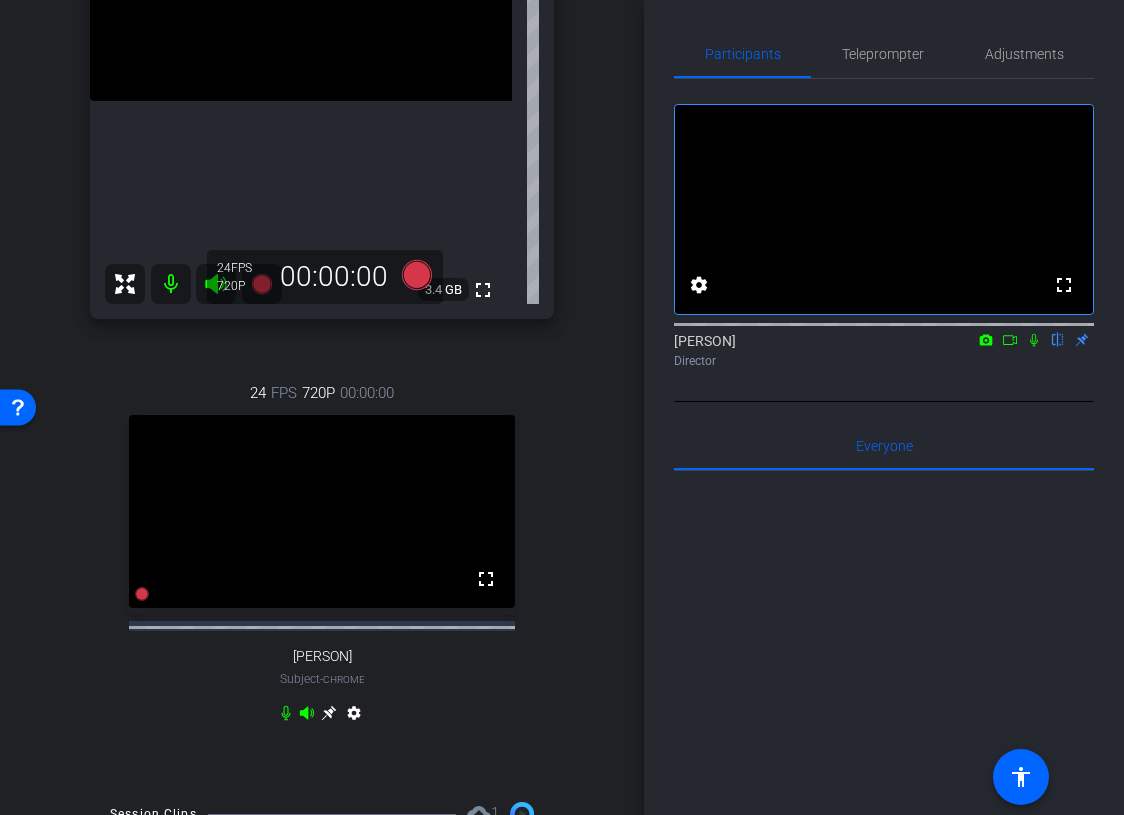 click on "settings" at bounding box center [354, 717] 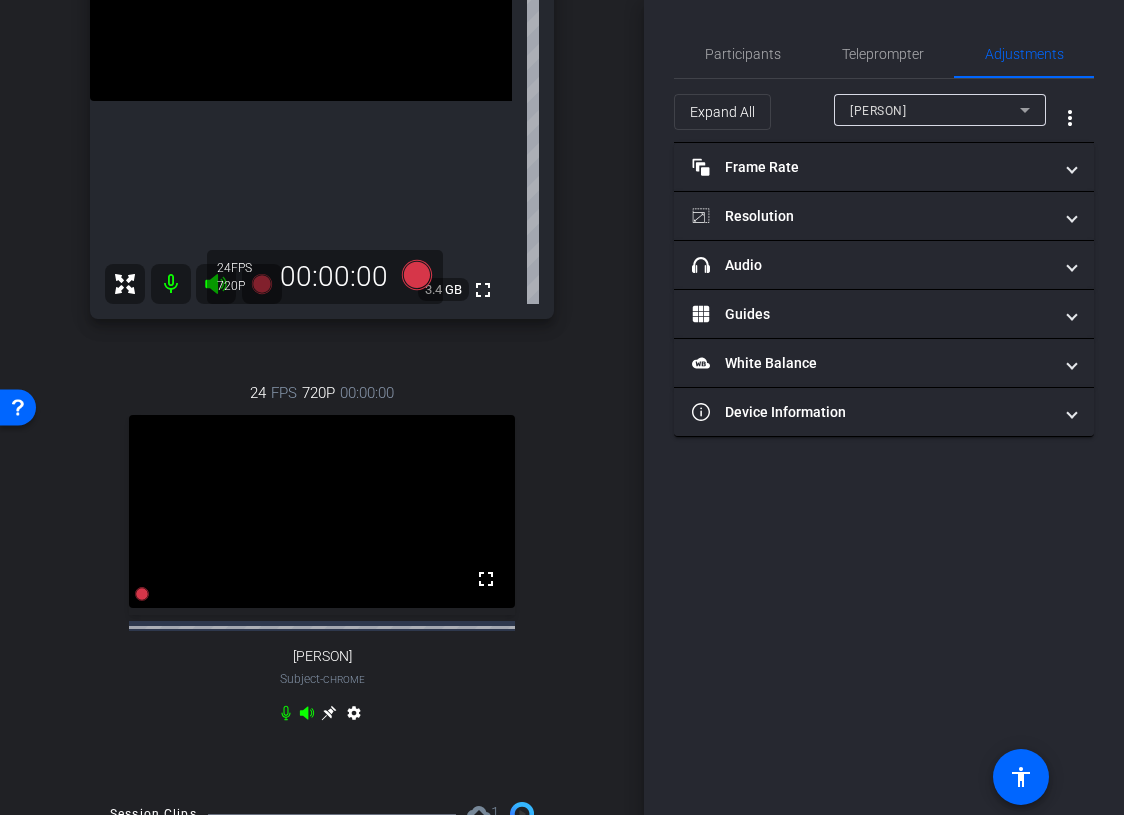 click on "Dilek Börekçi" at bounding box center (935, 110) 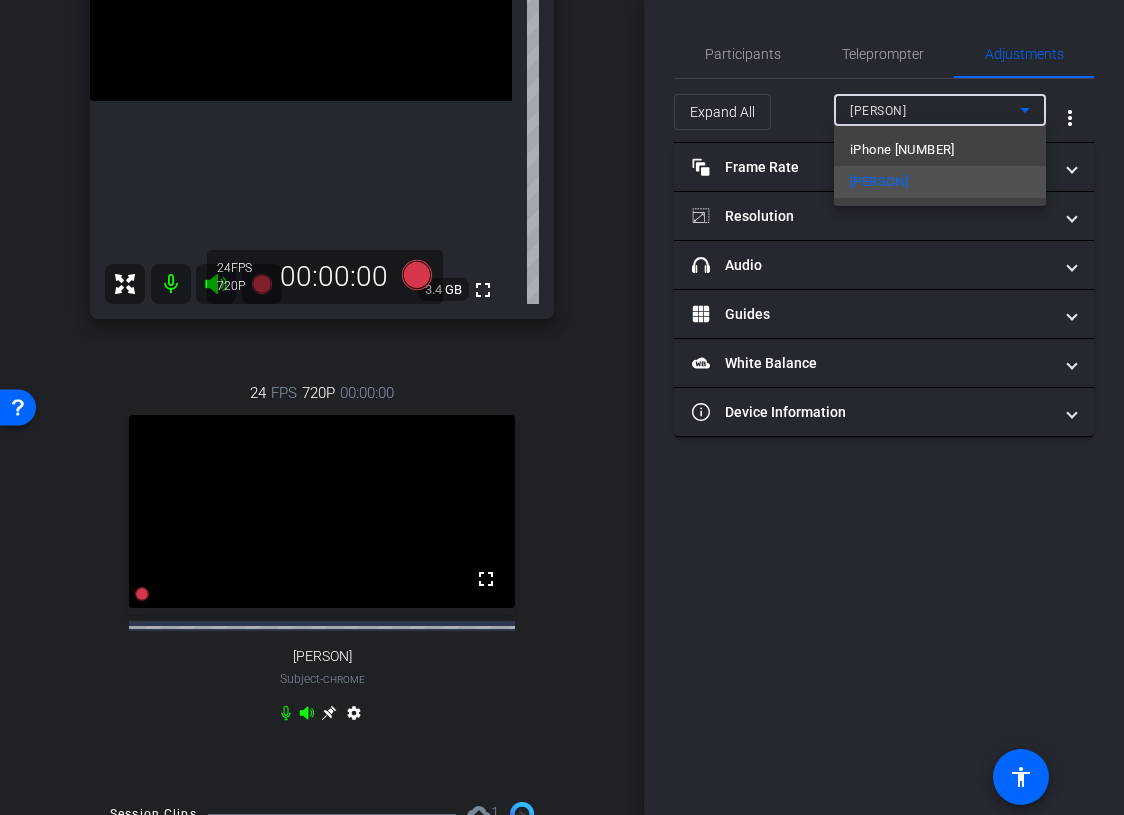 click at bounding box center [562, 407] 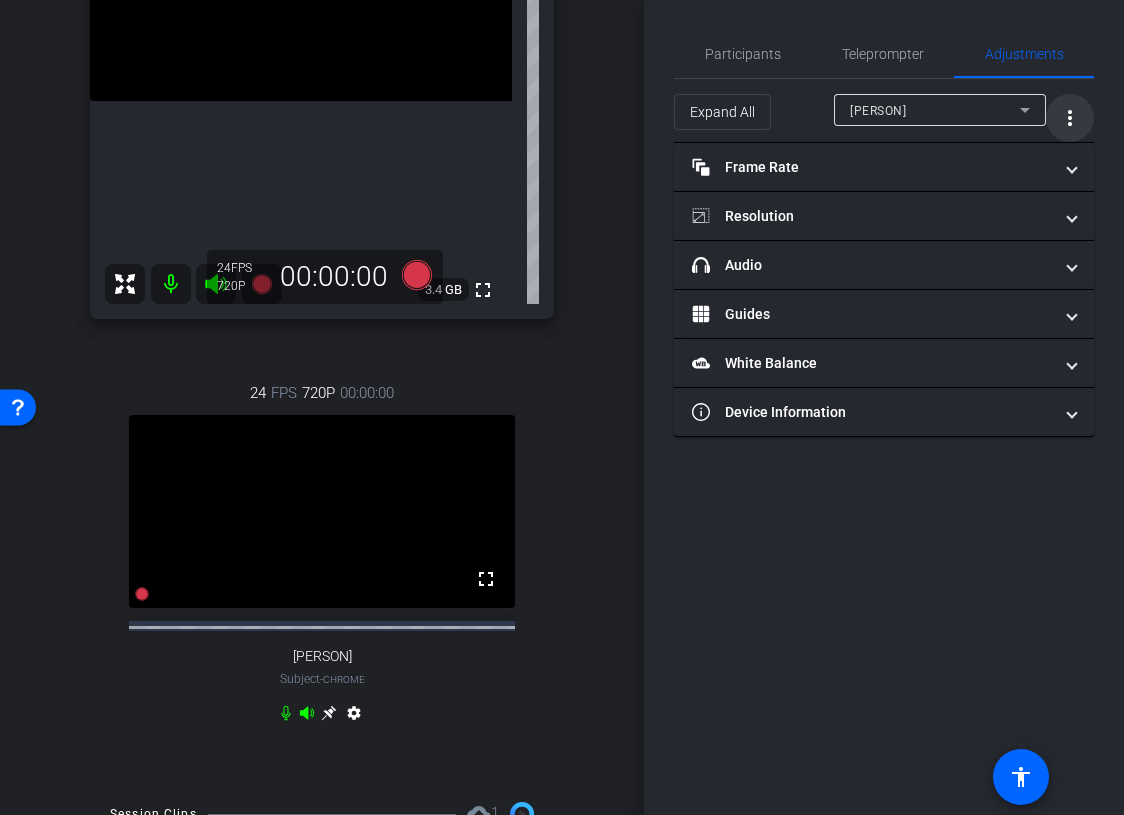 click on "more_vert" 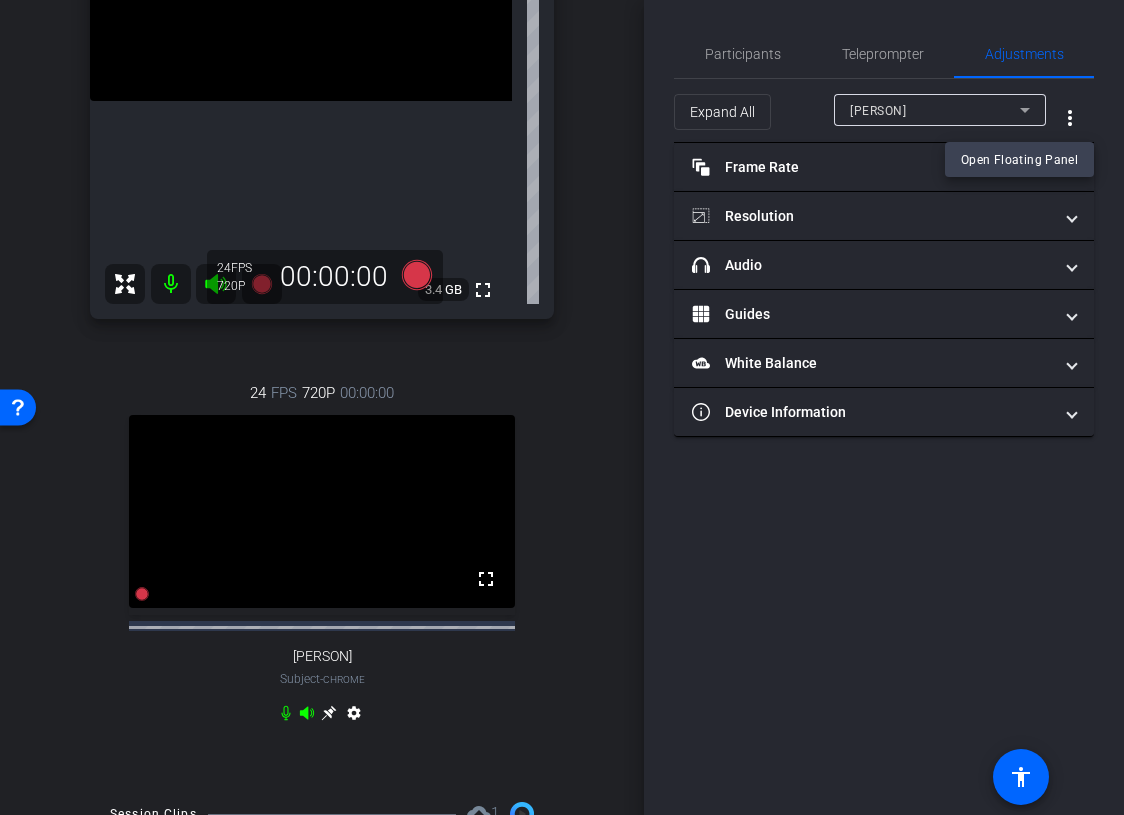 click at bounding box center [562, 407] 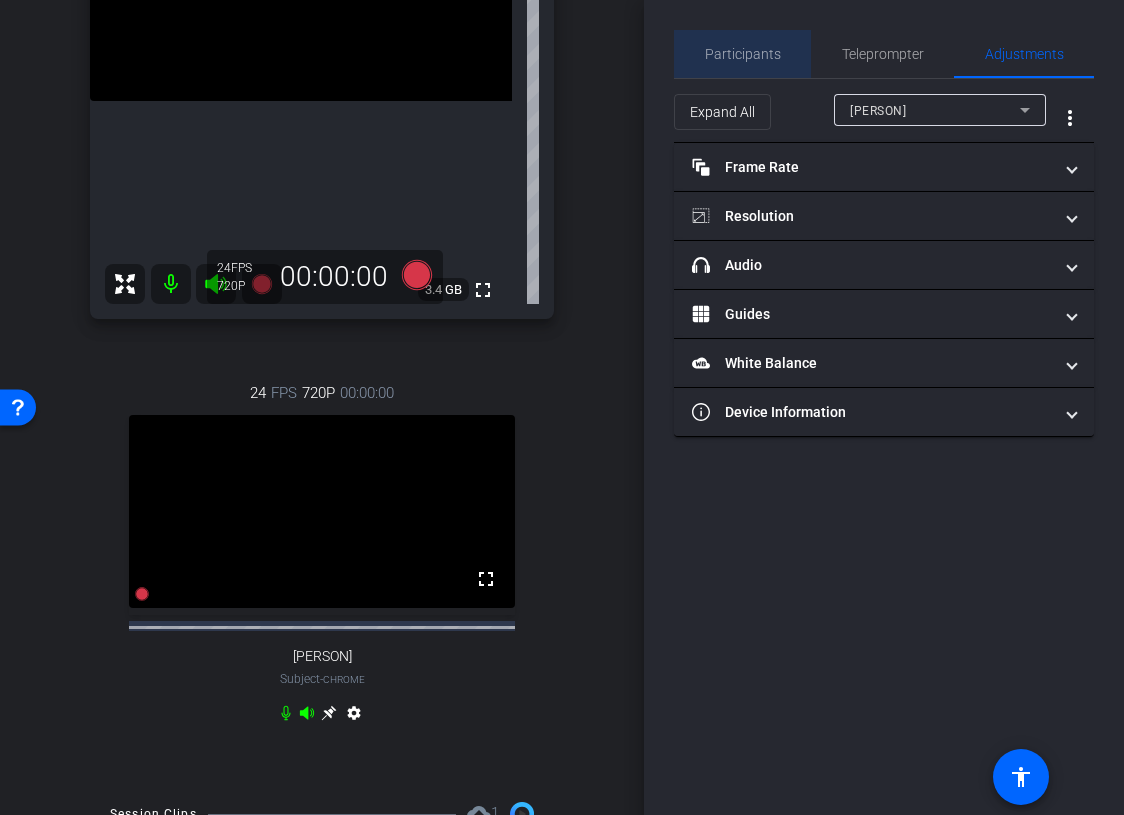 click on "Participants" at bounding box center (743, 54) 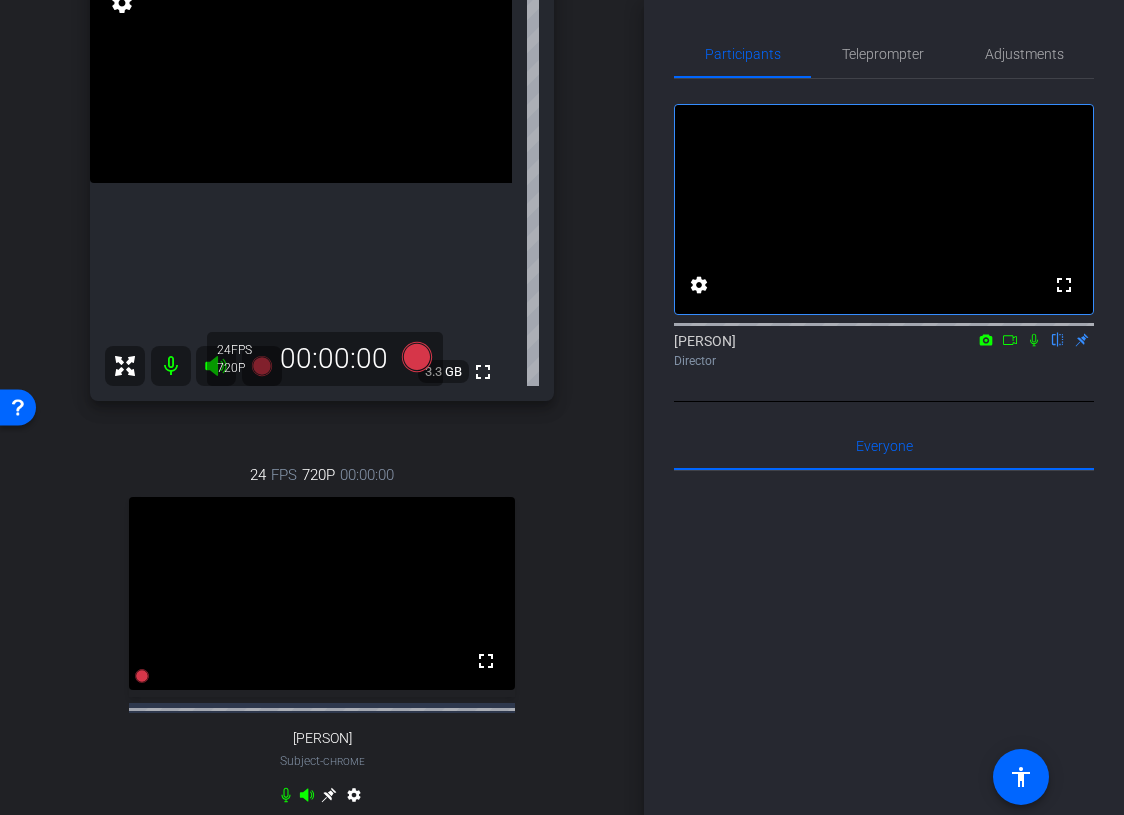scroll, scrollTop: 266, scrollLeft: 0, axis: vertical 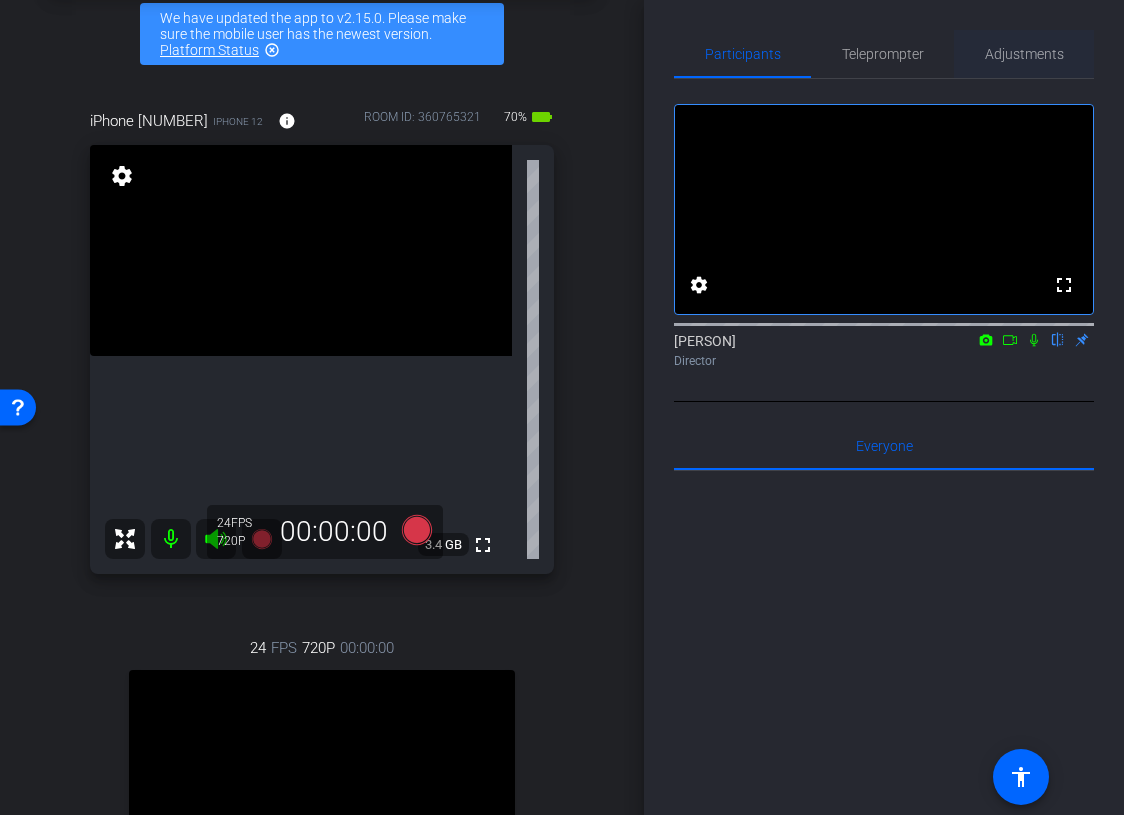 click on "Adjustments" at bounding box center (1024, 54) 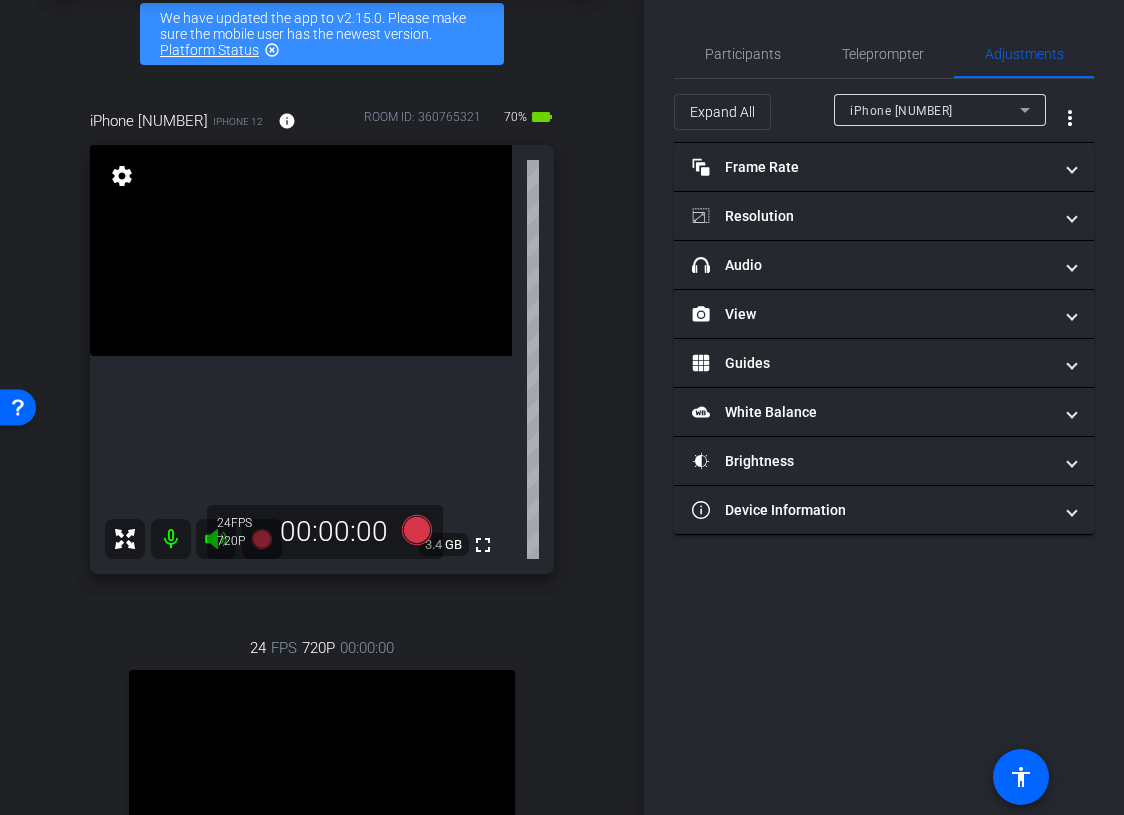click on "iPhone 124" 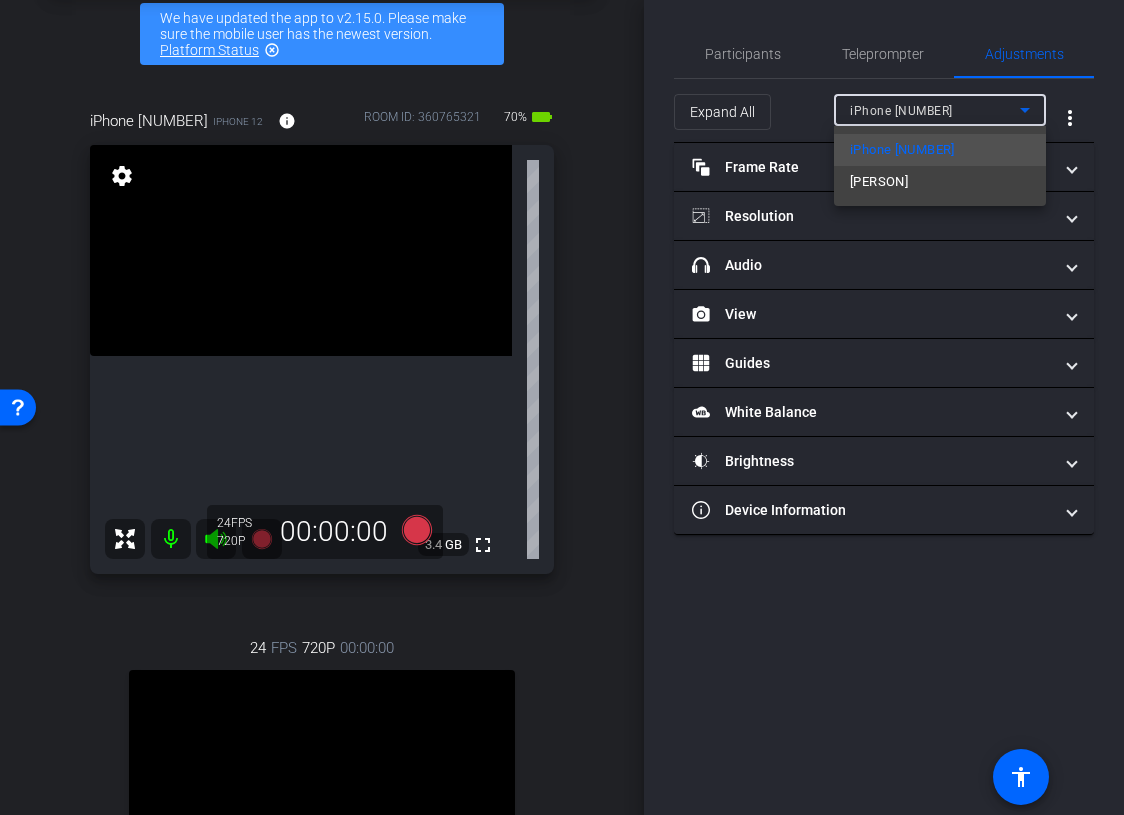 click at bounding box center (562, 407) 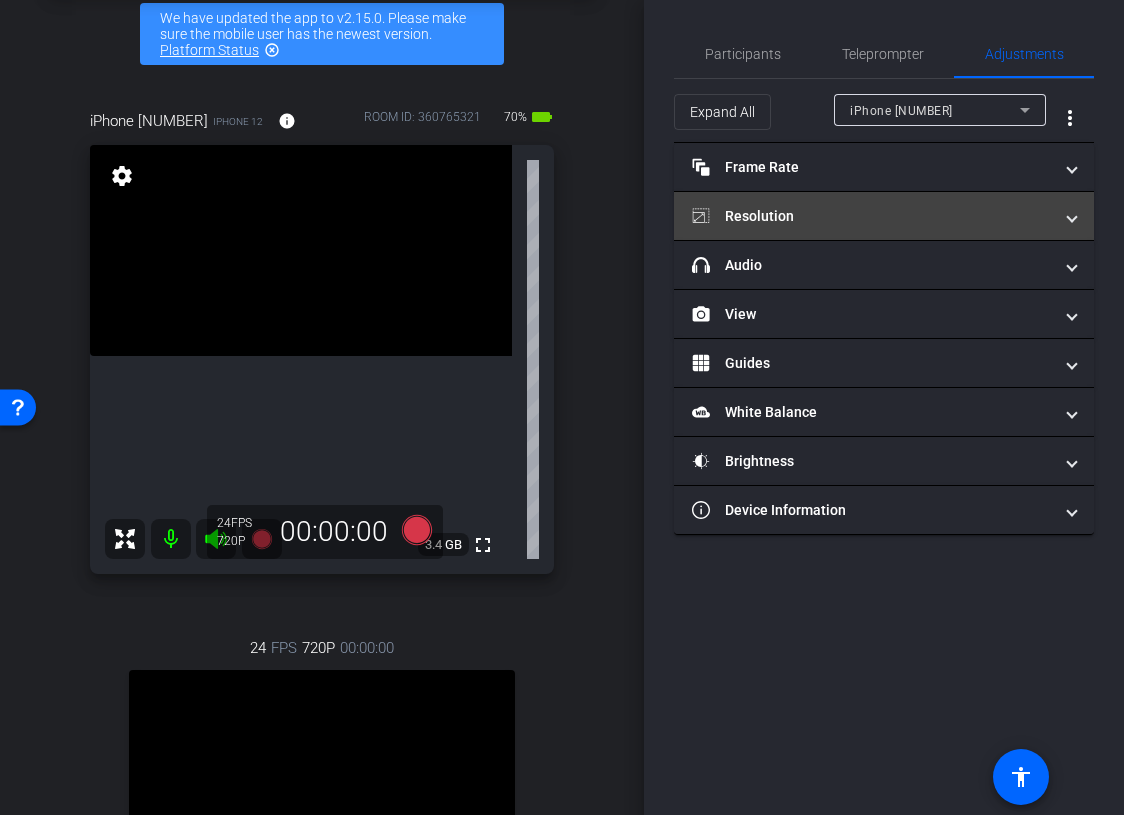 click on "Resolution" at bounding box center (884, 216) 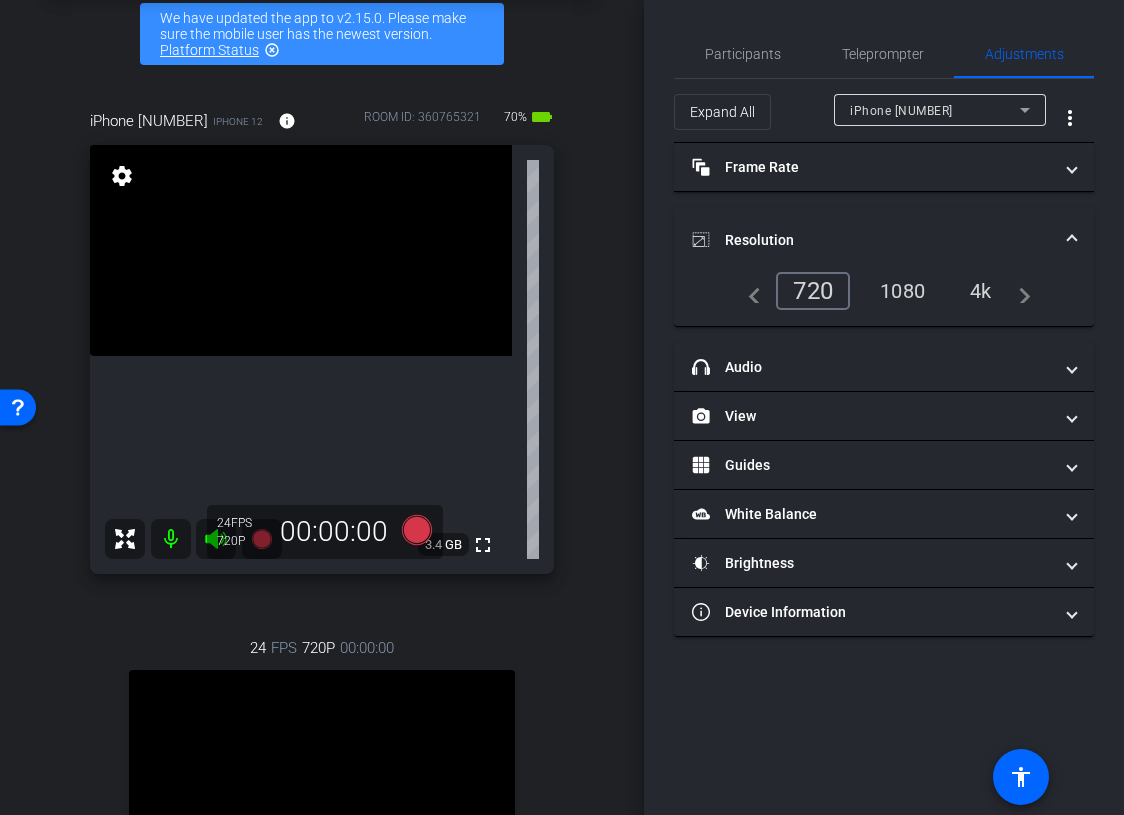 click on "1080" at bounding box center [902, 291] 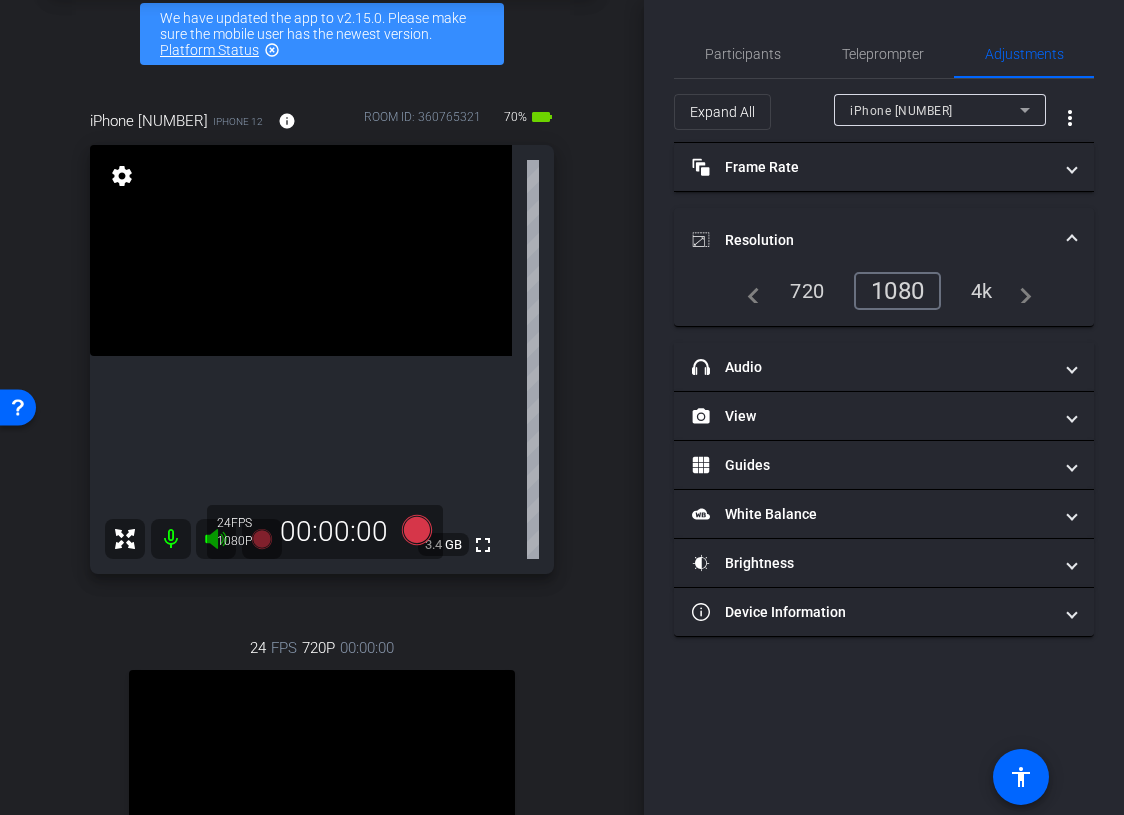 click on "Frame Rate
Frame Rate navigate_before  24   25   30  navigate_next
Resolution navigate_before  720   1080   4k  navigate_next
headphone icon
Audio  Professional Audio  OFF  Microphone iPhone Mikrofon Speaker Hoparlör
View  crop_landscape  |  crop_portrait  Landscape  Front Wide Lens
Guides   Enable Guides
White Balance
White Balance Reset 1k 2k 3k 4k 5k 6k 7k 8k 9k 10k 11k
Brightness" 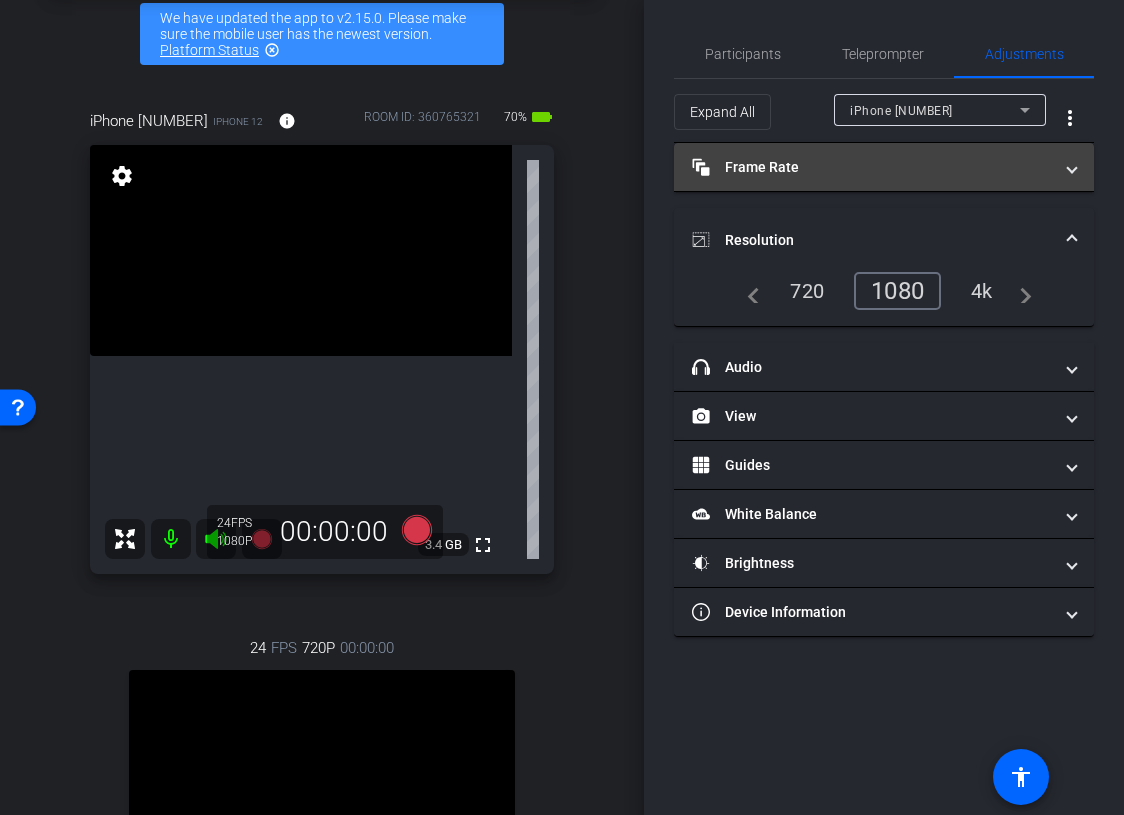 click on "Frame Rate
Frame Rate" at bounding box center [872, 167] 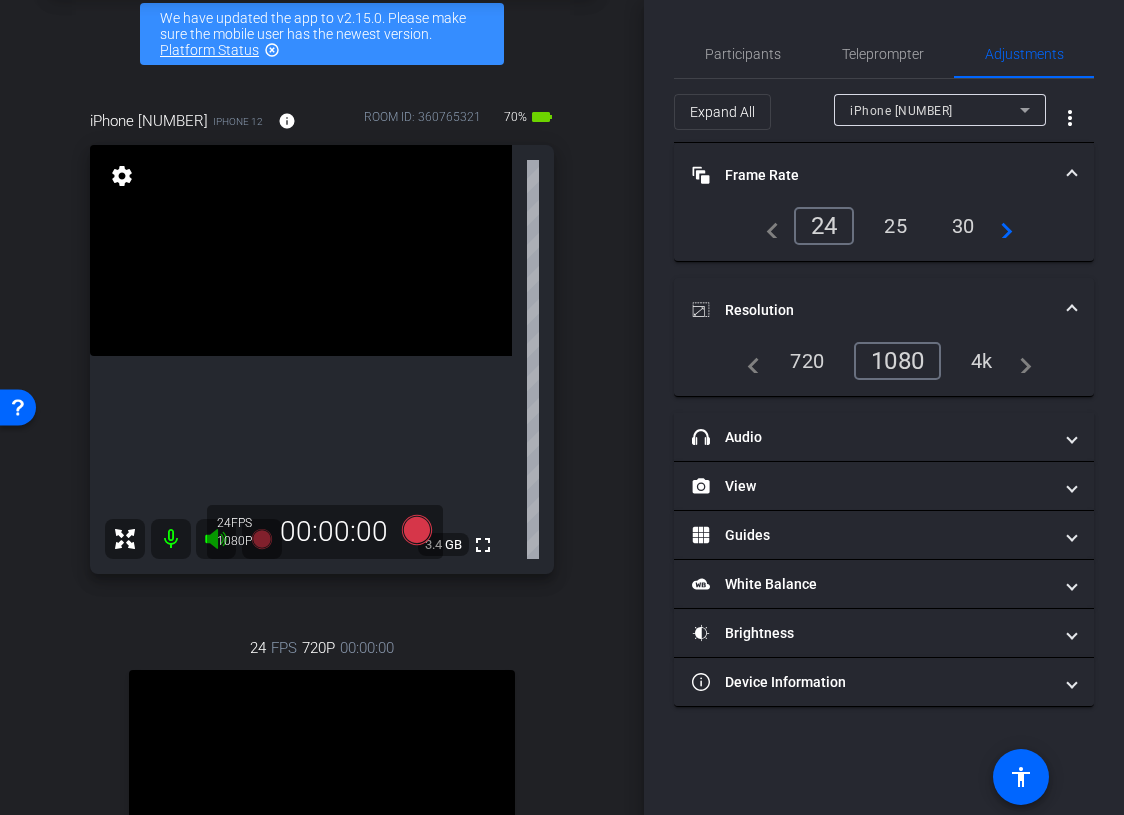 click on "Resolution" at bounding box center (884, 310) 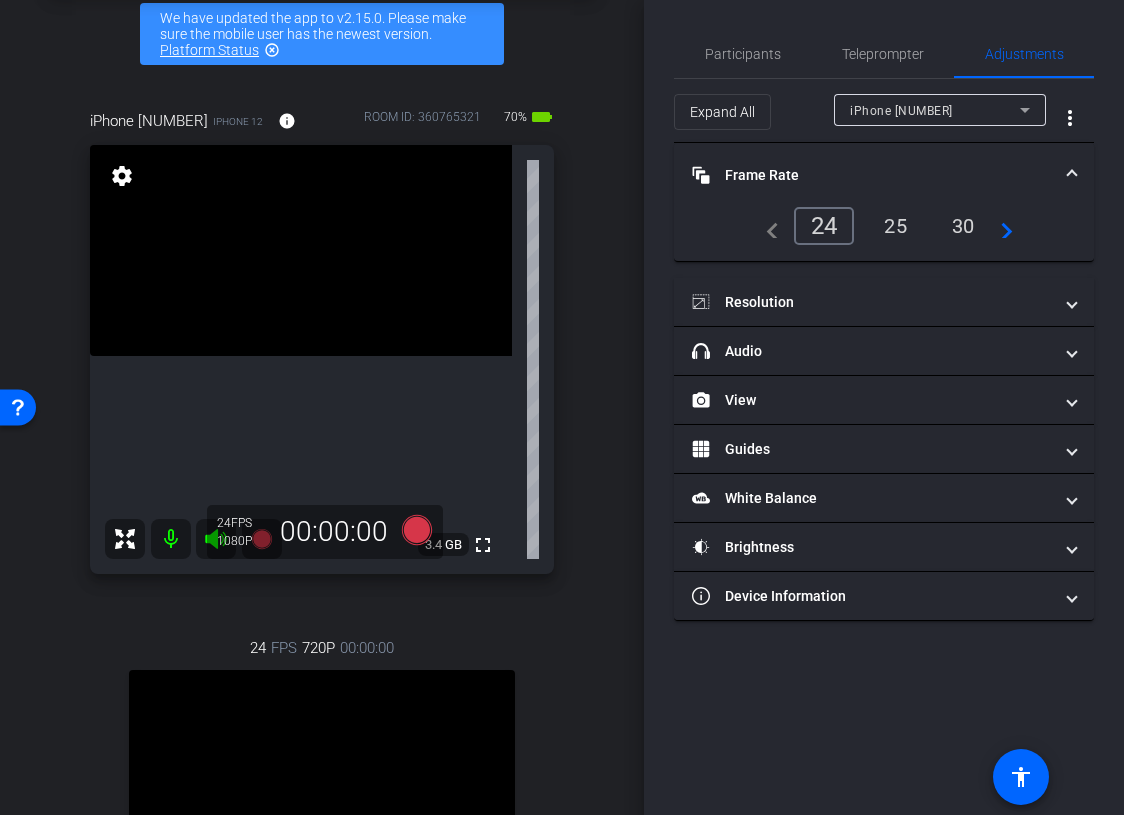 click on "Frame Rate
Frame Rate" at bounding box center [872, 175] 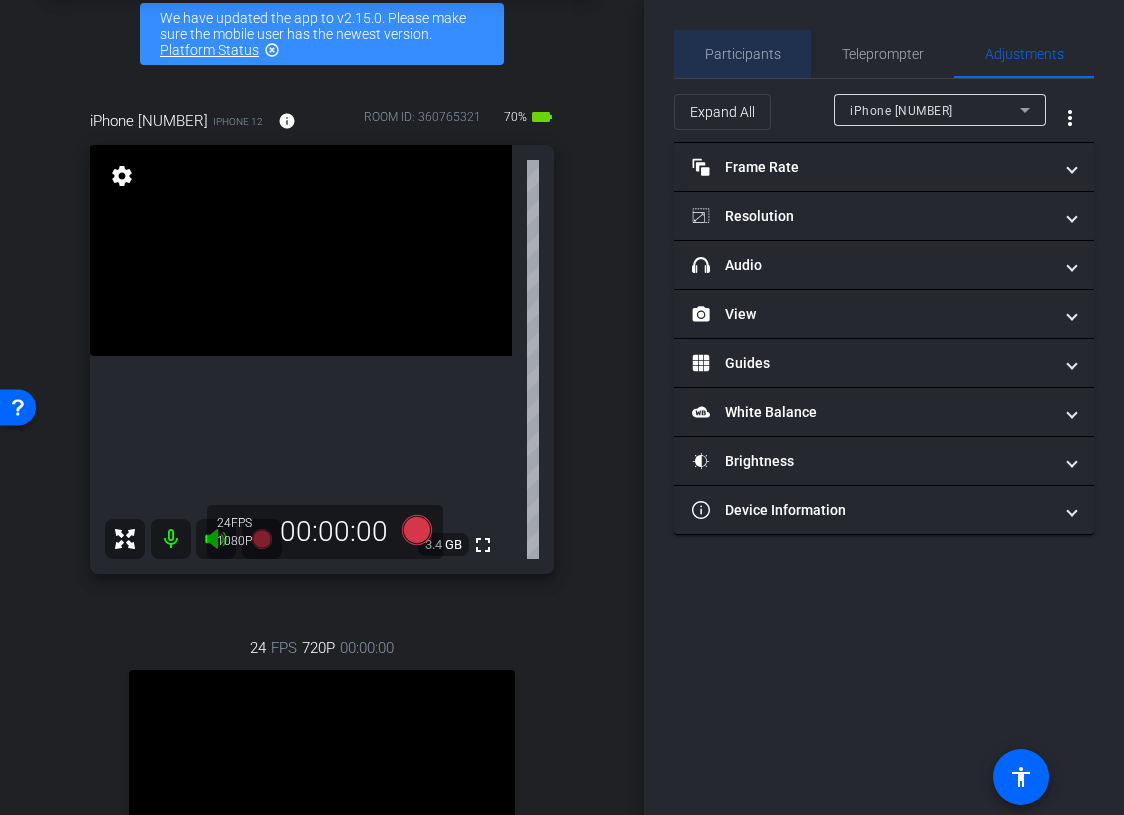 click on "Participants" at bounding box center (743, 54) 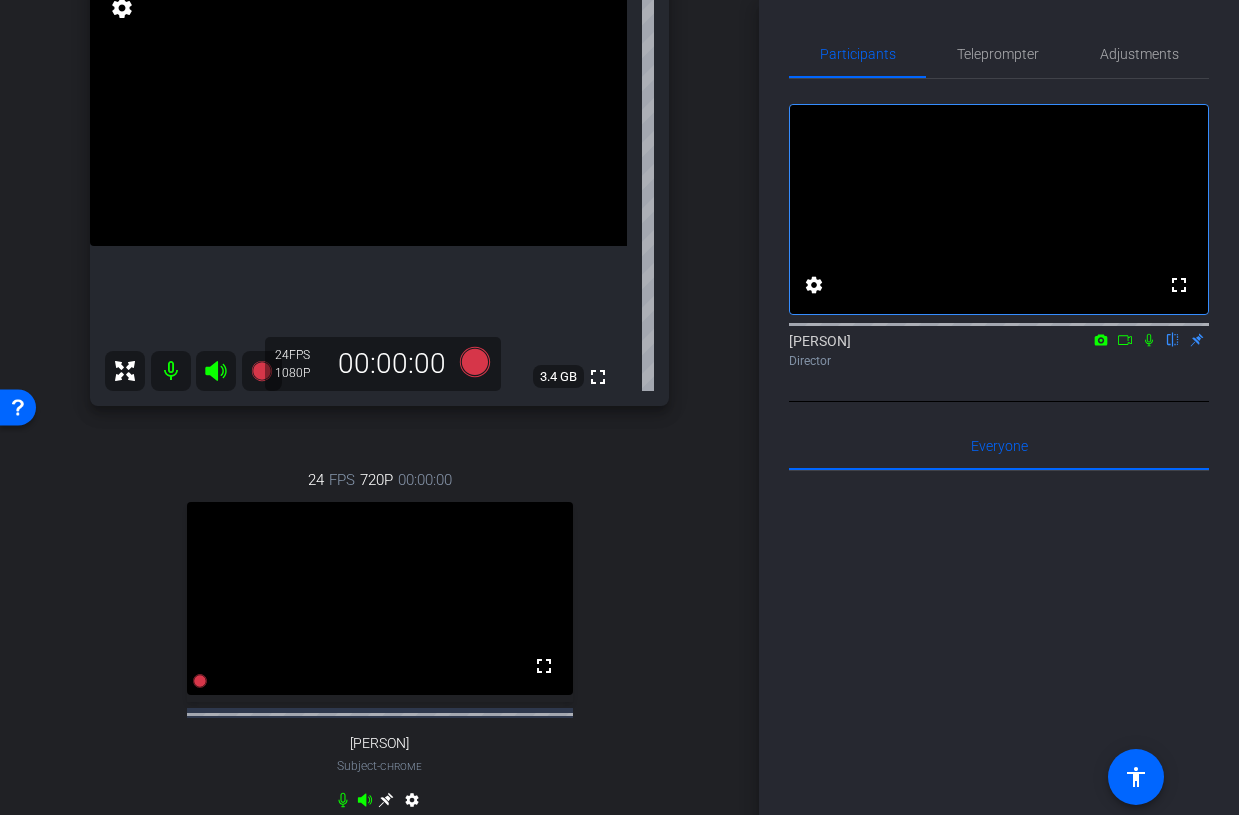 scroll, scrollTop: 205, scrollLeft: 0, axis: vertical 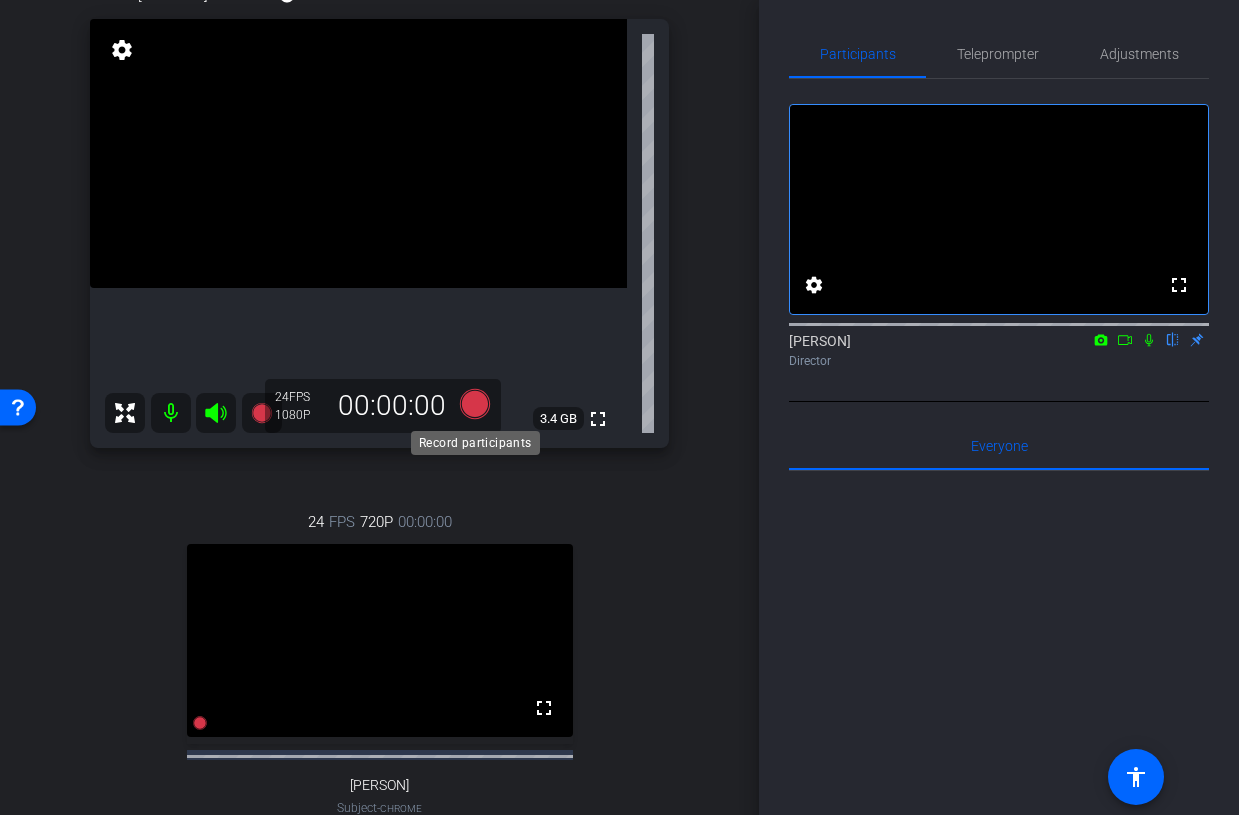 click 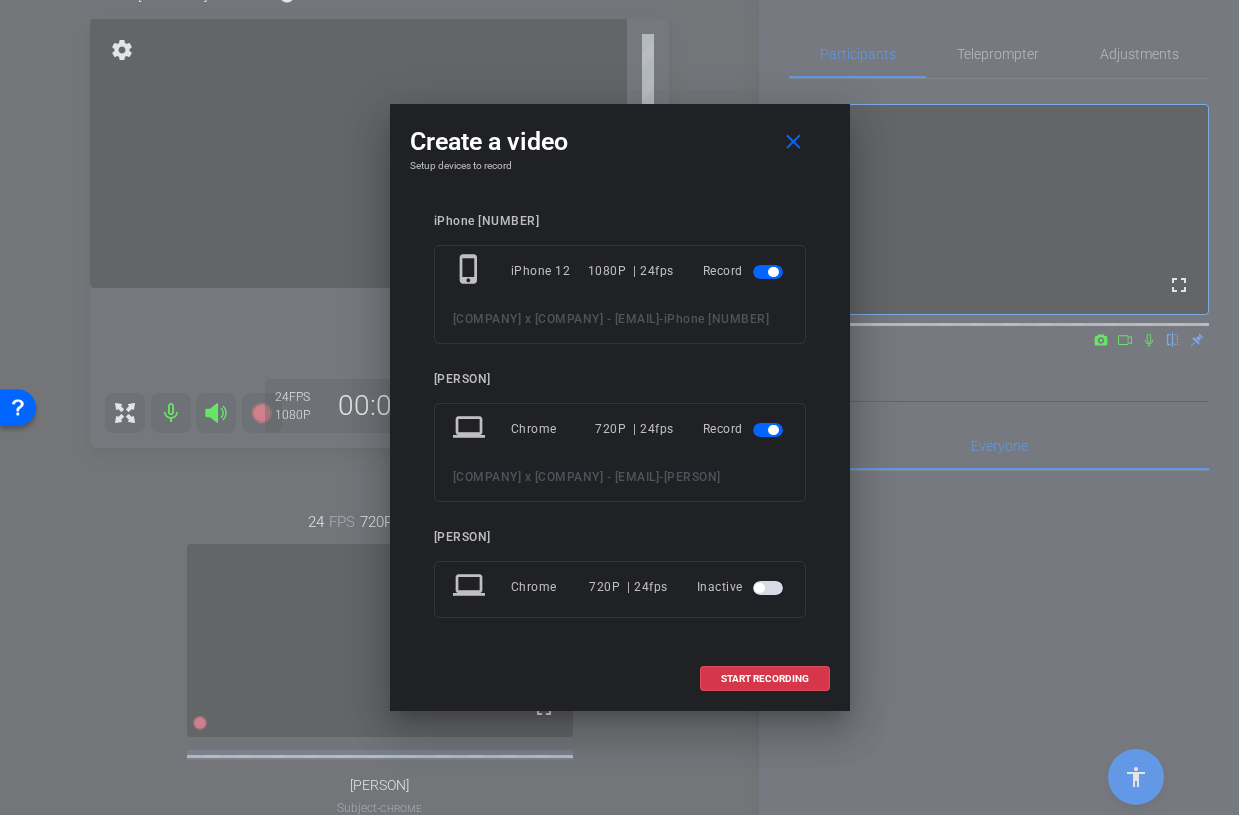 click at bounding box center (773, 430) 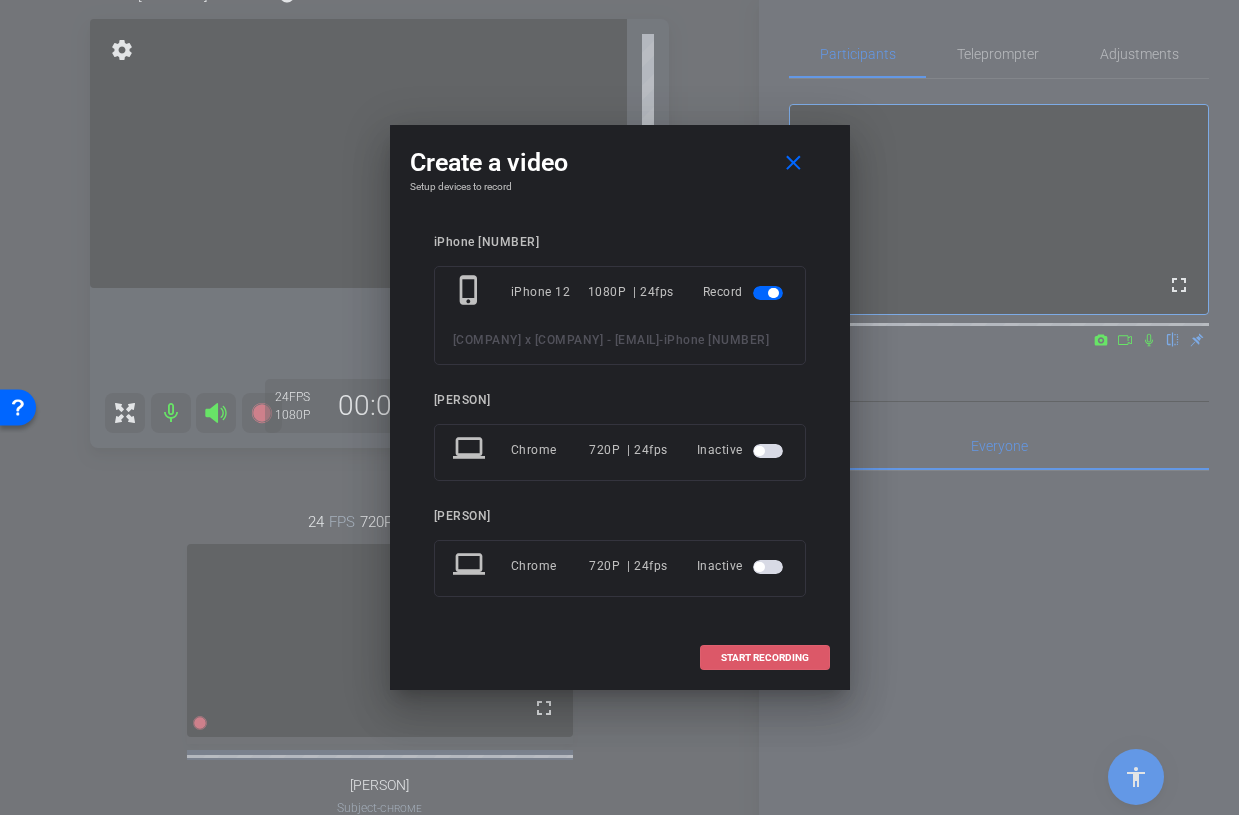 click at bounding box center (765, 658) 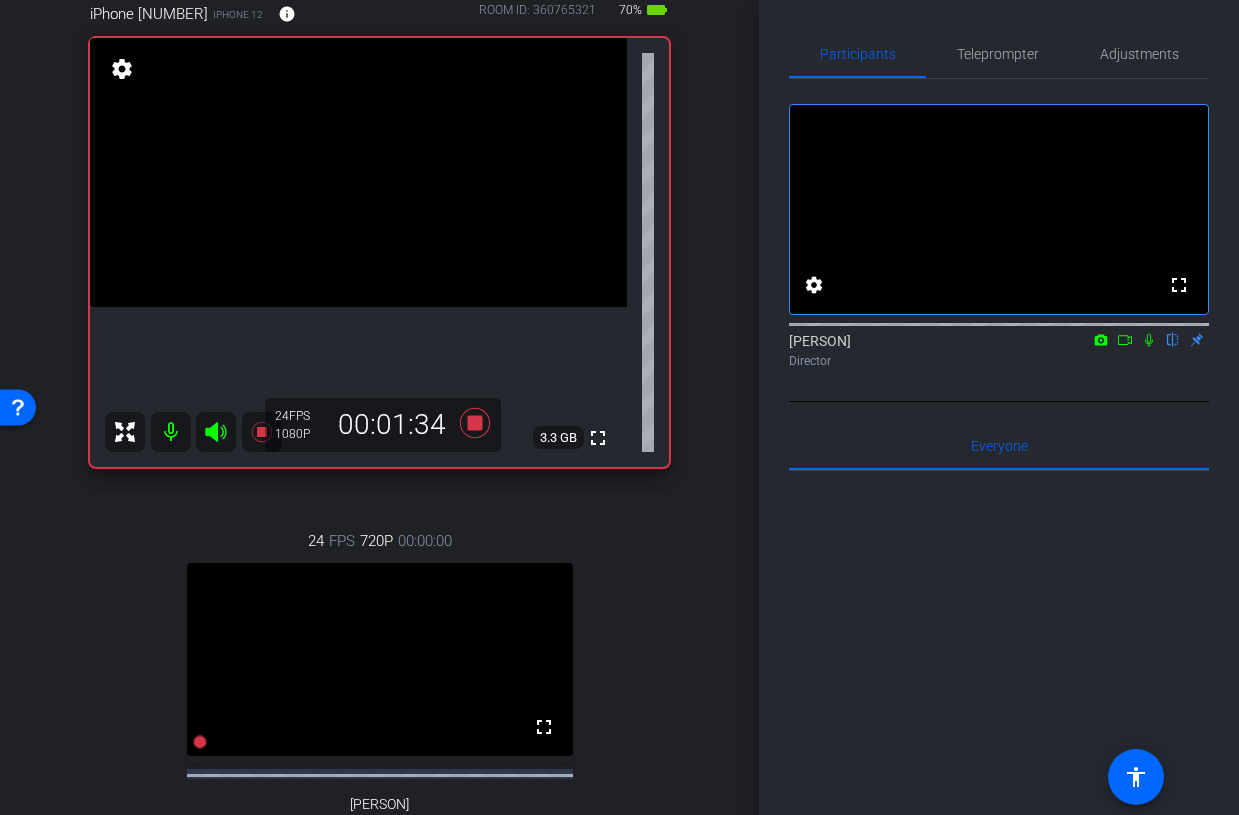 scroll, scrollTop: 183, scrollLeft: 0, axis: vertical 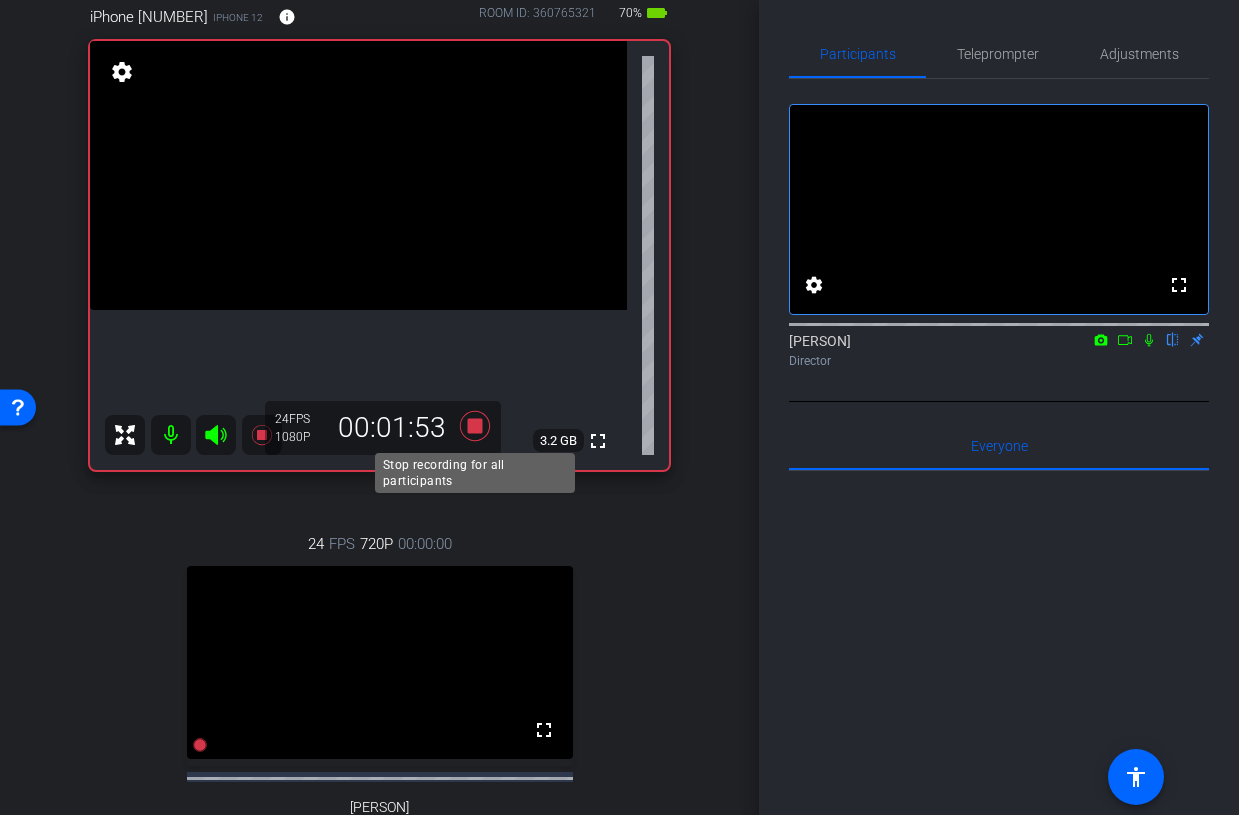 click 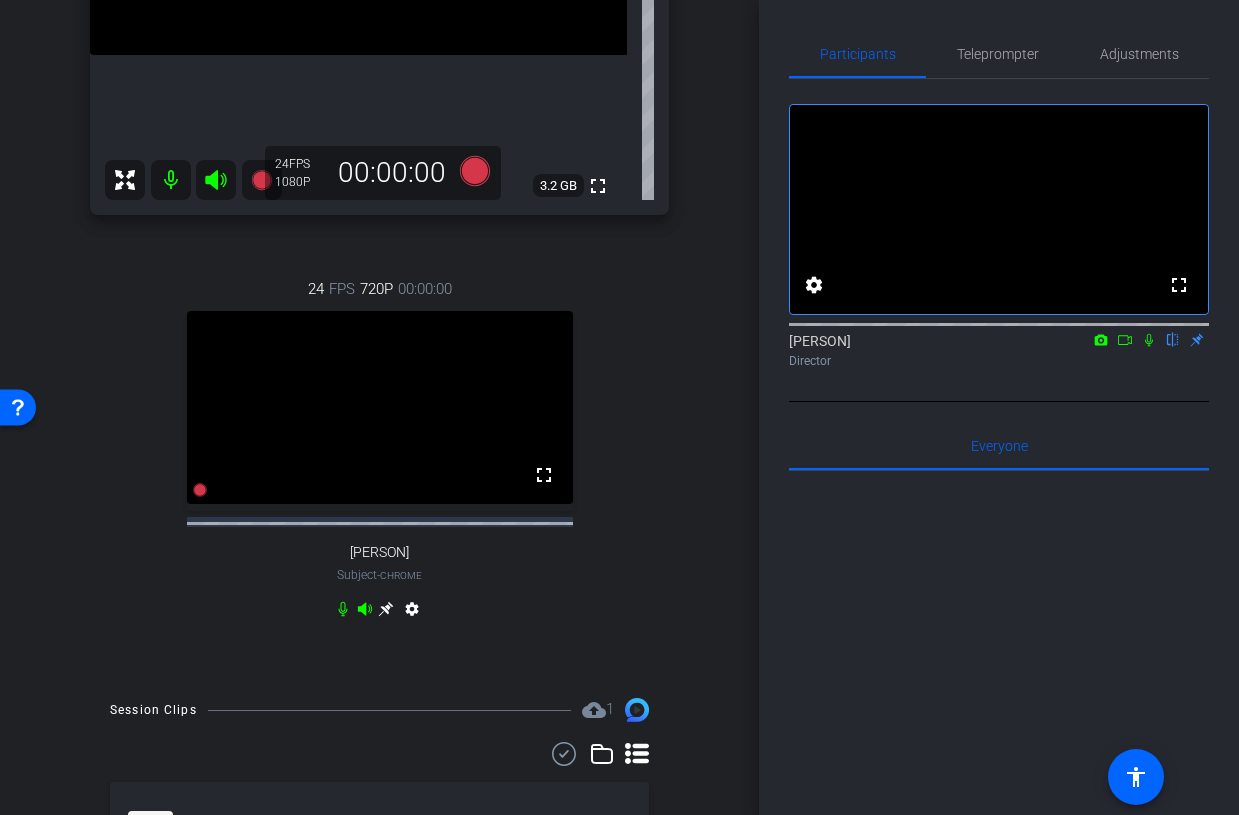 scroll, scrollTop: 582, scrollLeft: 0, axis: vertical 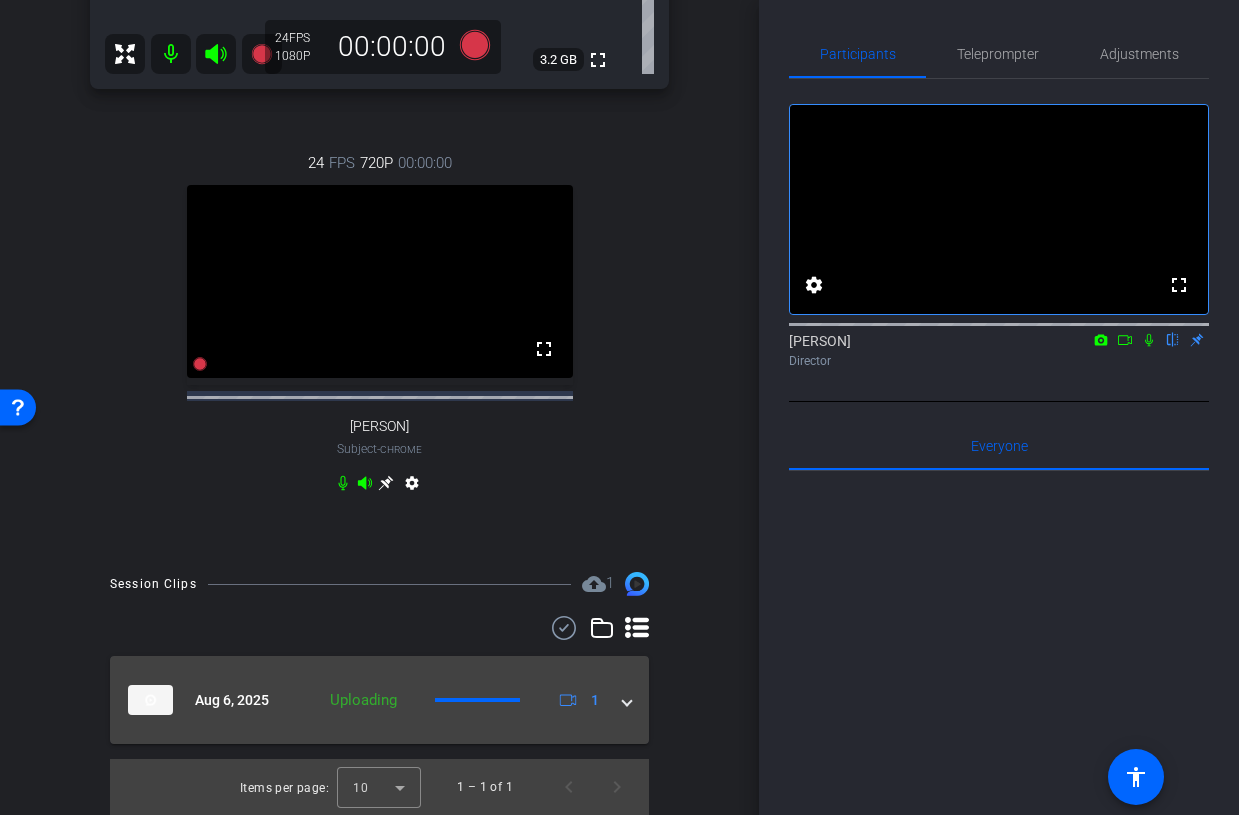 click on "Aug 6, 2025  Uploading
1" at bounding box center [375, 700] 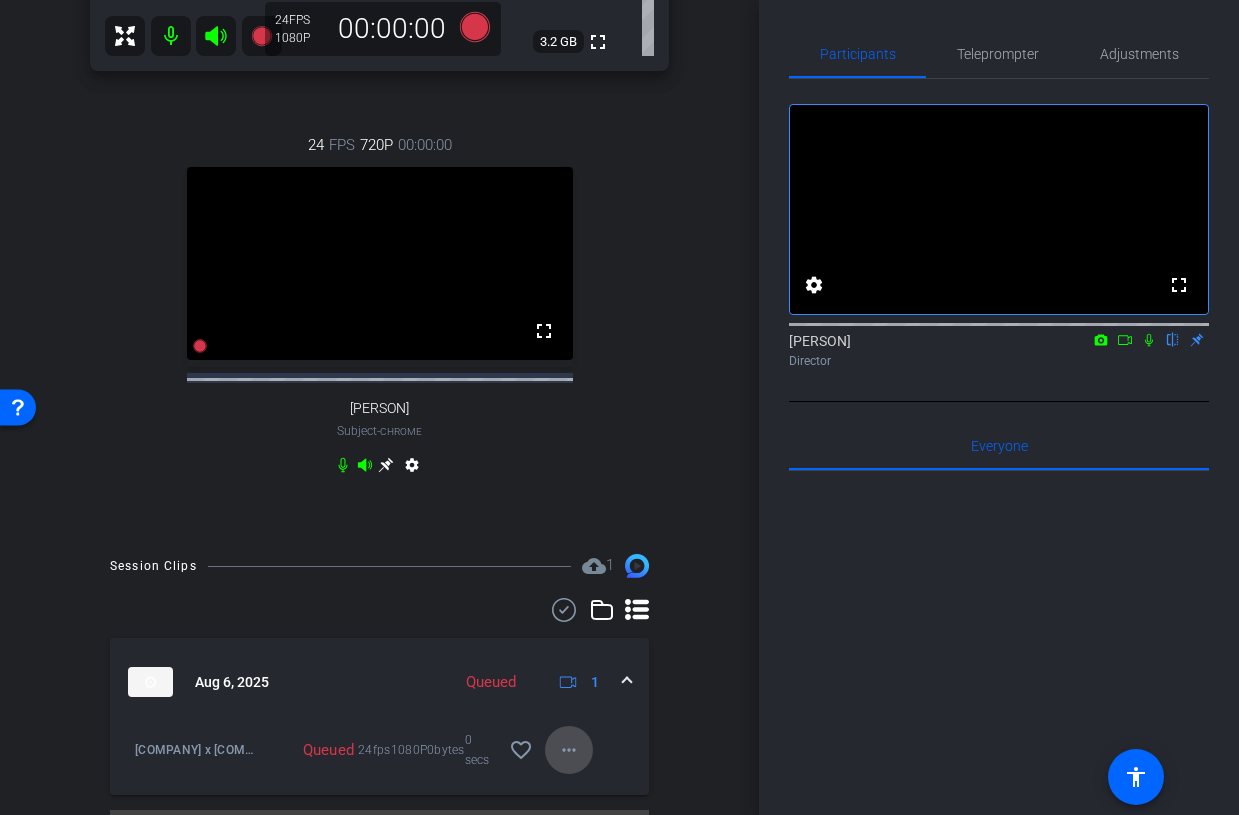 click on "more_horiz" at bounding box center [569, 750] 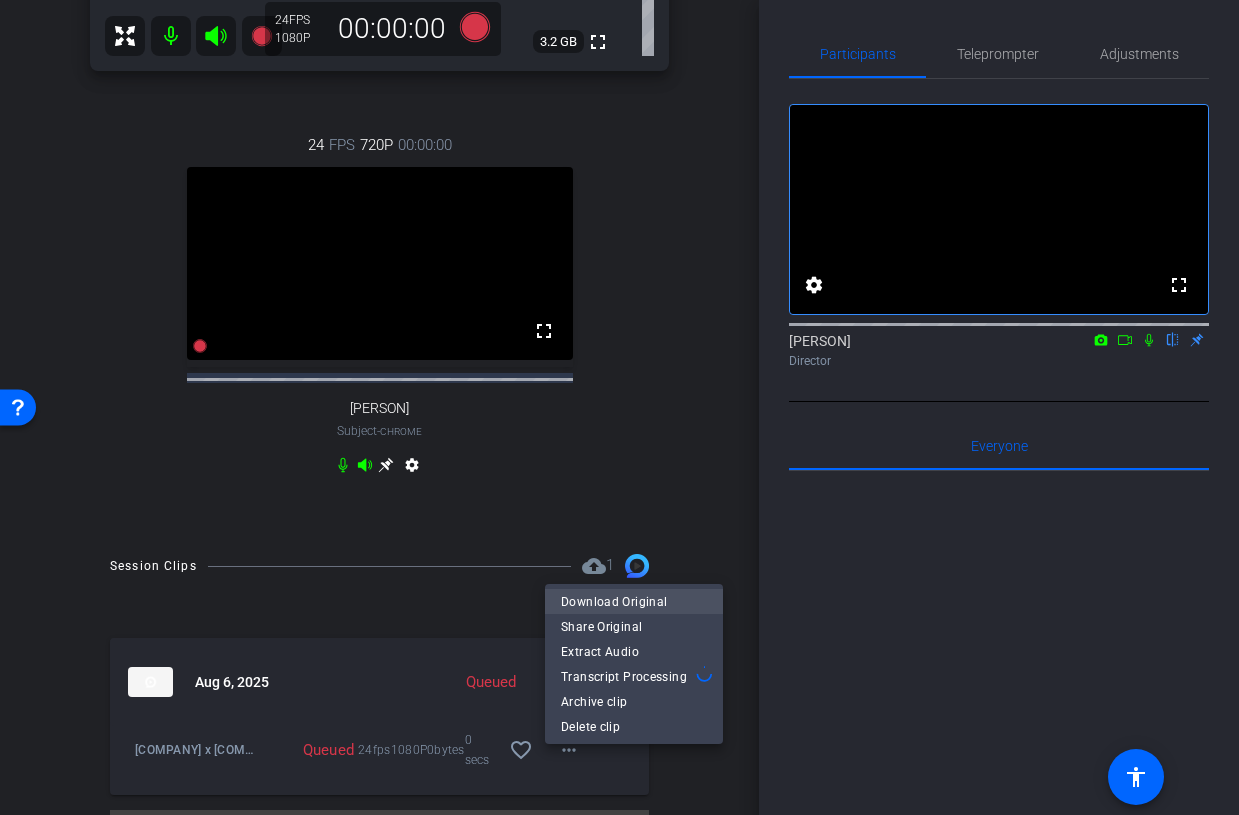 click on "Download Original" at bounding box center (634, 602) 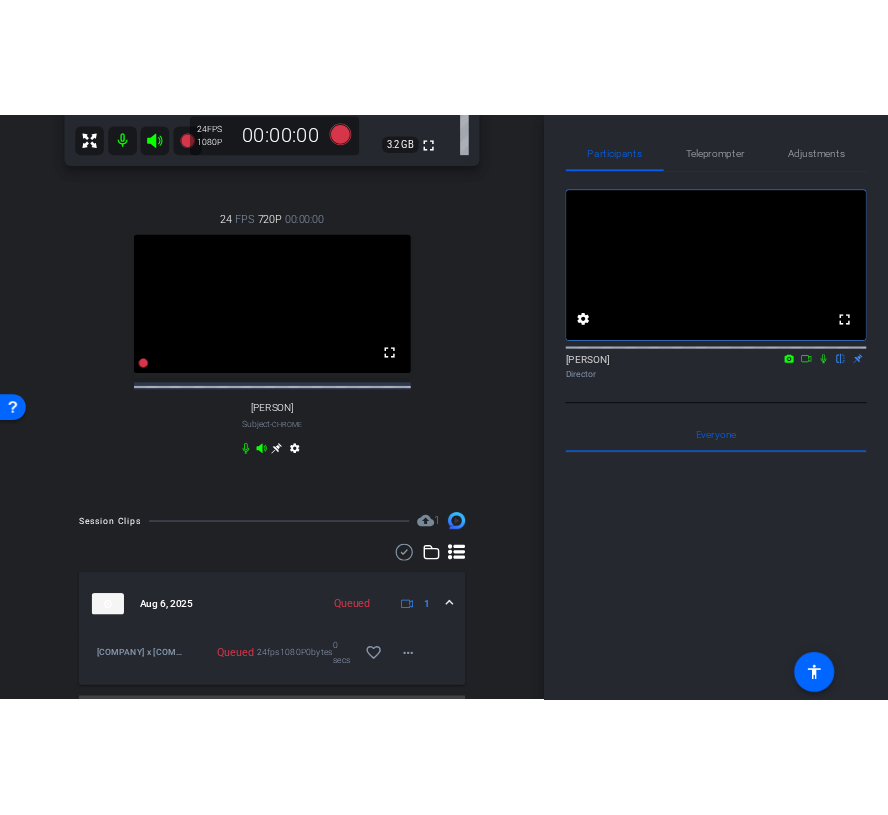 scroll, scrollTop: 0, scrollLeft: 0, axis: both 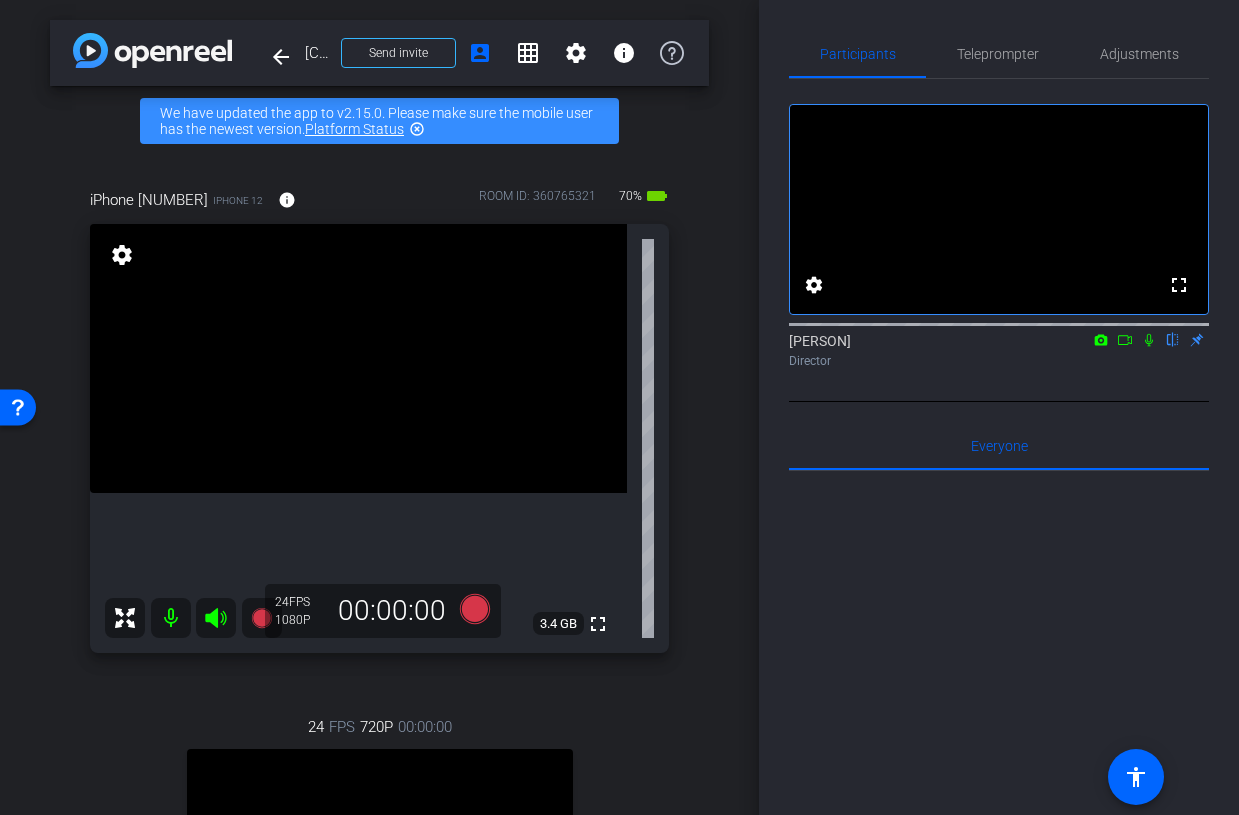 click 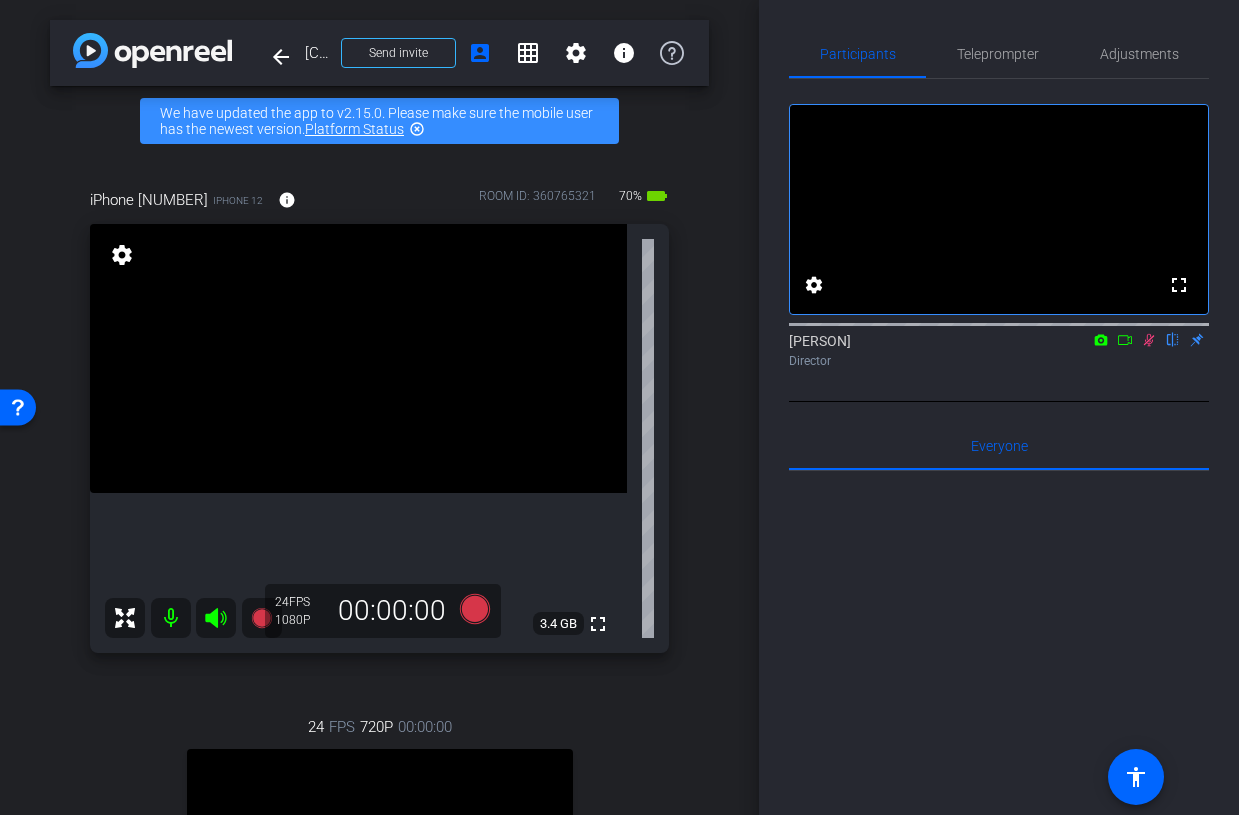 click 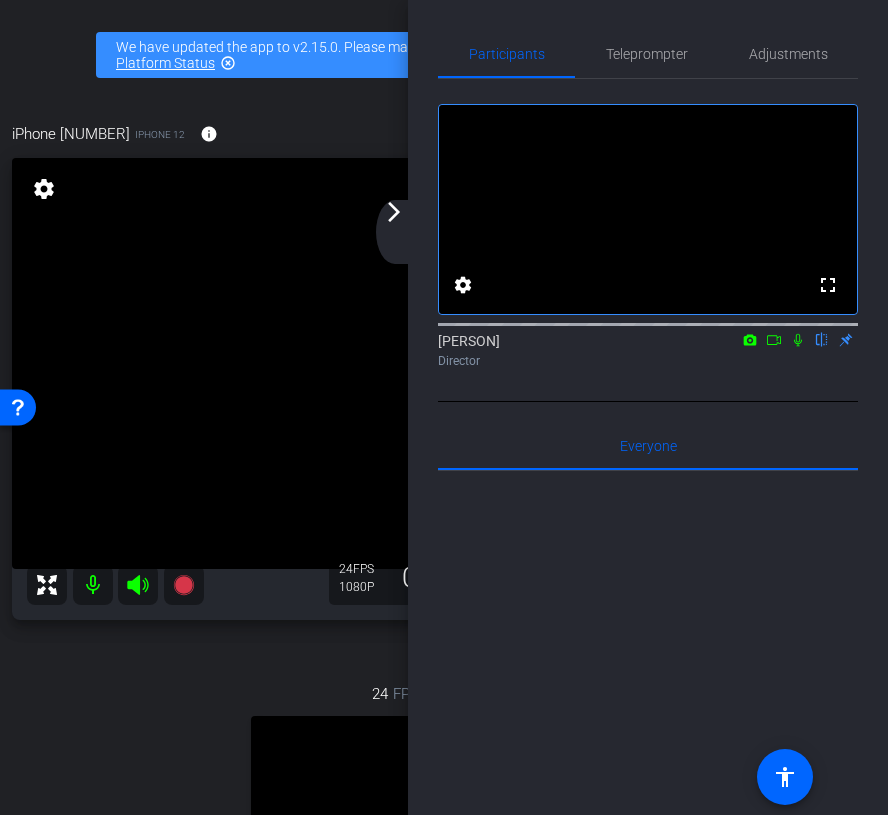 click on "arrow_back_ios_new arrow_forward_ios" 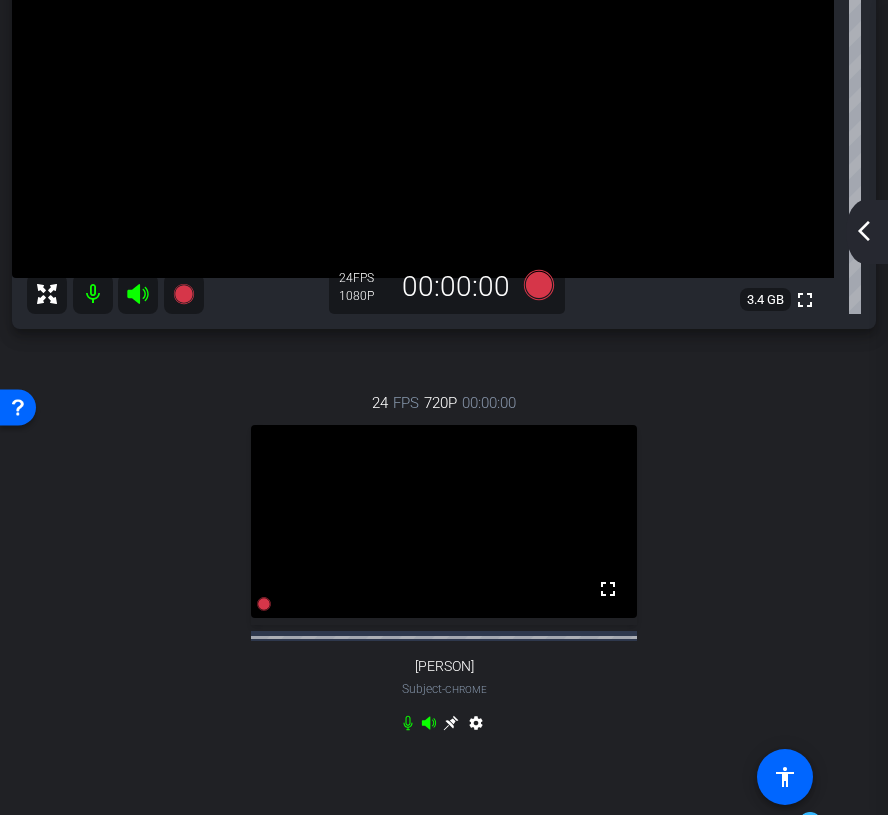 scroll, scrollTop: 0, scrollLeft: 0, axis: both 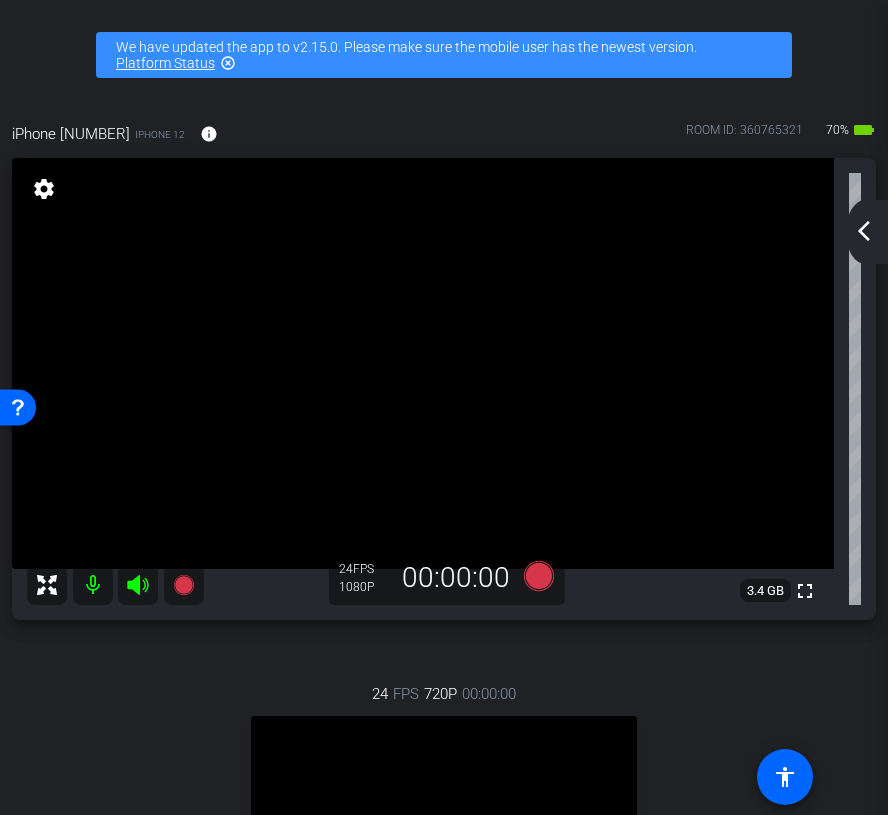 click on "arrow_back_ios_new arrow_forward_ios" 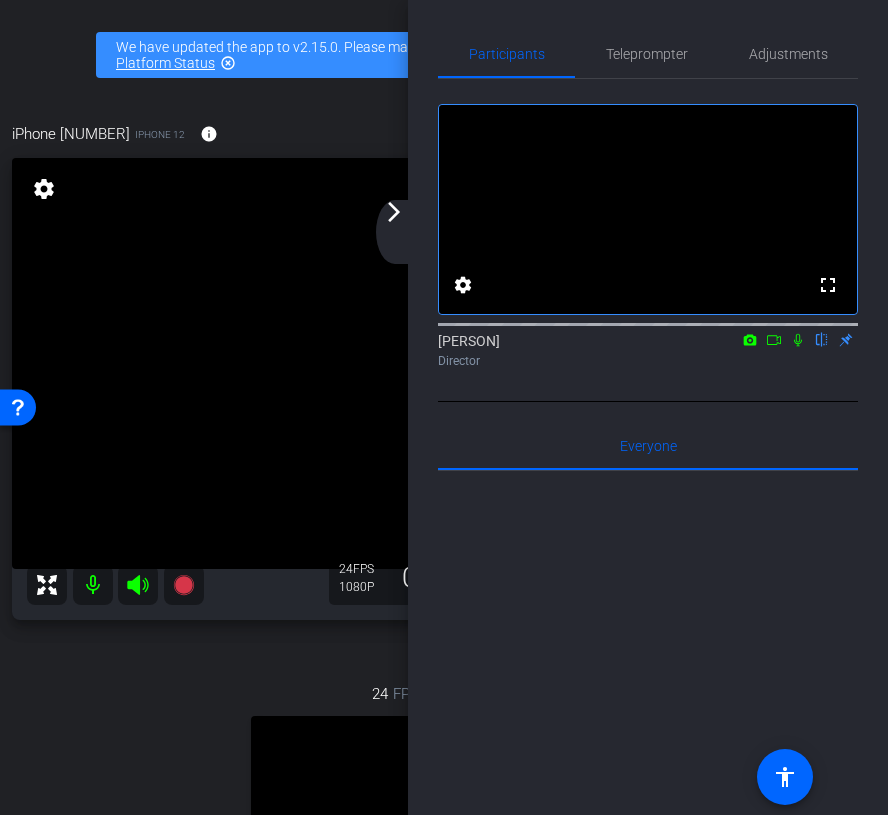 click 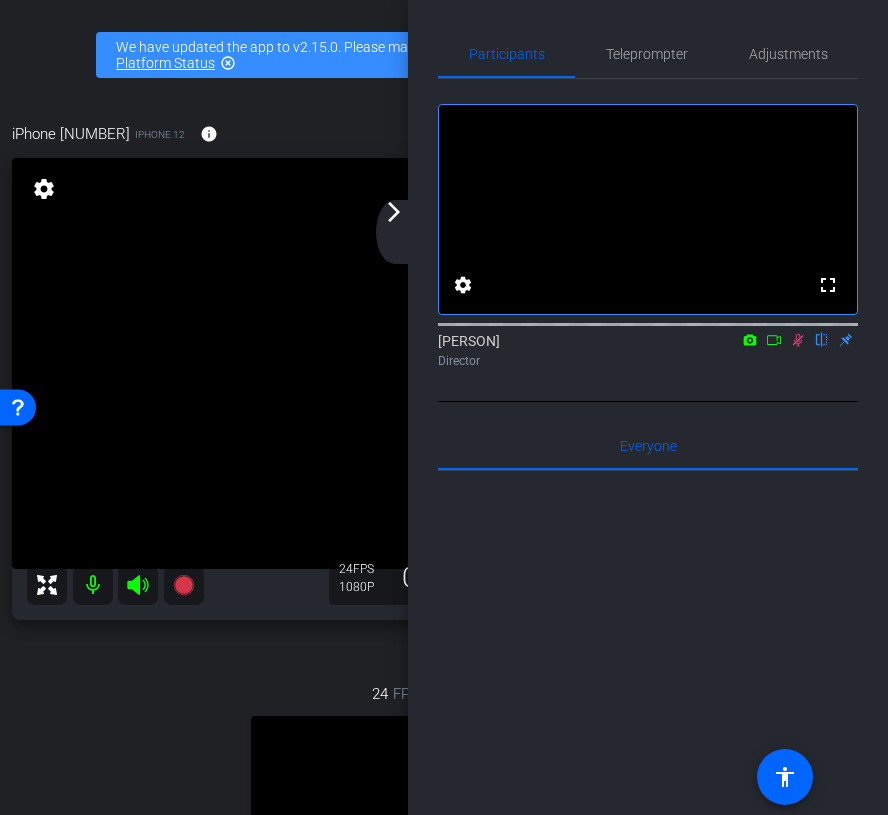 click 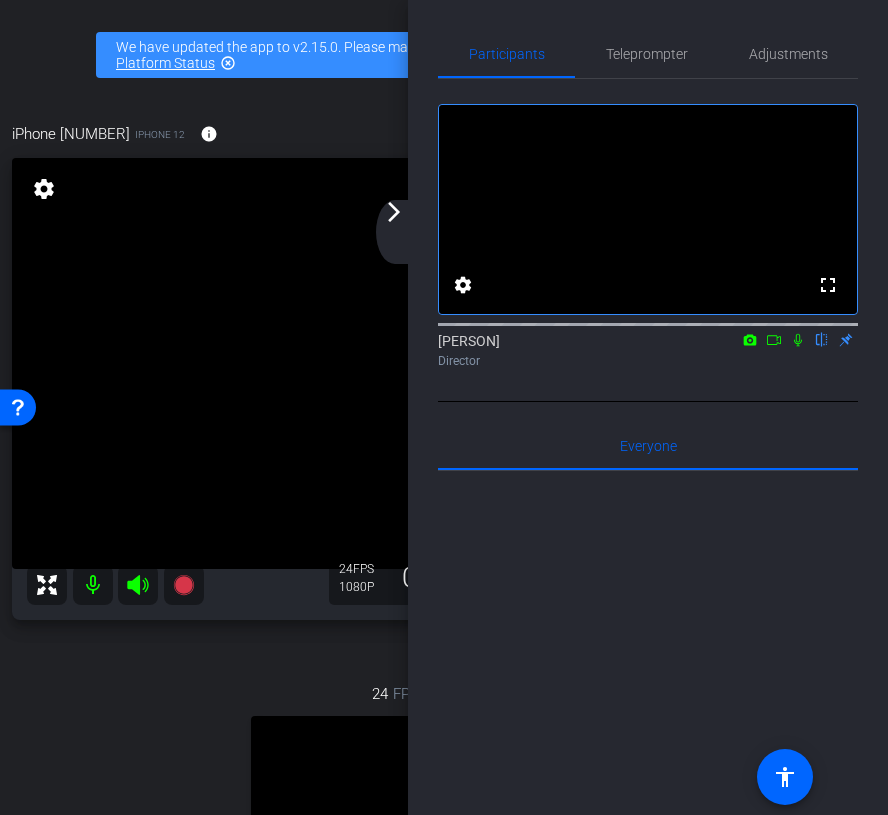 click on "arrow_back_ios_new arrow_forward_ios" 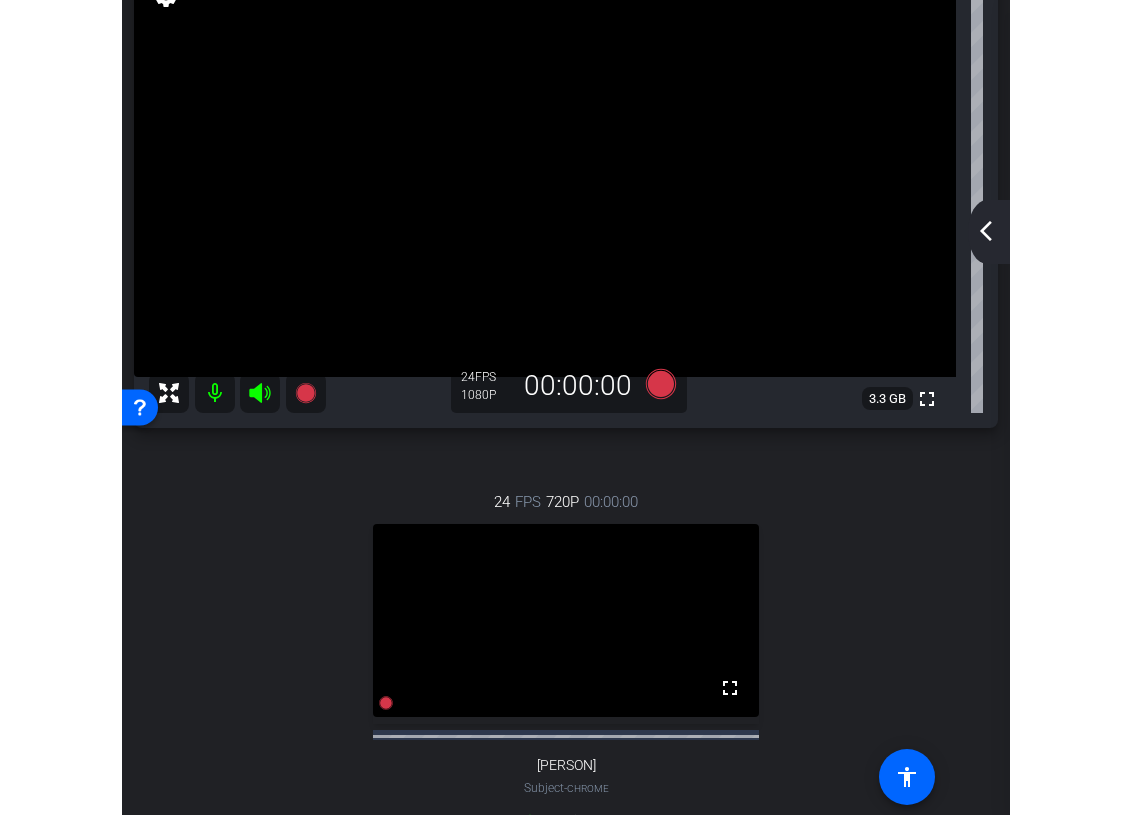 scroll, scrollTop: 214, scrollLeft: 0, axis: vertical 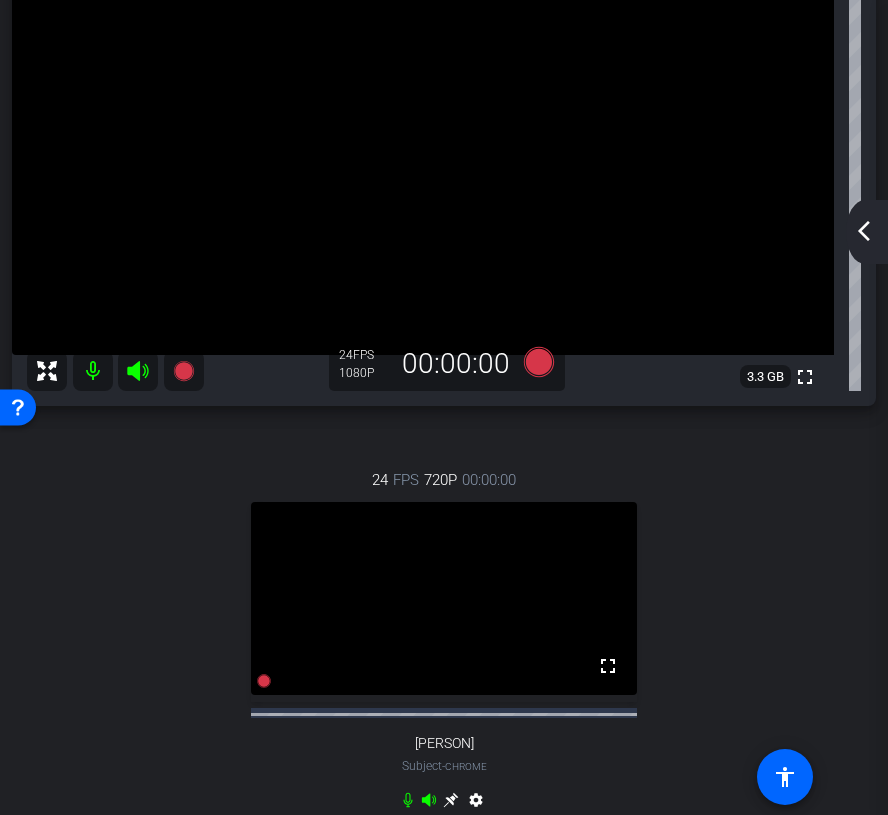 click on "arrow_back_ios_new" 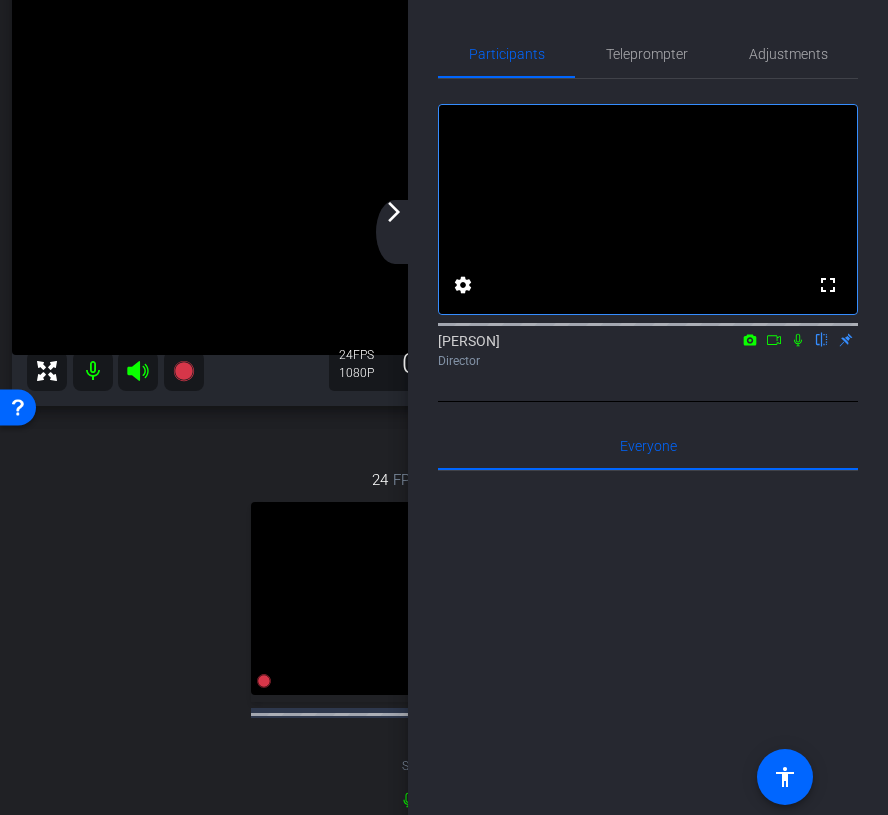 click 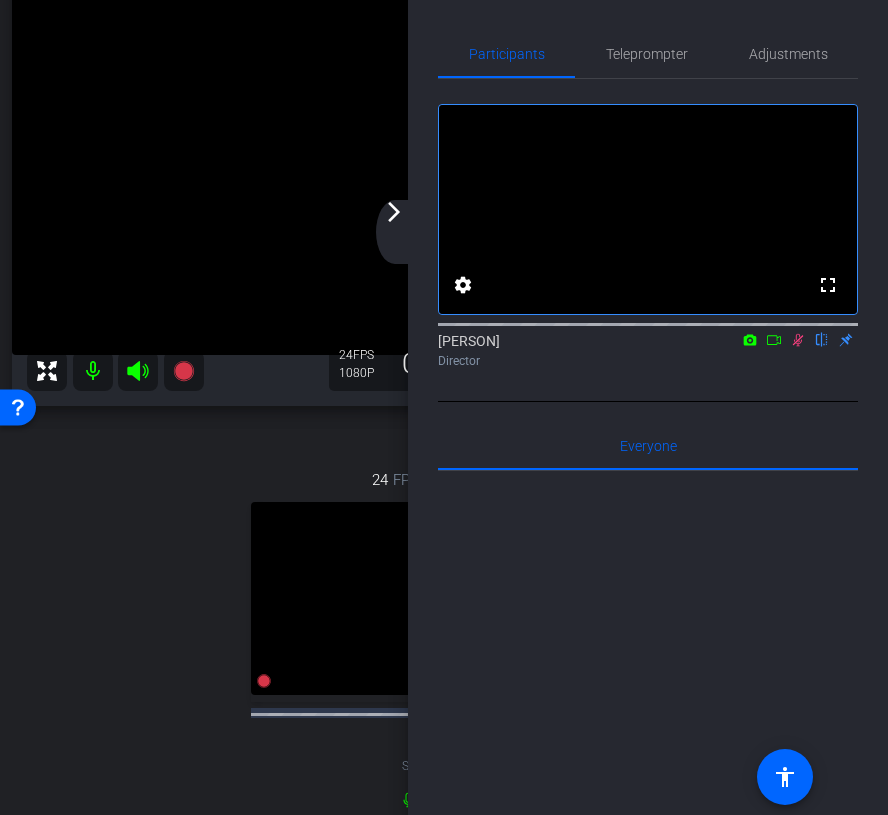 click 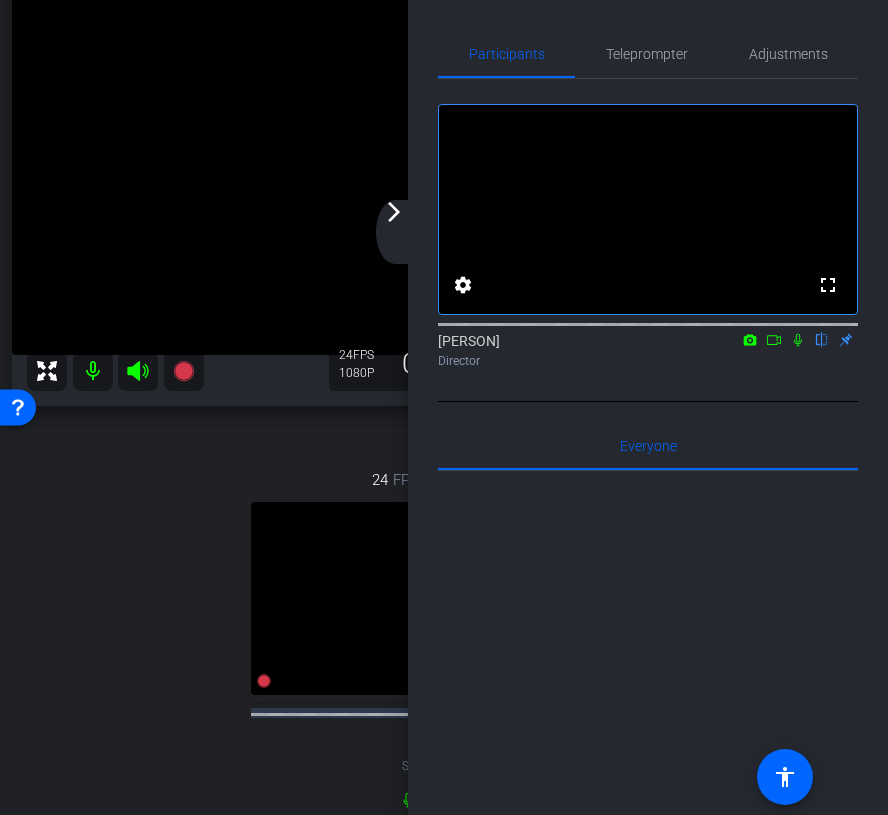click on "arrow_back_ios_new arrow_forward_ios" 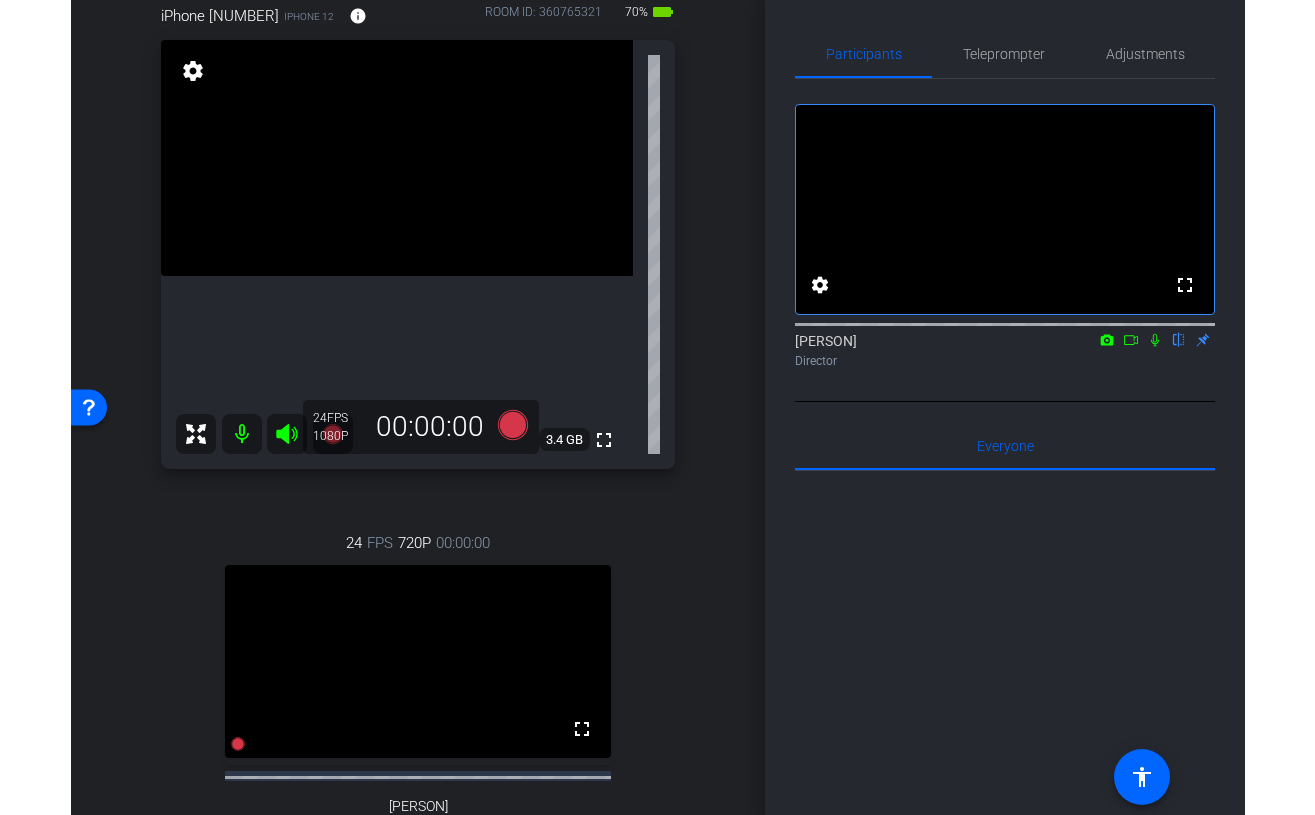 scroll, scrollTop: 143, scrollLeft: 0, axis: vertical 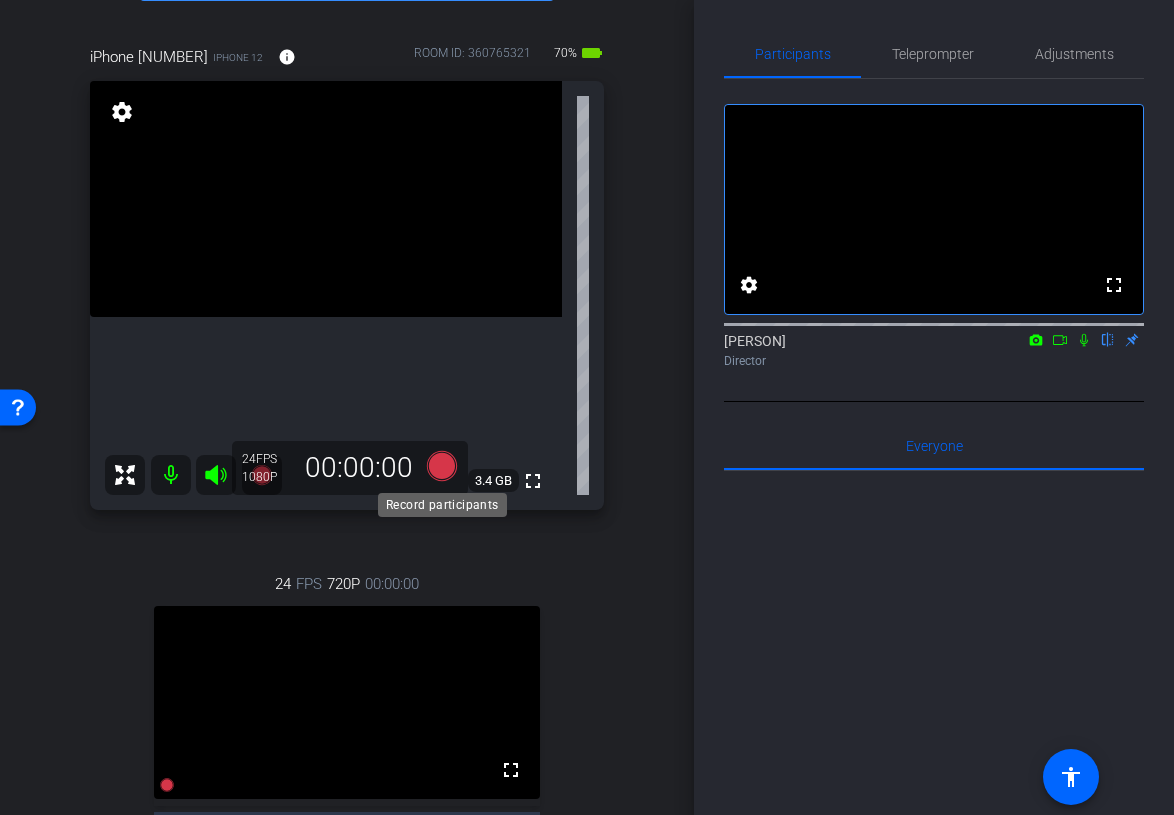 click 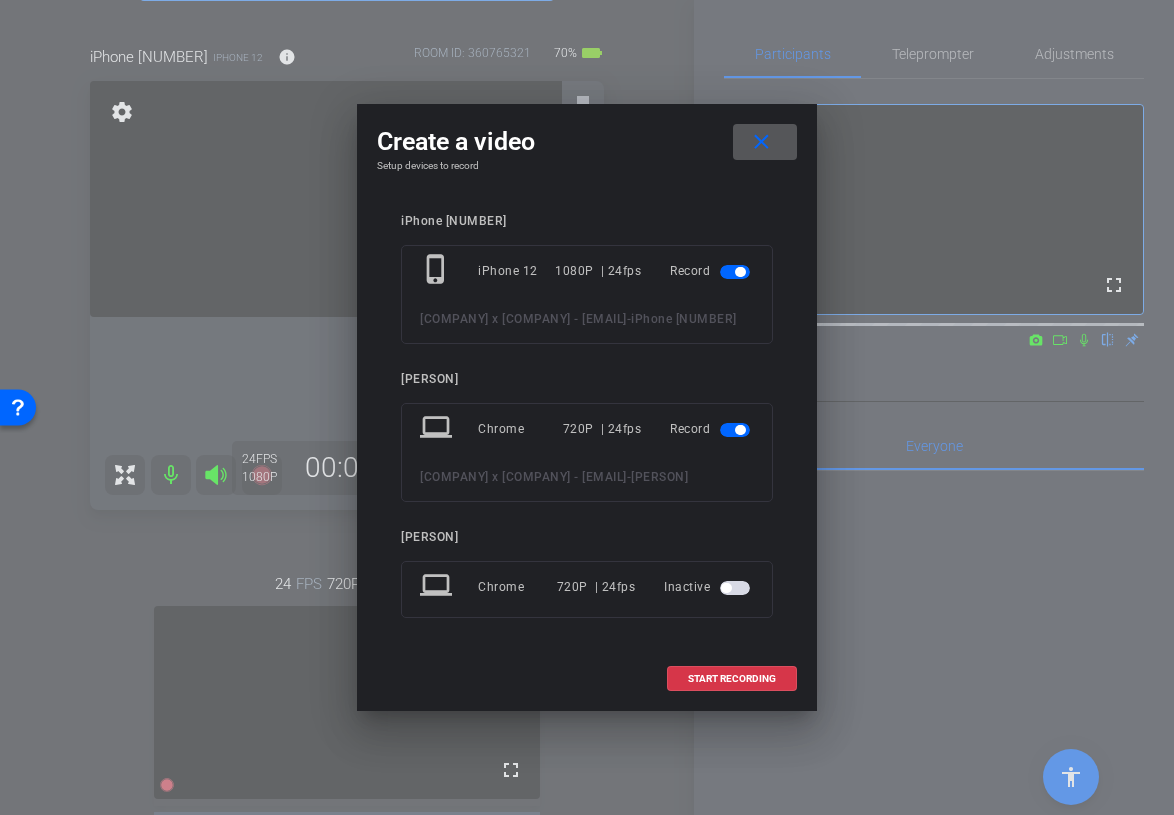 click on "Record" at bounding box center (712, 429) 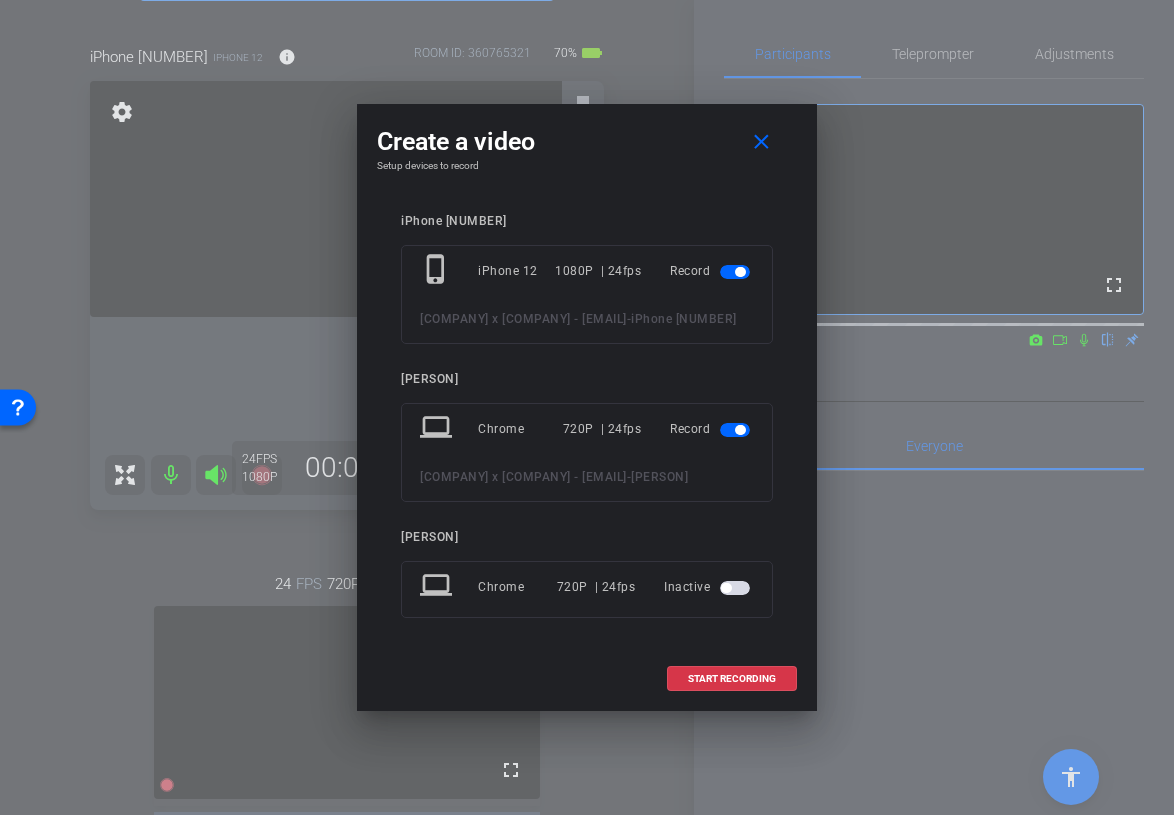 click at bounding box center [737, 429] 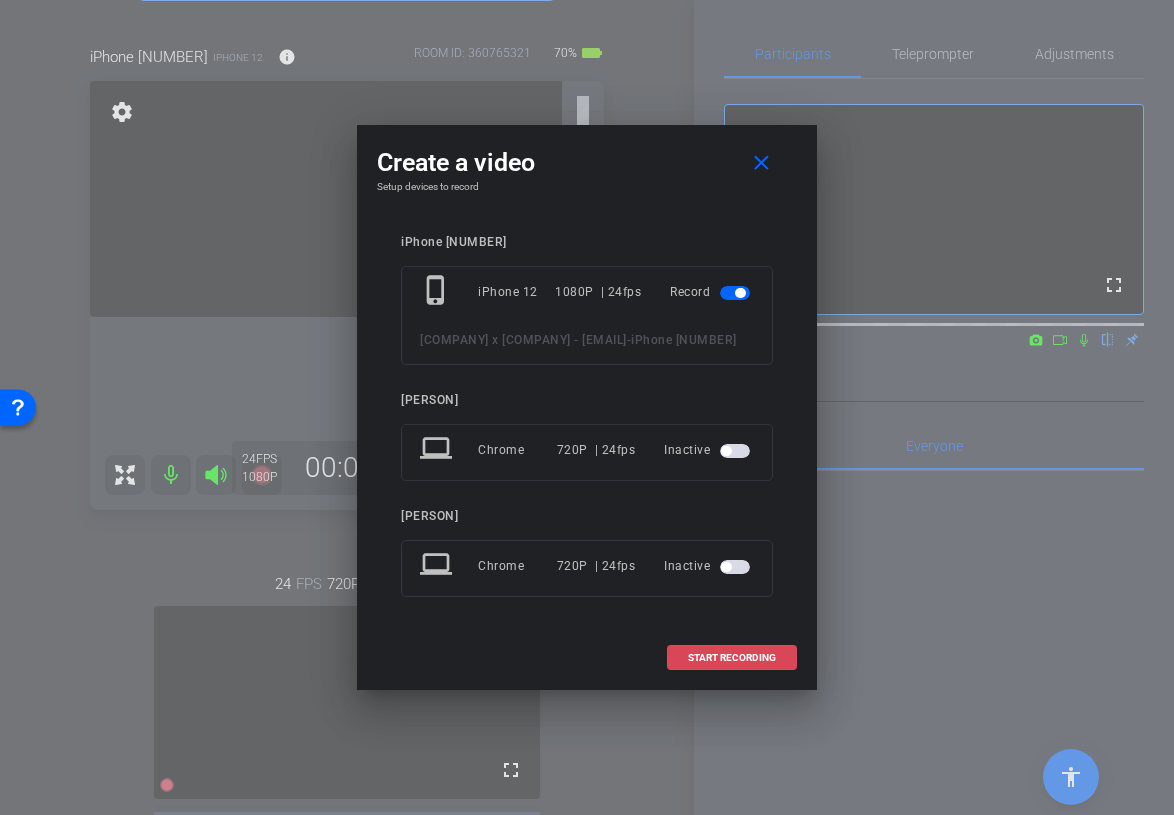click at bounding box center (732, 658) 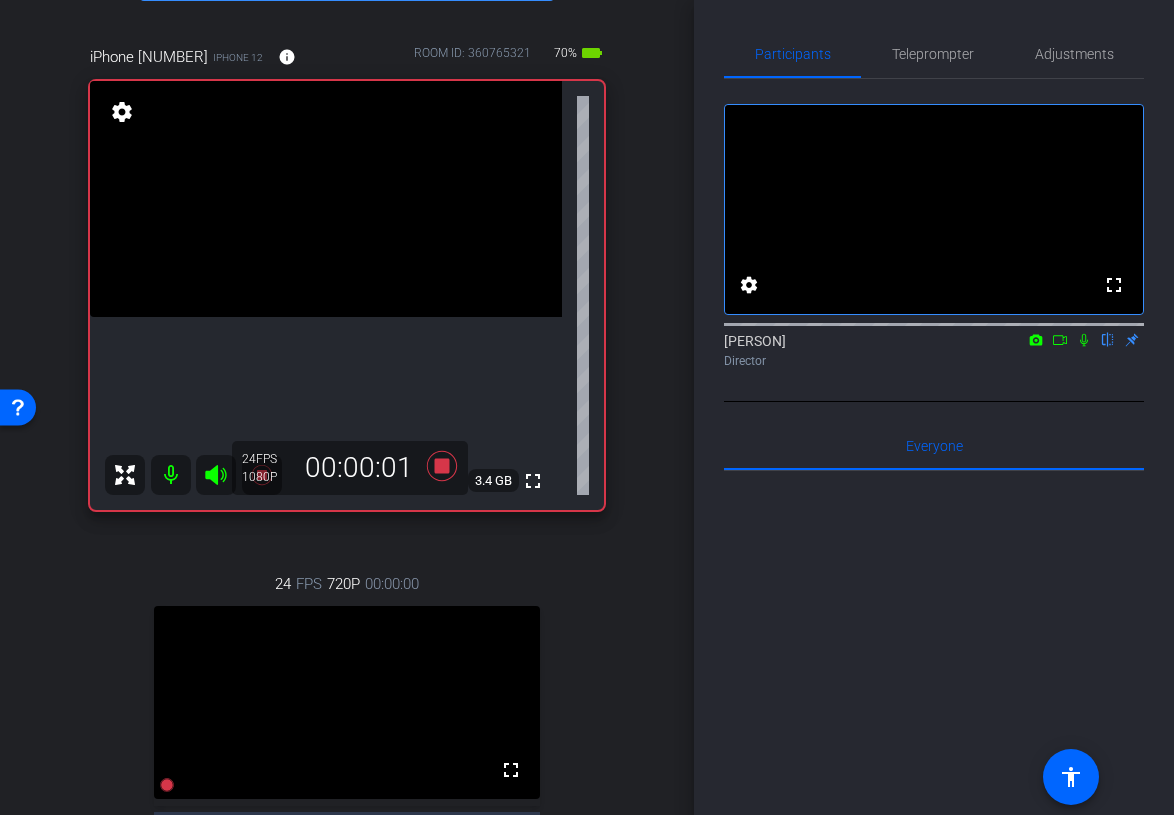 click 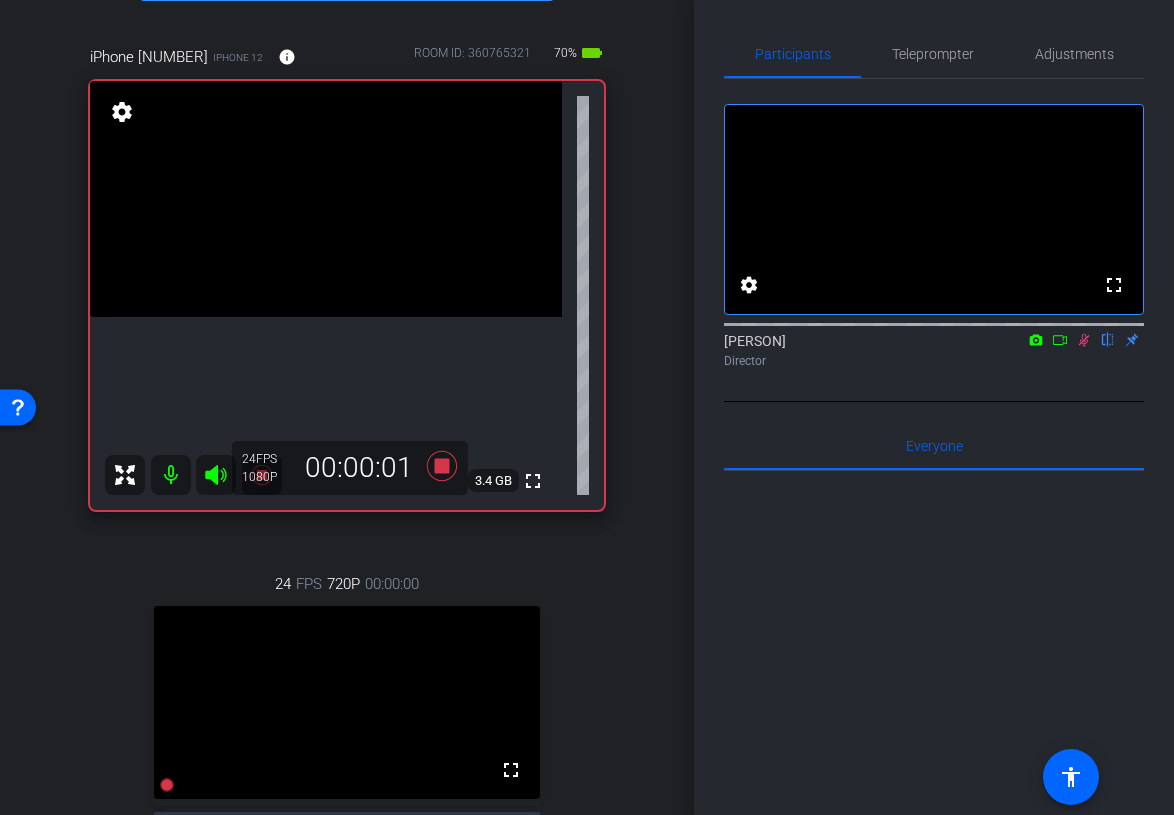 click 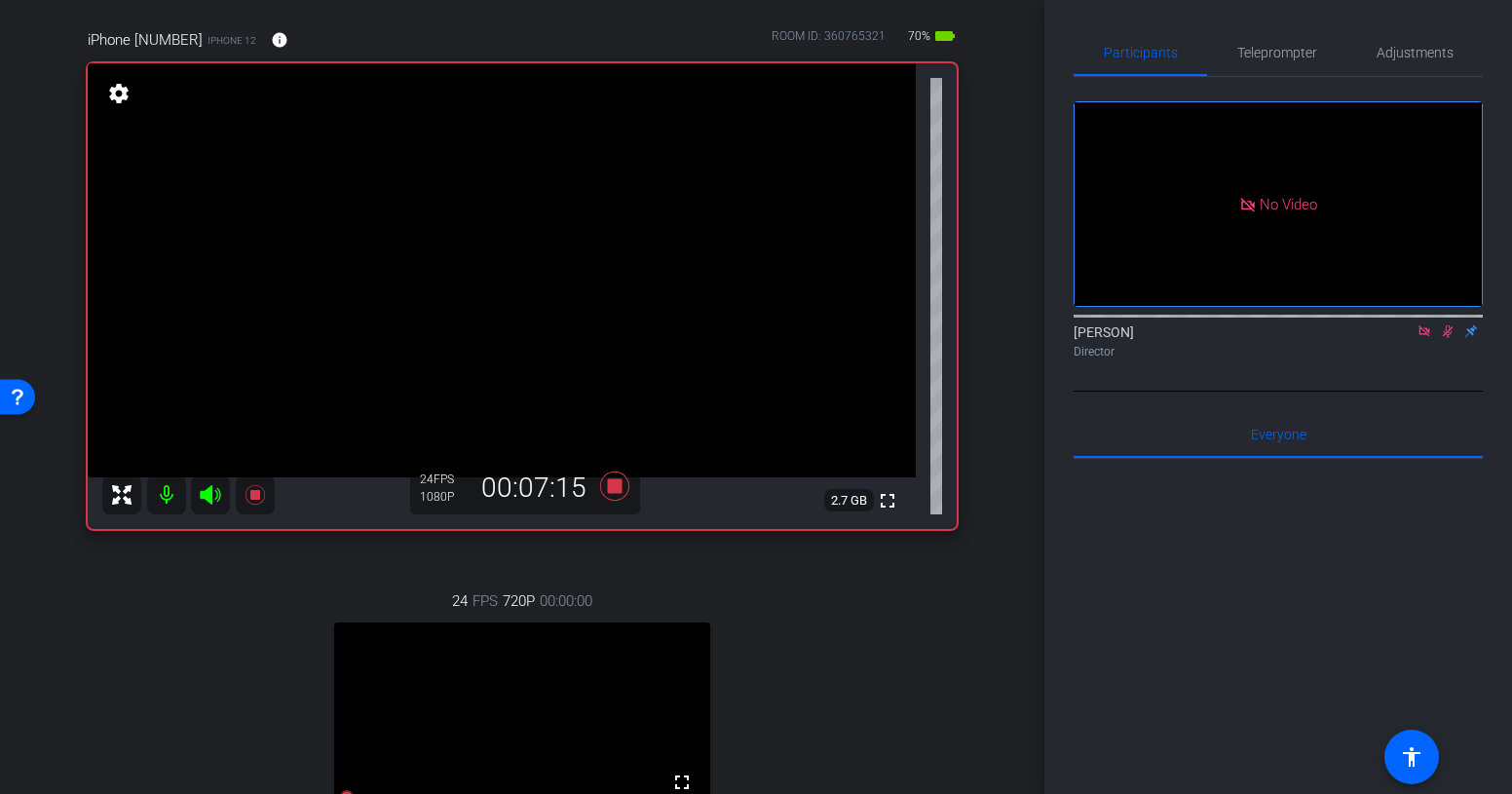 click 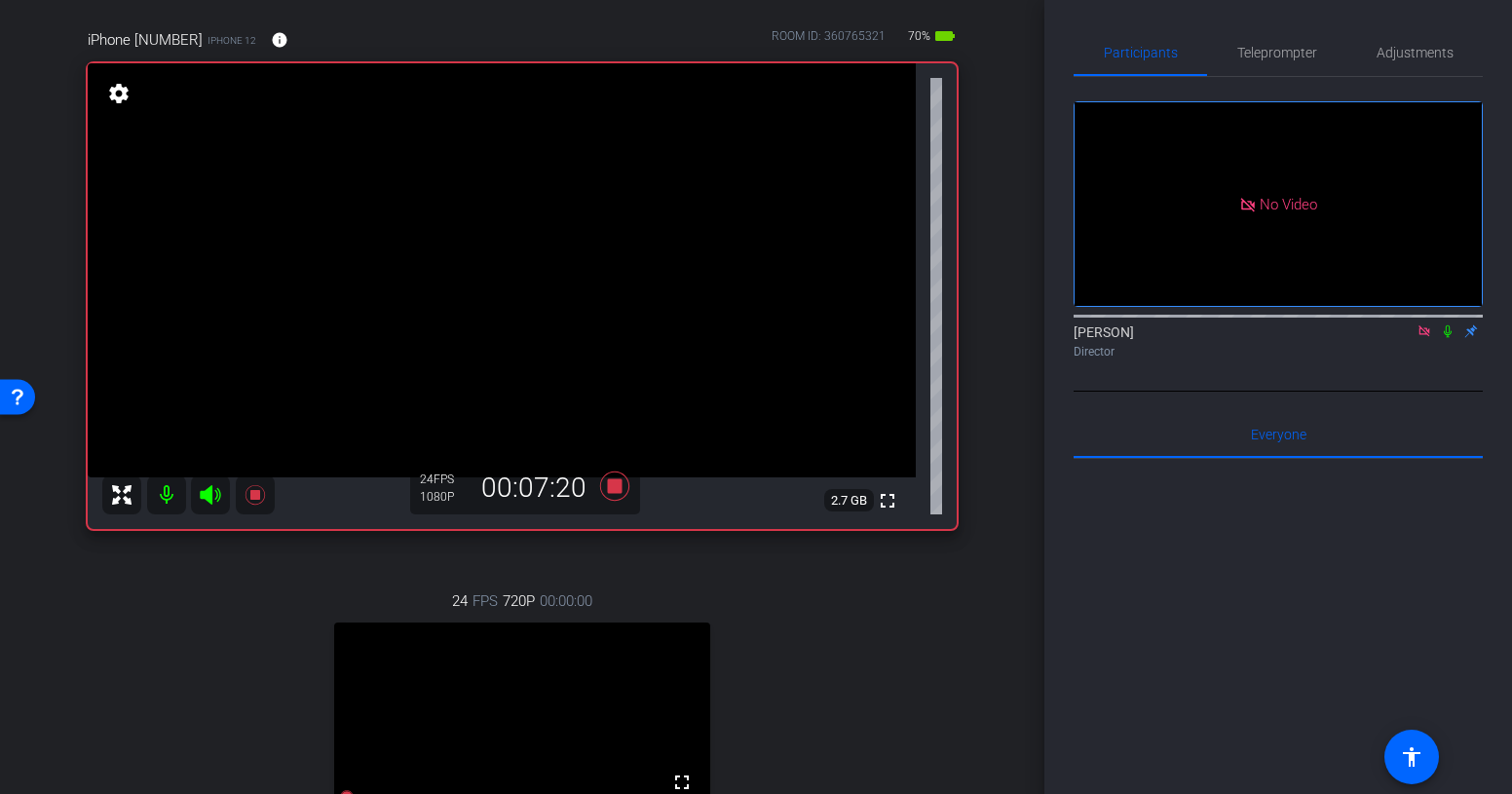 click 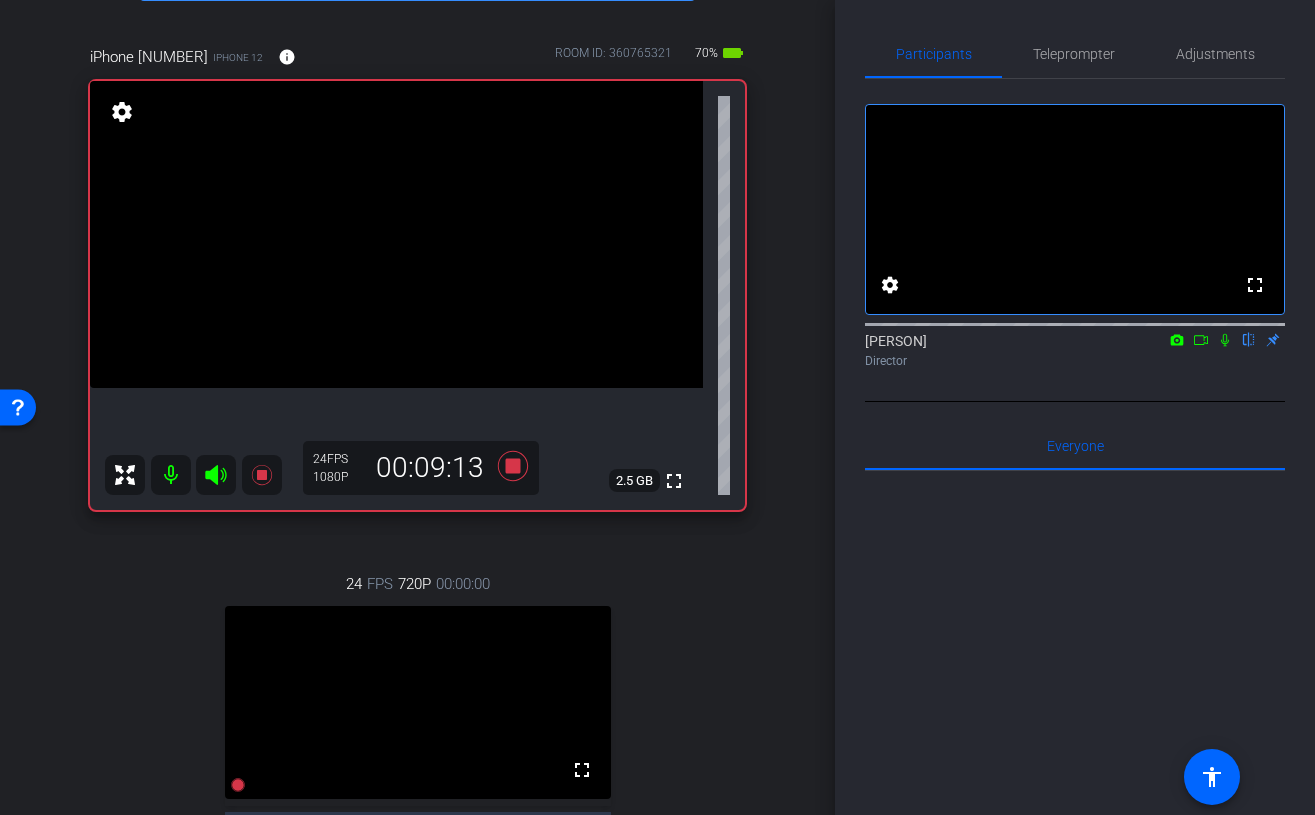 click 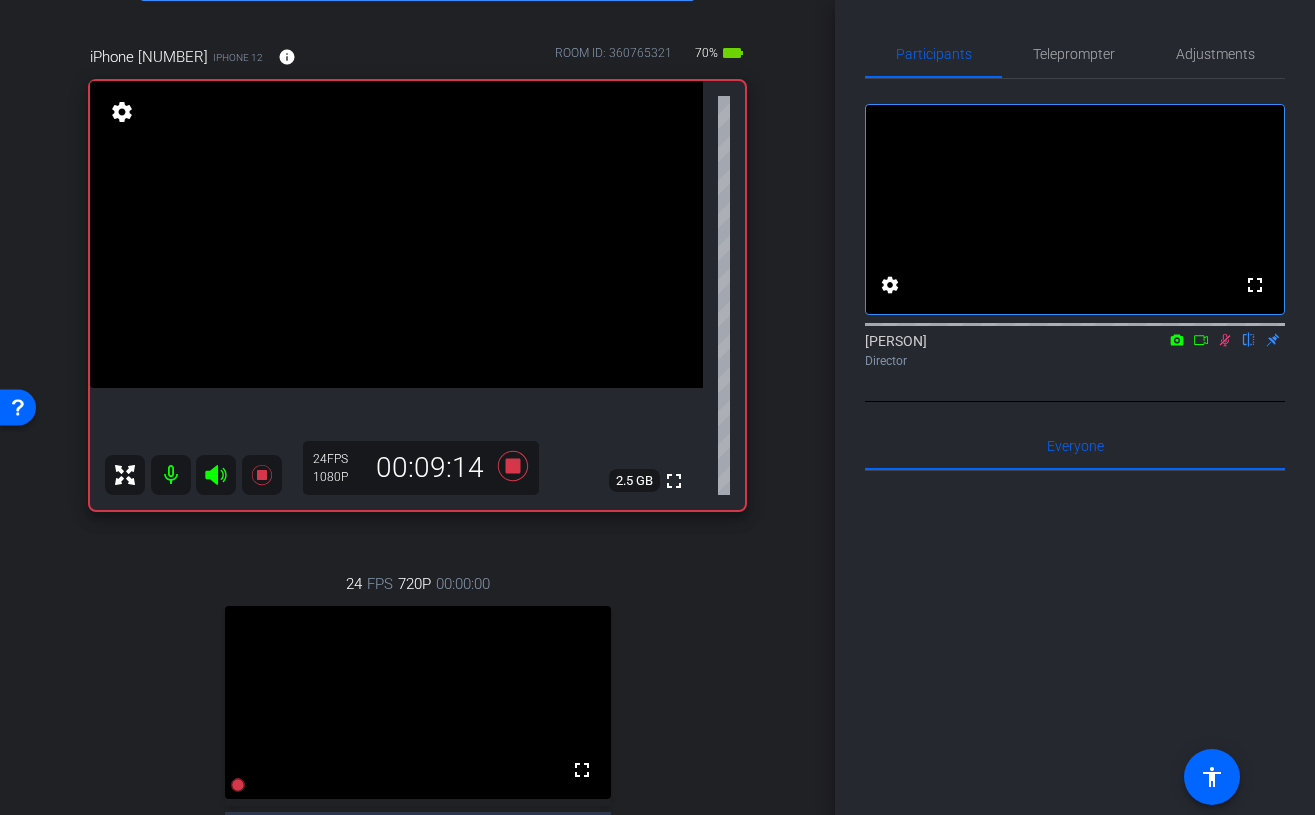 click 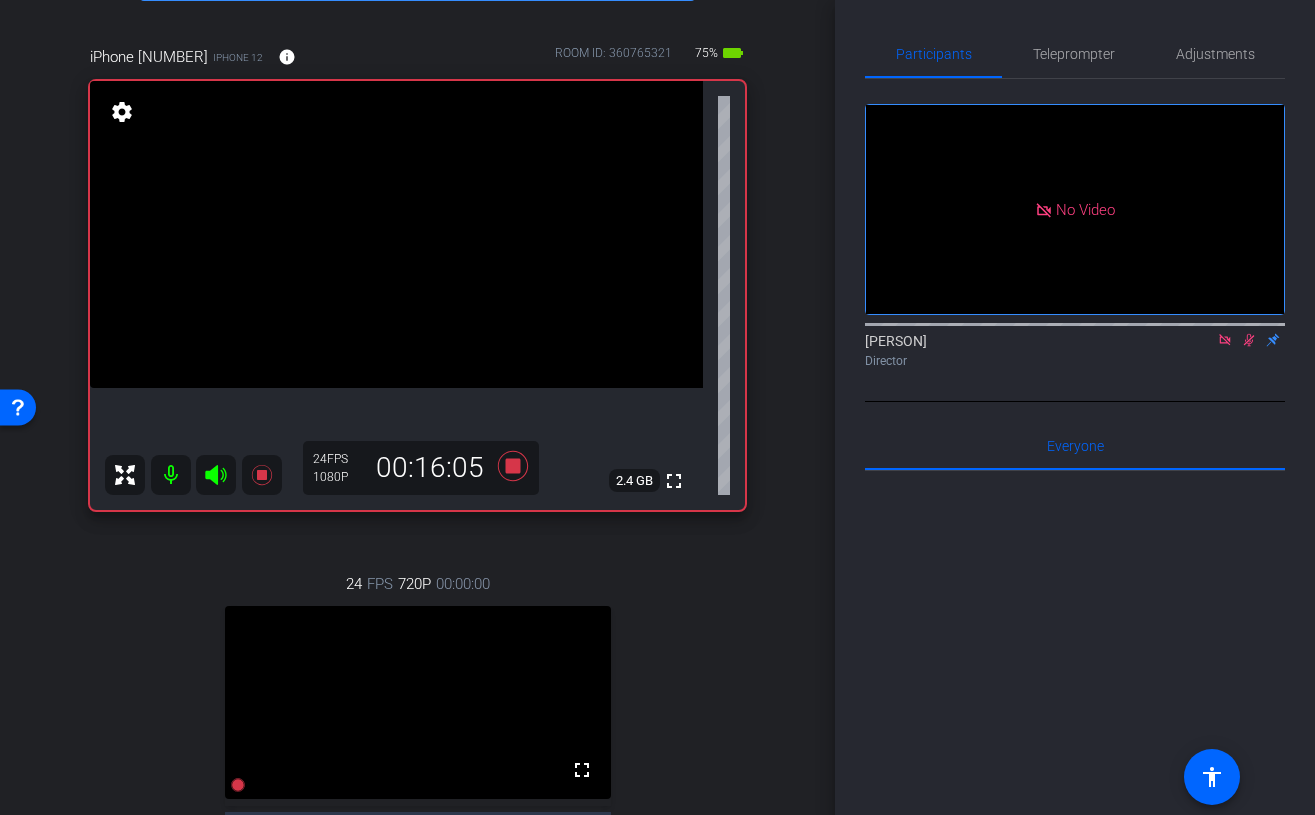 click 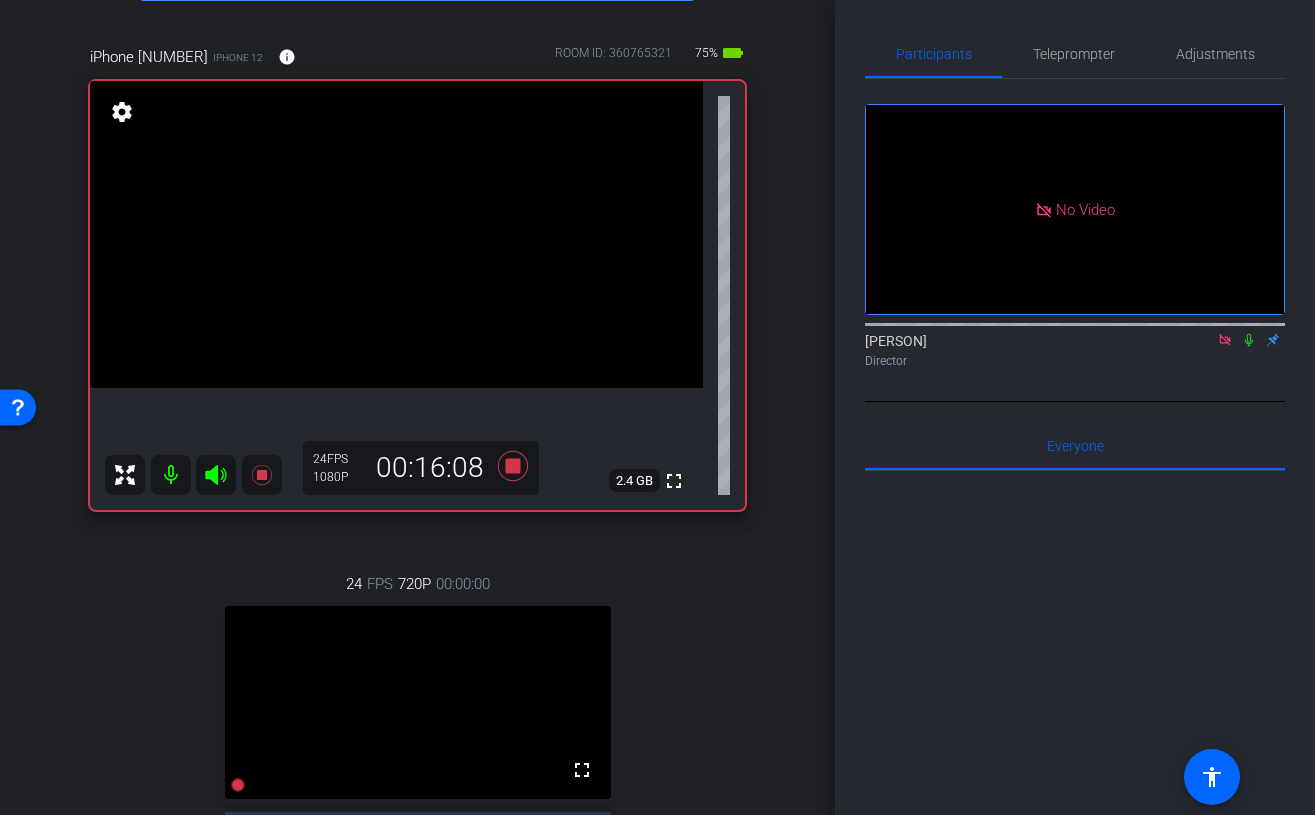 click 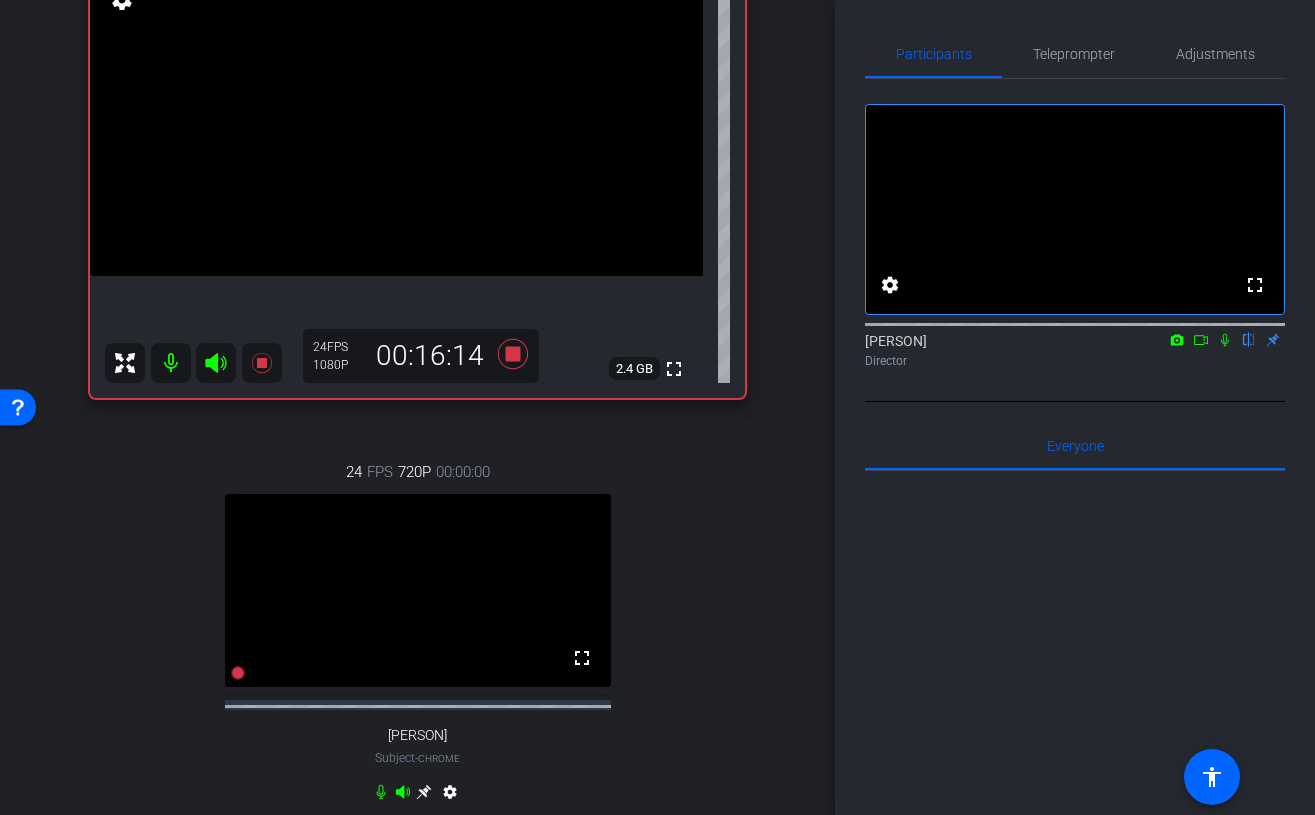 scroll, scrollTop: 251, scrollLeft: 0, axis: vertical 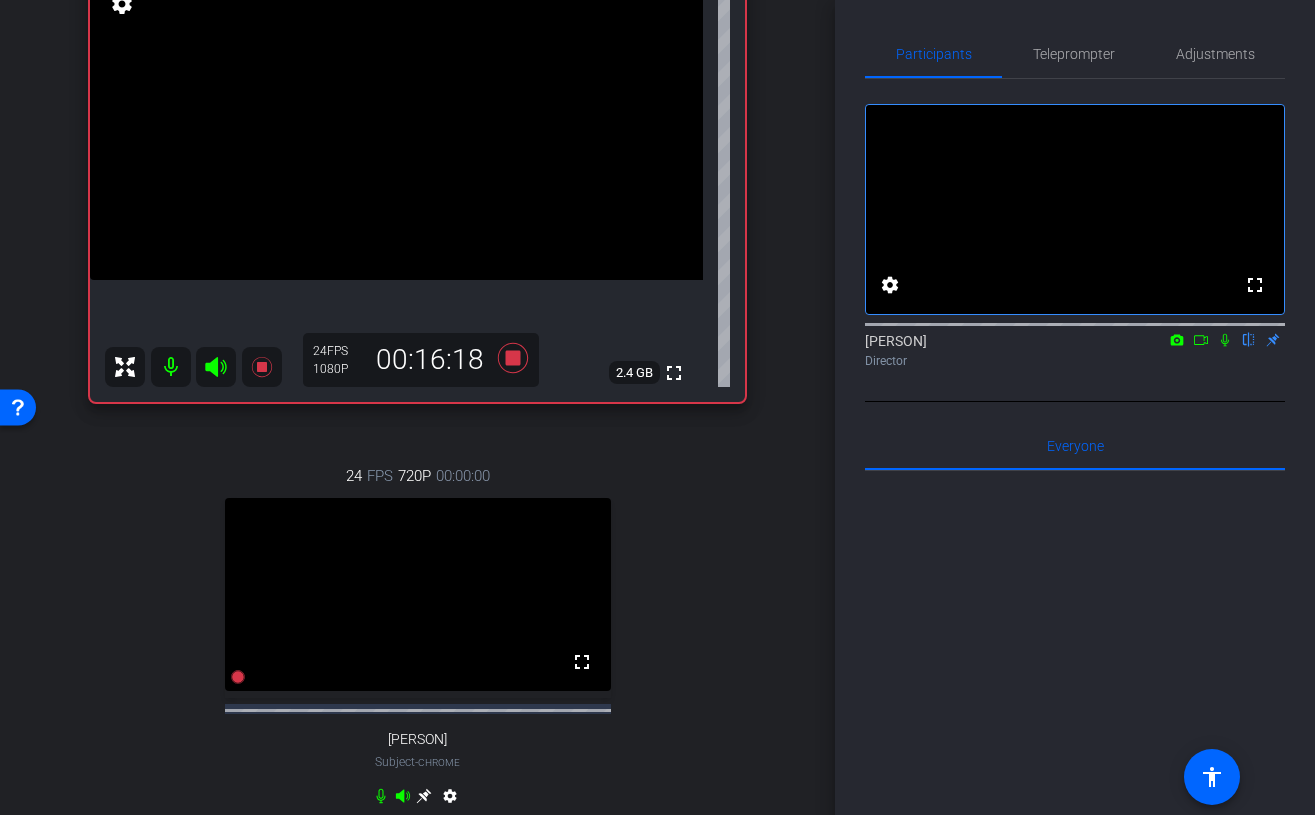 click 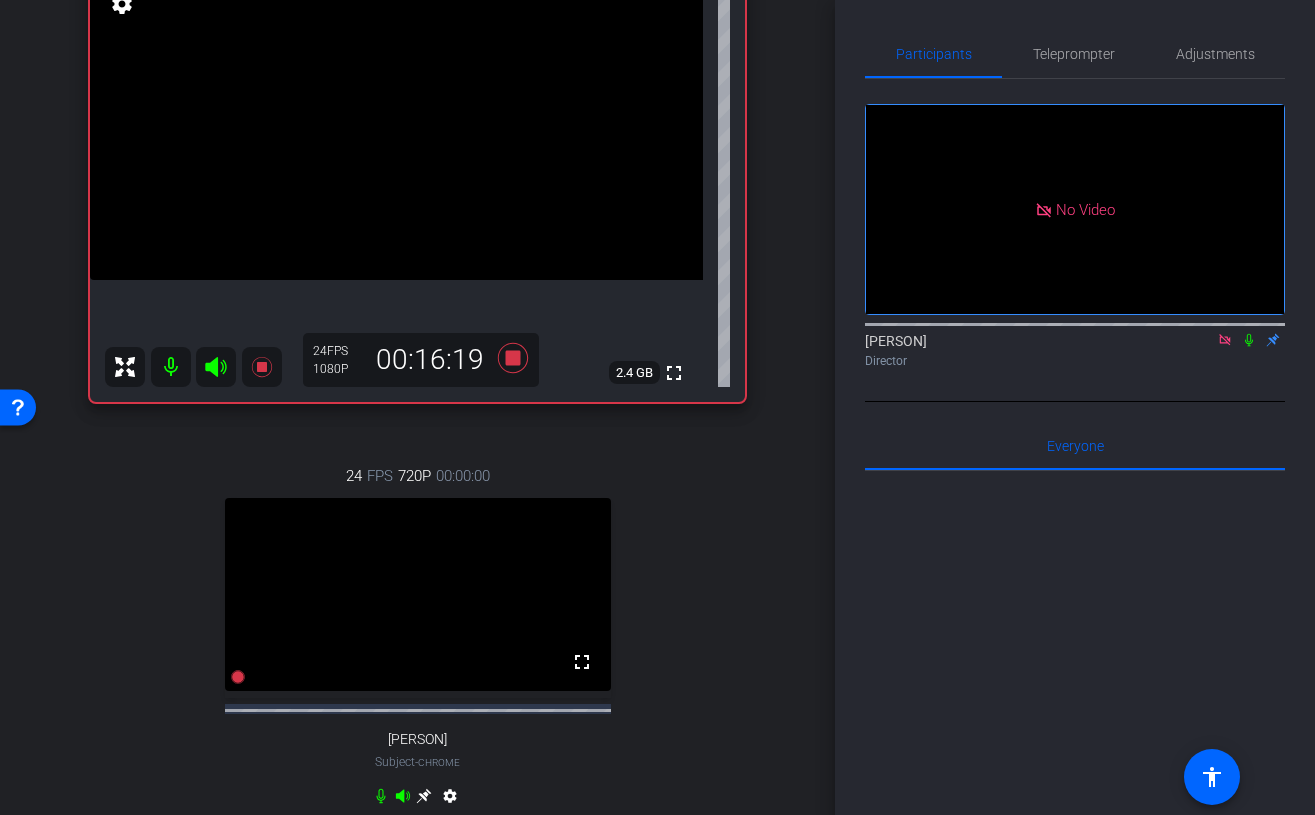 click 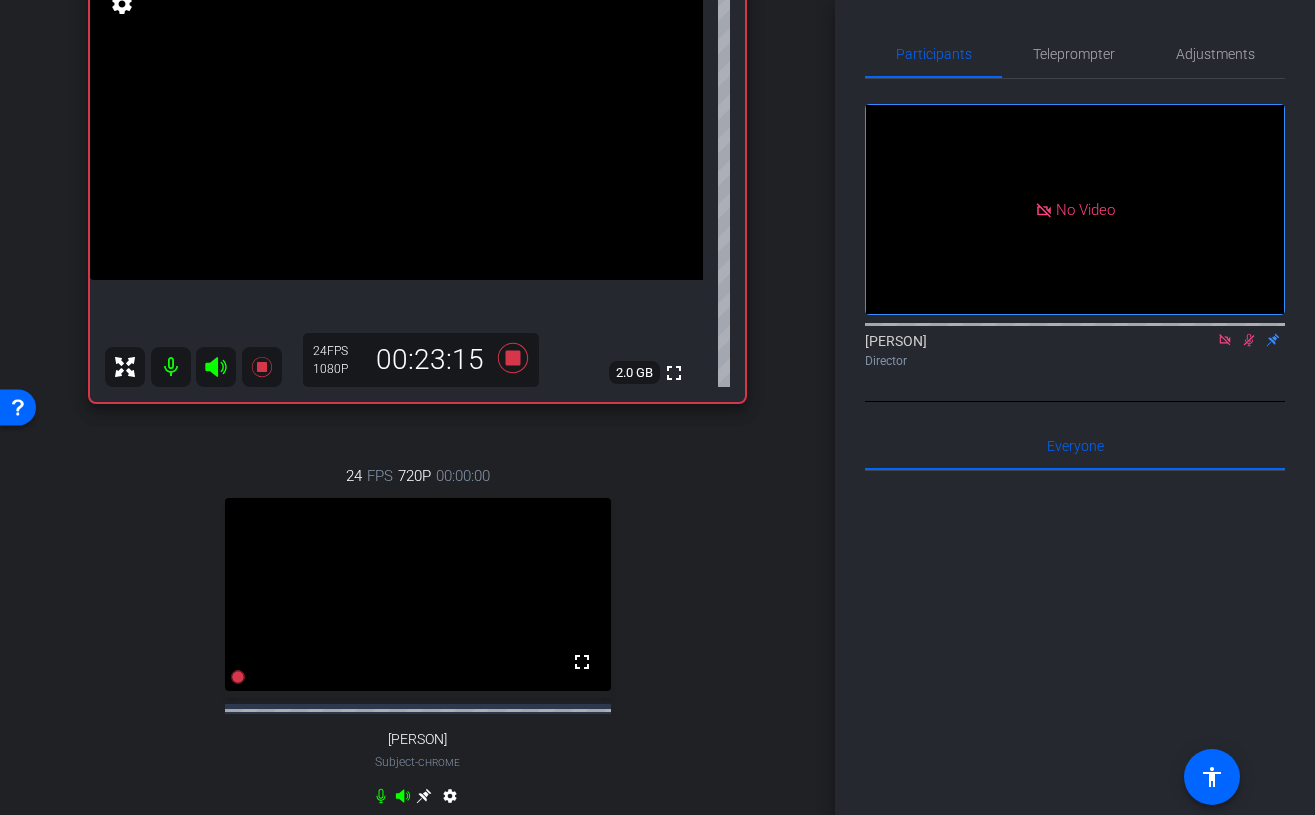 scroll, scrollTop: 0, scrollLeft: 0, axis: both 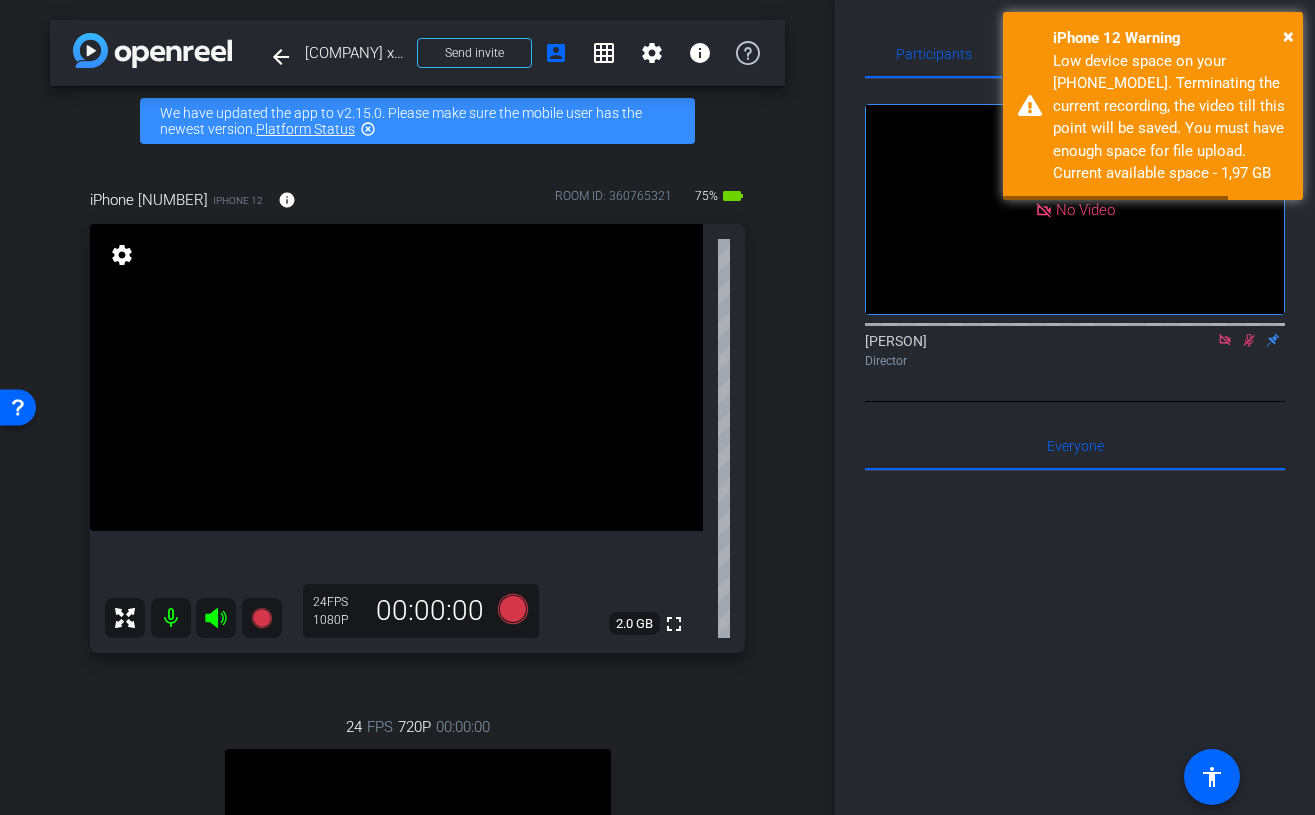 click 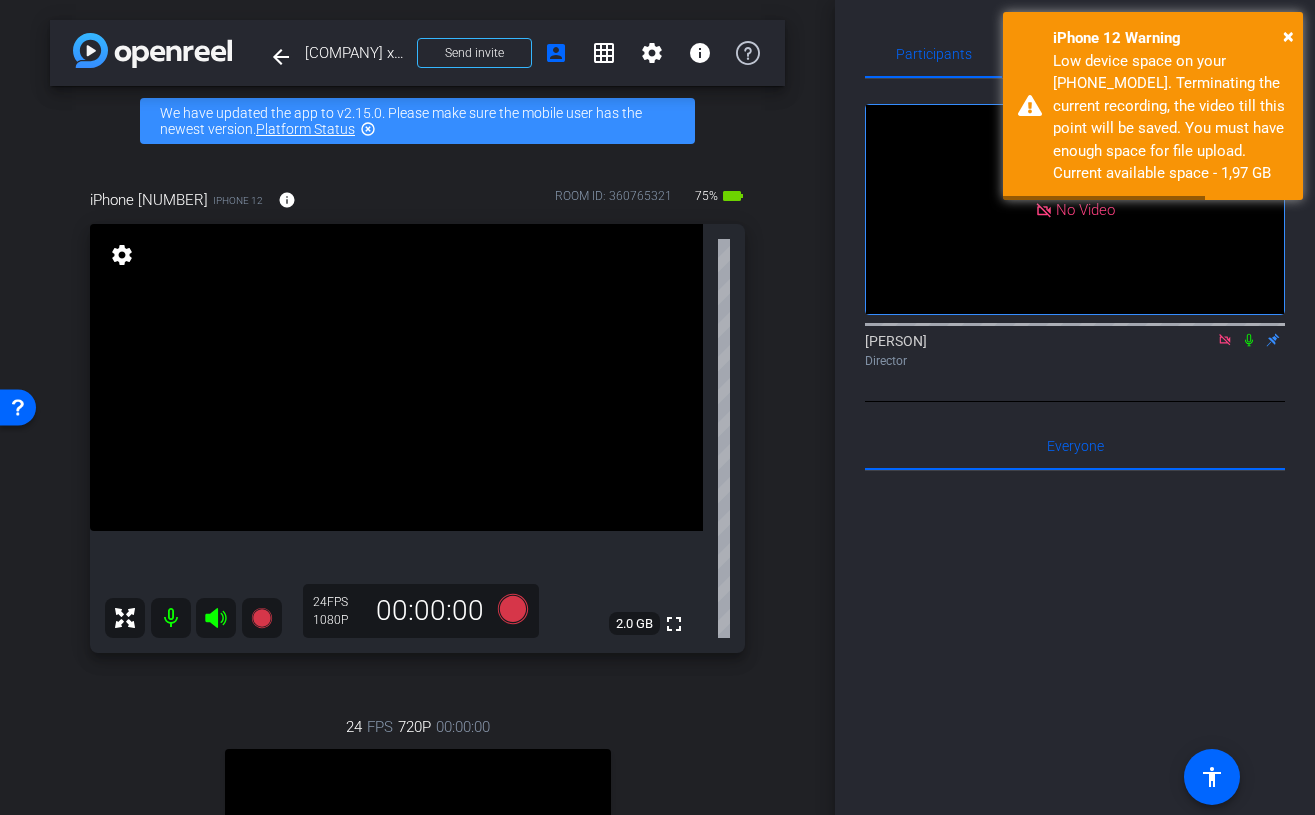 click 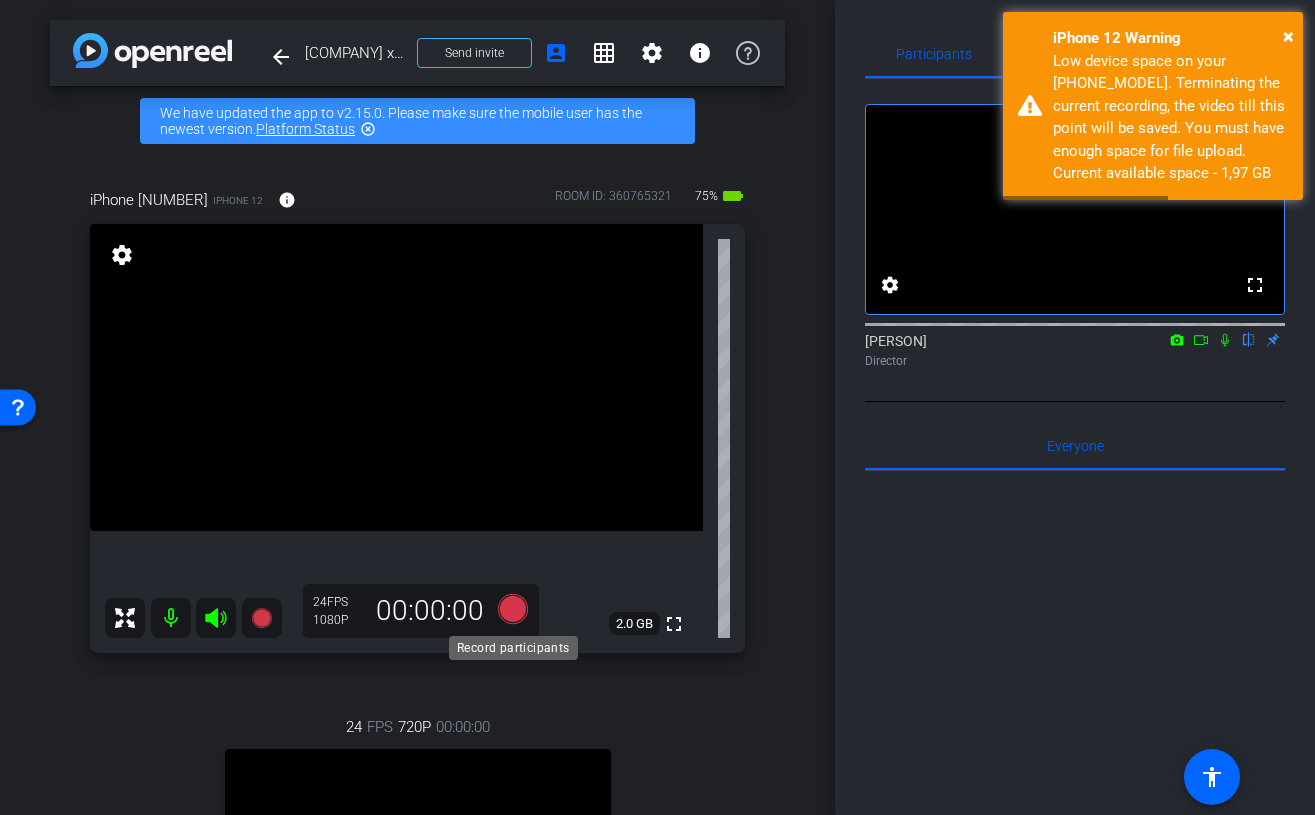 click 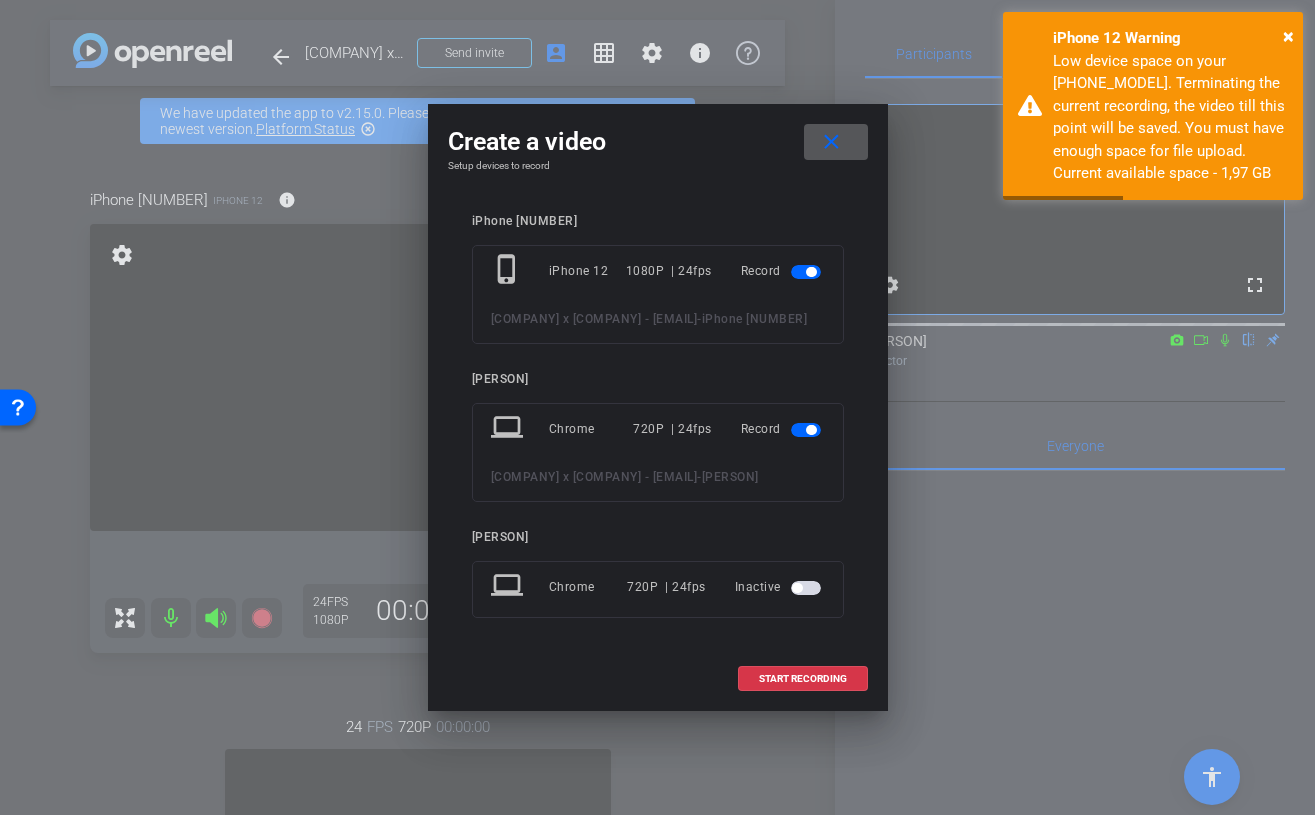 click at bounding box center (811, 430) 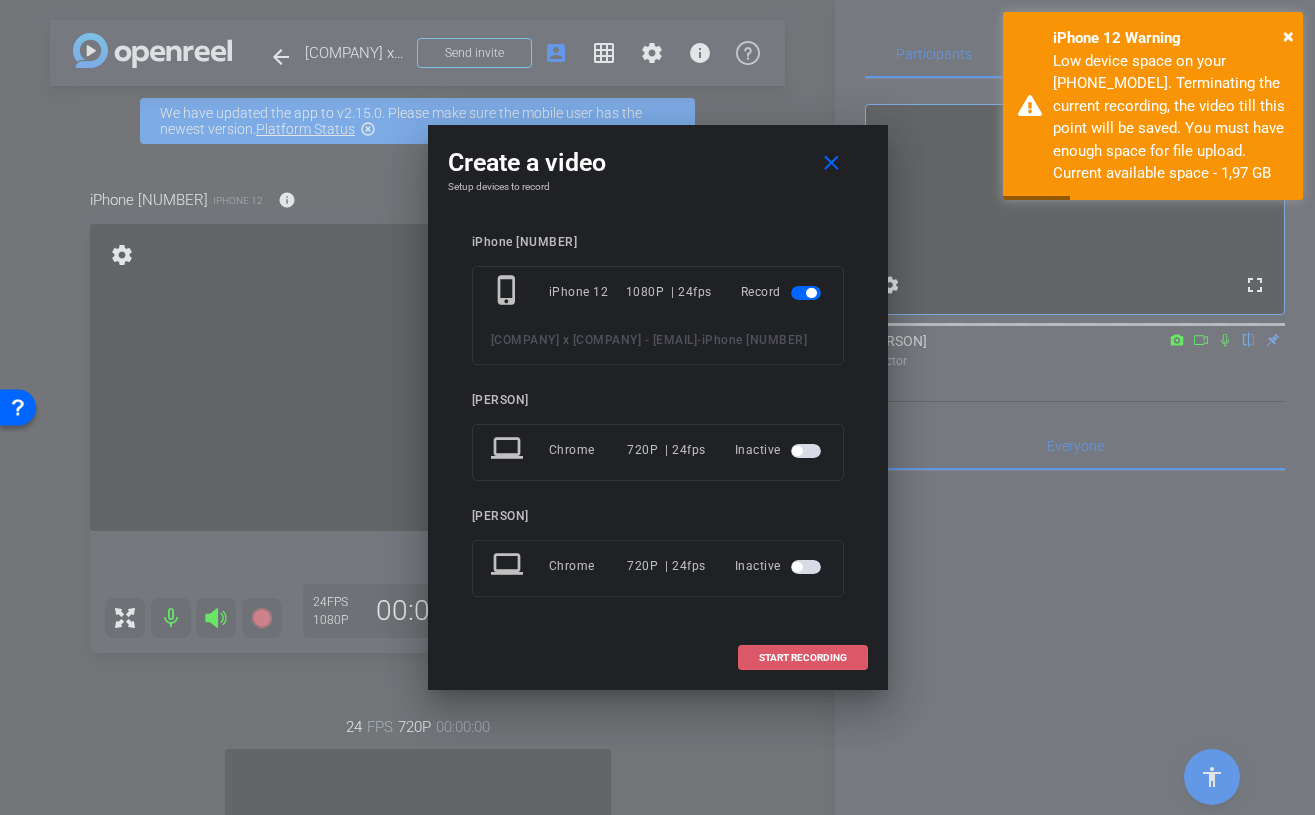 click on "START RECORDING" at bounding box center (803, 658) 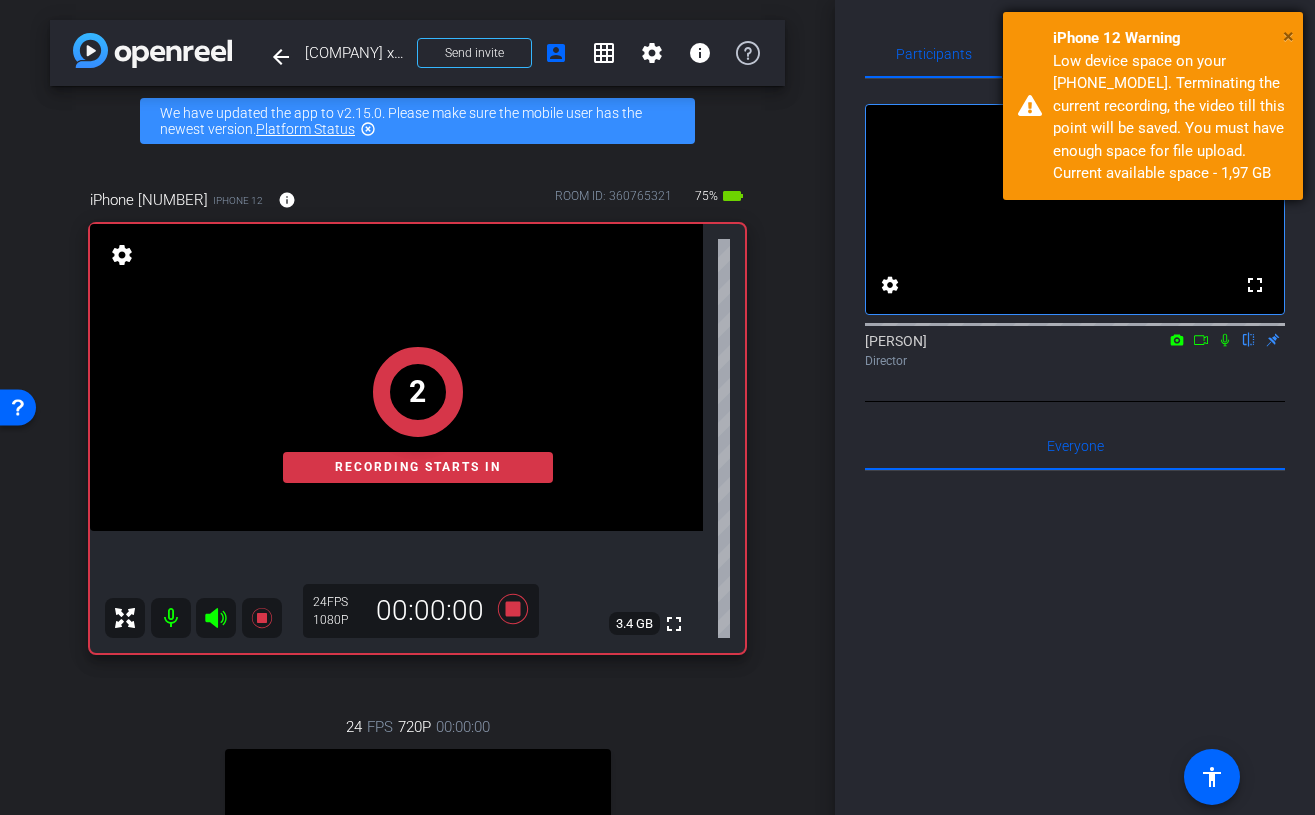 click on "×" at bounding box center [1288, 36] 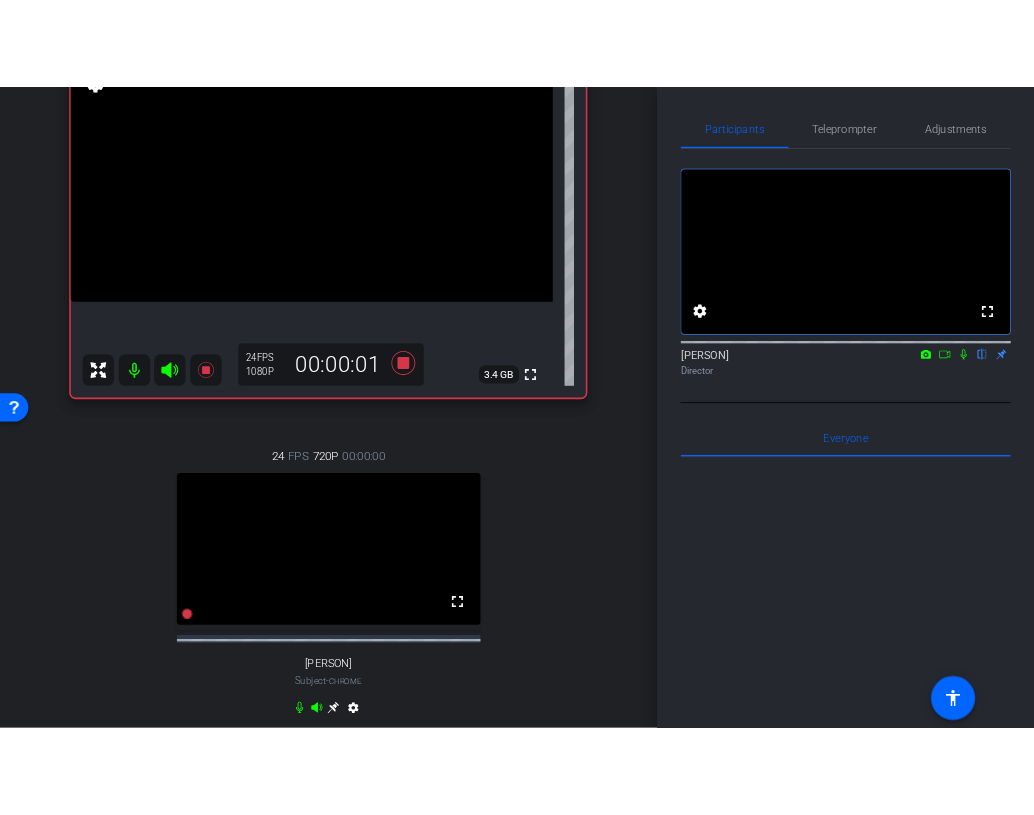scroll, scrollTop: 0, scrollLeft: 0, axis: both 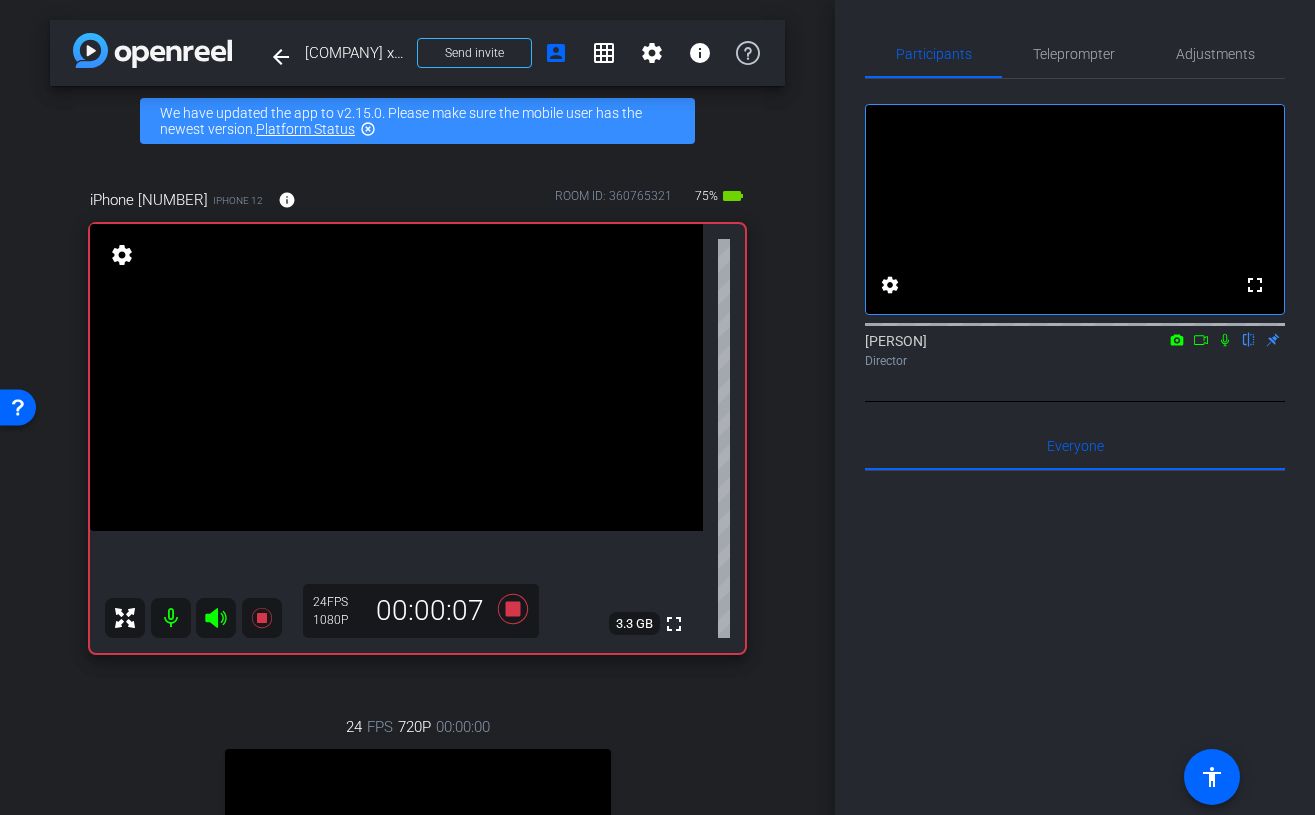 click 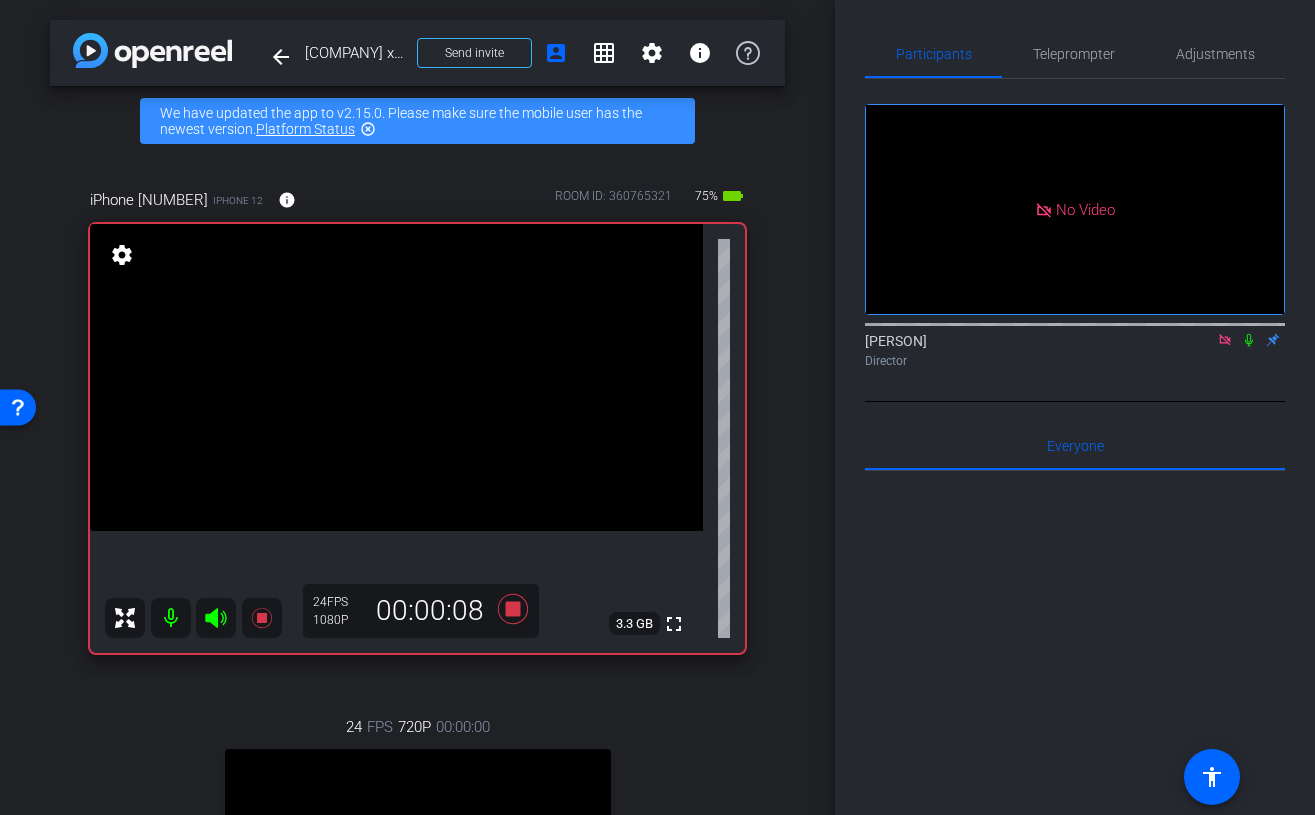 click 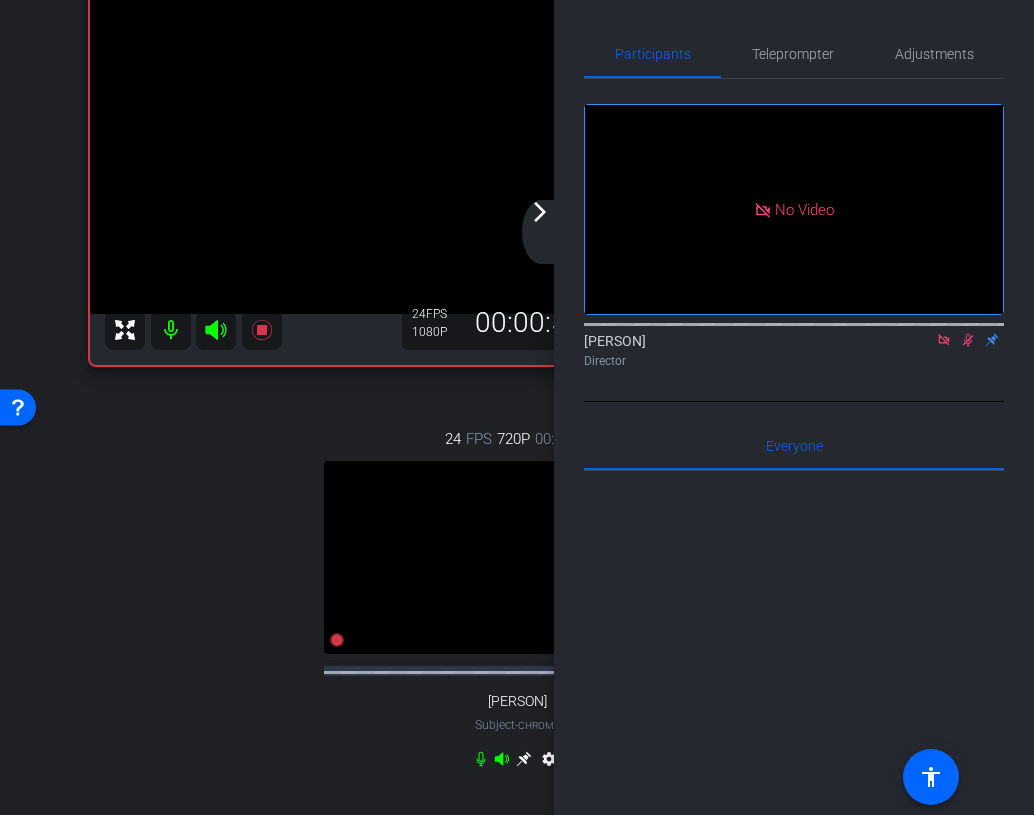 scroll, scrollTop: 174, scrollLeft: 0, axis: vertical 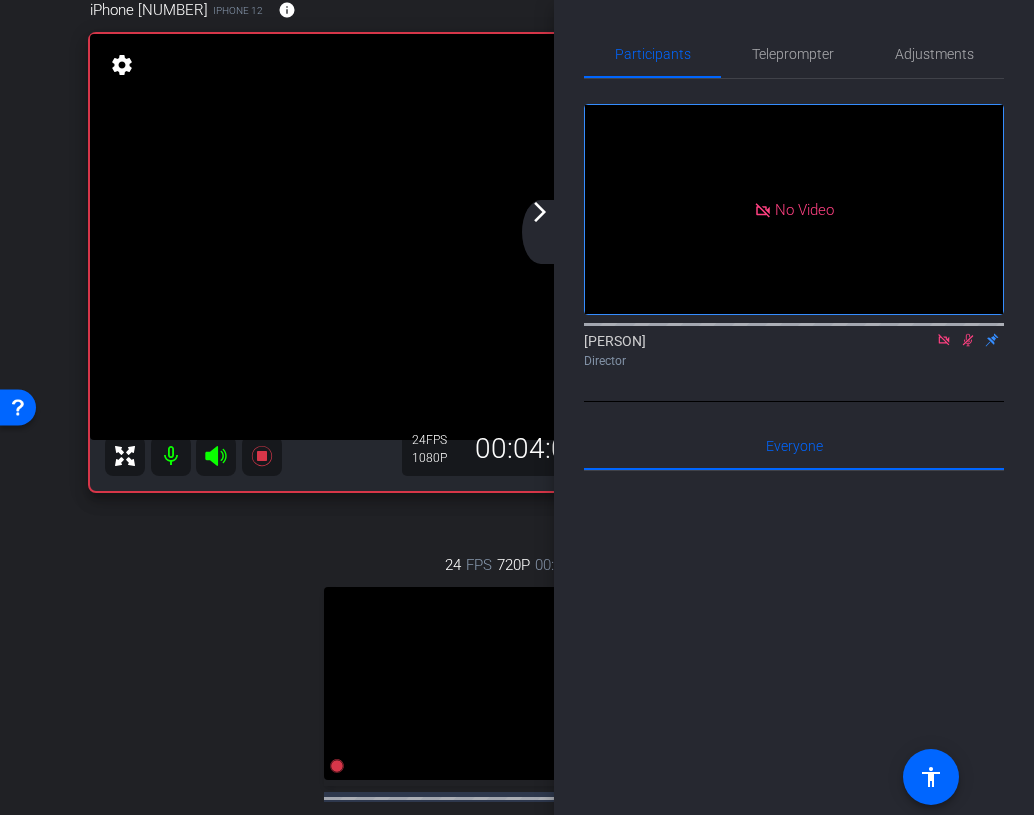 click 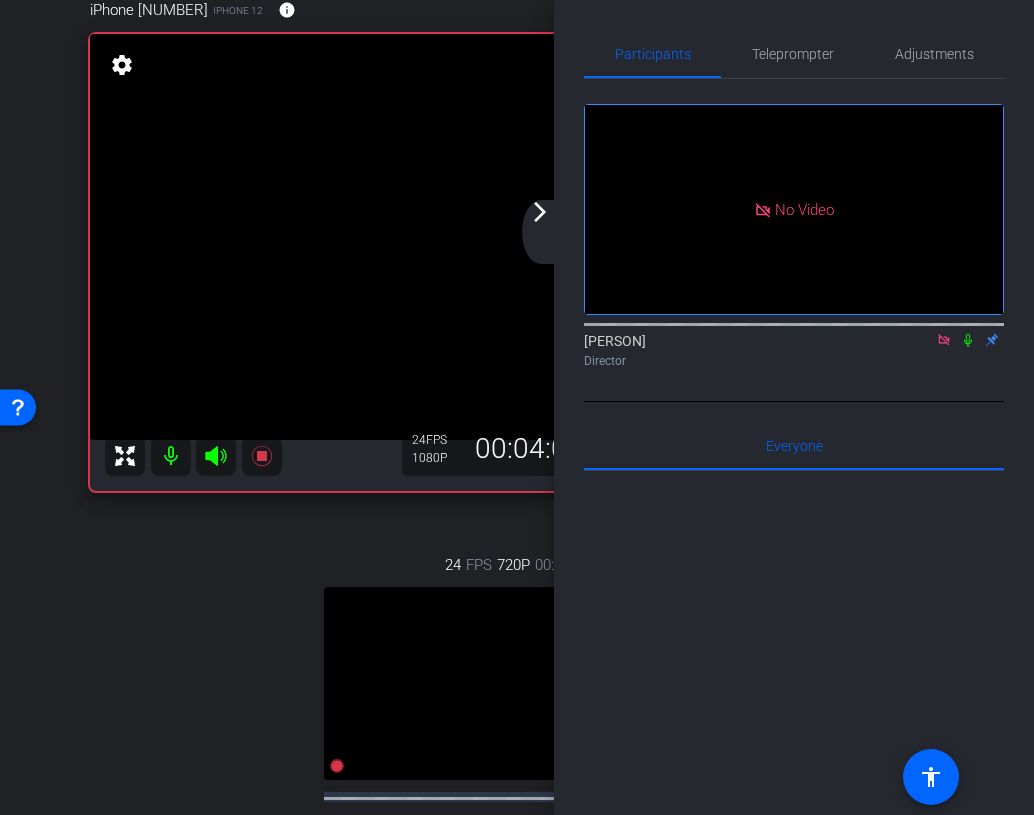 click 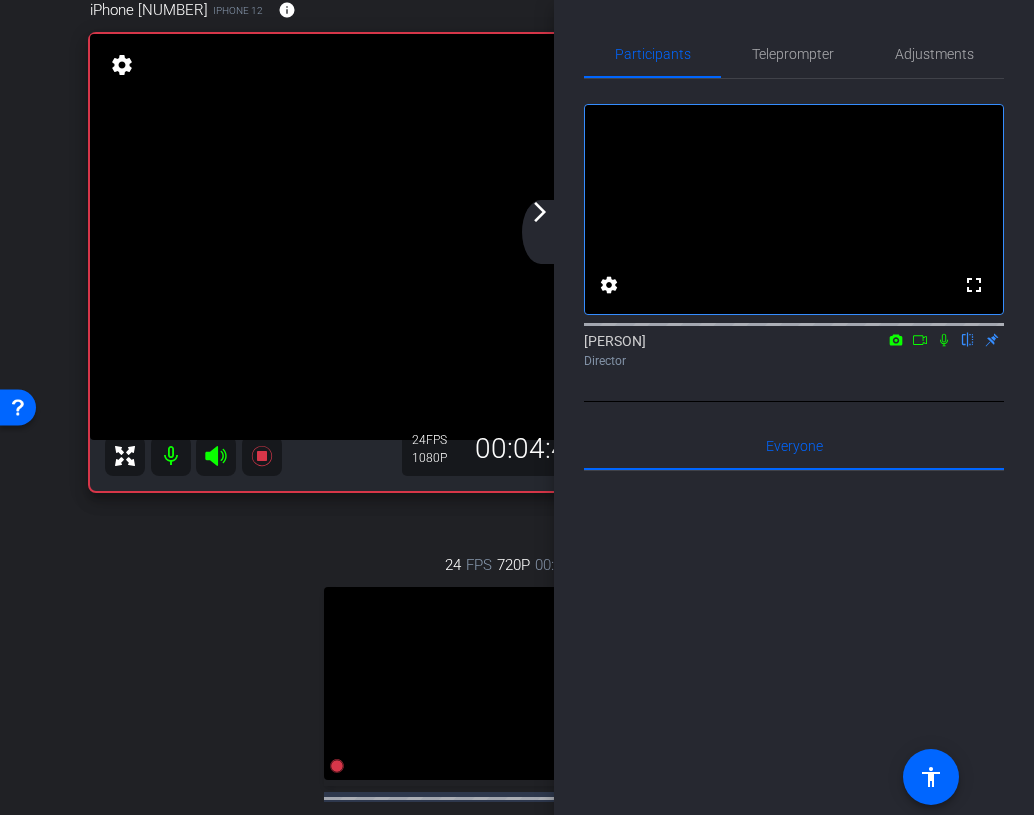 click on "arrow_back_ios_new arrow_forward_ios" 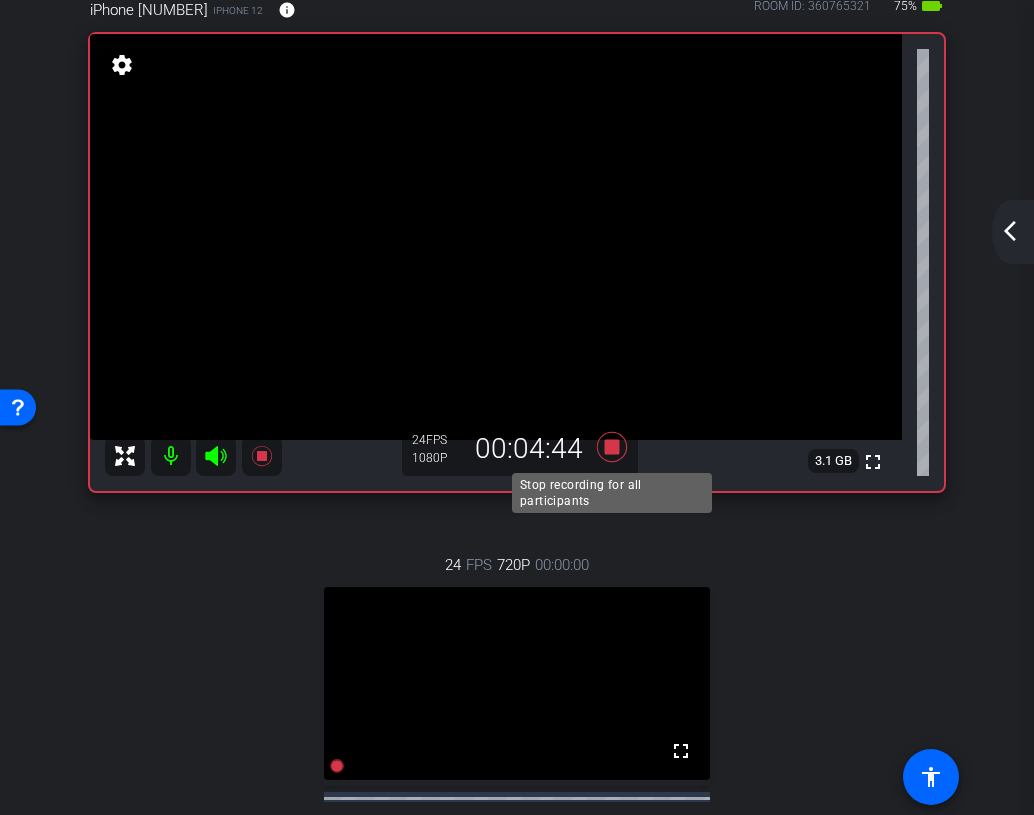 click 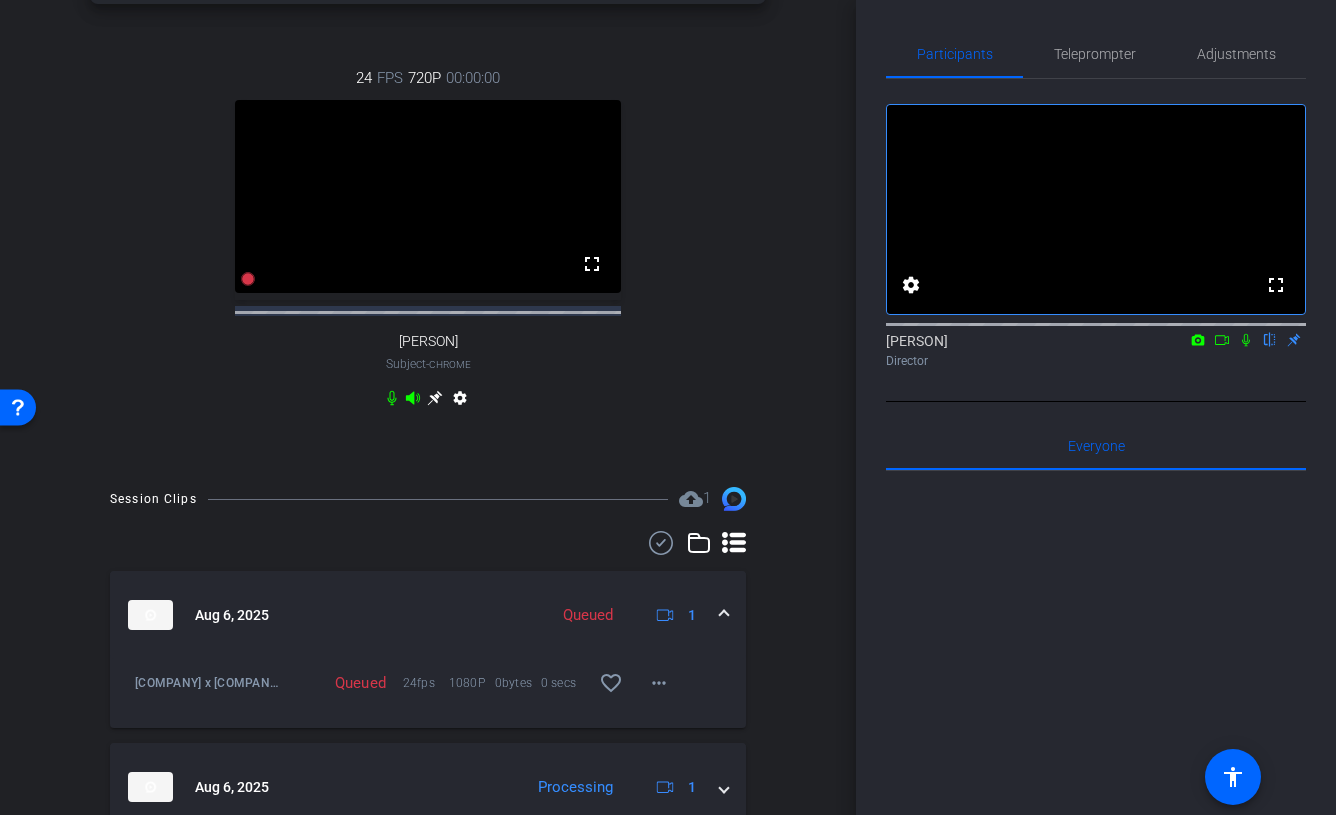 scroll, scrollTop: 857, scrollLeft: 0, axis: vertical 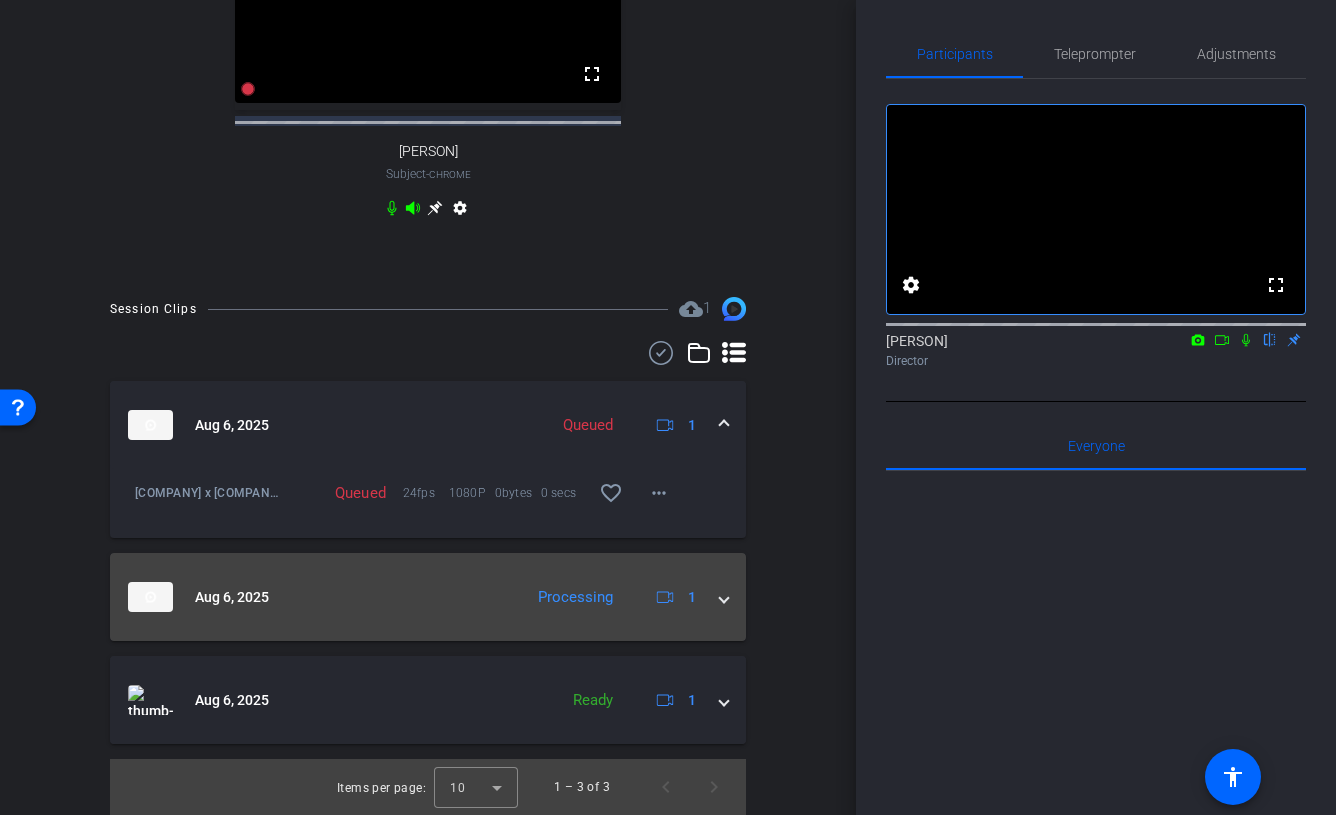 click on "Aug 6, 2025   Processing
1" at bounding box center (428, 597) 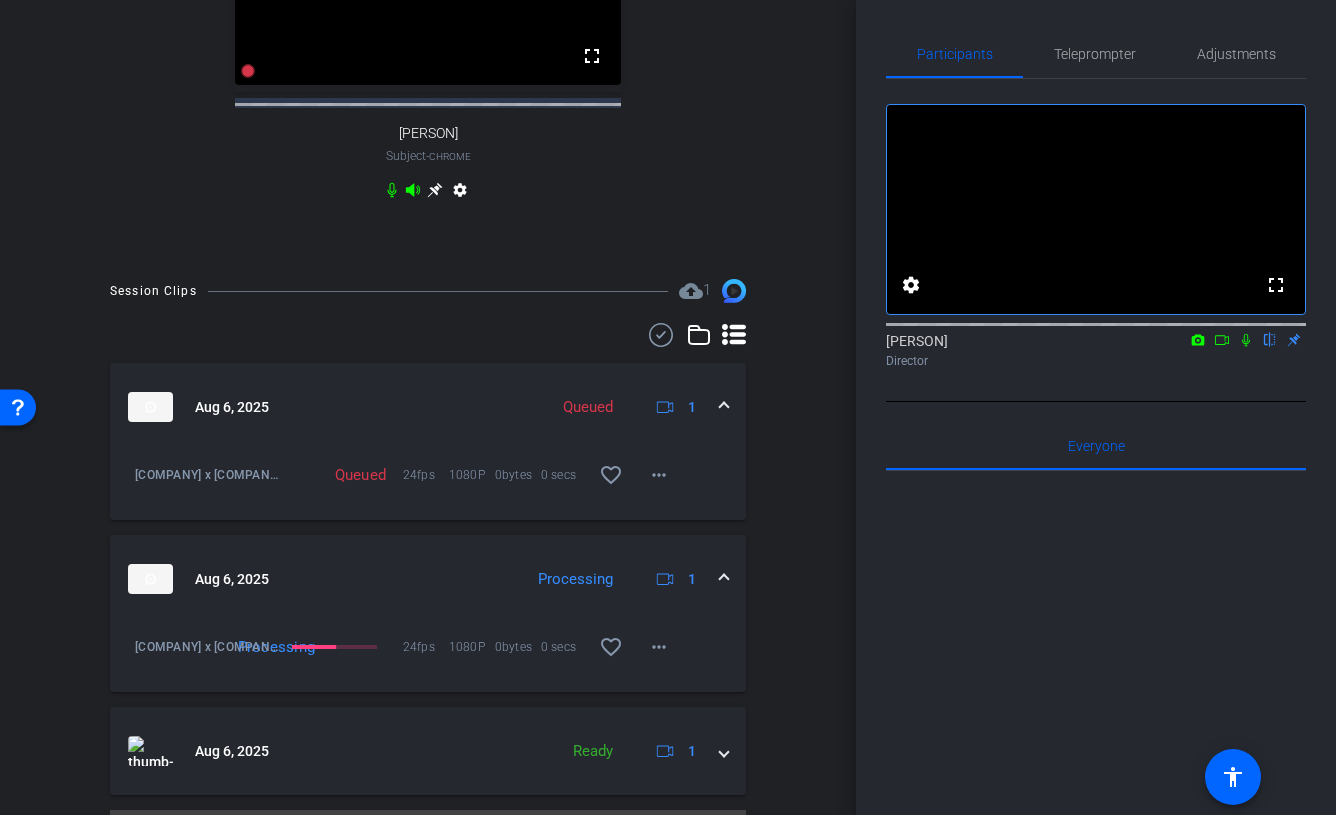 click on "Session Clips   cloud_upload   1
Aug 6, 2025   Queued
1 Hewlett Packard Enterprise x Creentech  - dborekci-creentech.com.tr-iPhone 124-2025-08-06-08-38-06-015-0   Queued  24fps 1080P 0bytes 0 secs favorite_border more_horiz   Aug 6, 2025   Processing
1 Hewlett Packard Enterprise x Creentech  - dborekci-creentech.com.tr-iPhone 124-2025-08-06-08-14-33-263-0   Processing  24fps 1080P 0bytes 0 secs favorite_border more_horiz   Aug 6, 2025   Ready
1  Items per page:  10  1 – 3 of 3" at bounding box center [428, 572] 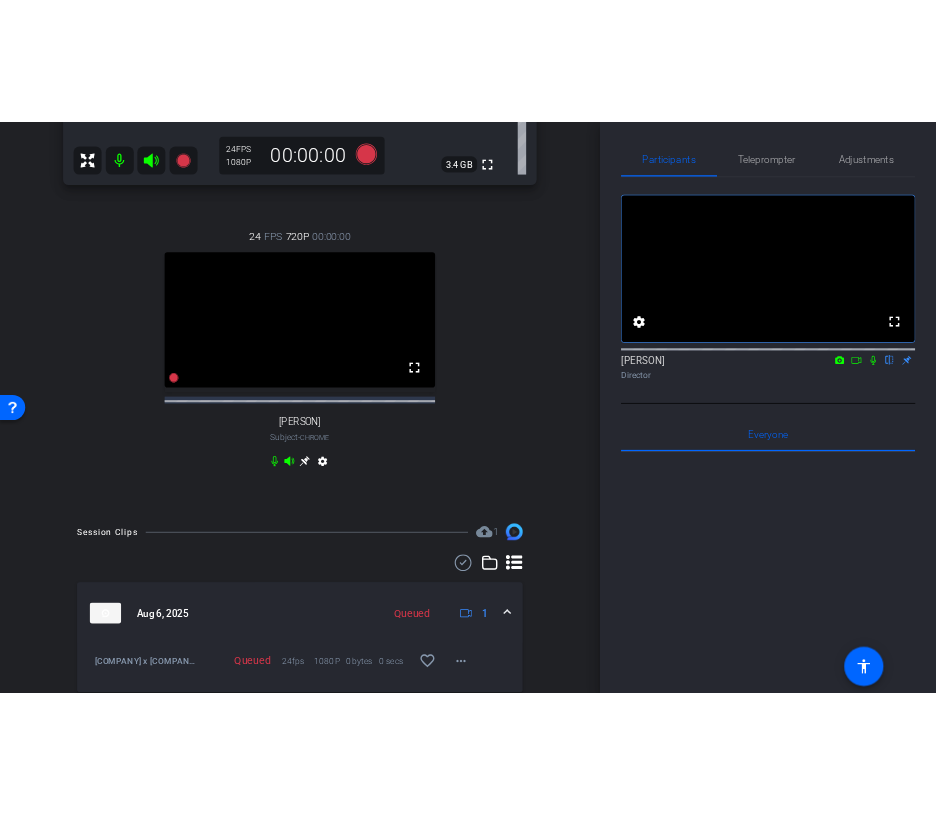 scroll, scrollTop: 0, scrollLeft: 0, axis: both 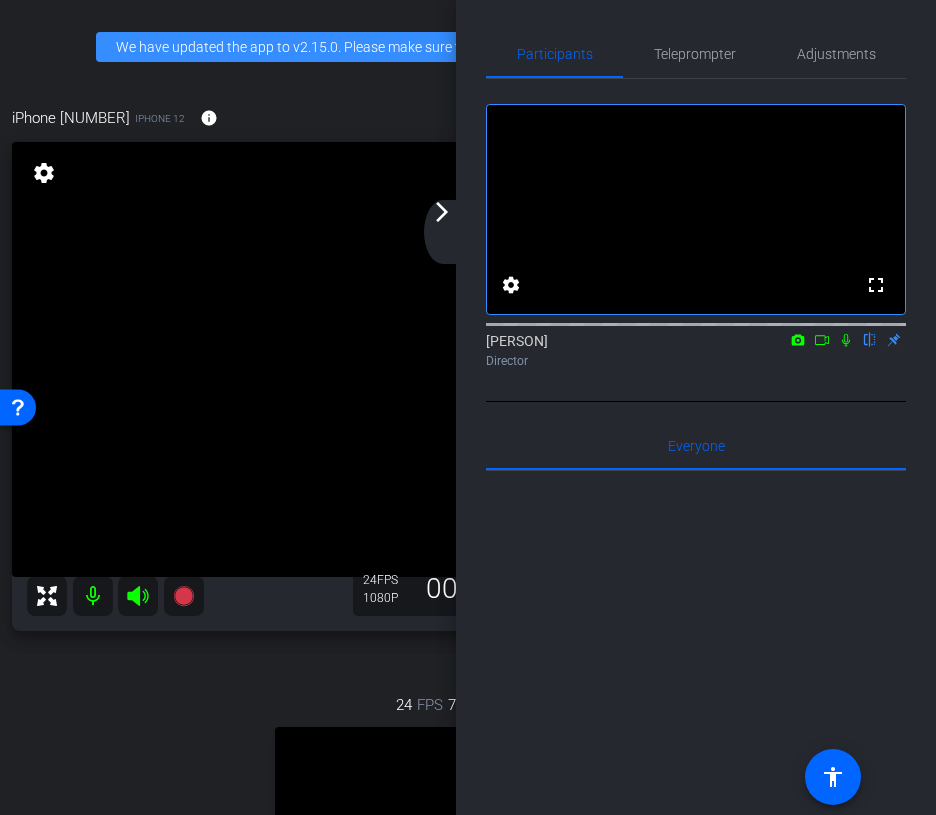 click at bounding box center (447, 359) 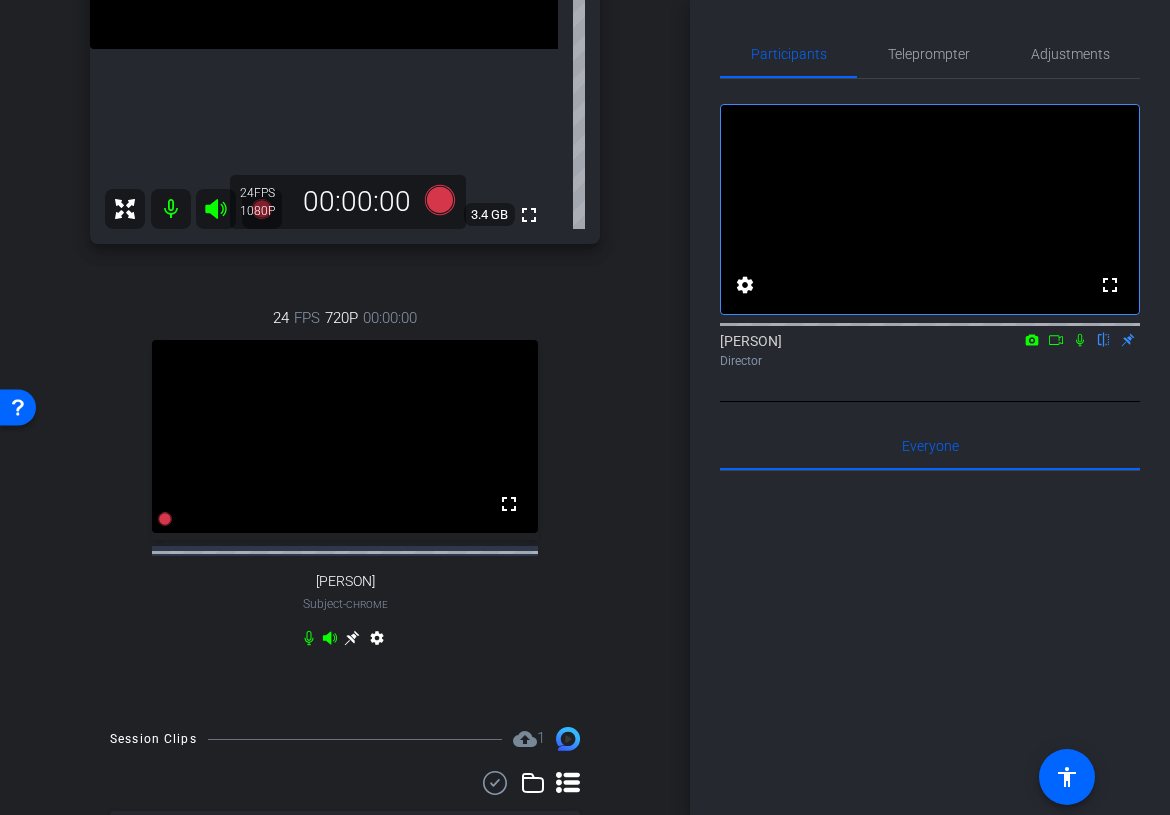 scroll, scrollTop: 161, scrollLeft: 0, axis: vertical 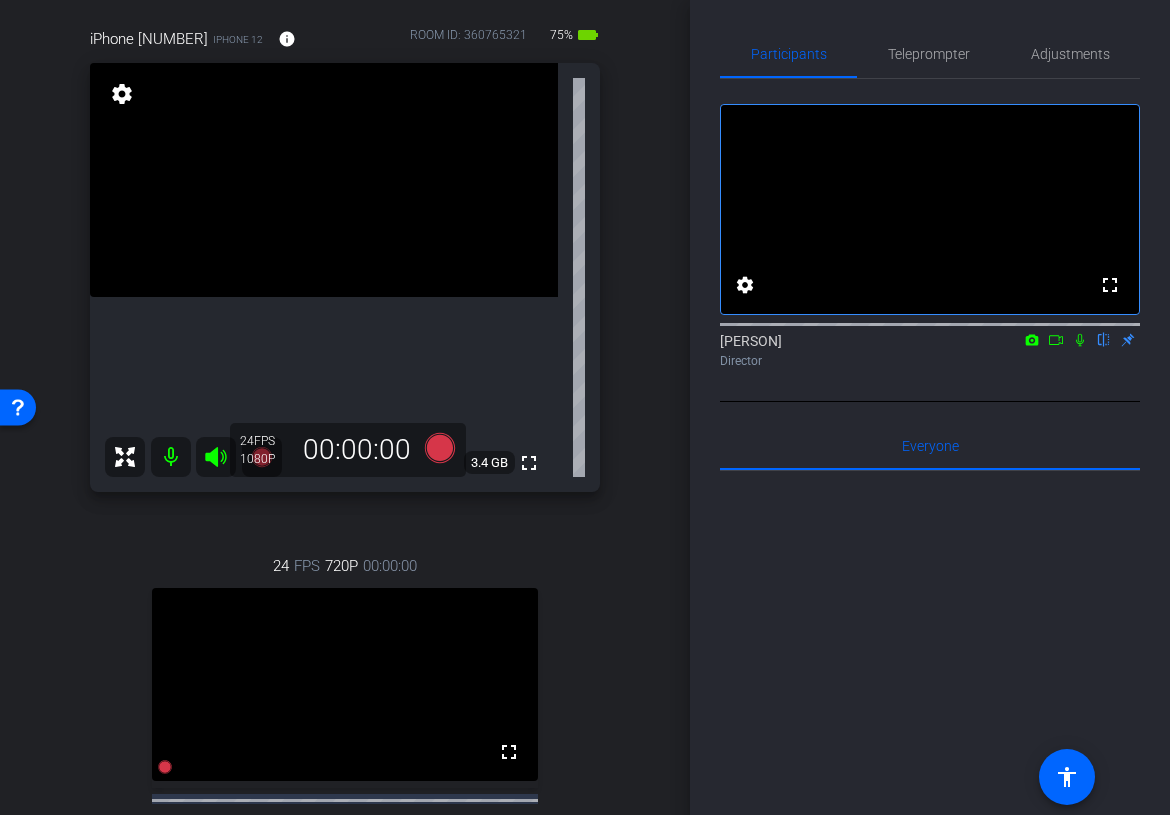 click 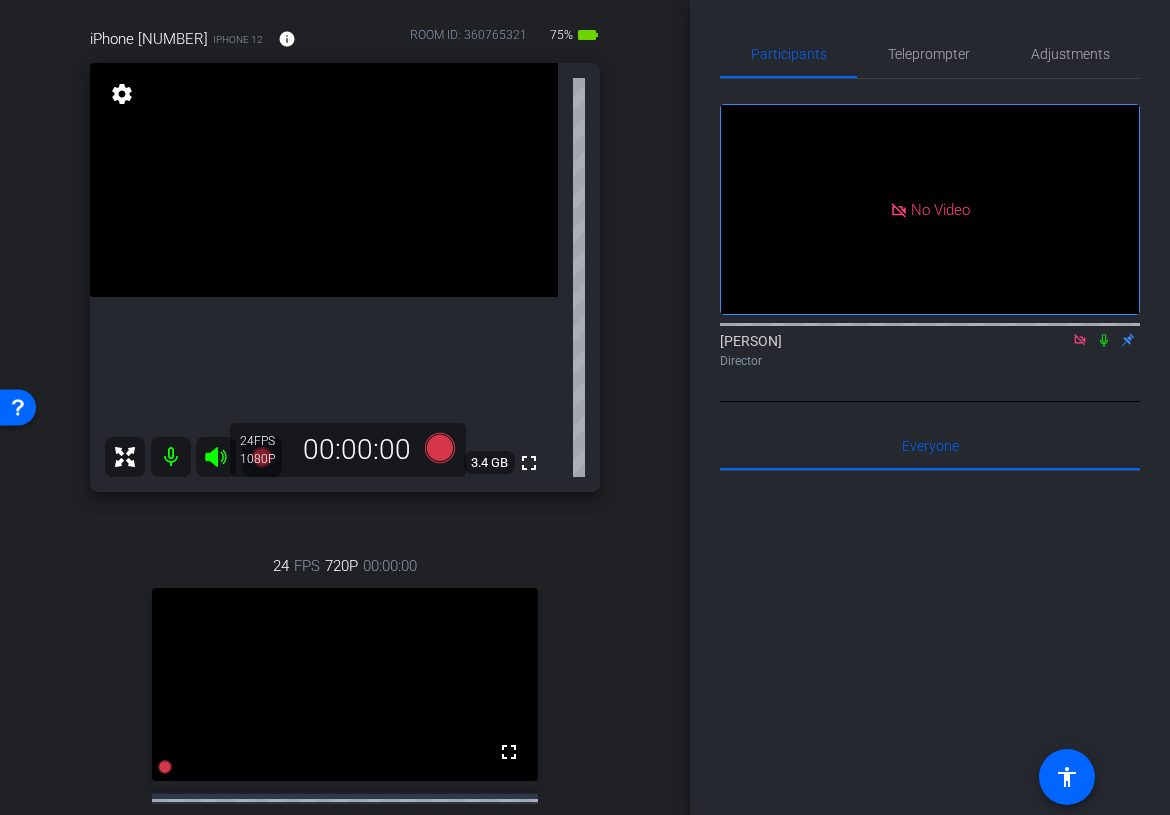 click 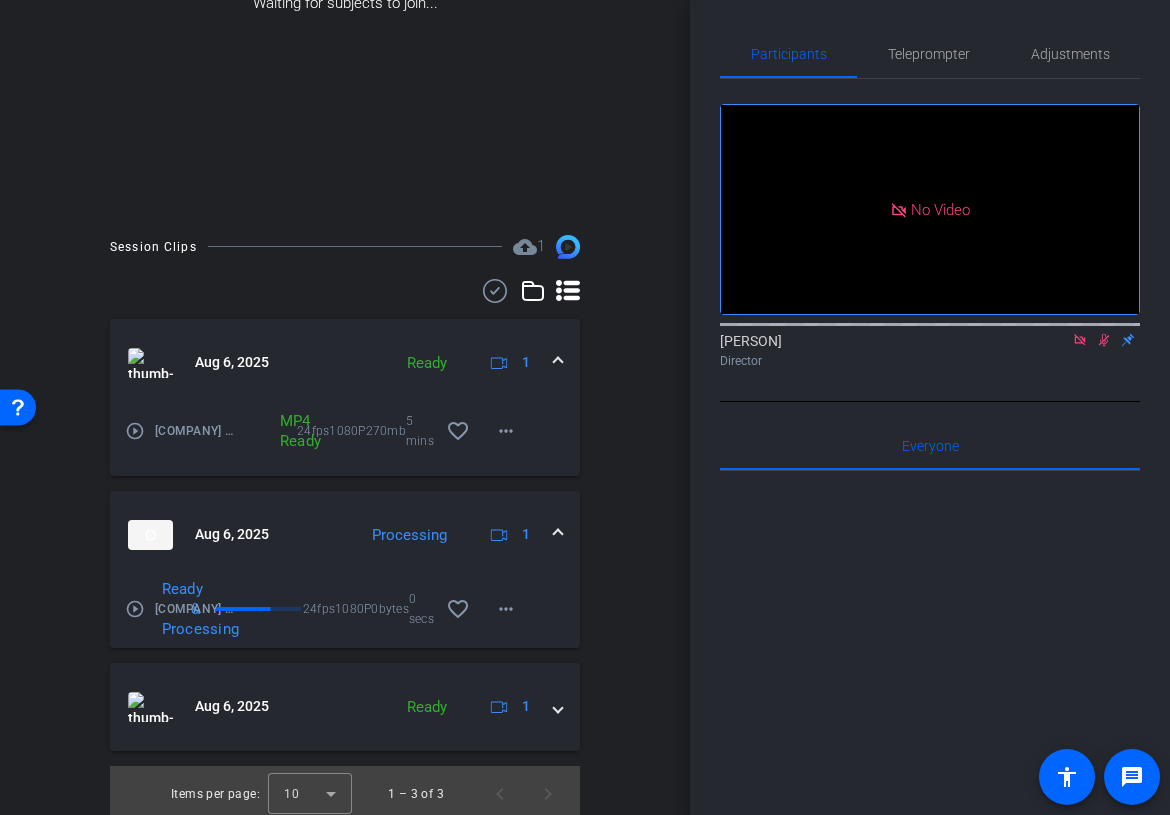scroll, scrollTop: 371, scrollLeft: 0, axis: vertical 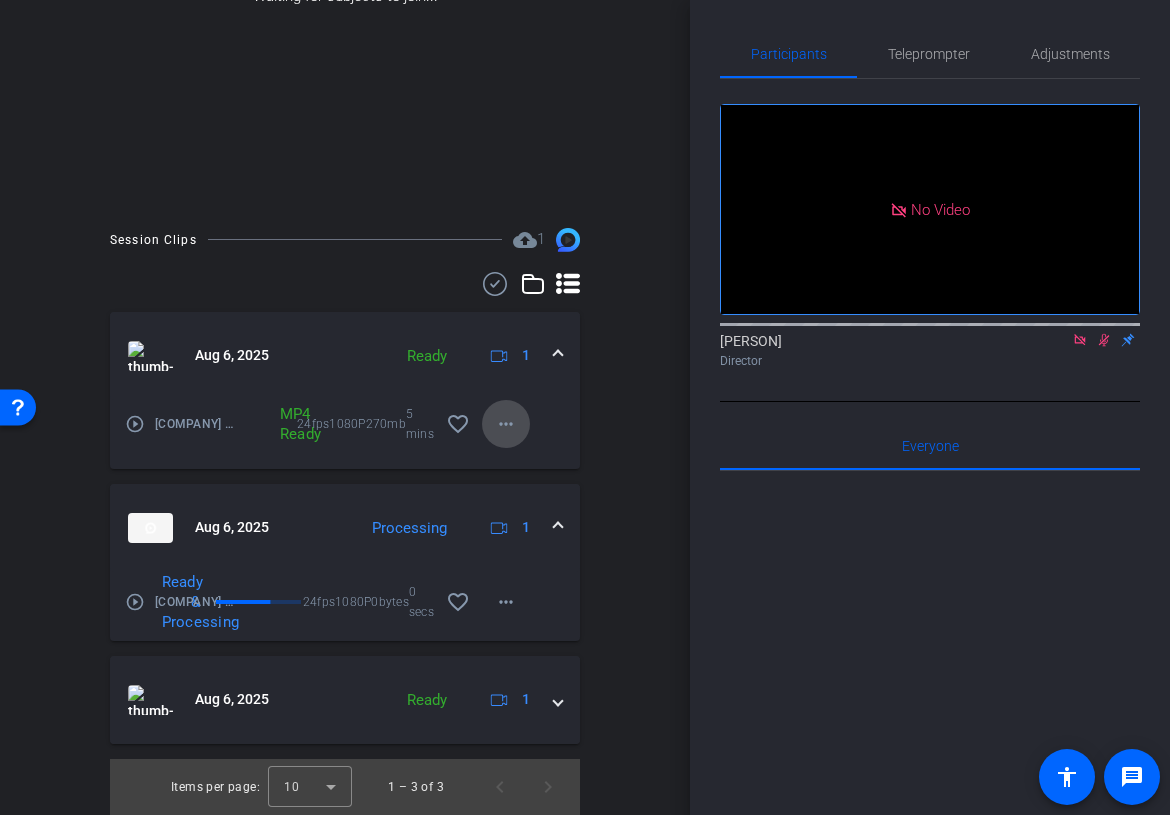 click on "more_horiz" at bounding box center (506, 424) 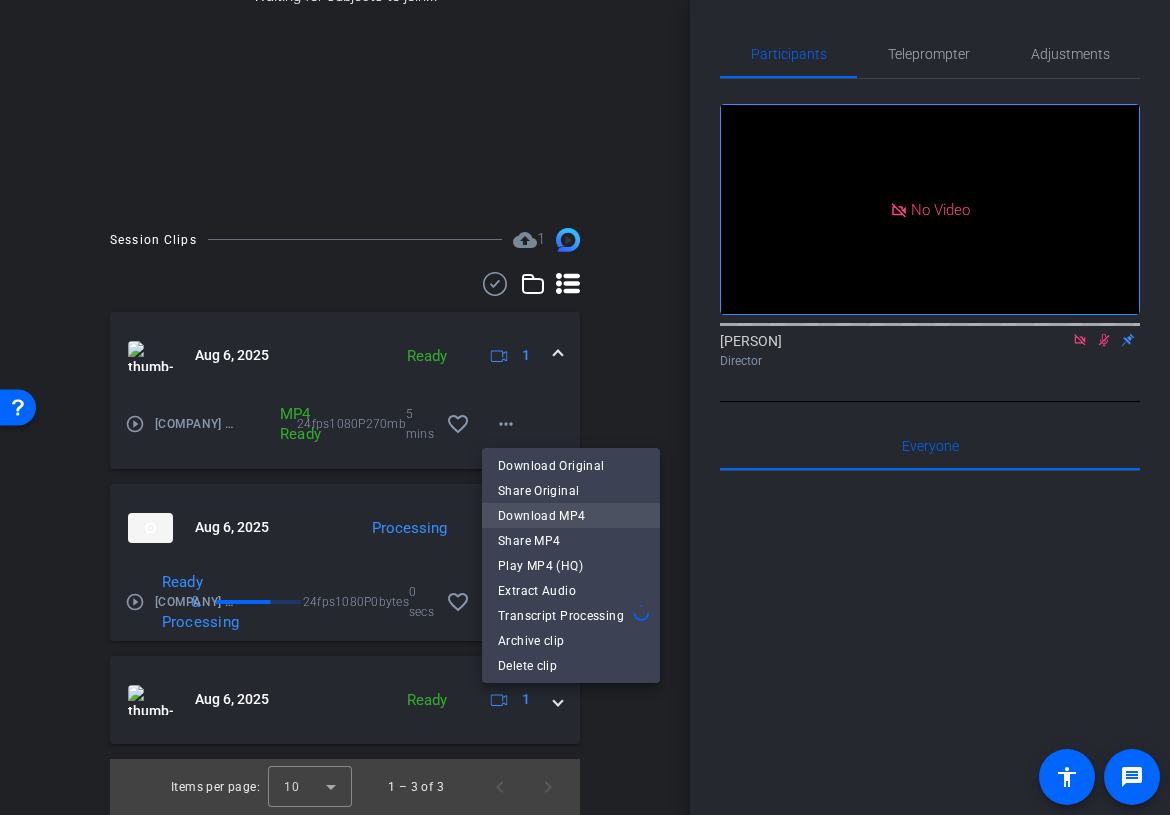 click on "Download MP4" at bounding box center (571, 516) 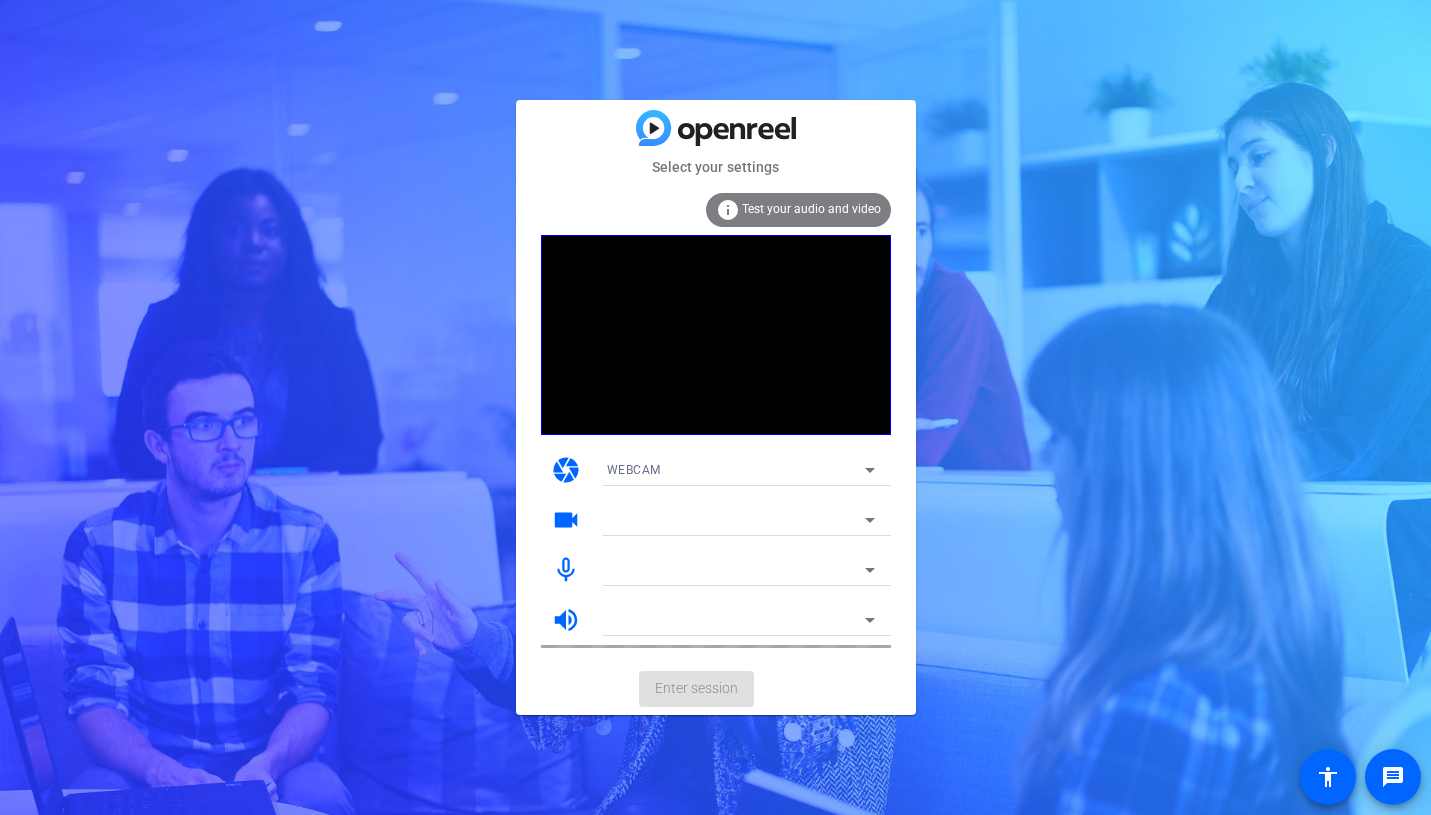 scroll, scrollTop: 0, scrollLeft: 0, axis: both 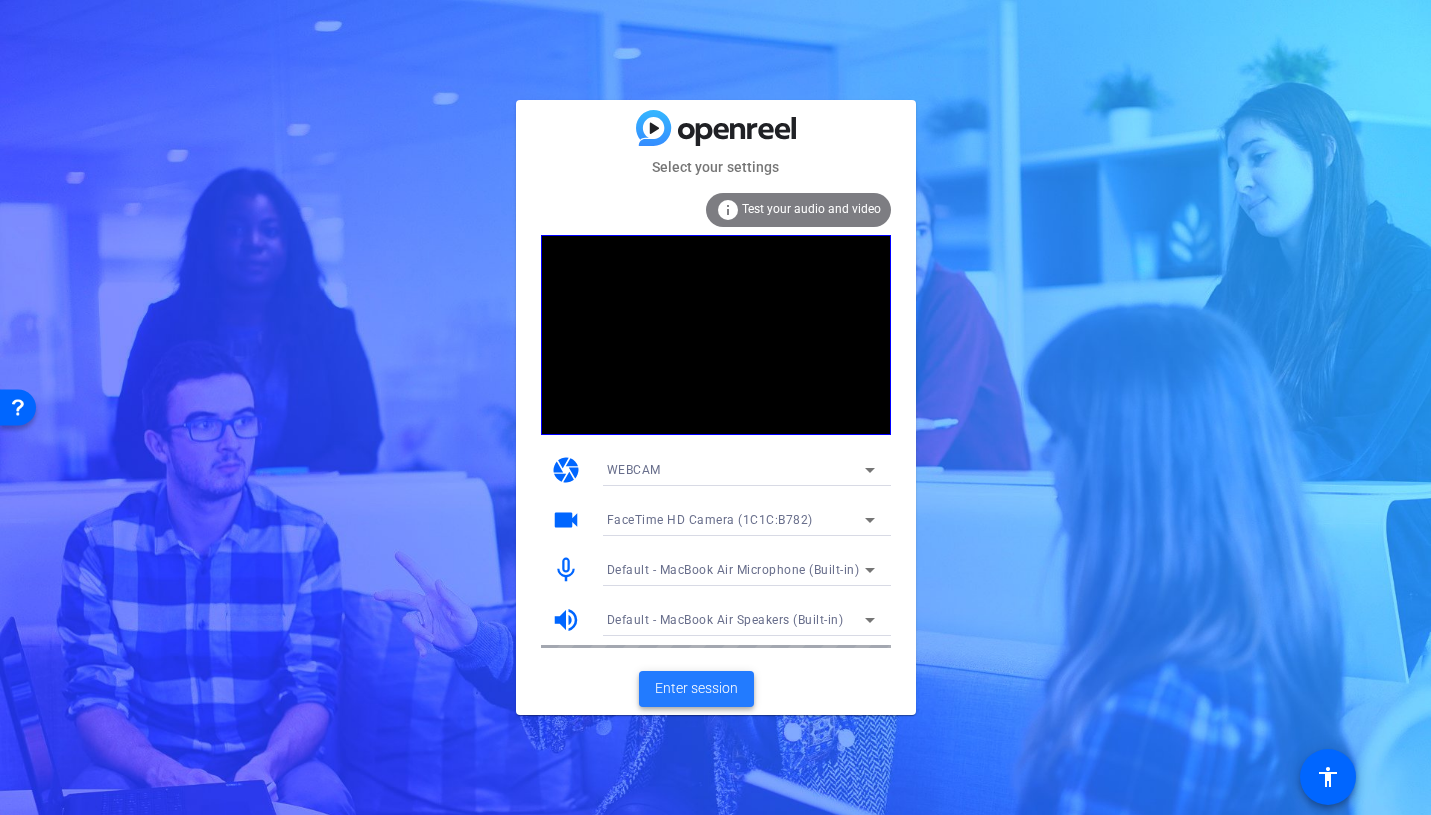 click on "Enter session" 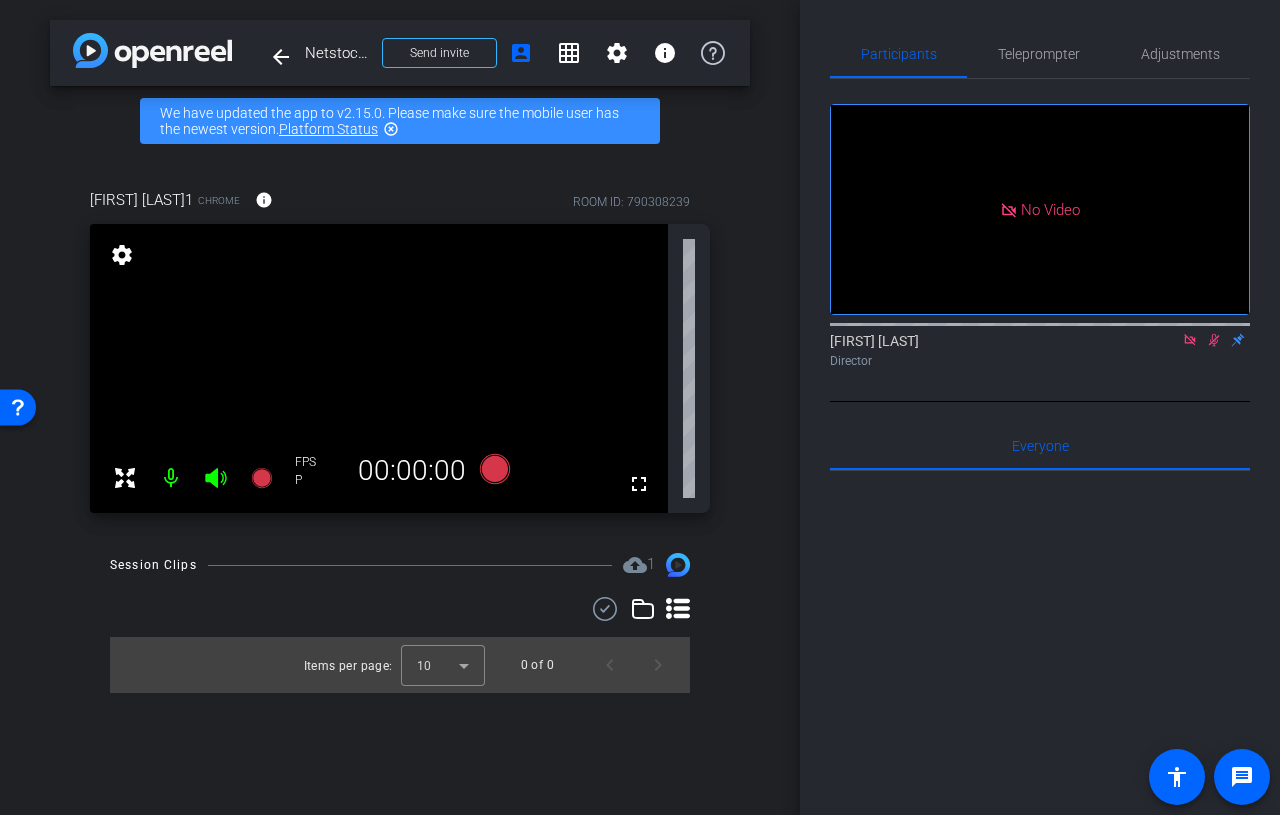 click 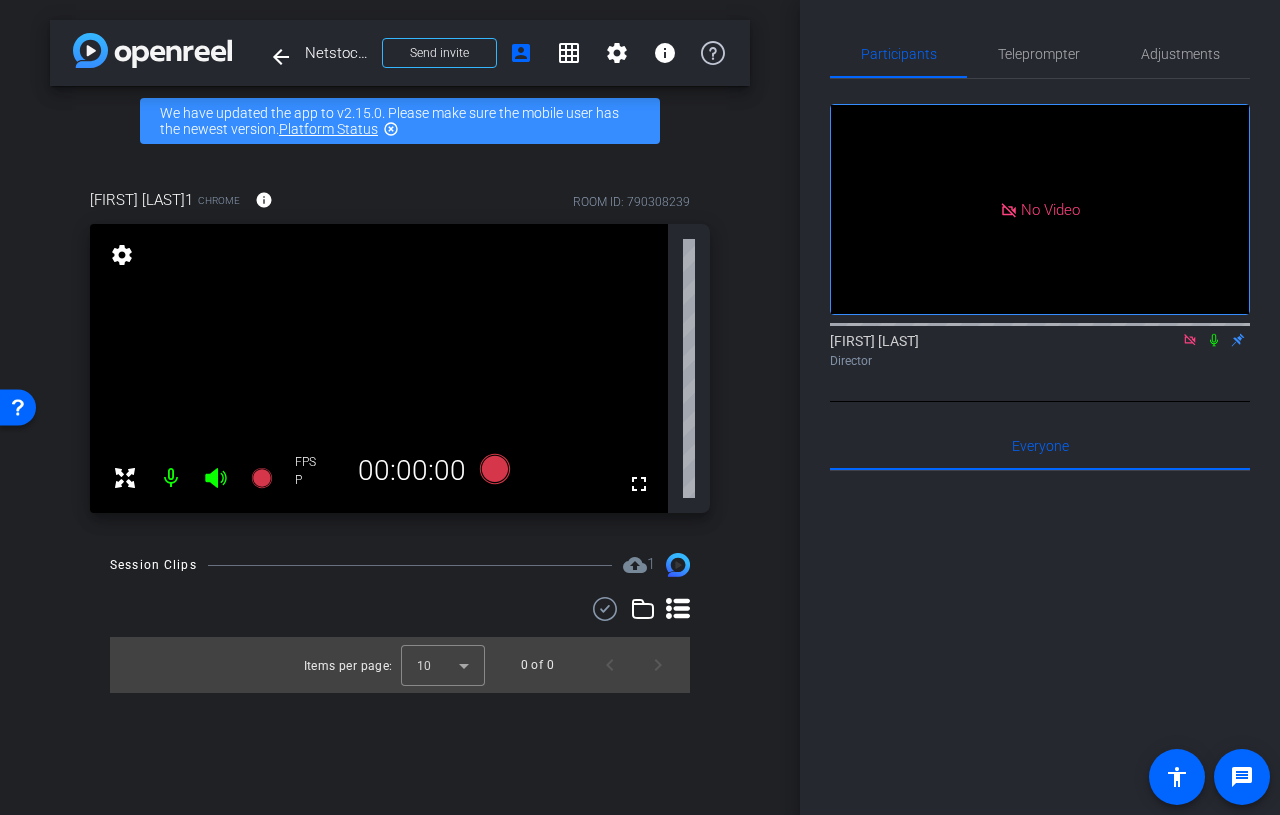 click 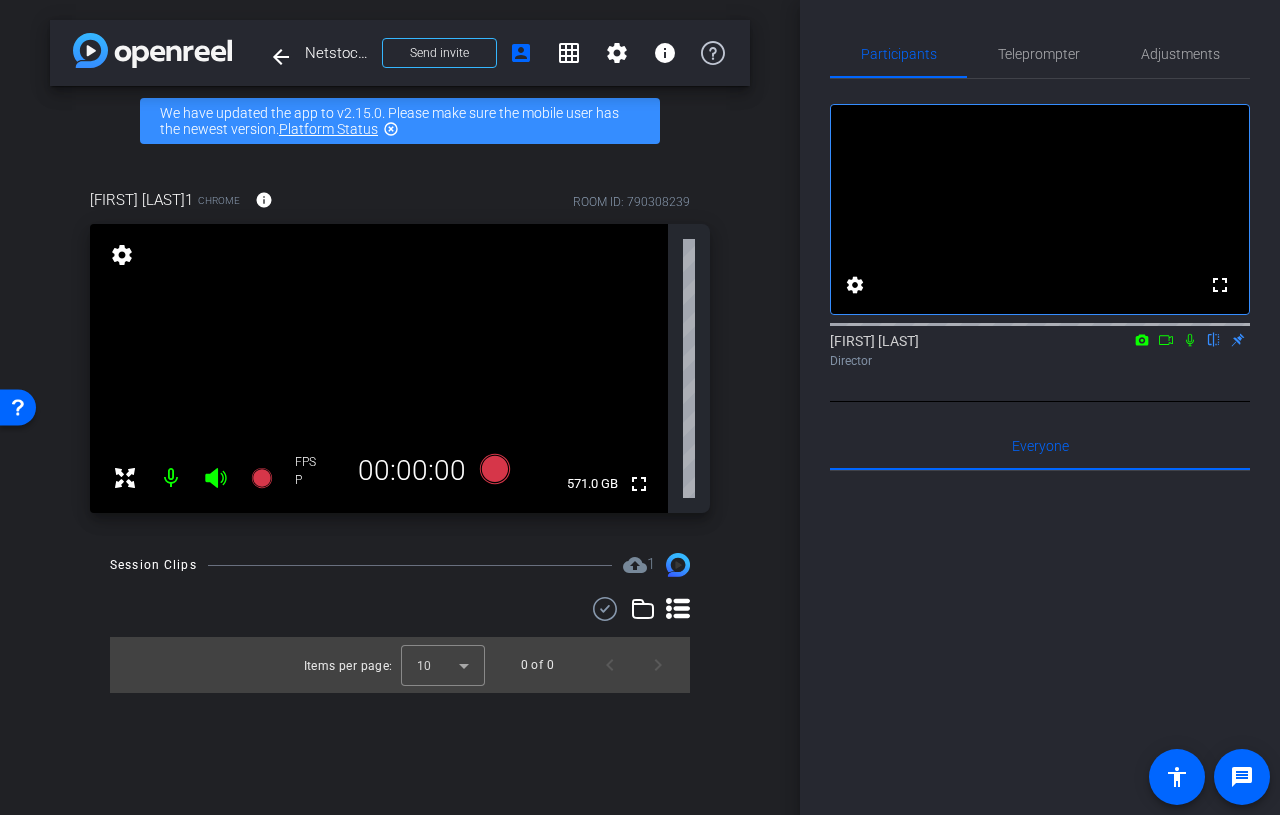 click on "arrow_back  Netstock x Cheeky Panda - Facing supply chain disruption with Netstock - julie.chen@cheekypanda.com   Back to project   Send invite  account_box grid_on settings info
We have updated the app to v2.15.0. Please make sure the mobile user has the newest version.  Platform Status highlight_off  Julie Chen1 Chrome info ROOM ID: 790308239 fullscreen settings  571.0 GB
FPS  P   00:00:00
Session Clips   cloud_upload   1" at bounding box center [400, 407] 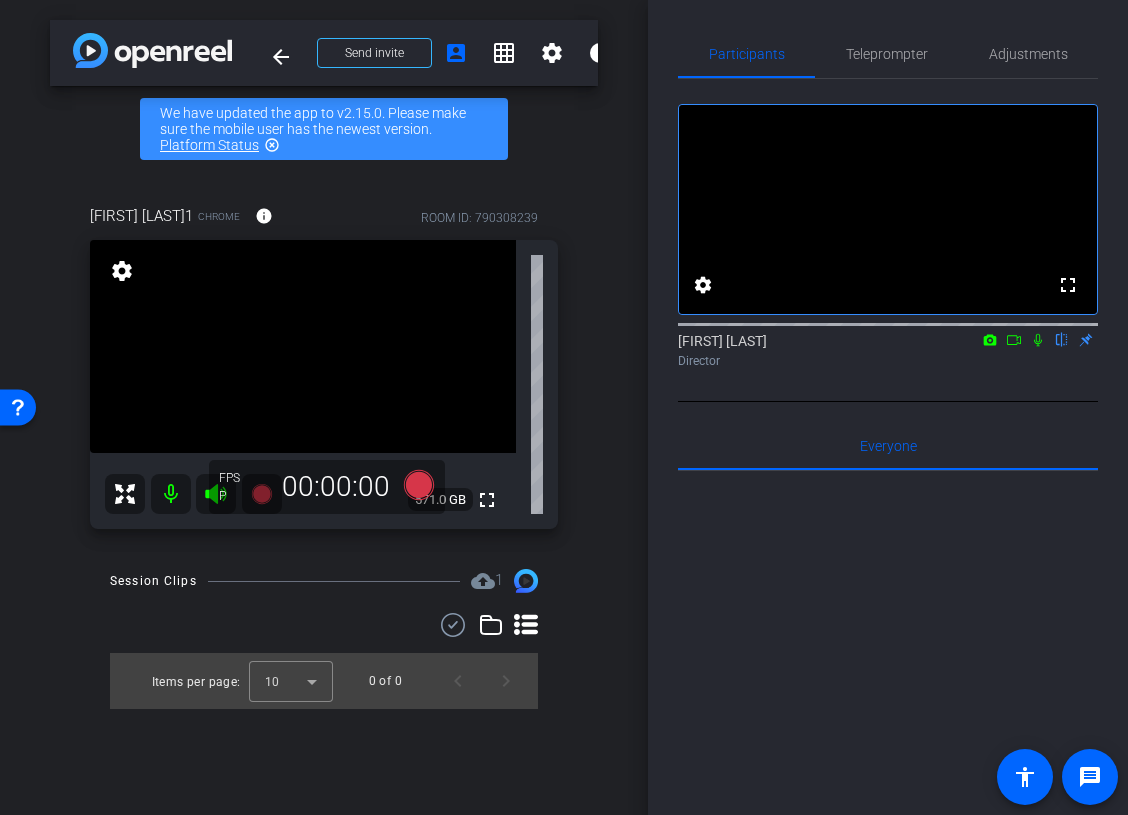 click on "arrow_back  Netstock x Cheeky Panda - Facing supply chain disruption with Netstock - julie.chen@cheekypanda.com   Back to project   Send invite  account_box grid_on settings info
We have updated the app to v2.15.0. Please make sure the mobile user has the newest version.  Platform Status highlight_off  Julie Chen1 Chrome info ROOM ID: 790308239 fullscreen settings  571.0 GB
FPS  P   00:00:00
Session Clips   cloud_upload   1" at bounding box center (324, 407) 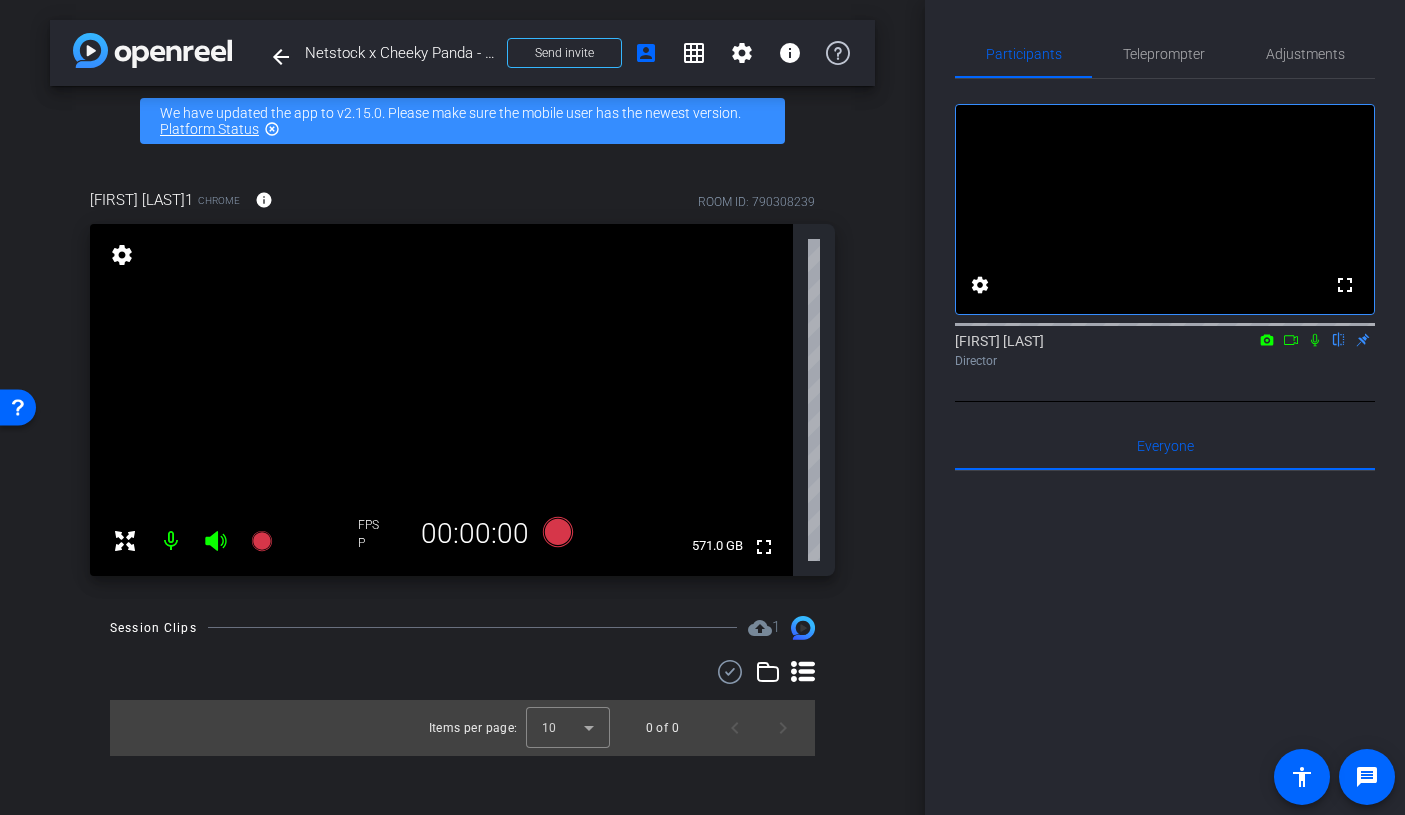 click on "Julie Chen1 Chrome info ROOM ID: 790308239 fullscreen settings  571.0 GB
FPS  P   00:00:00" at bounding box center [462, 376] 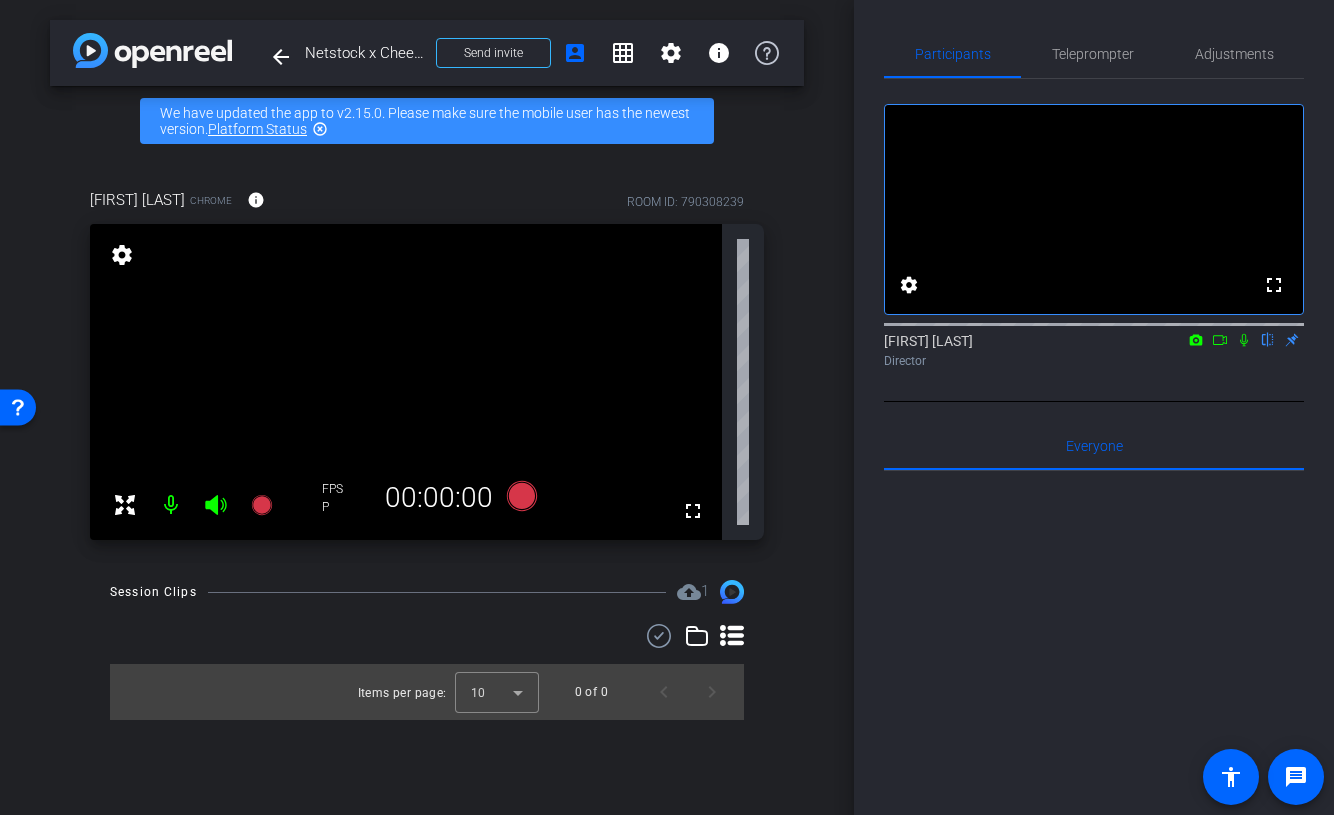 click on "Julie Chen Chrome info ROOM ID: 790308239 fullscreen settings
FPS  P   00:00:00" at bounding box center [427, 358] 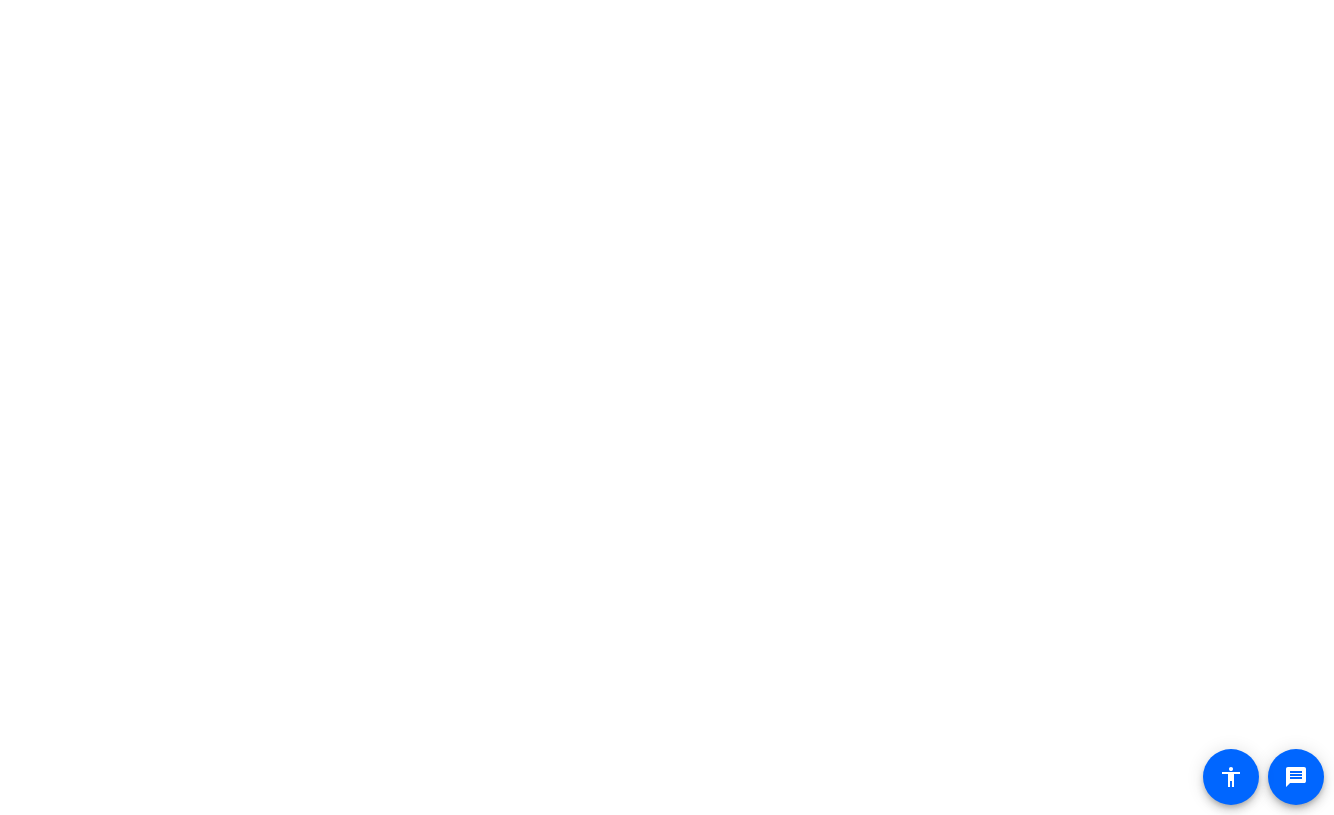 scroll, scrollTop: 0, scrollLeft: 0, axis: both 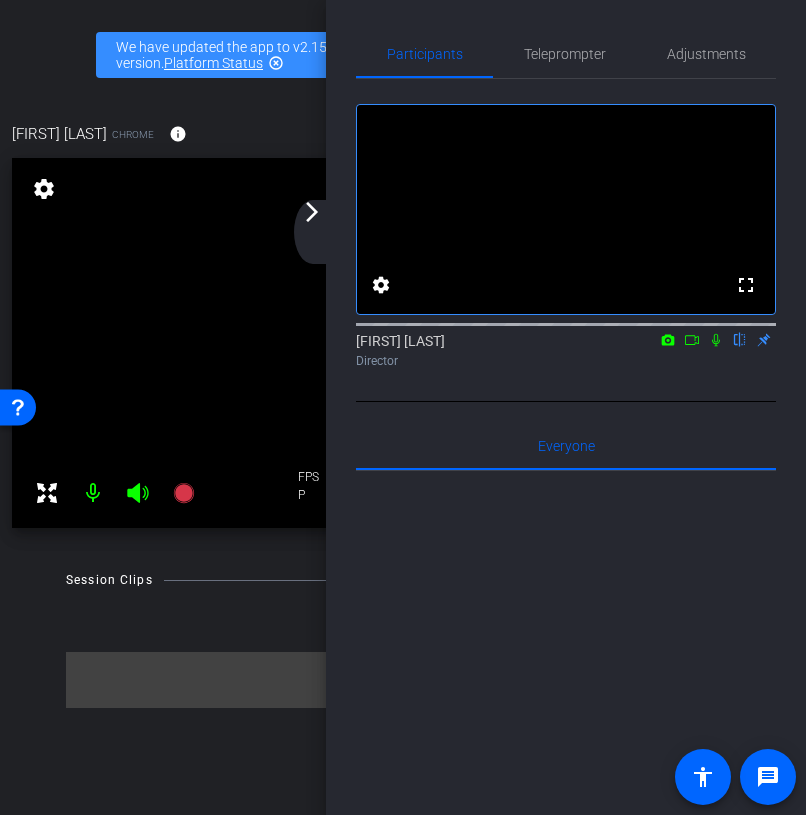 click on "arrow_forward_ios" 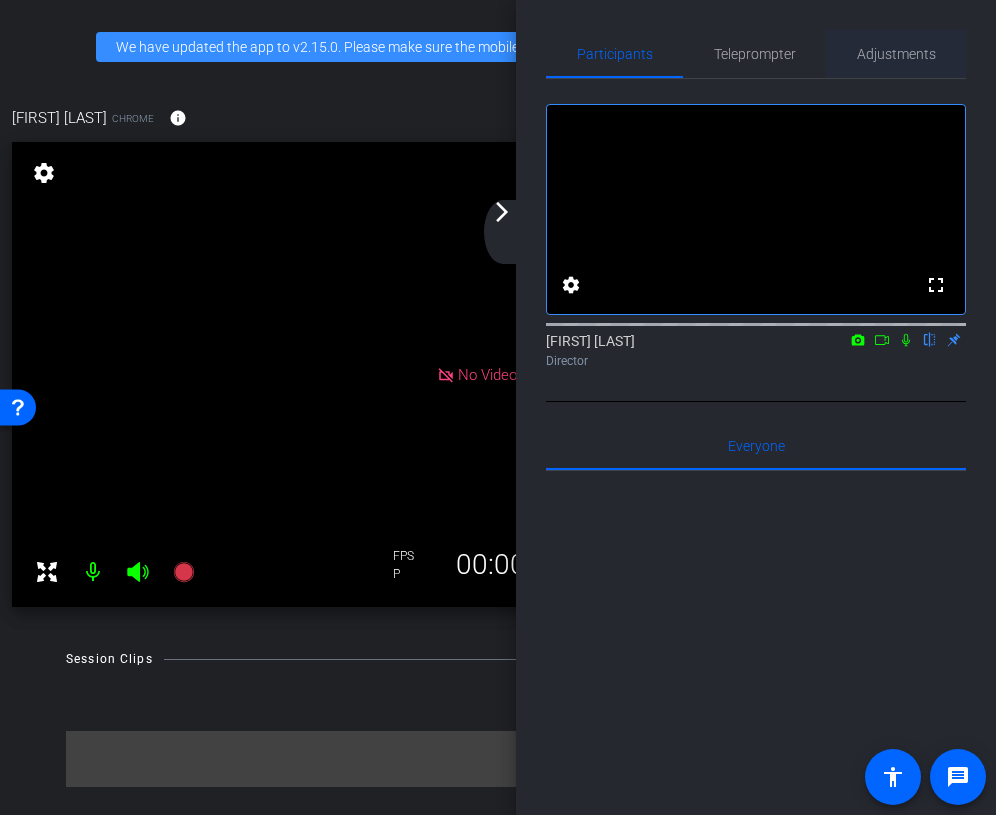 click on "Adjustments" at bounding box center (896, 54) 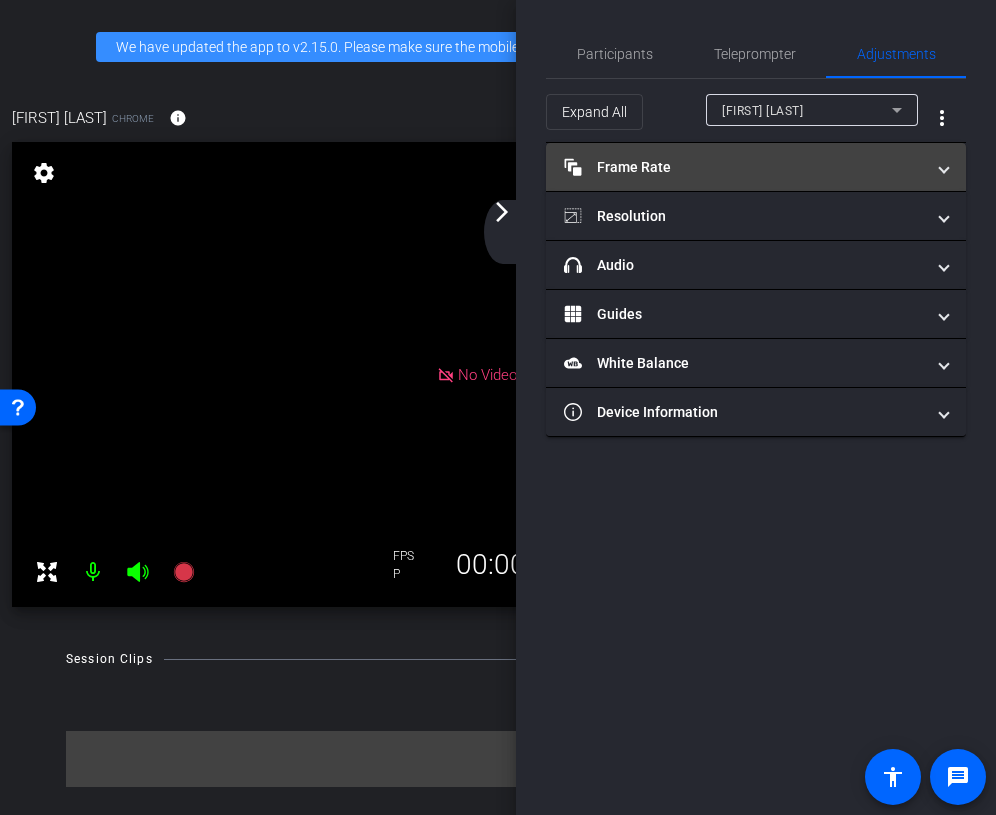 click on "Frame Rate
Frame Rate" at bounding box center (744, 167) 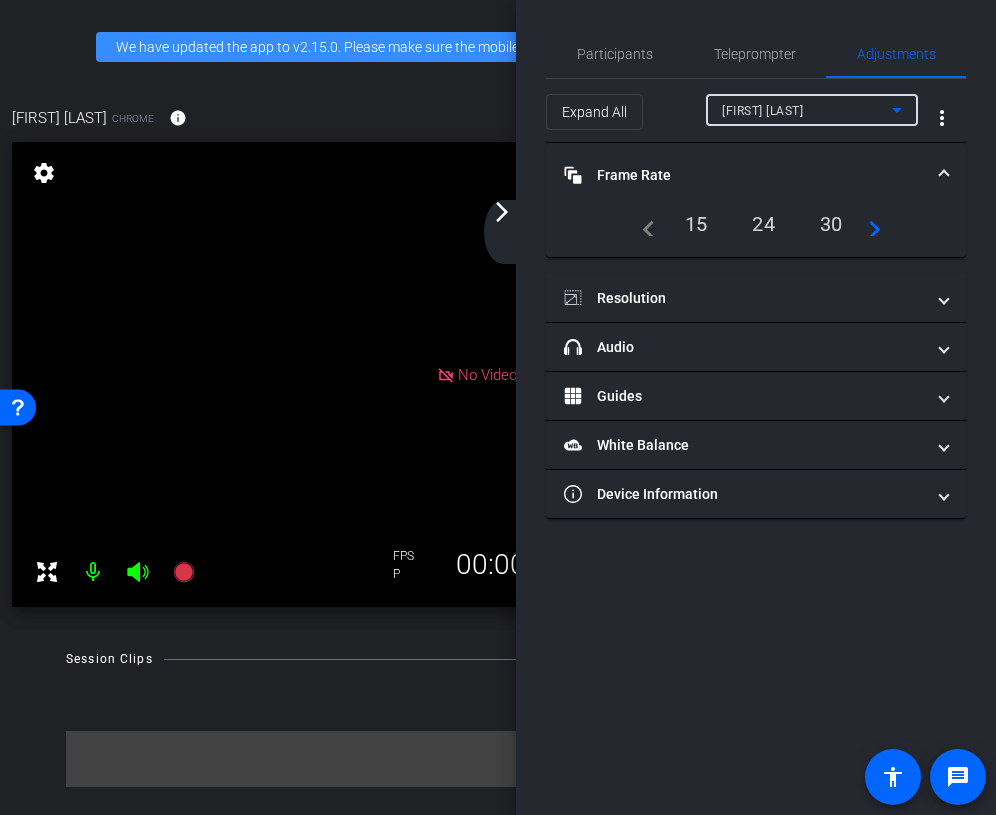 click on "Julie Chen" at bounding box center (807, 110) 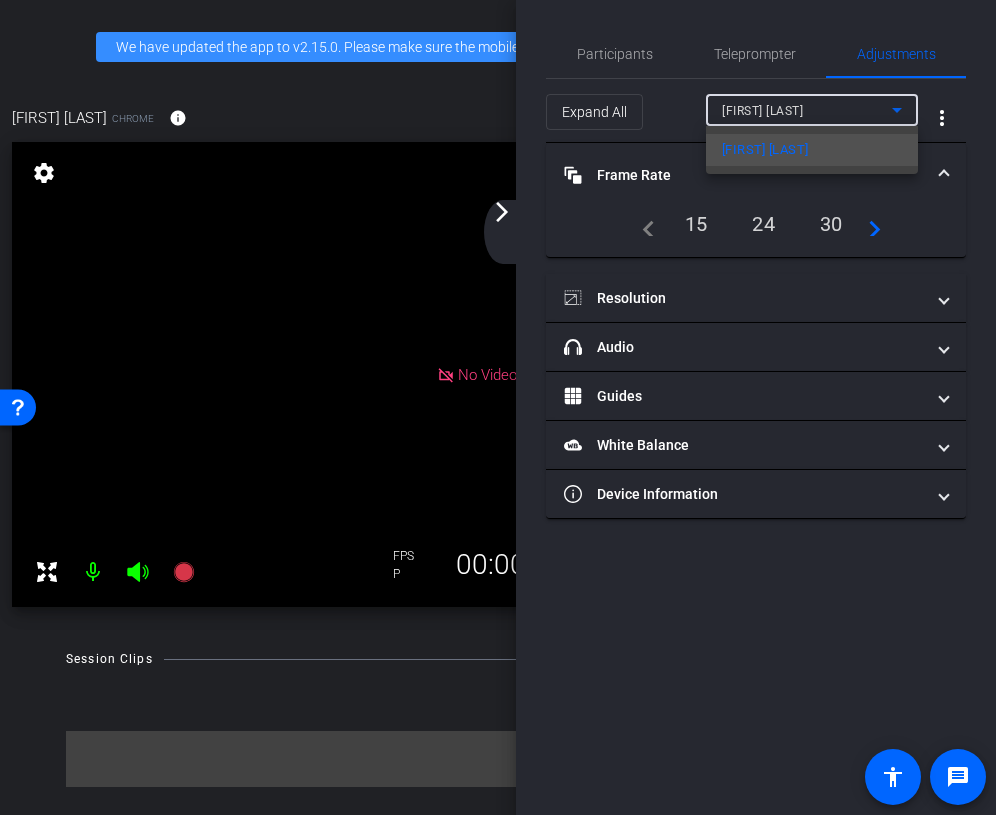 click at bounding box center (498, 407) 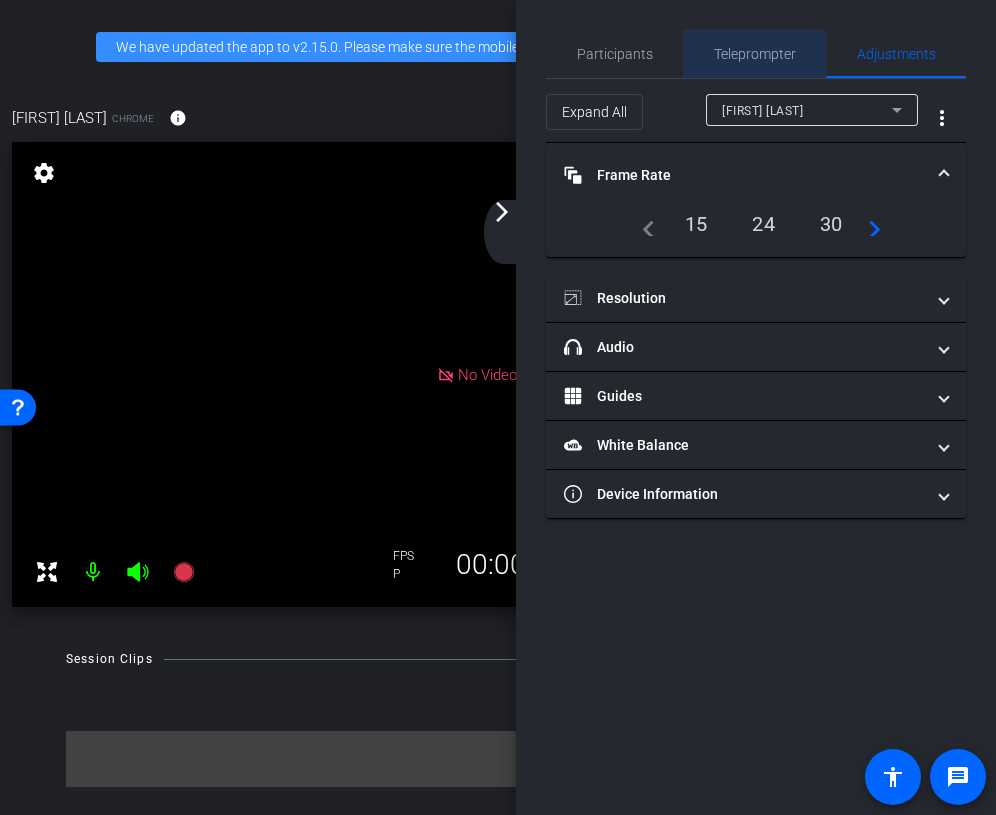 click on "Teleprompter" at bounding box center [755, 54] 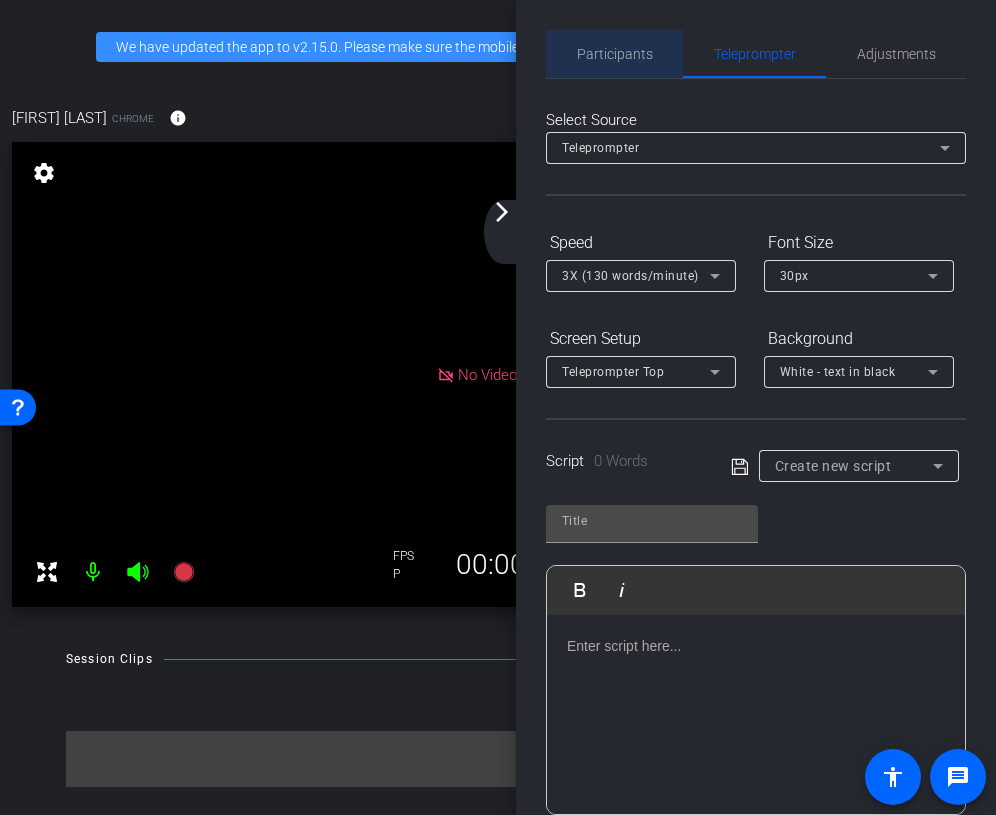 click on "Participants" at bounding box center (615, 54) 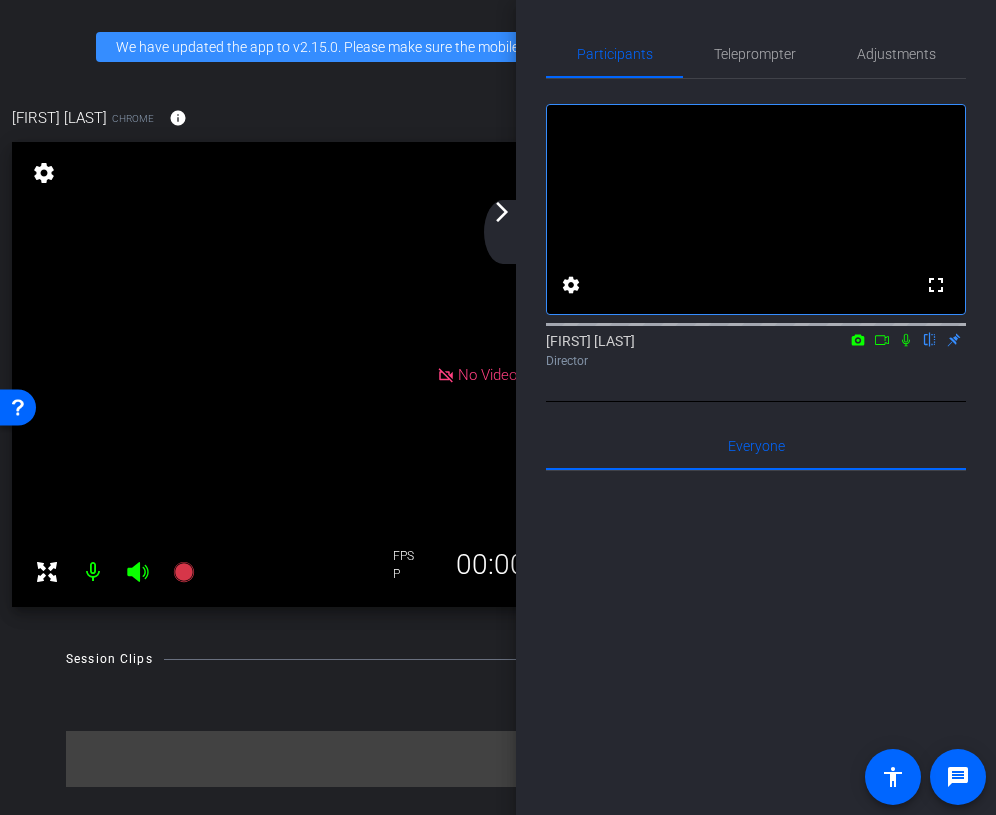 click on "arrow_back_ios_new arrow_forward_ios" 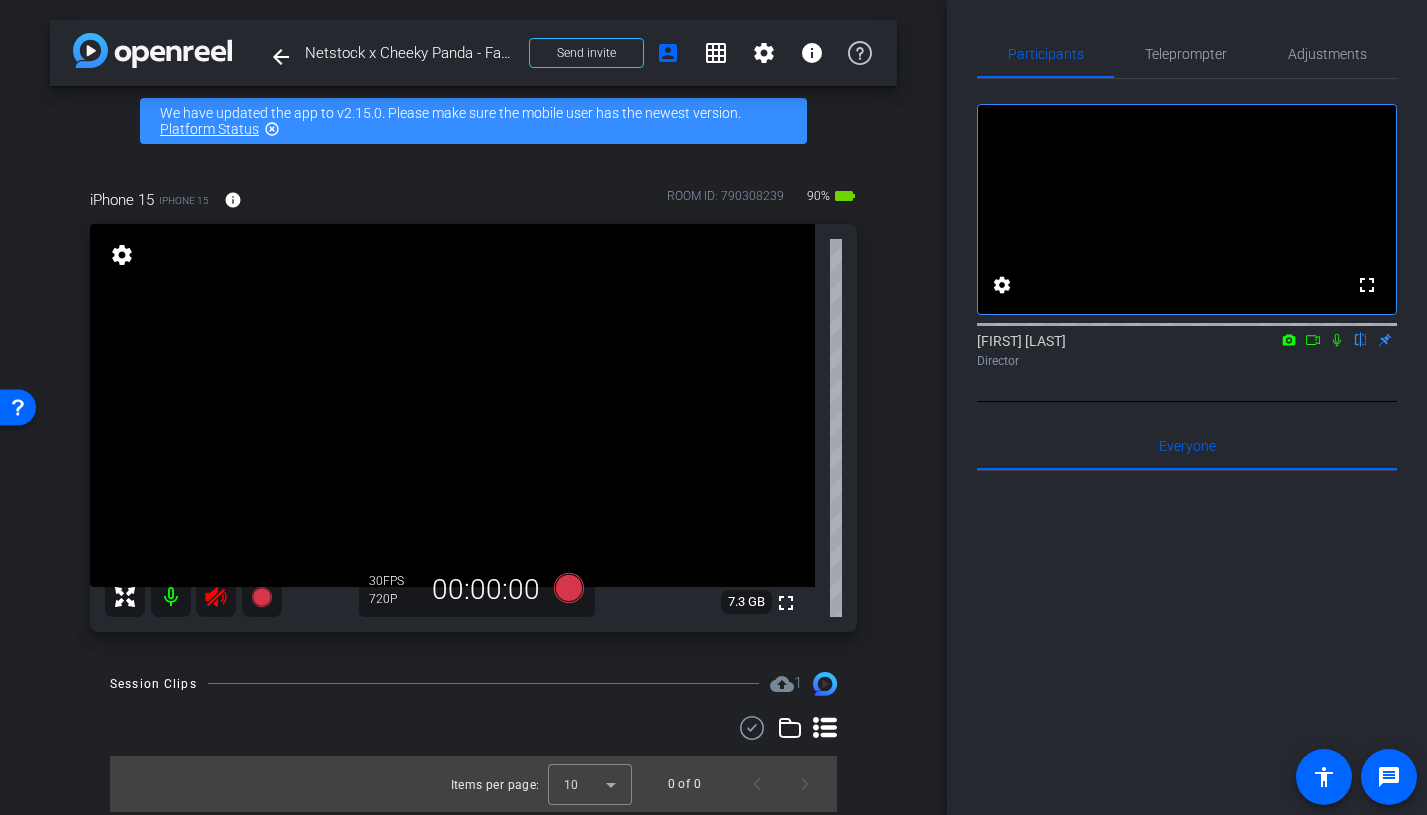 click 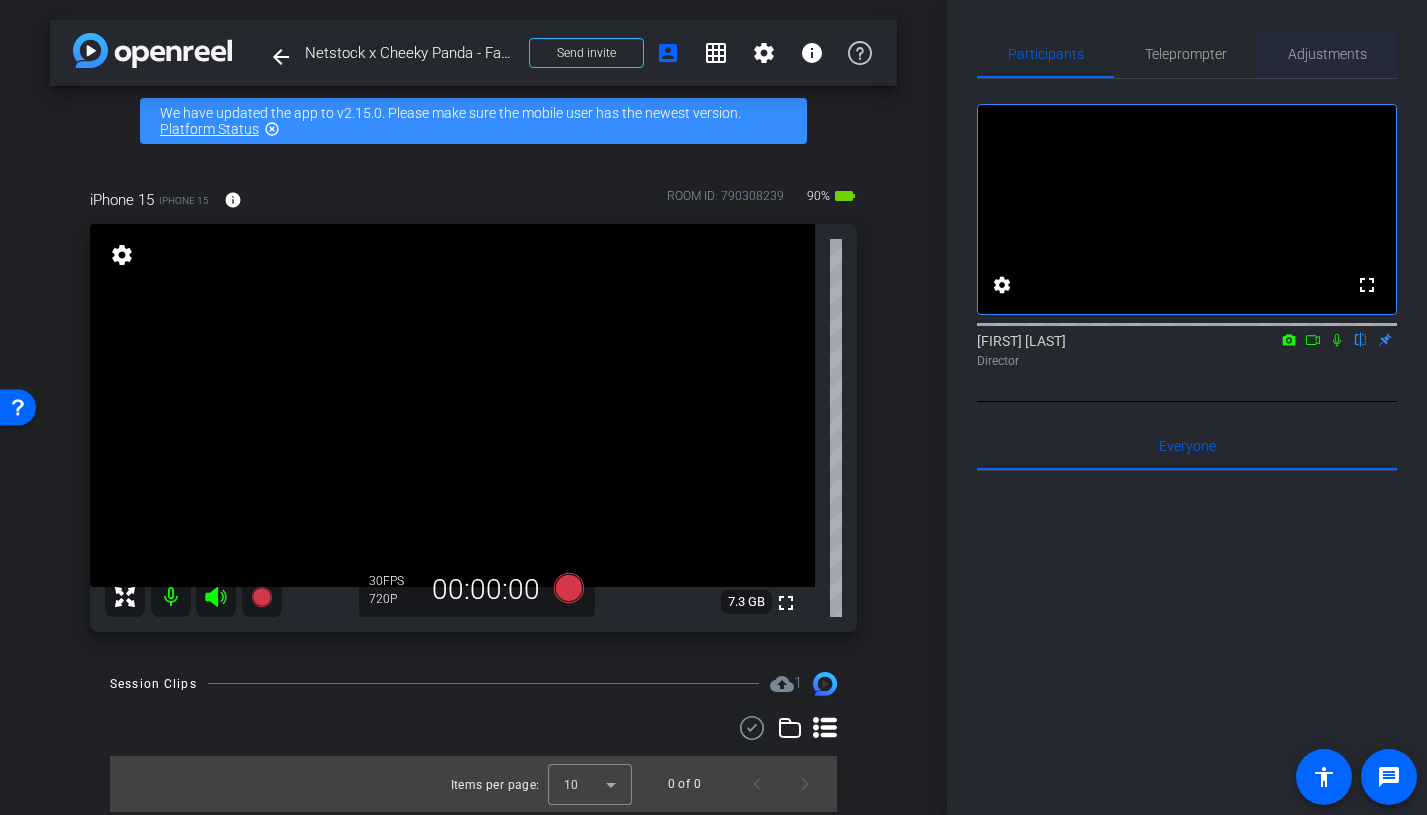 click on "Adjustments" at bounding box center [1327, 54] 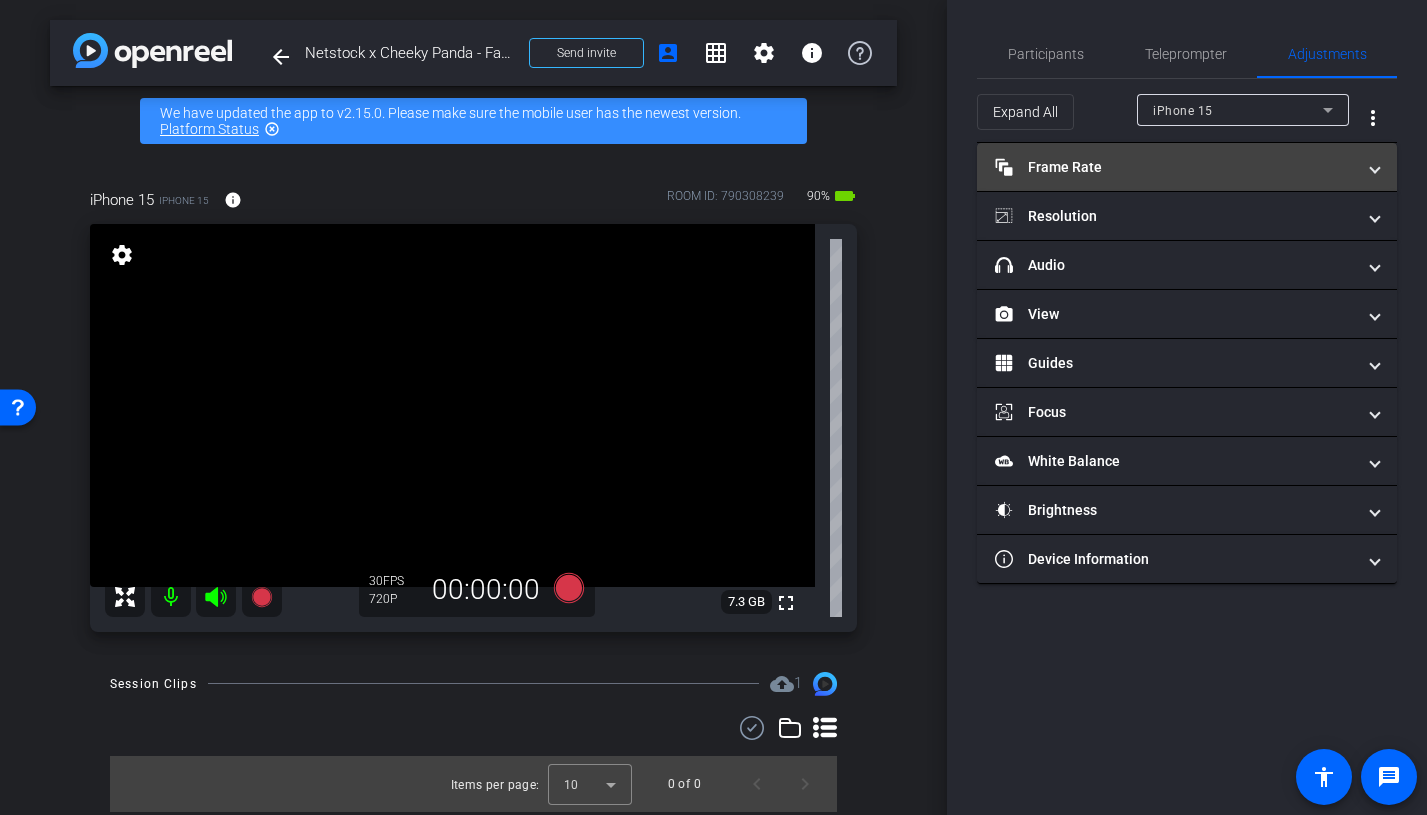 click on "Frame Rate
Frame Rate" at bounding box center [1187, 167] 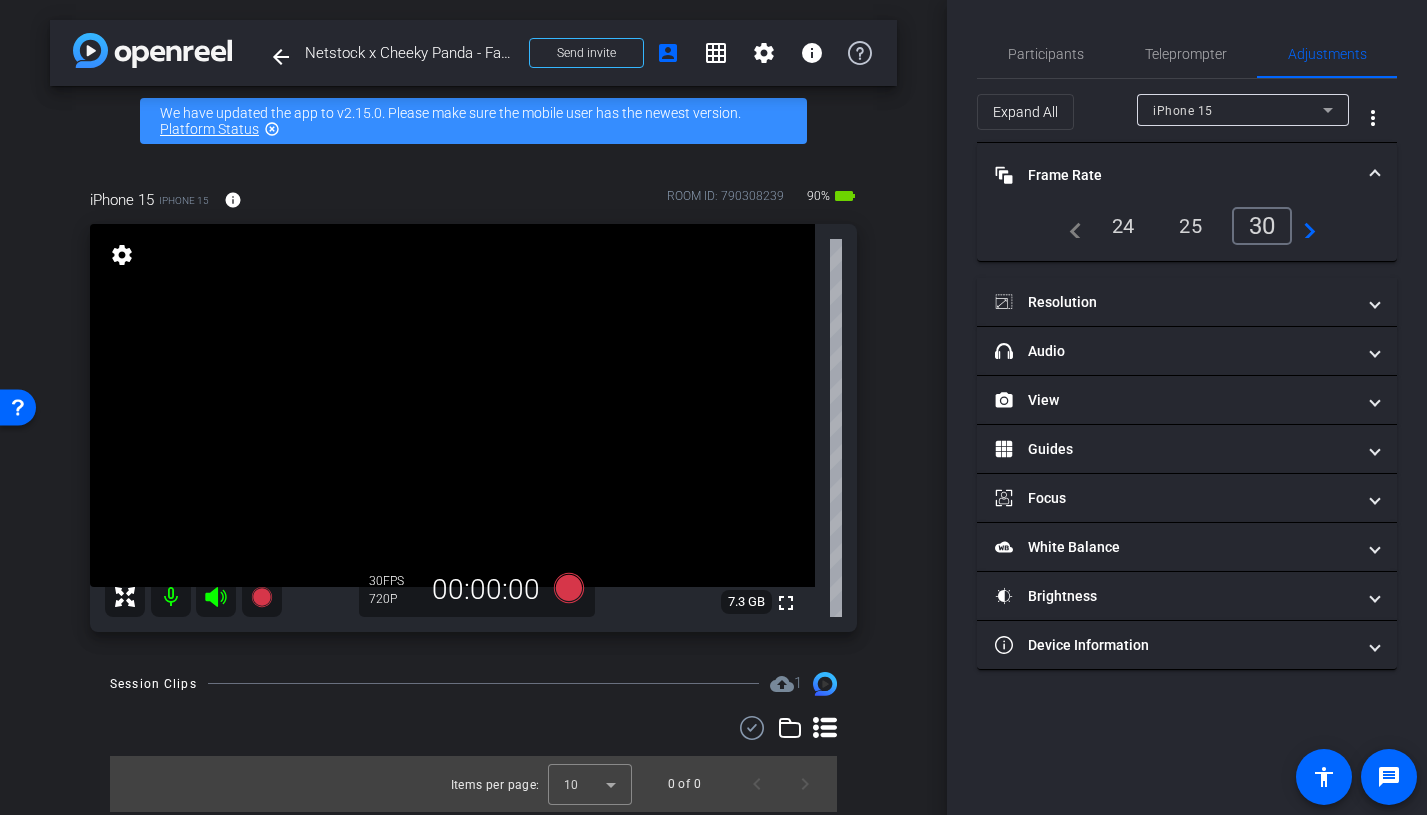 click on "24" at bounding box center (1123, 226) 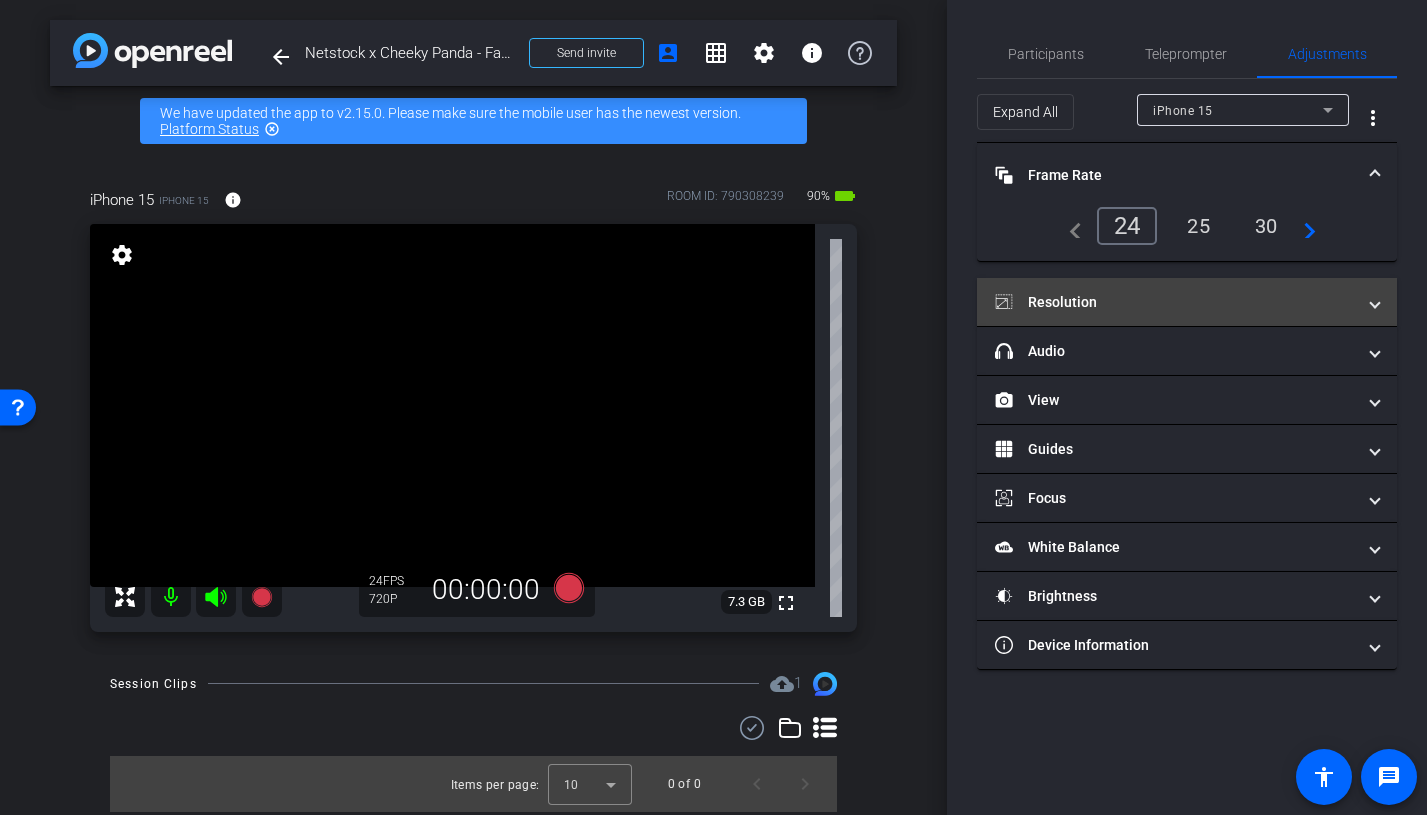 click on "Resolution" at bounding box center (1175, 302) 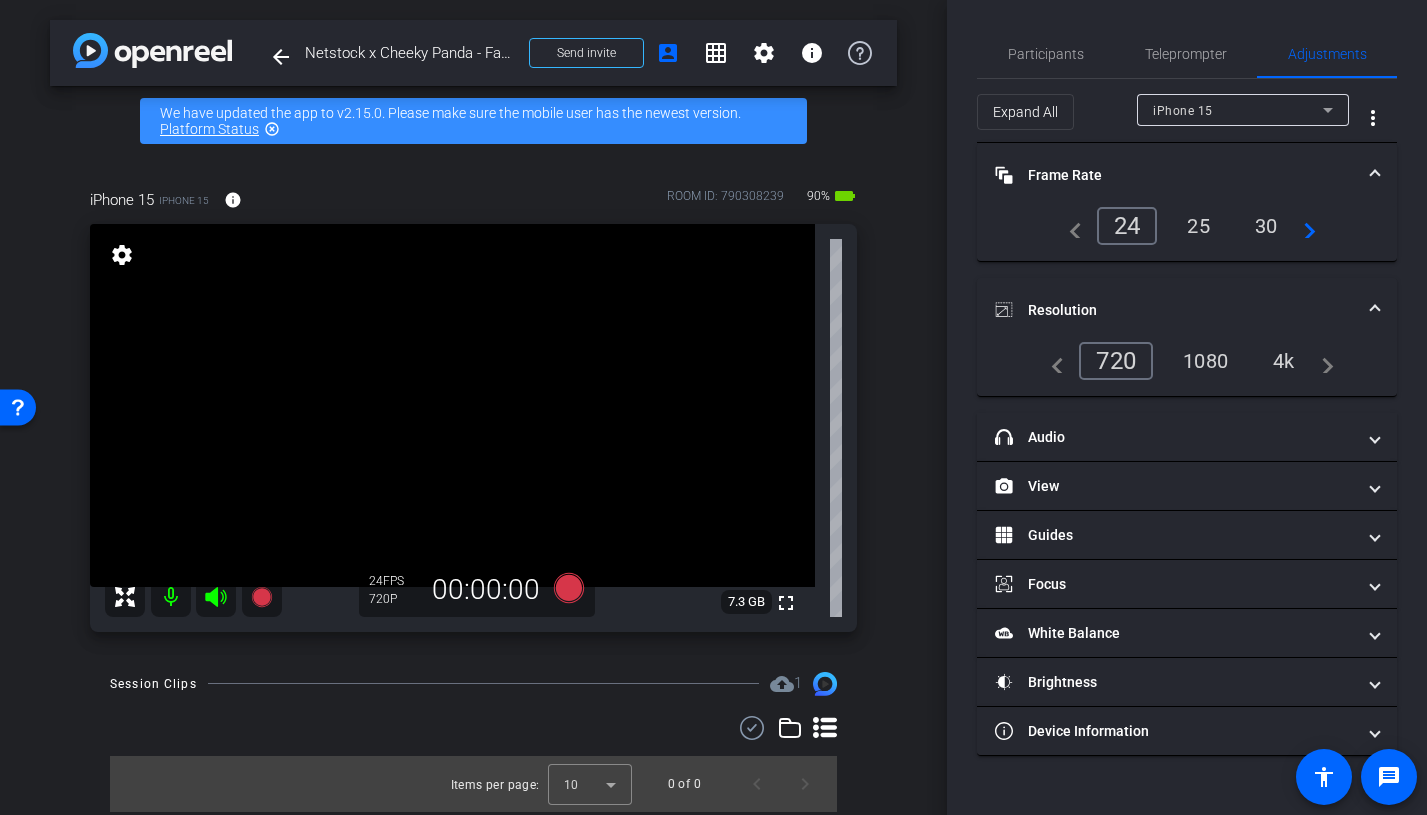 click on "1080" at bounding box center [1205, 361] 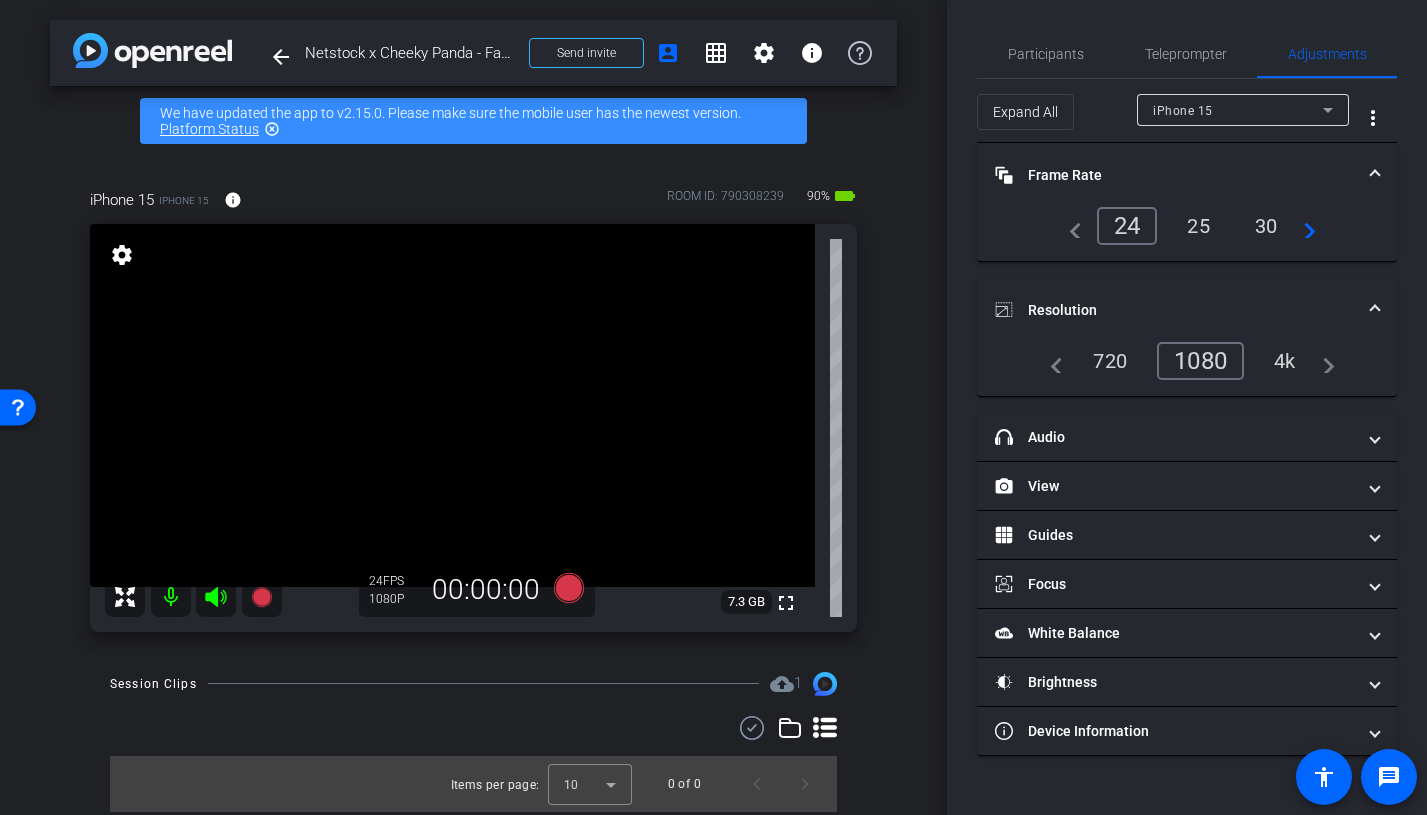 click on "Resolution" at bounding box center (1187, 310) 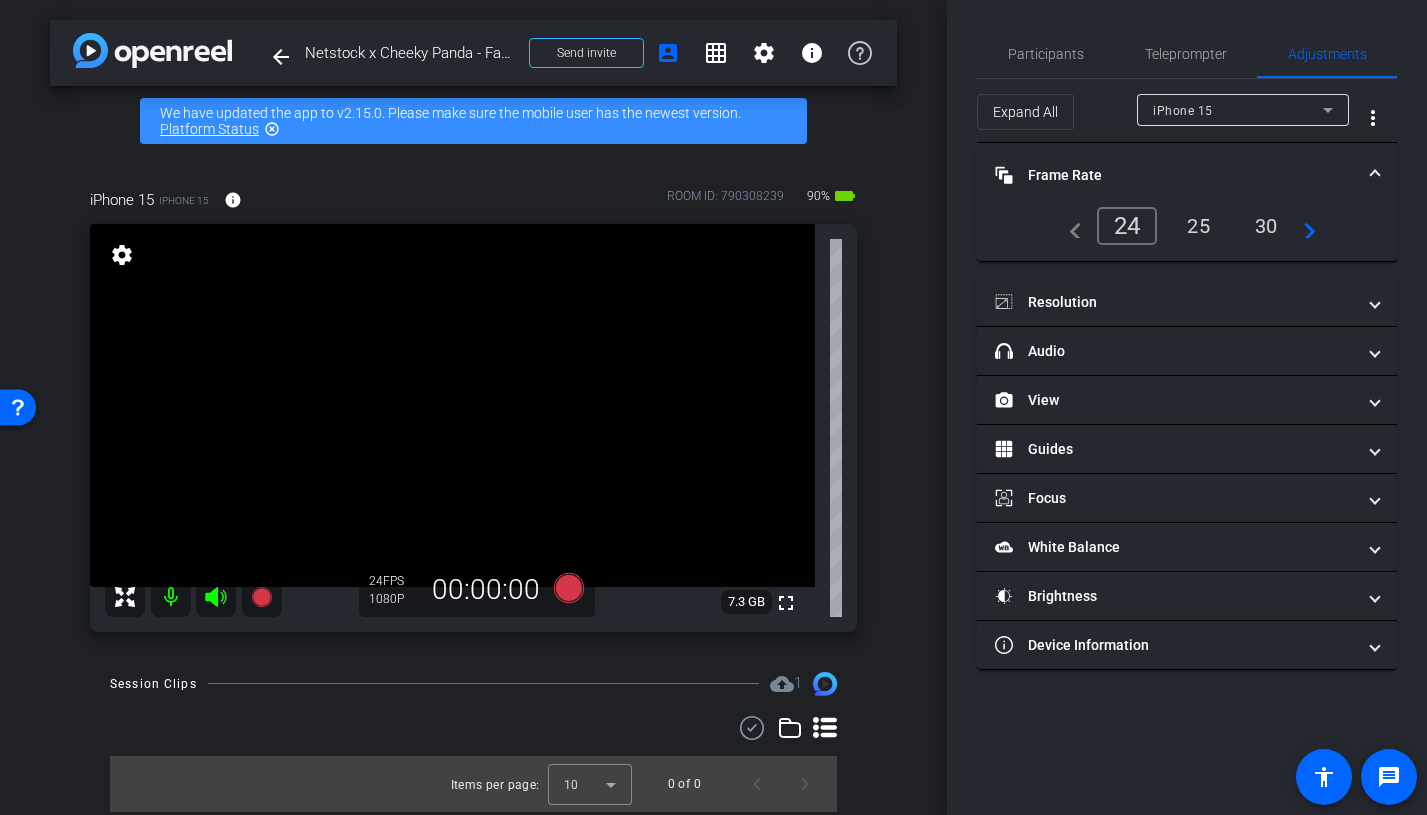 click on "Frame Rate
Frame Rate" at bounding box center (1175, 175) 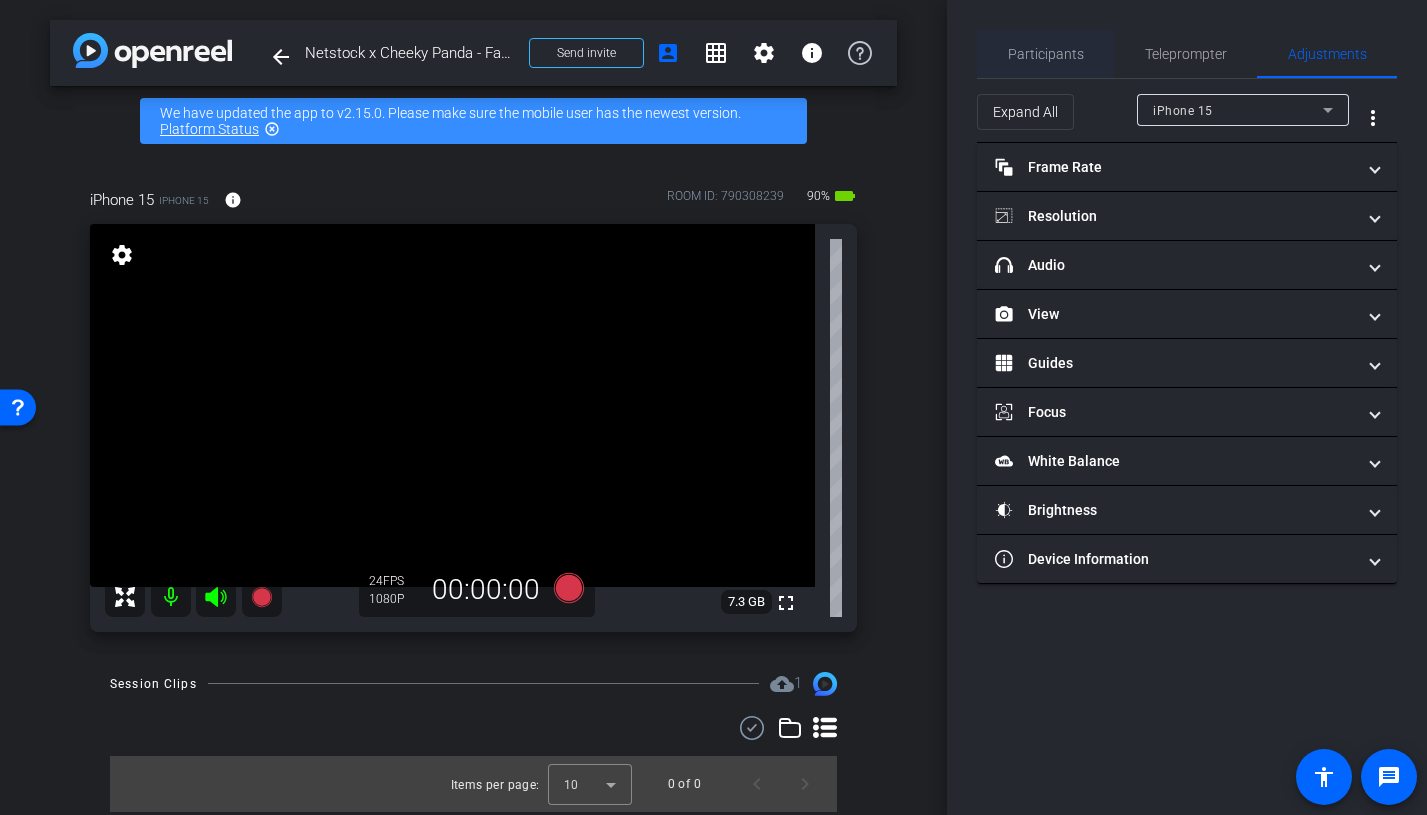 click on "Participants" at bounding box center (1046, 54) 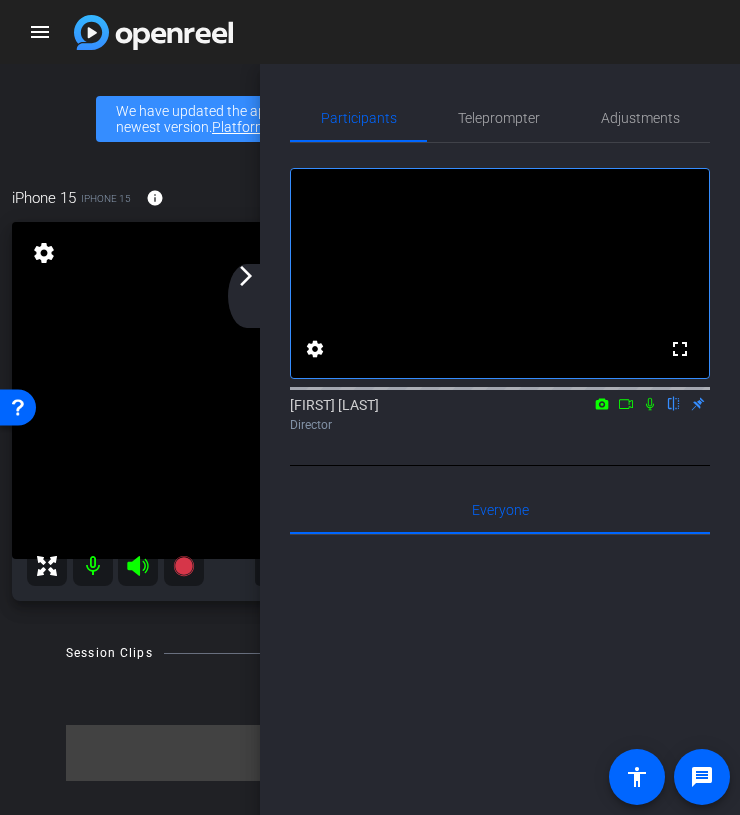 click on "arrow_forward_ios" 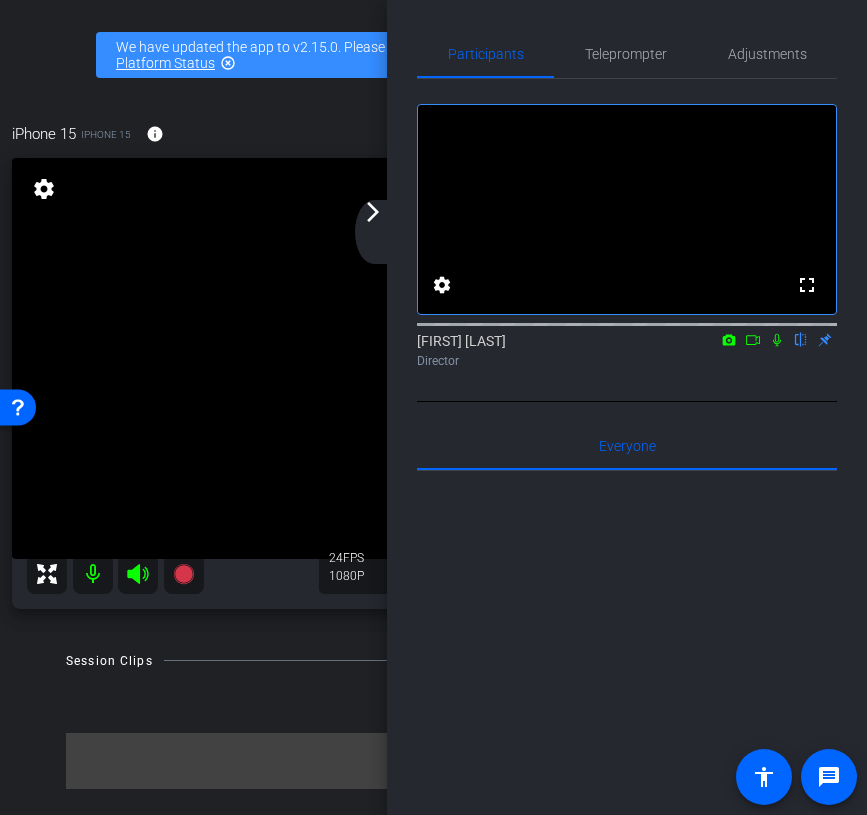 click on "arrow_back_ios_new arrow_forward_ios" 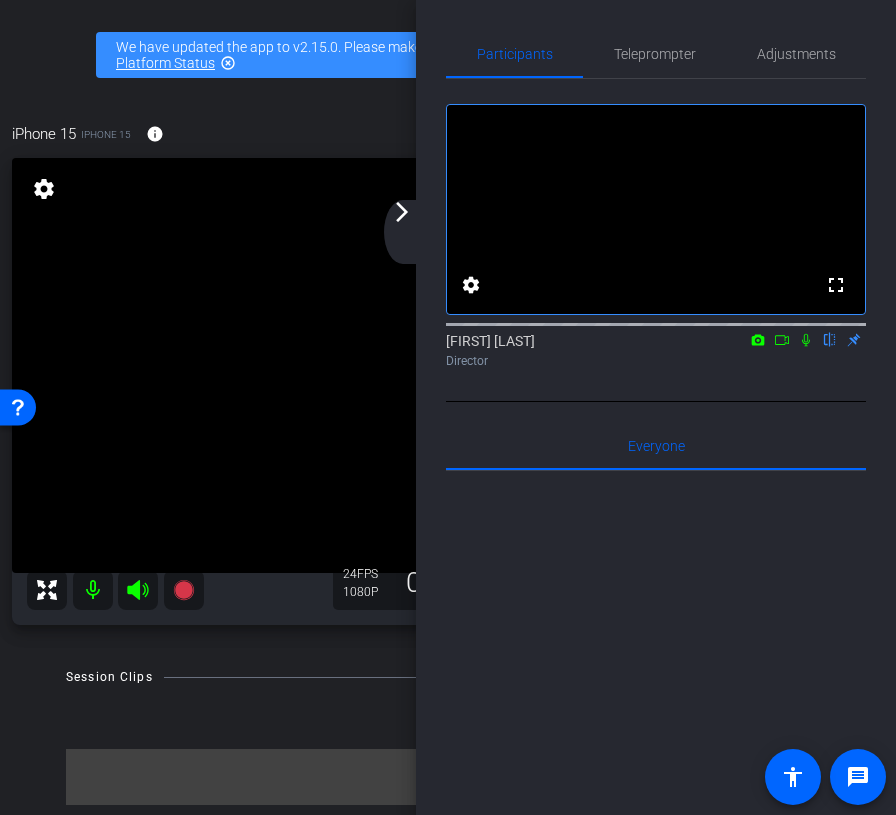 click on "arrow_back_ios_new arrow_forward_ios" 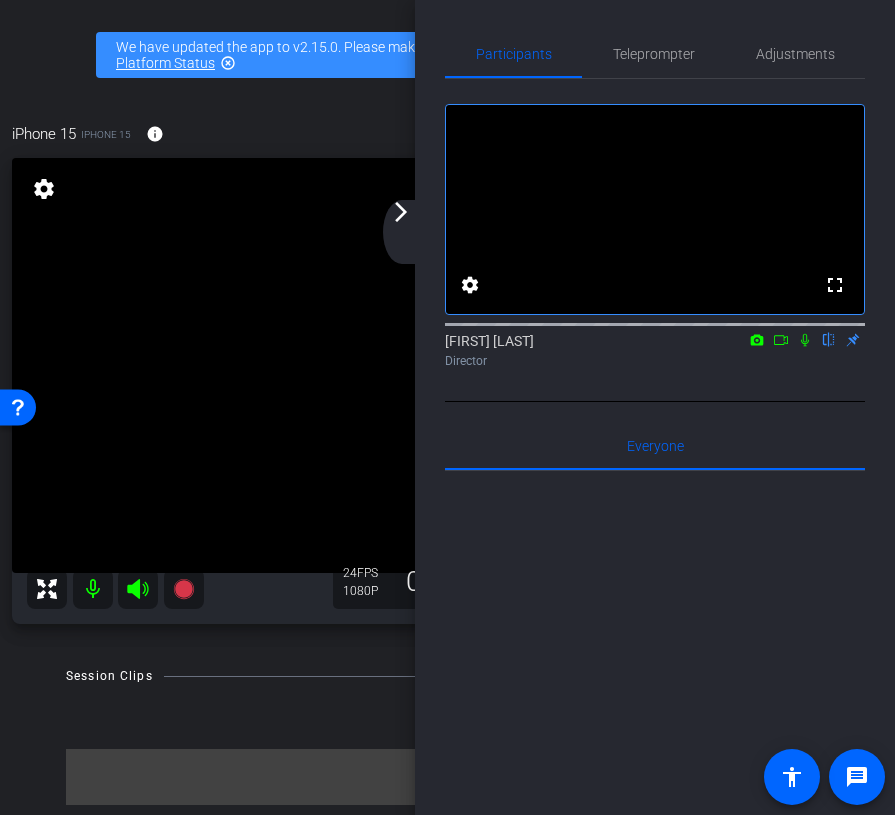 click on "arrow_forward_ios" 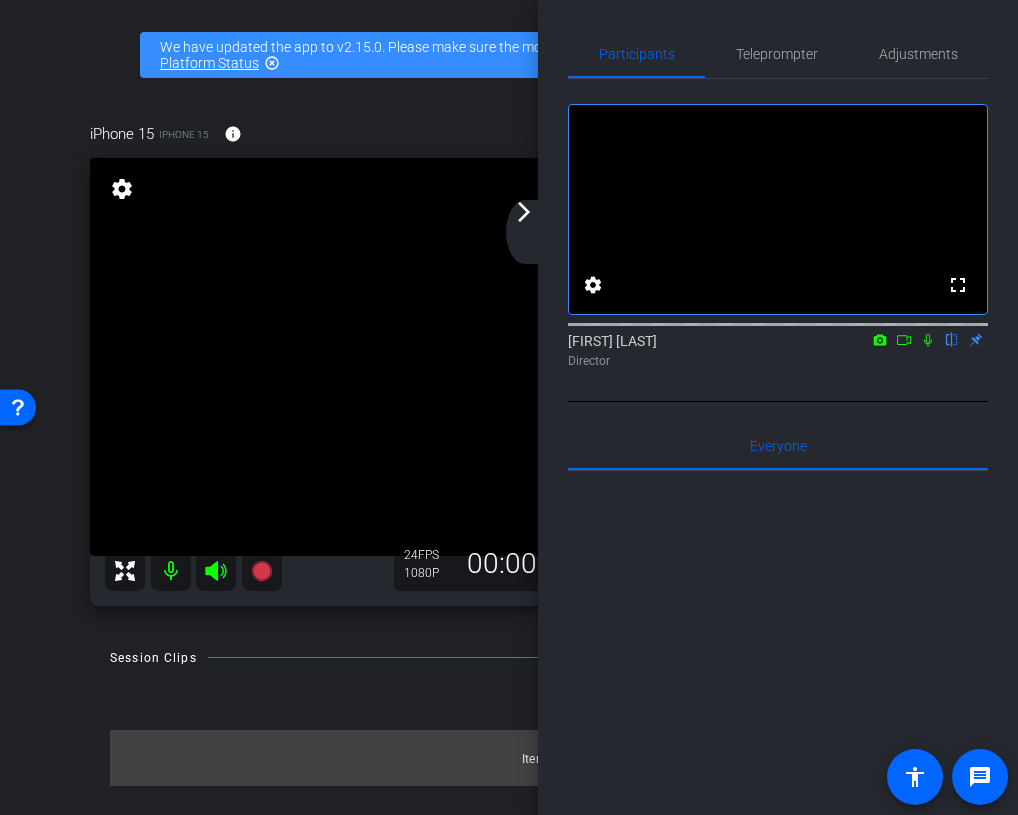 click on "arrow_forward_ios" 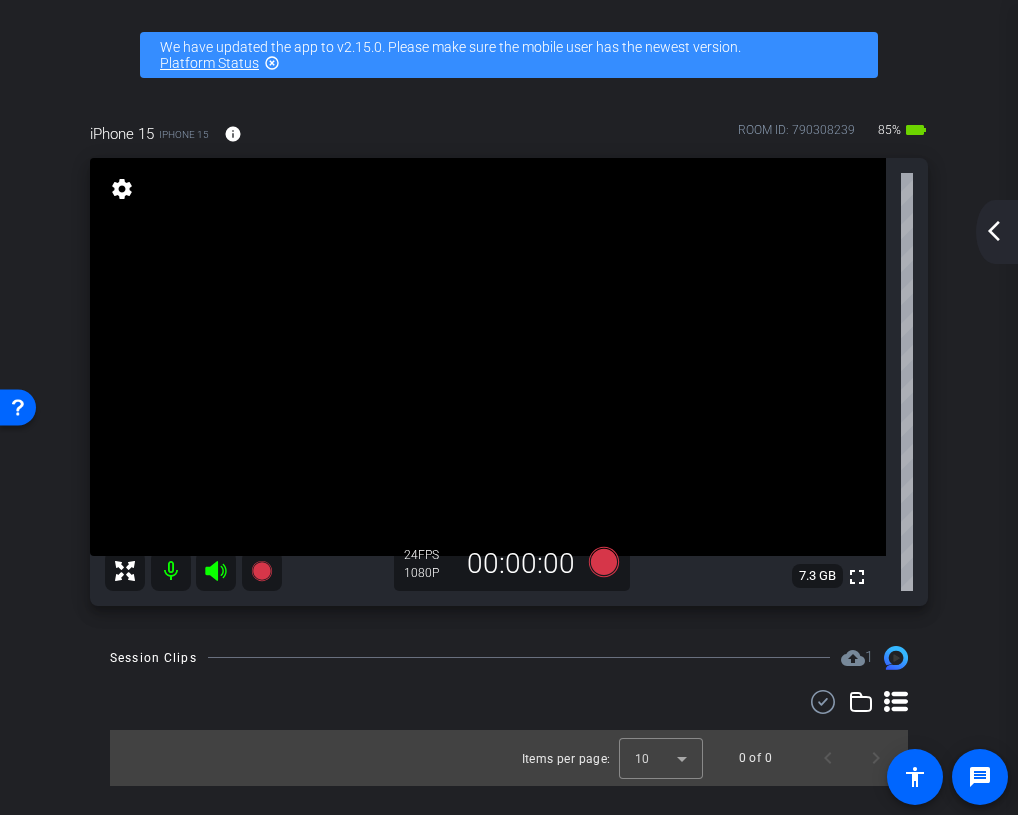 click on "arrow_back_ios_new" 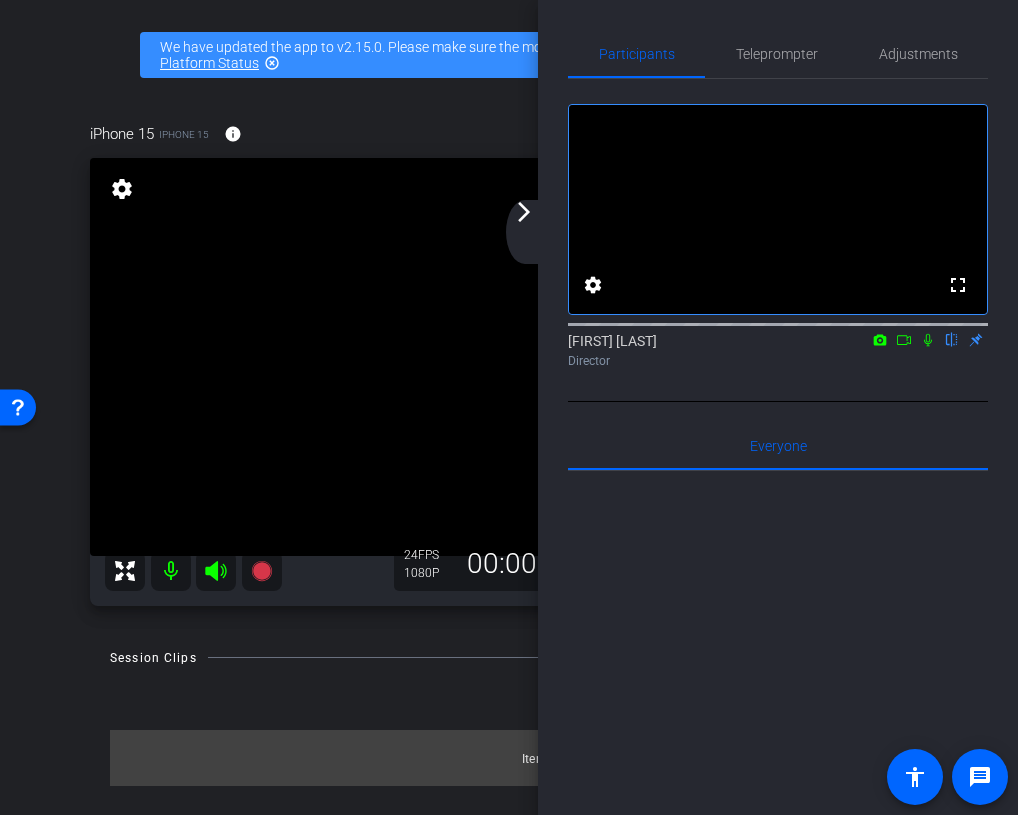 click on "arrow_back_ios_new arrow_forward_ios" 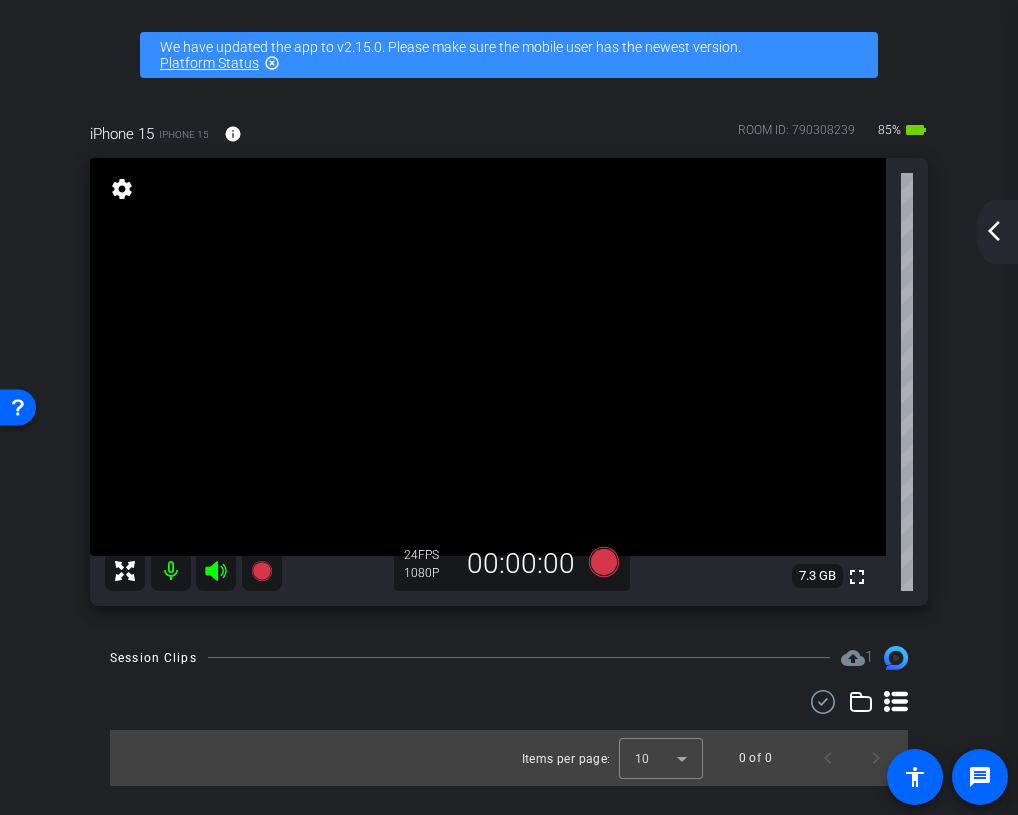 click on "arrow_back_ios_new arrow_forward_ios" 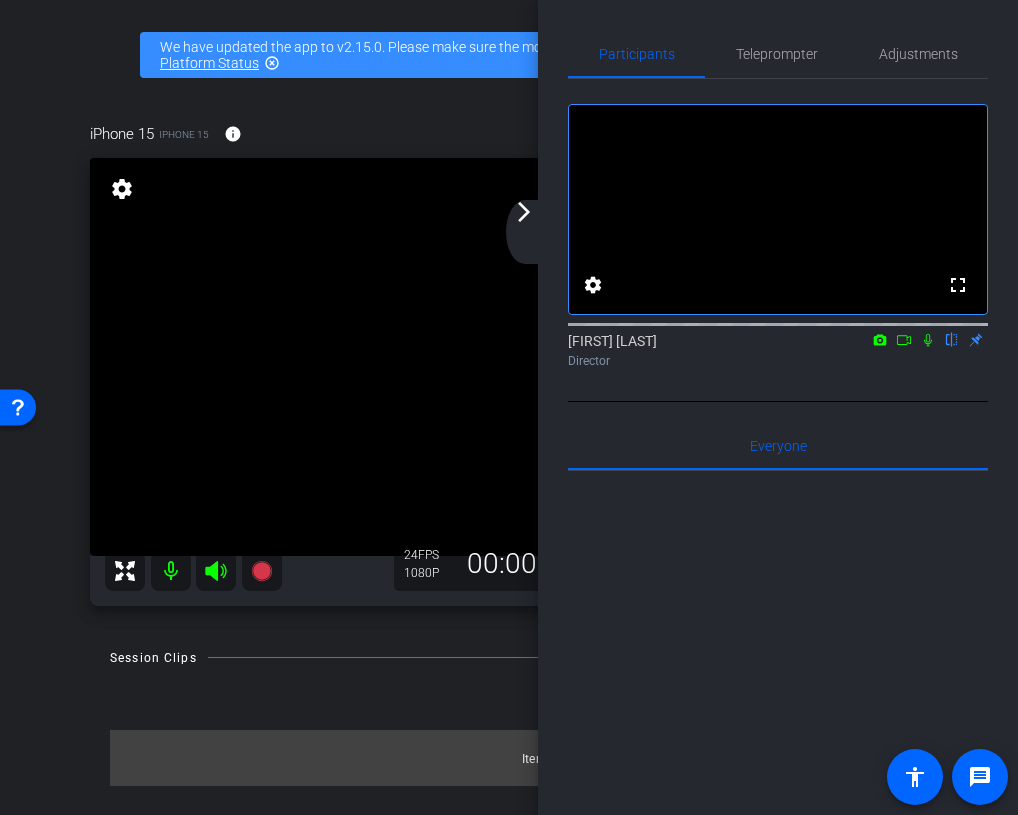 click 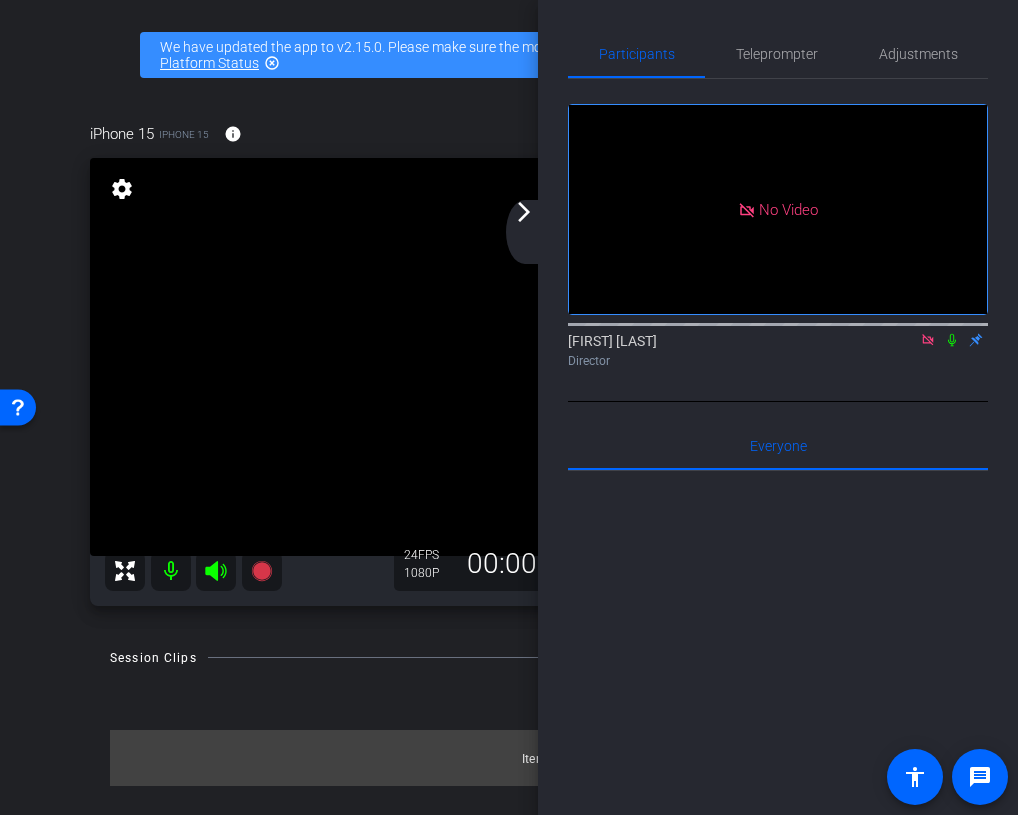 click 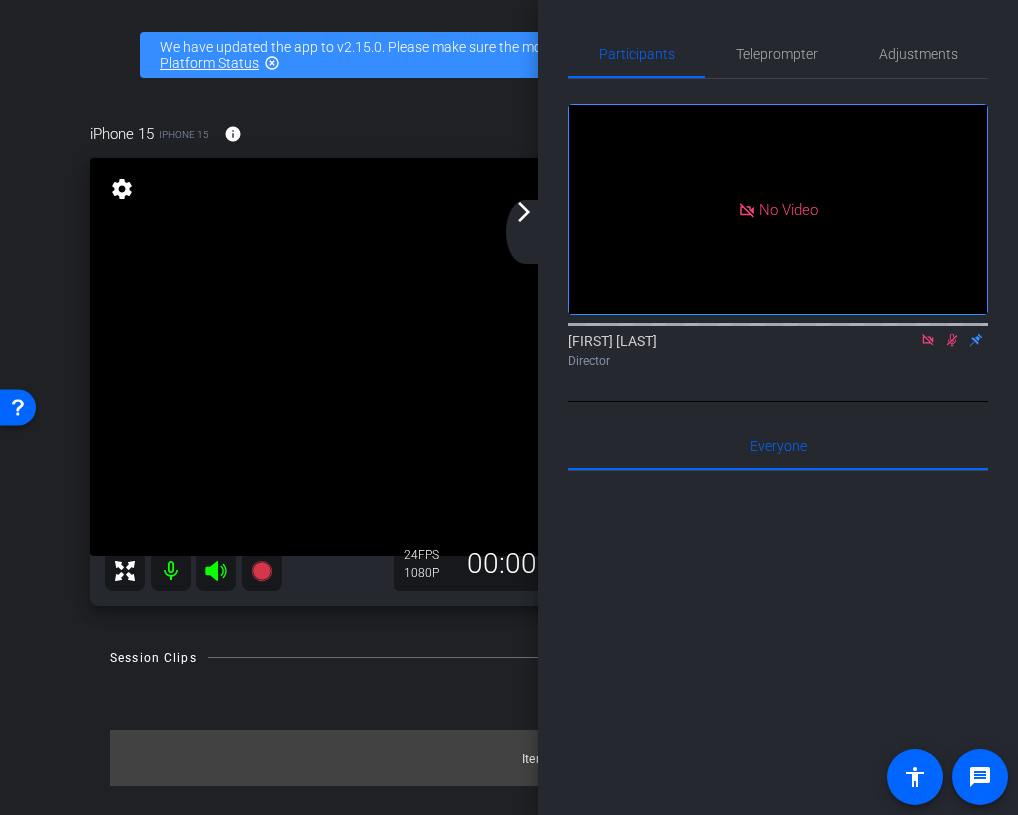 click 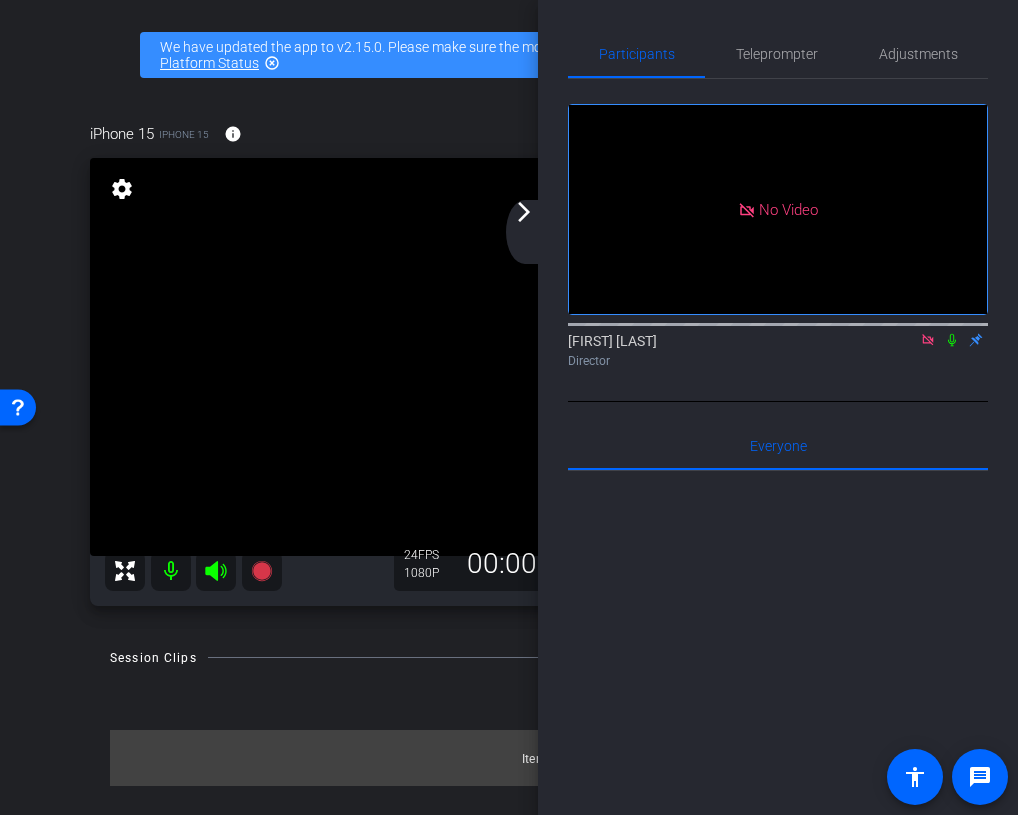 click 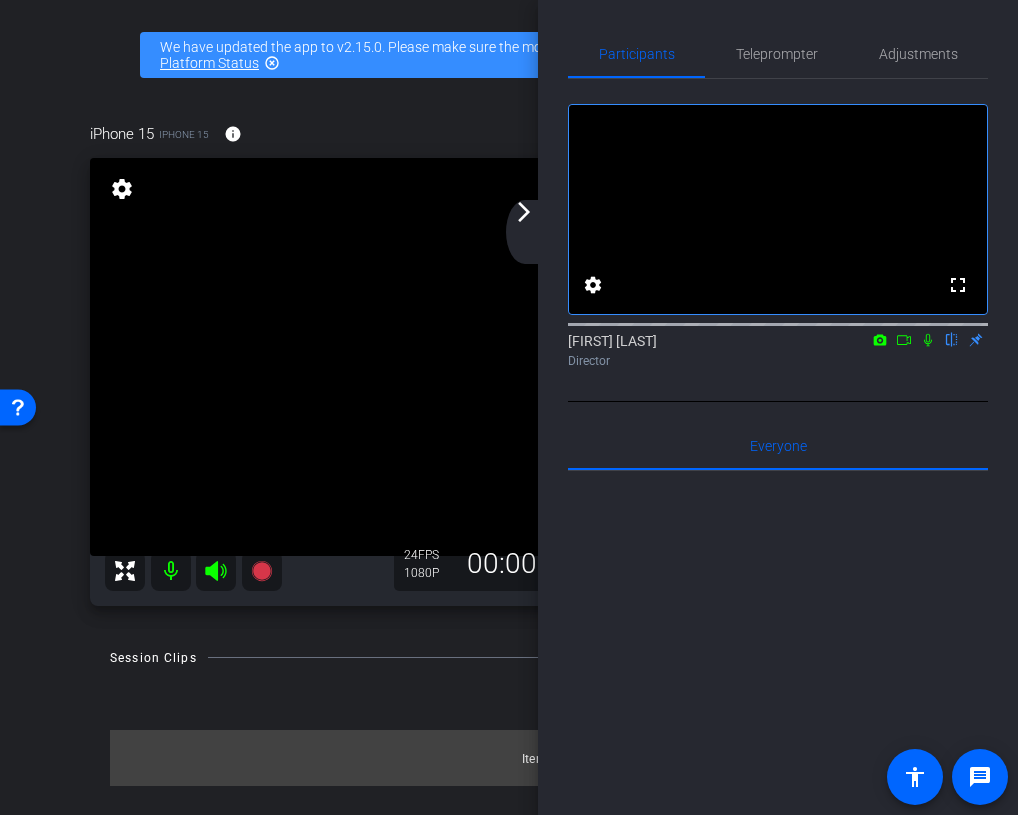 click on "arrow_forward_ios" 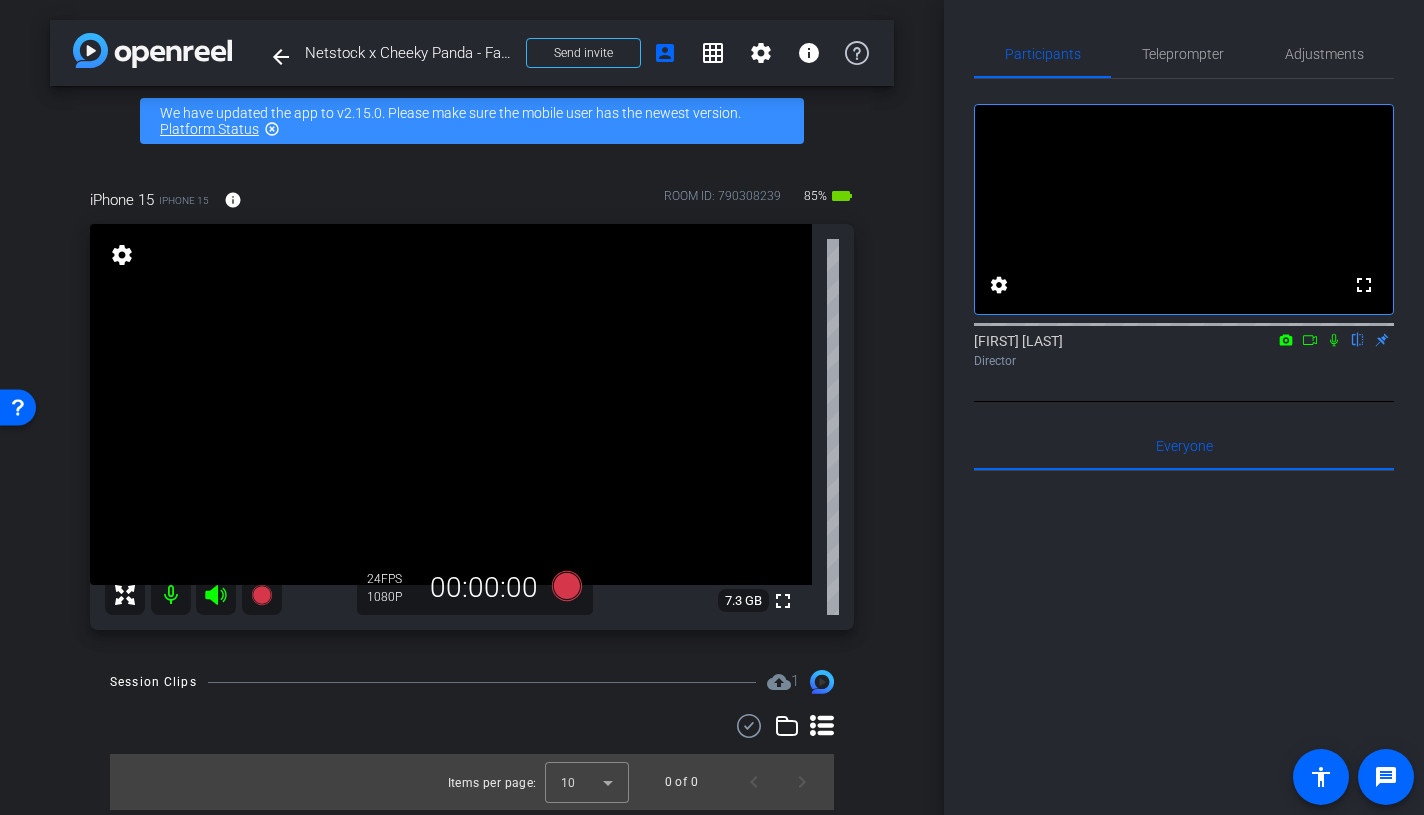 click 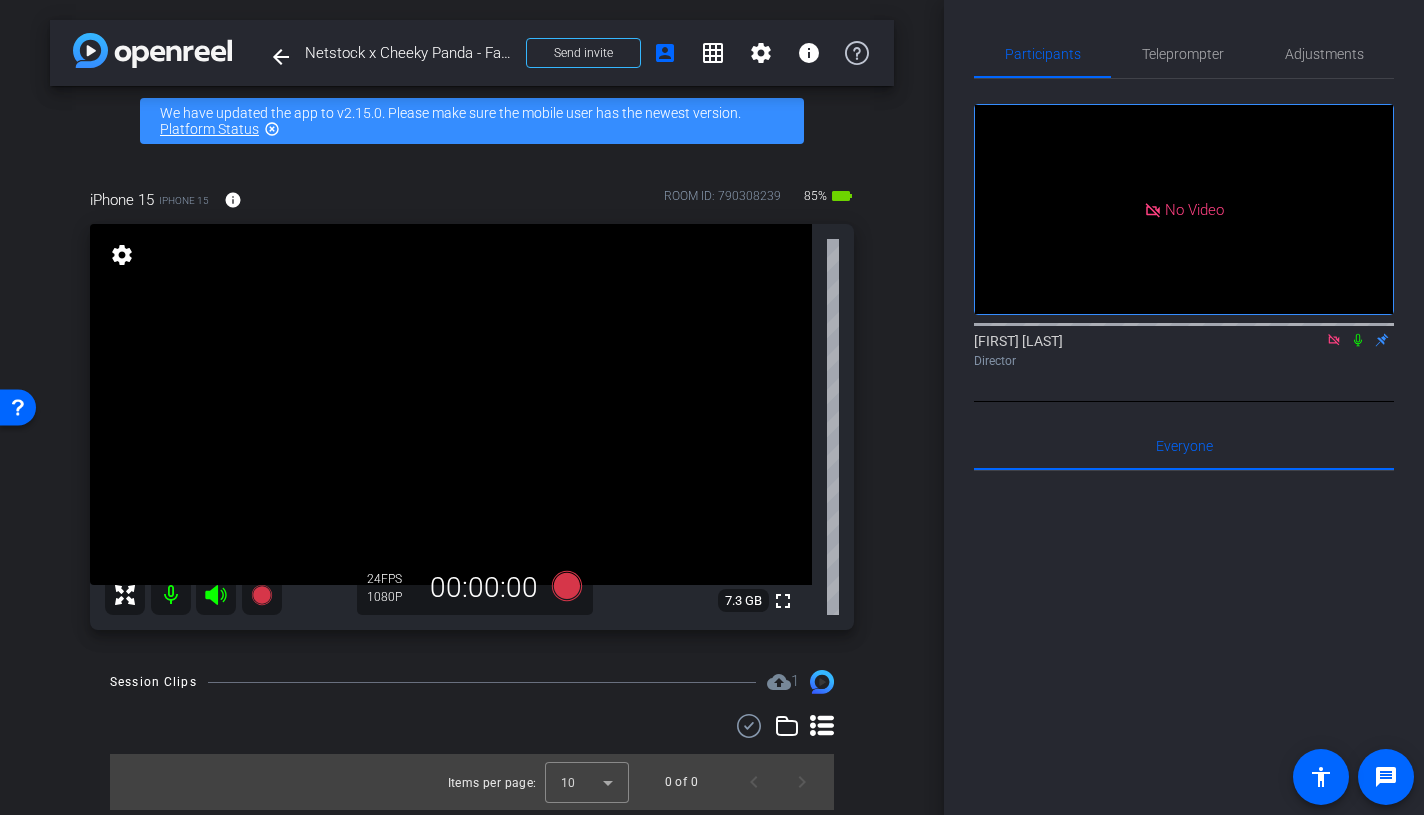 click 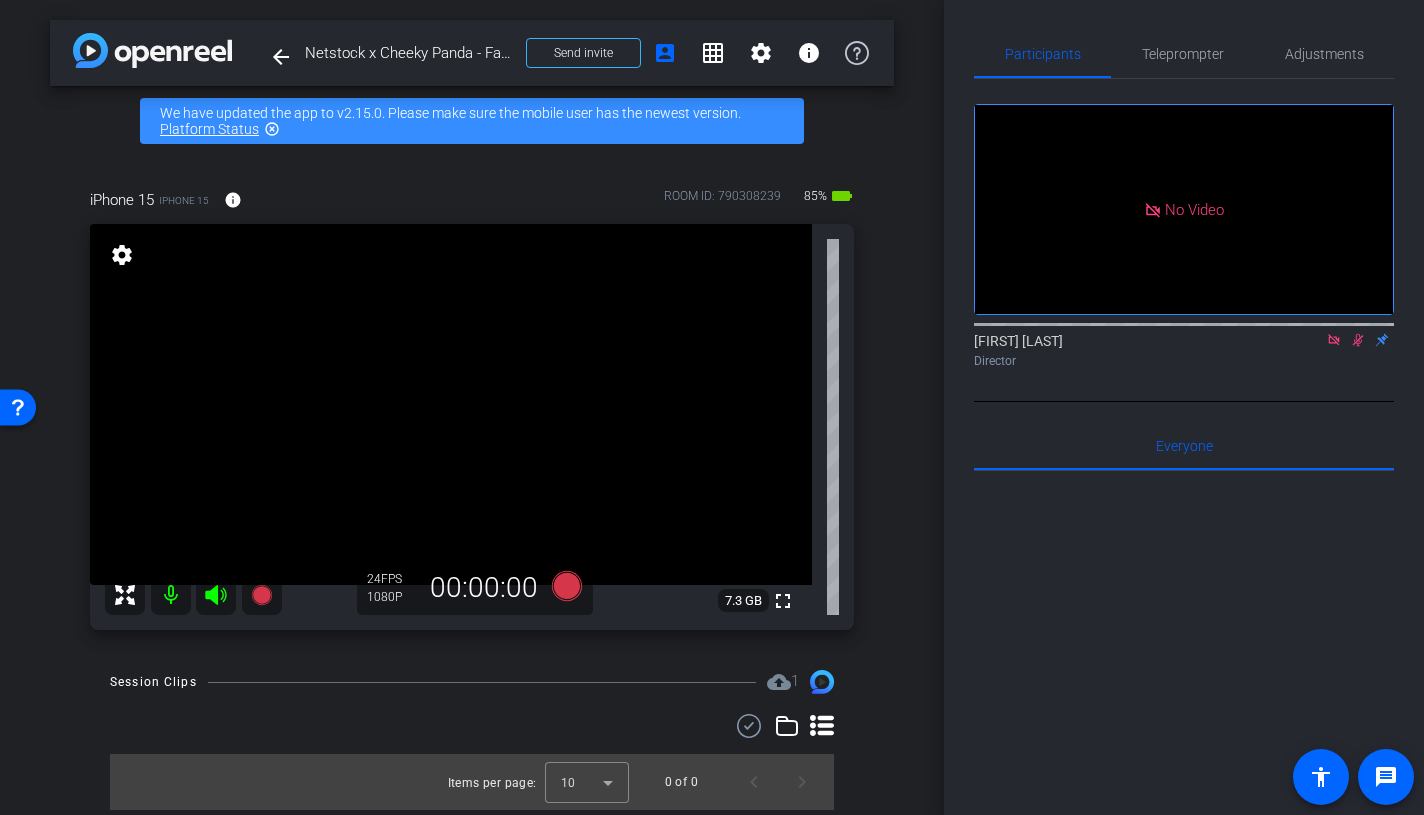 click 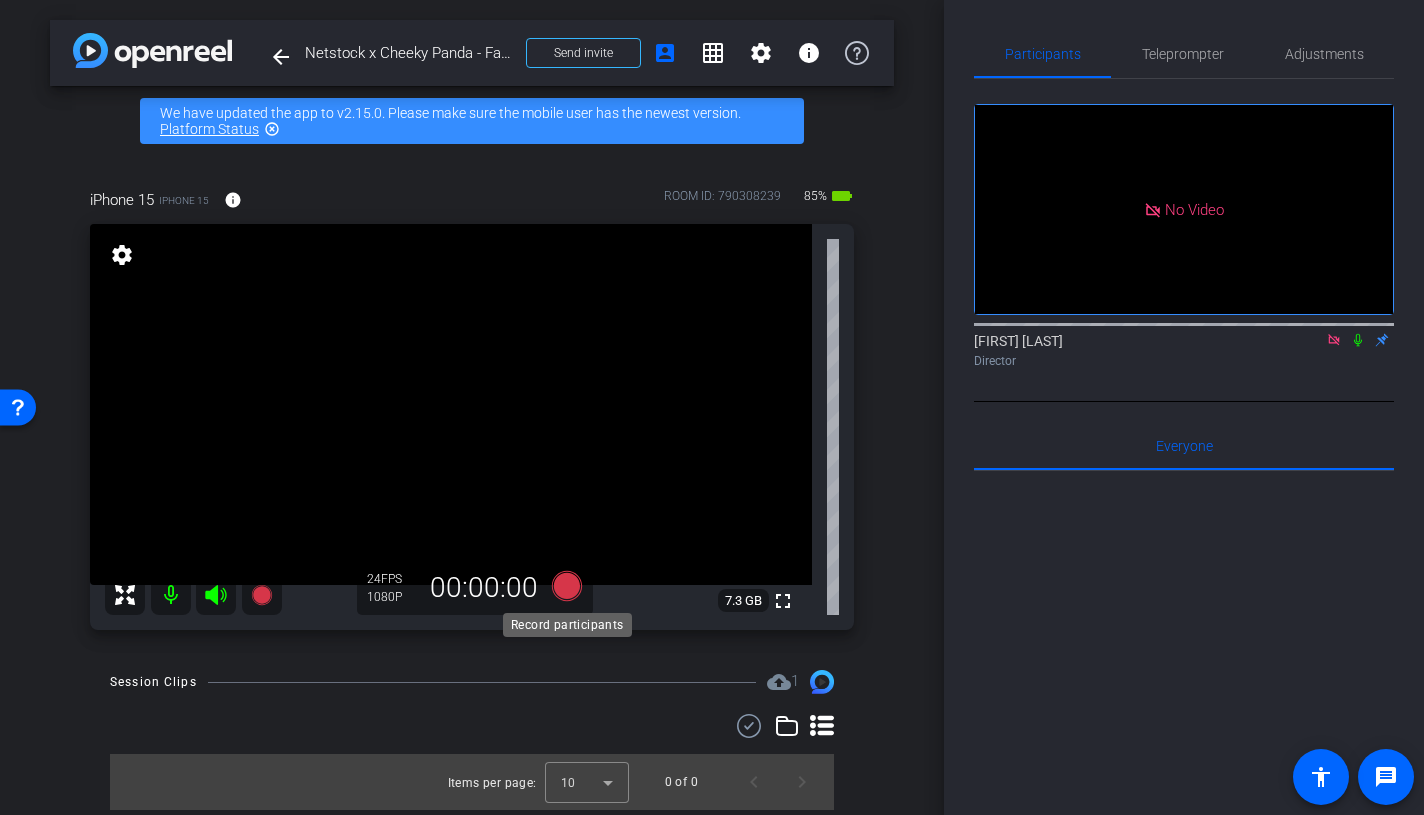 click 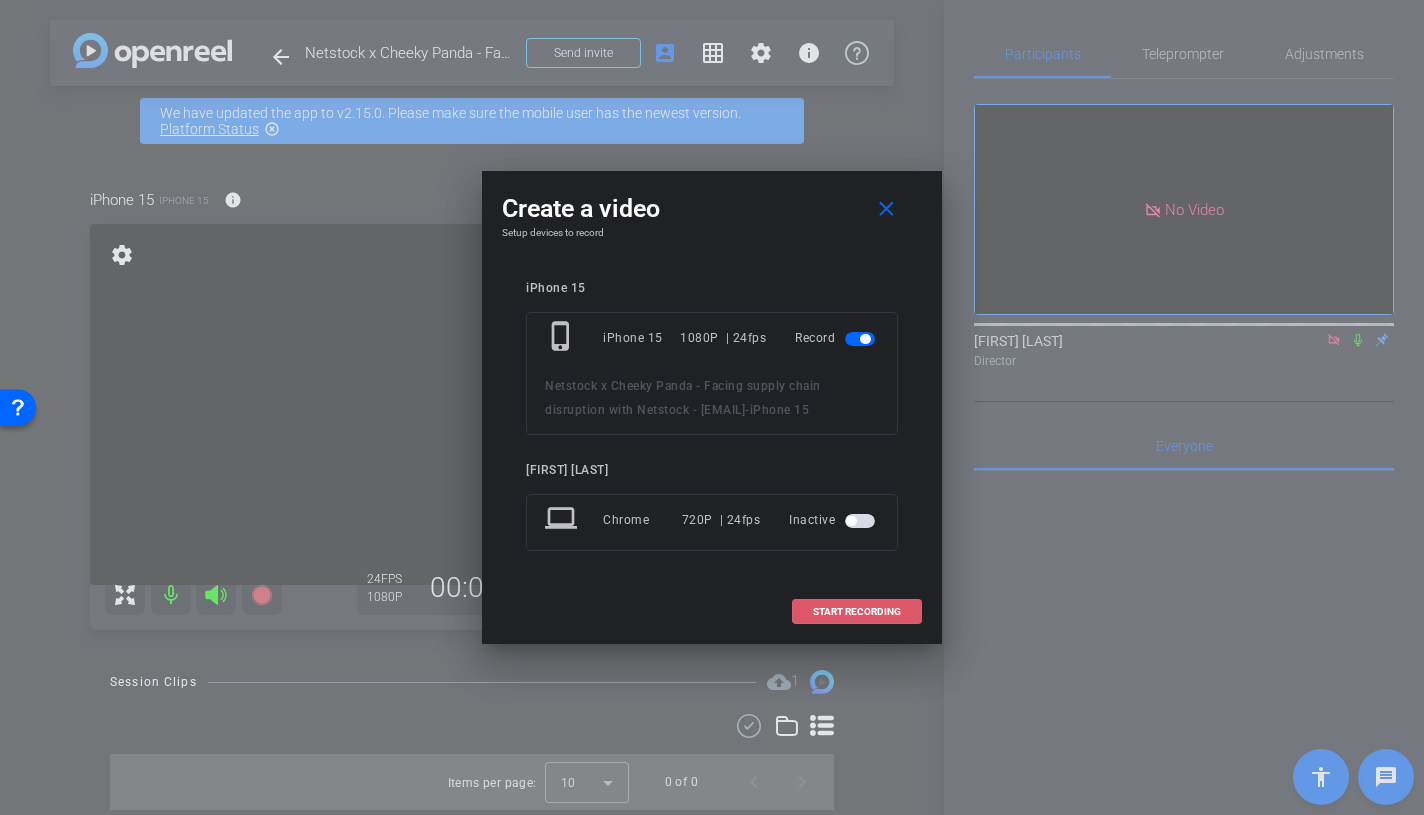 click on "START RECORDING" at bounding box center [857, 612] 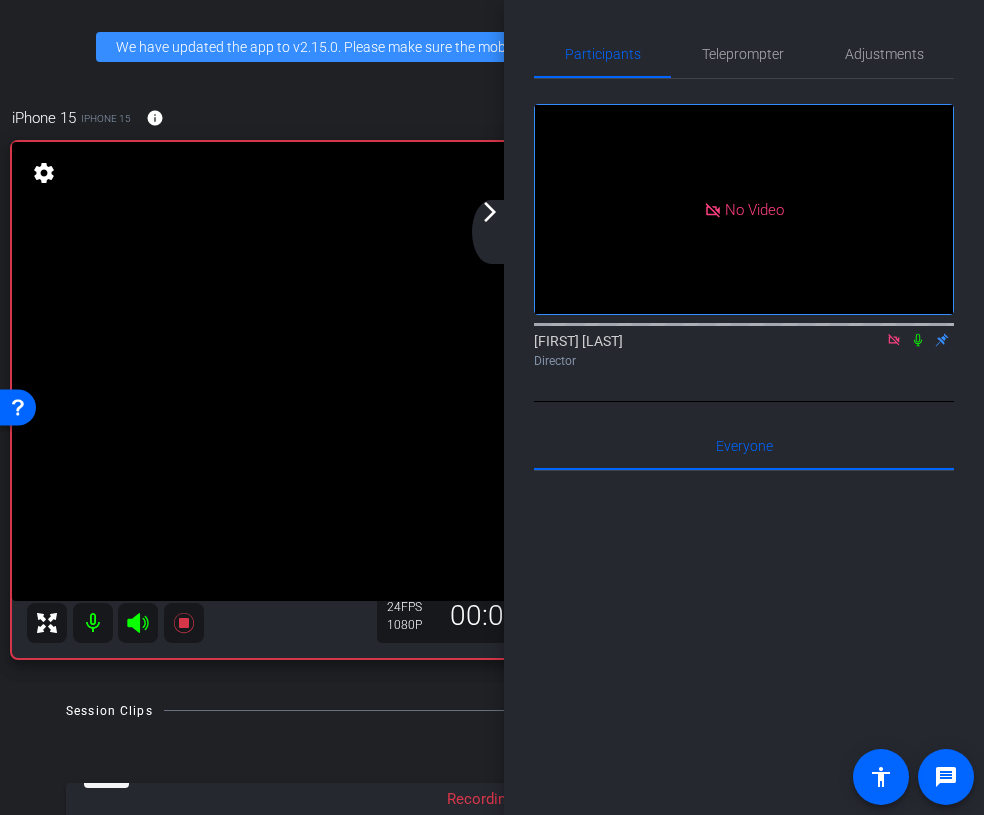 click on "arrow_back_ios_new arrow_forward_ios" 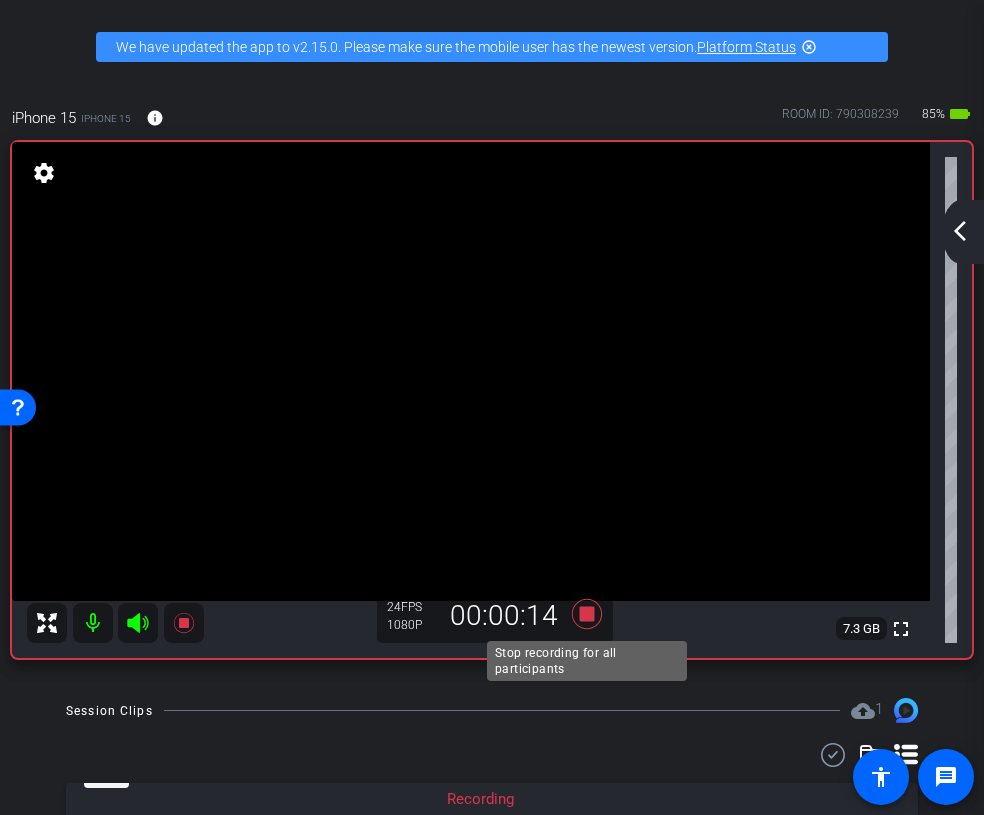 click 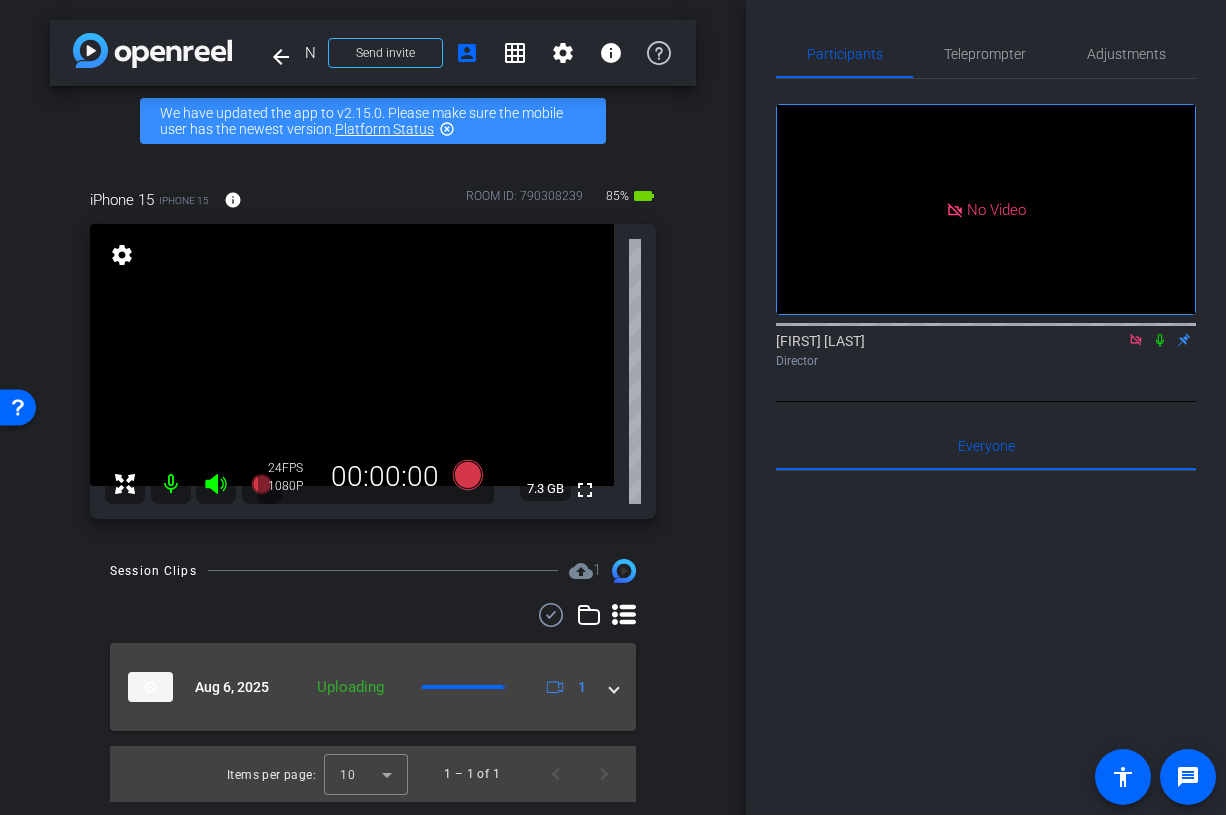 click at bounding box center (614, 687) 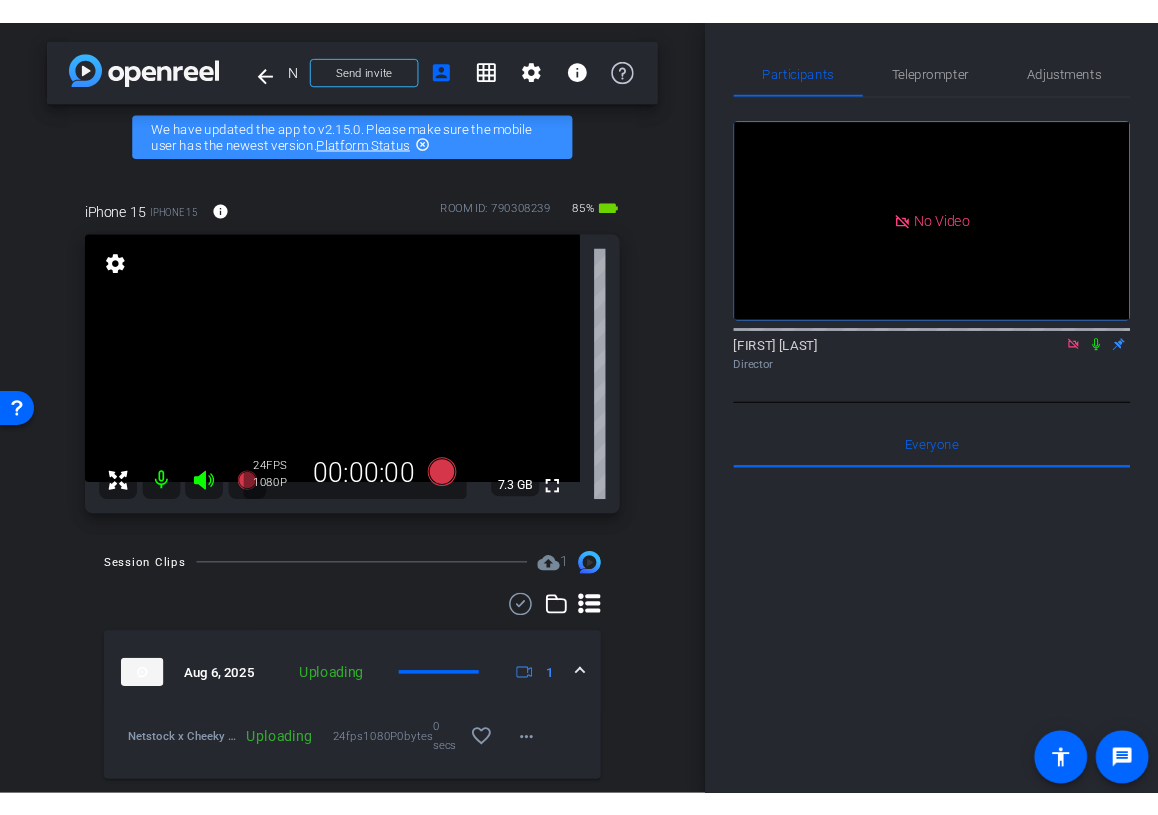 scroll, scrollTop: 56, scrollLeft: 0, axis: vertical 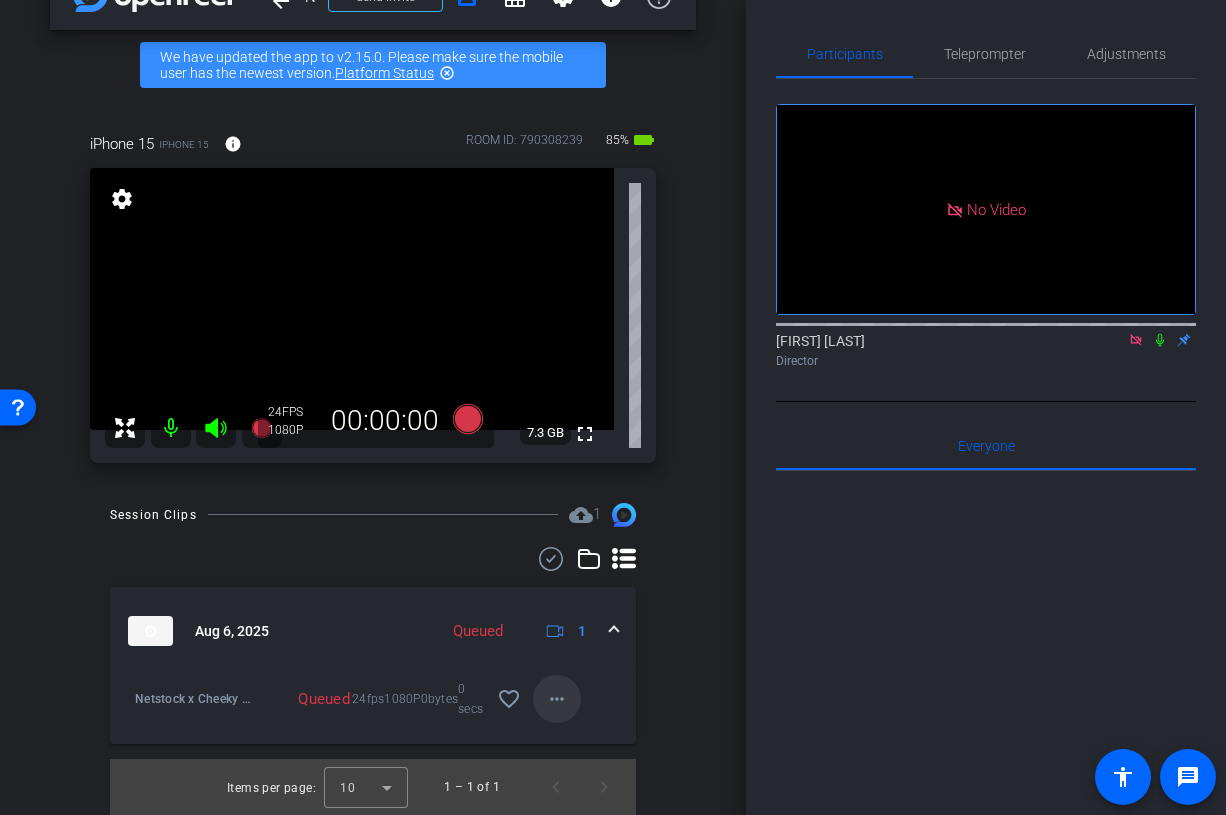 click at bounding box center [557, 699] 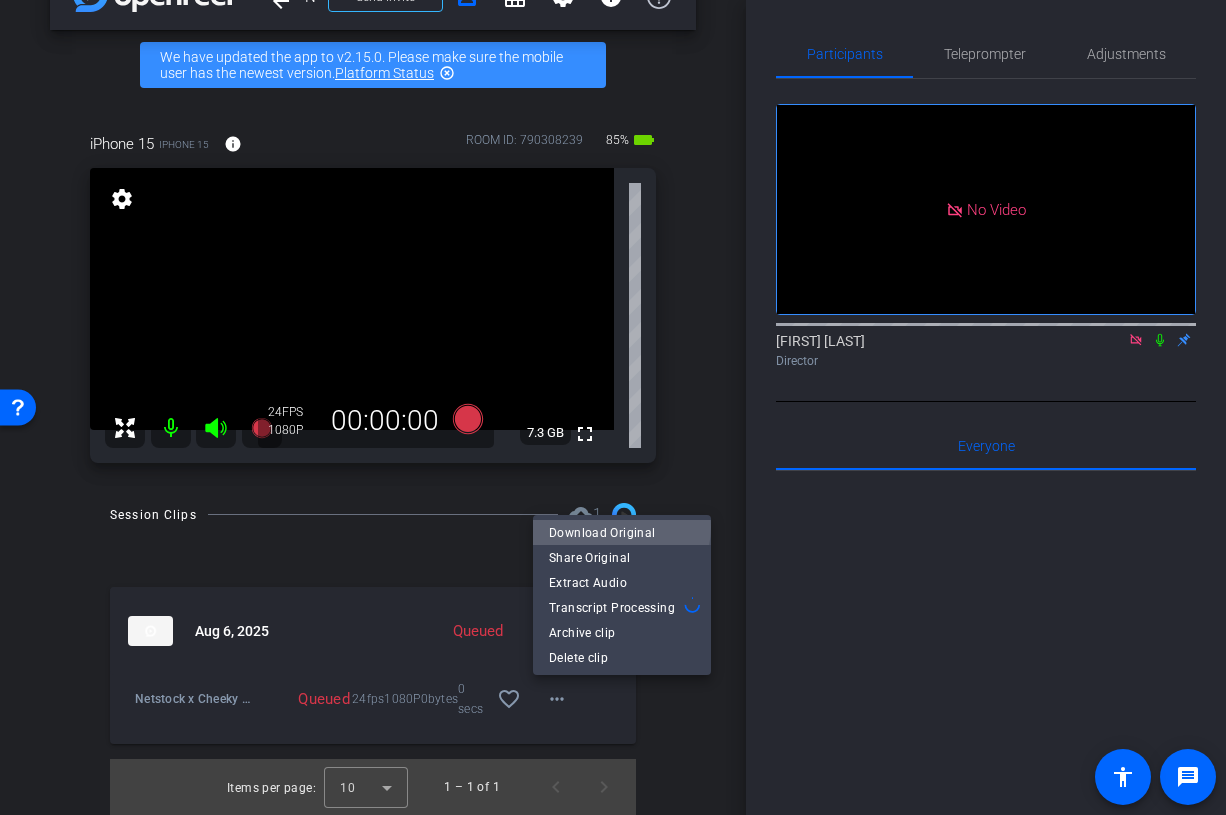 click on "Download Original" at bounding box center [622, 532] 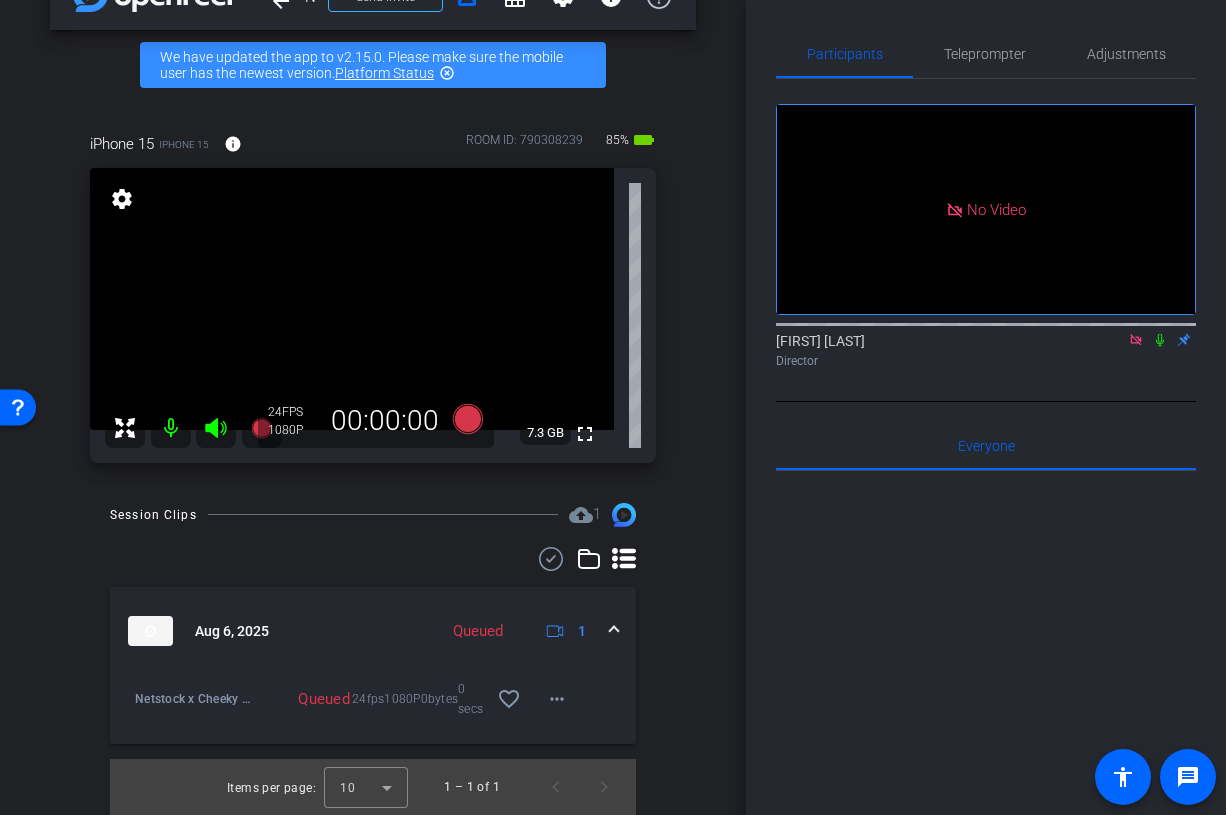 click 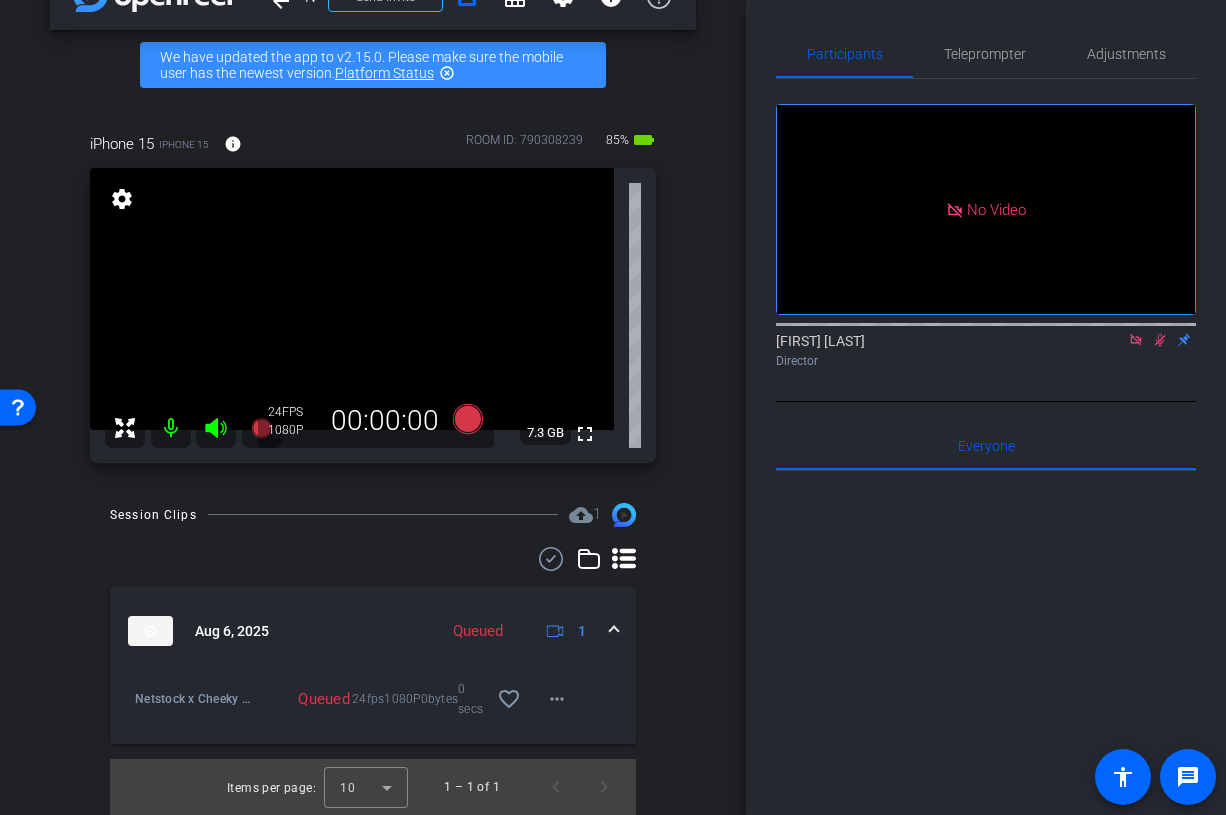click 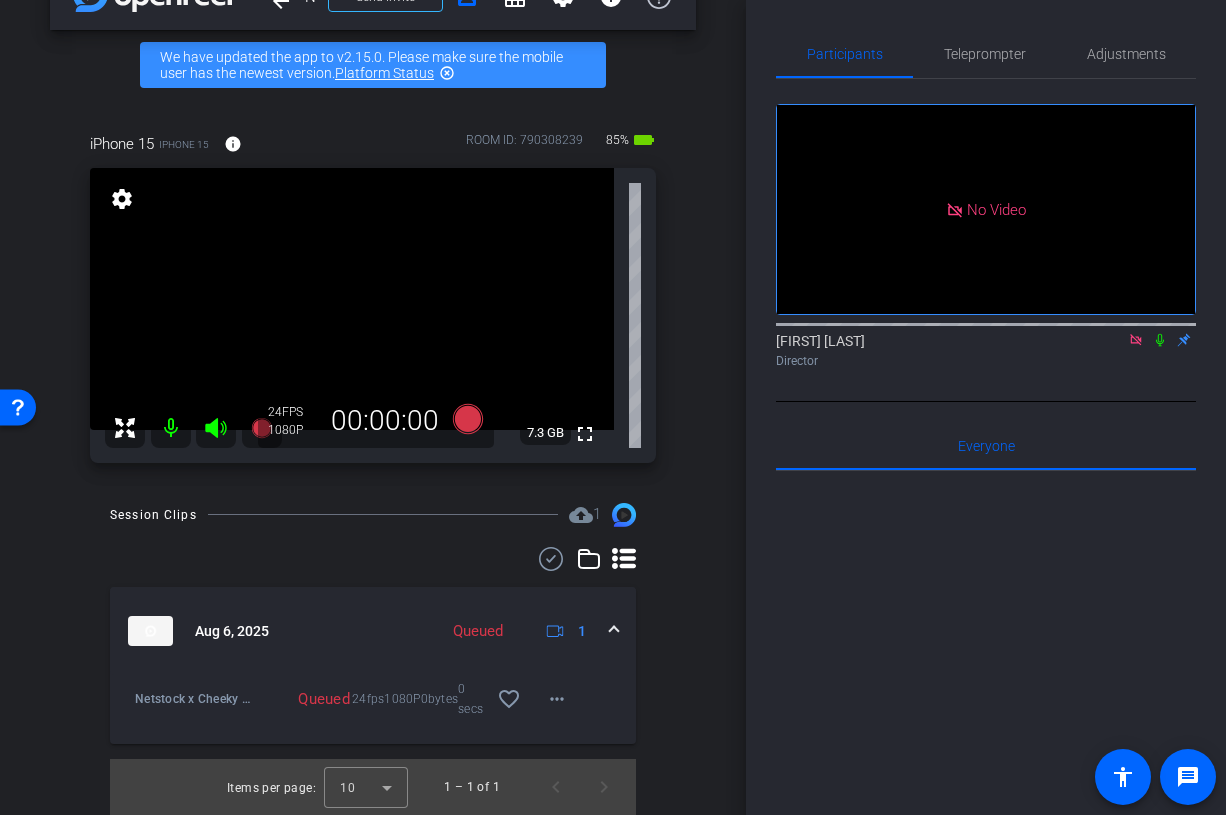 click 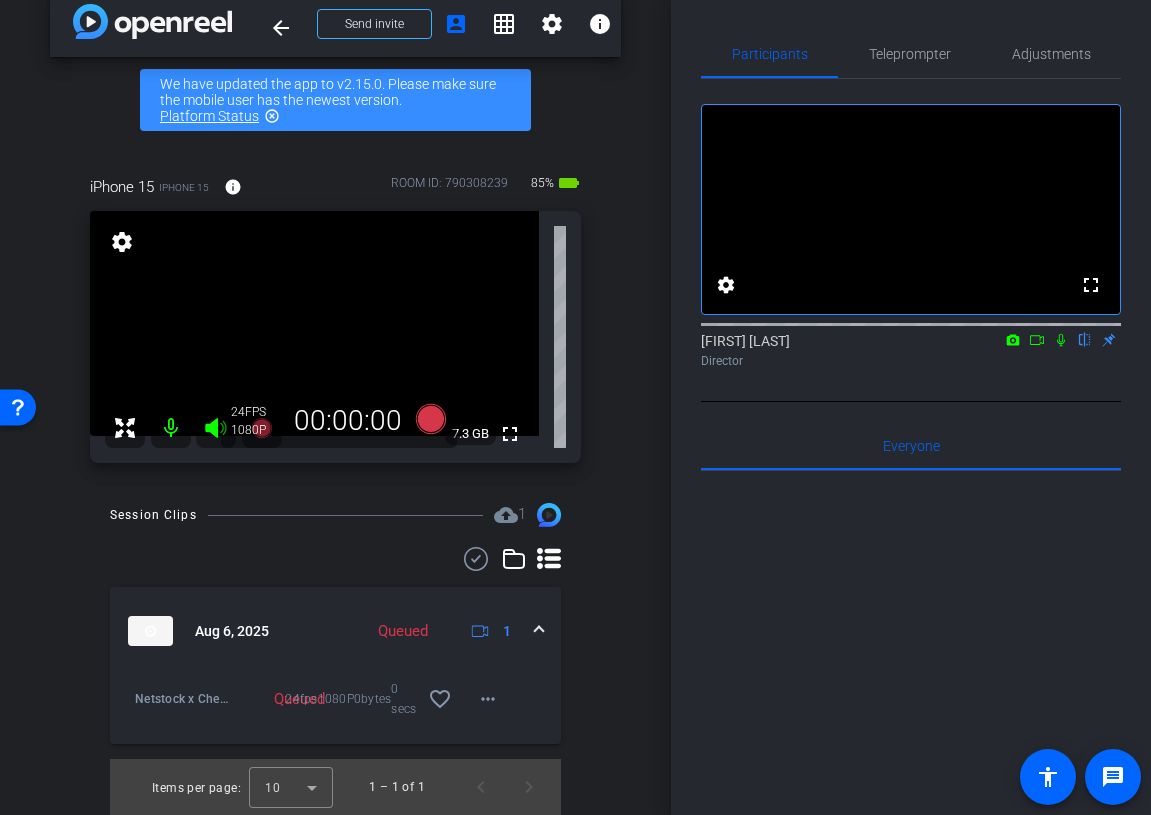 scroll, scrollTop: 30, scrollLeft: 0, axis: vertical 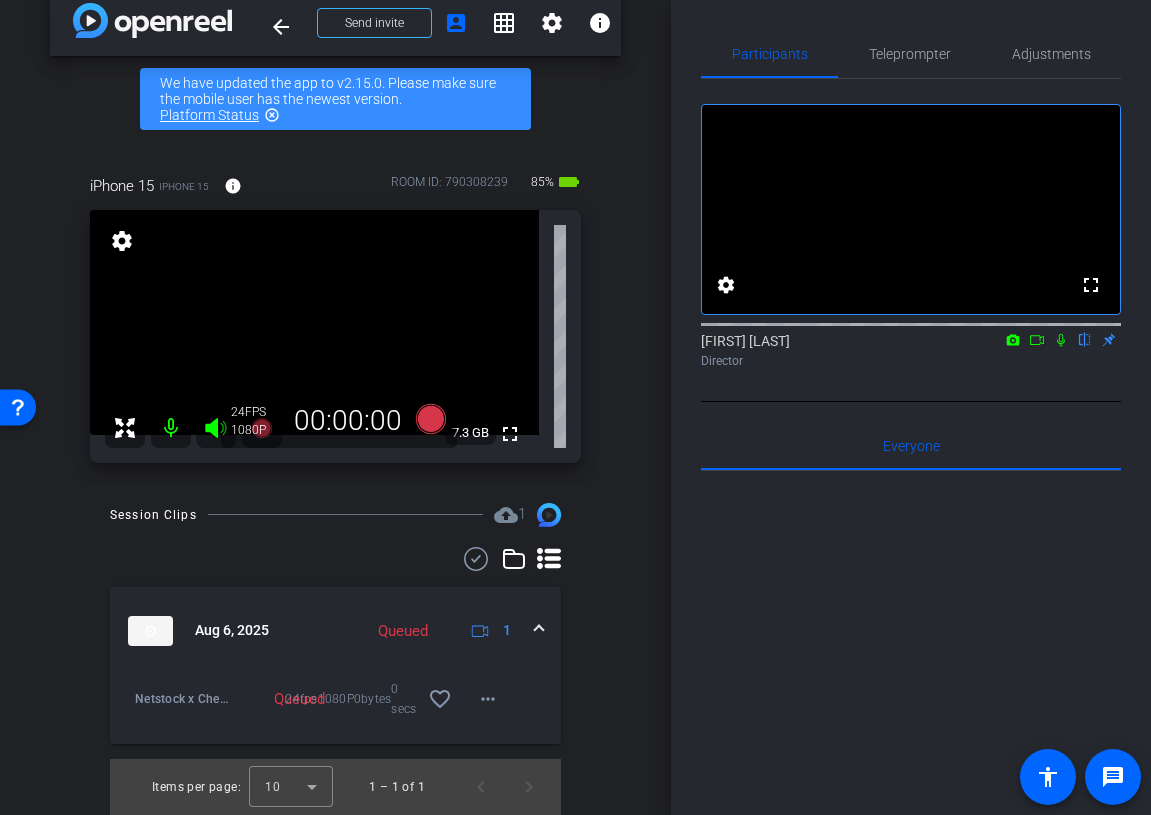 click 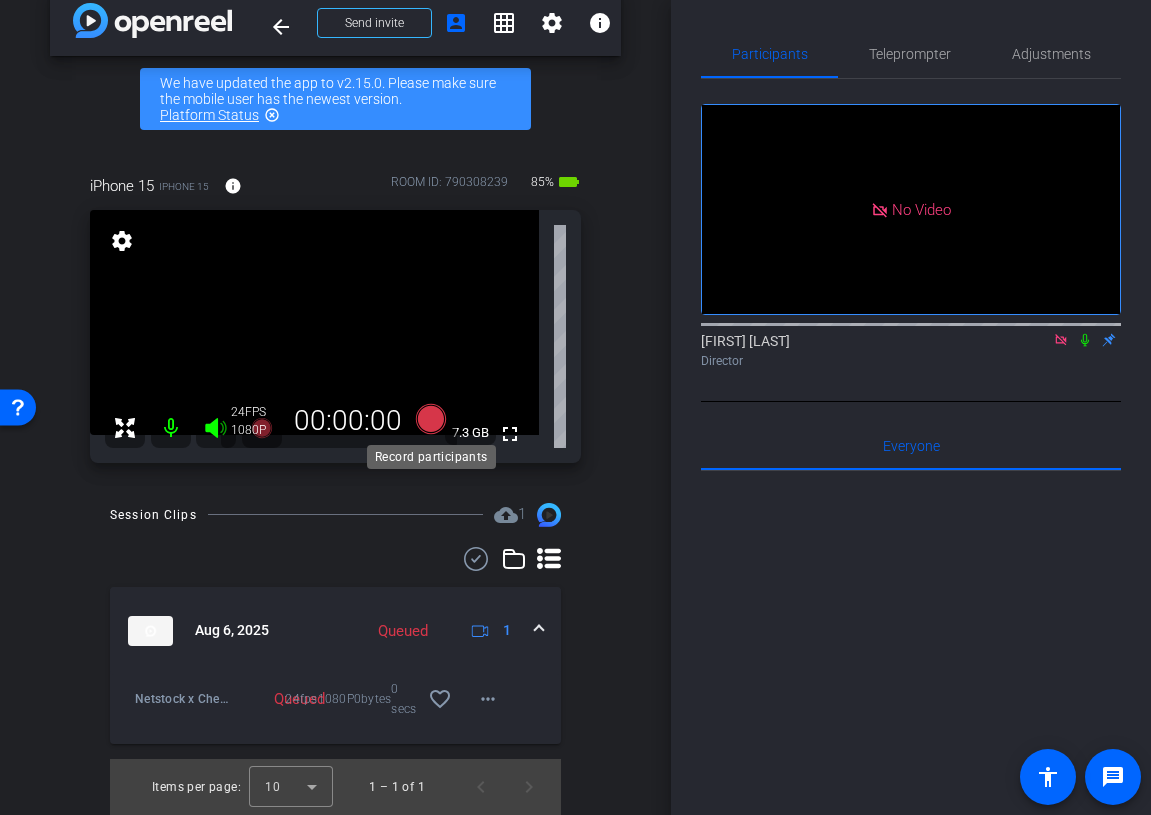 click 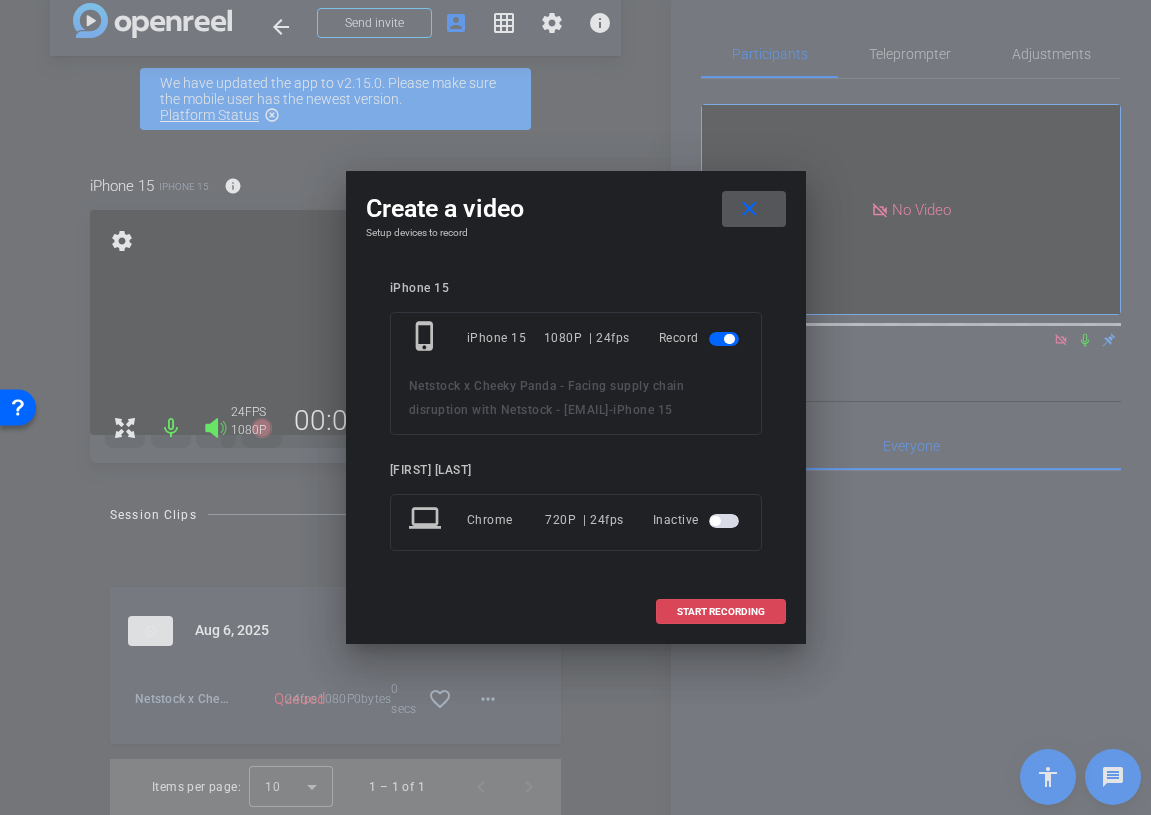 click at bounding box center [721, 612] 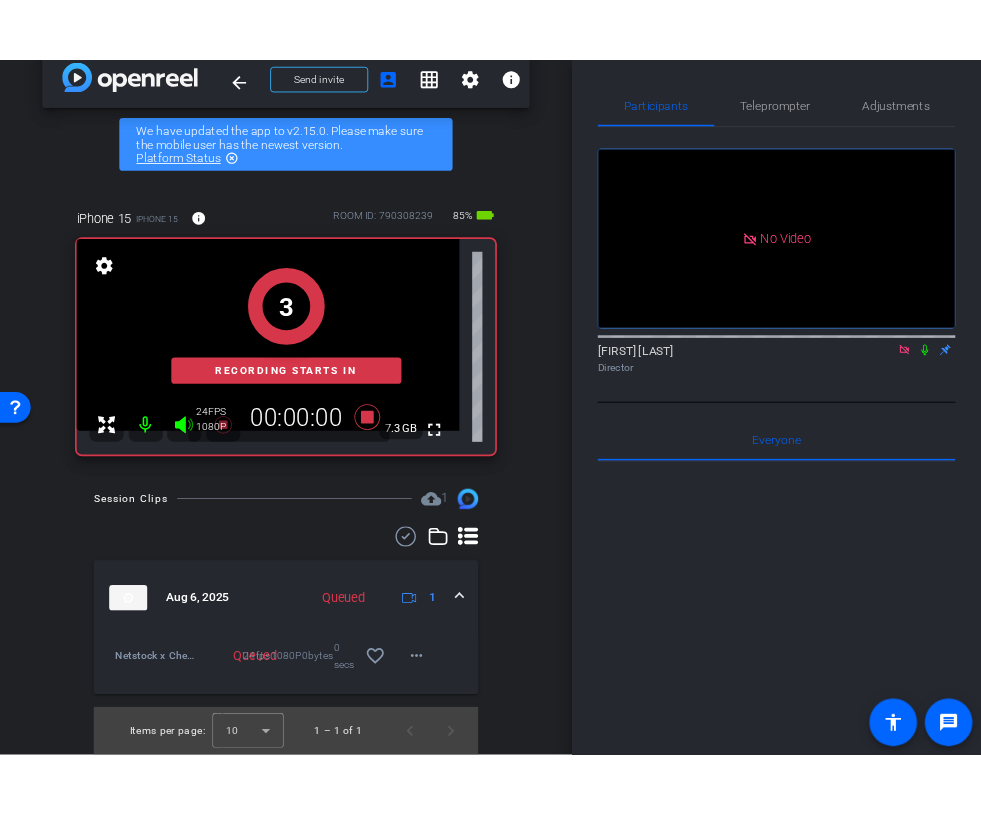 scroll, scrollTop: 56, scrollLeft: 0, axis: vertical 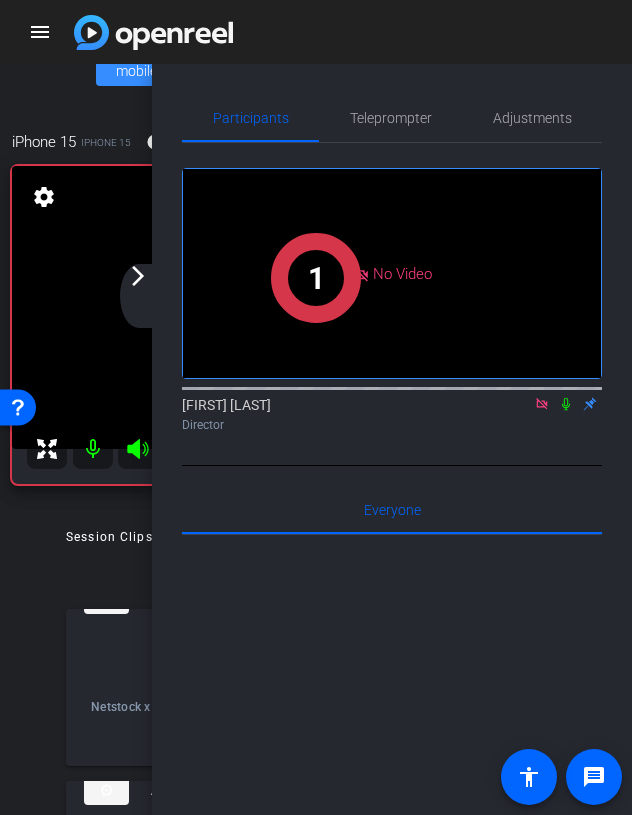 click on "arrow_back_ios_new arrow_forward_ios" 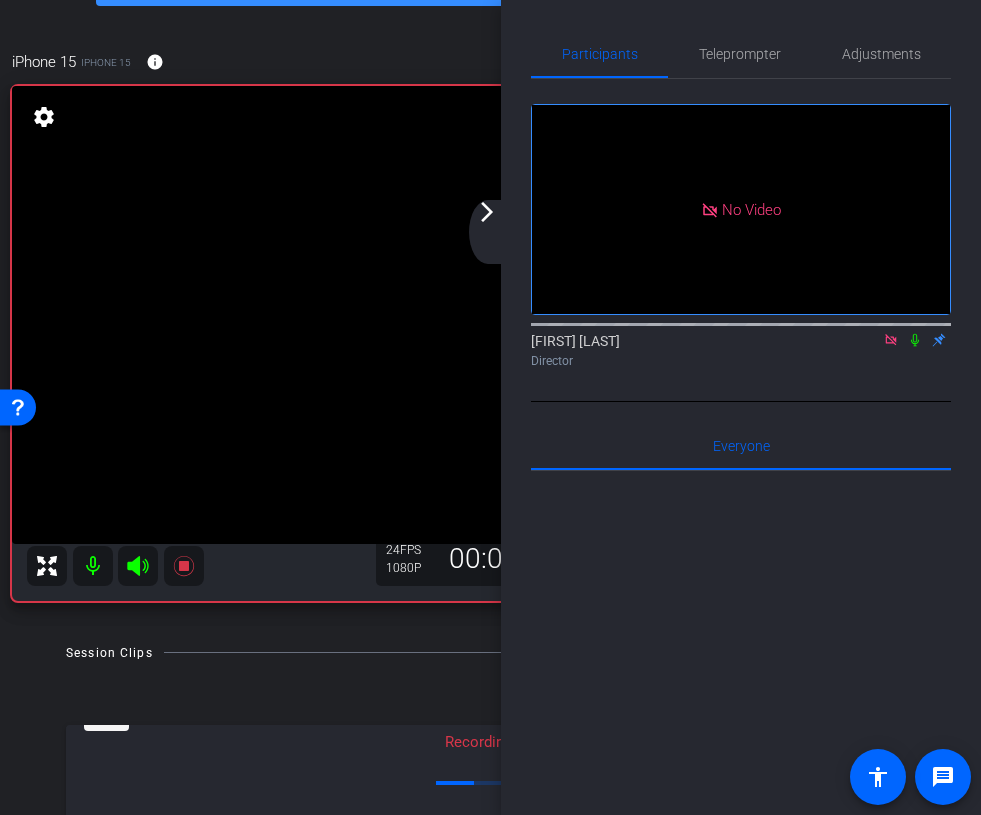 click on "arrow_back_ios_new arrow_forward_ios" 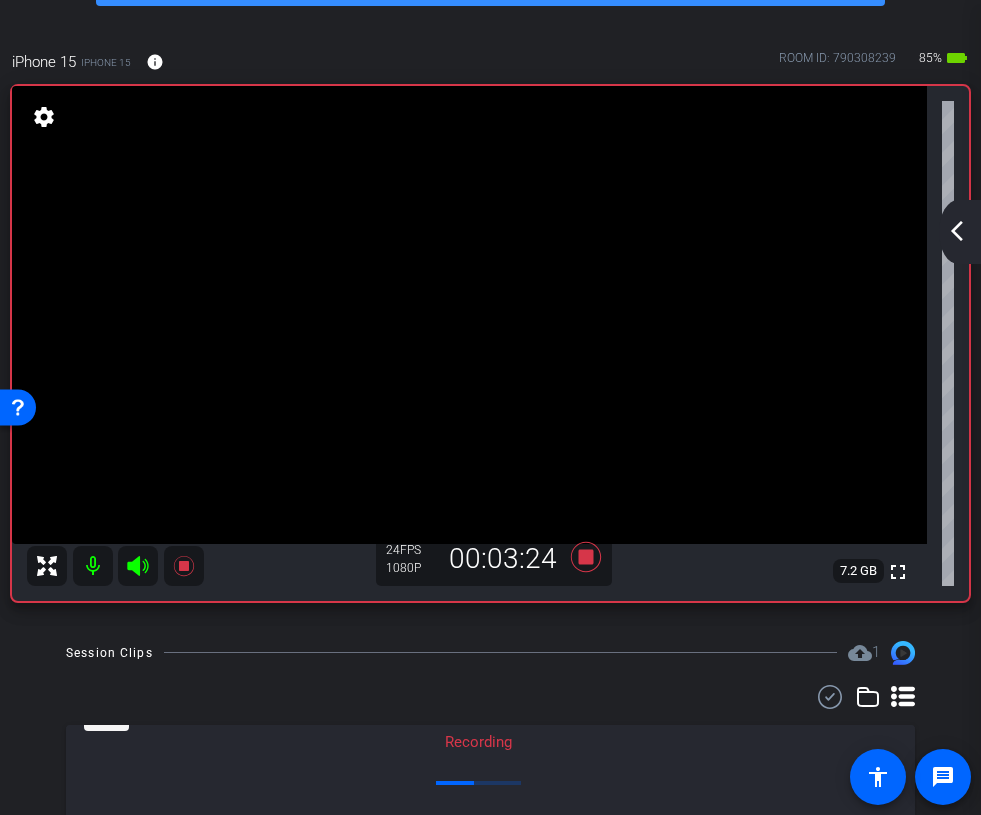 click on "arrow_back_ios_new arrow_forward_ios" 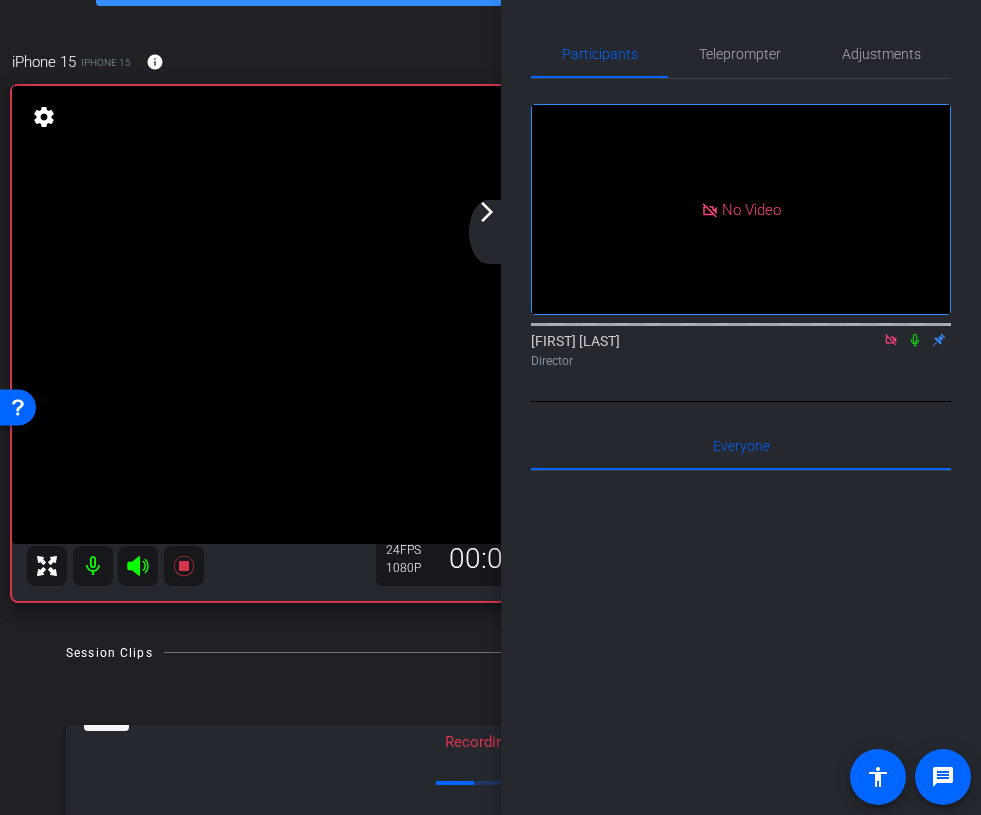 click on "arrow_forward_ios" 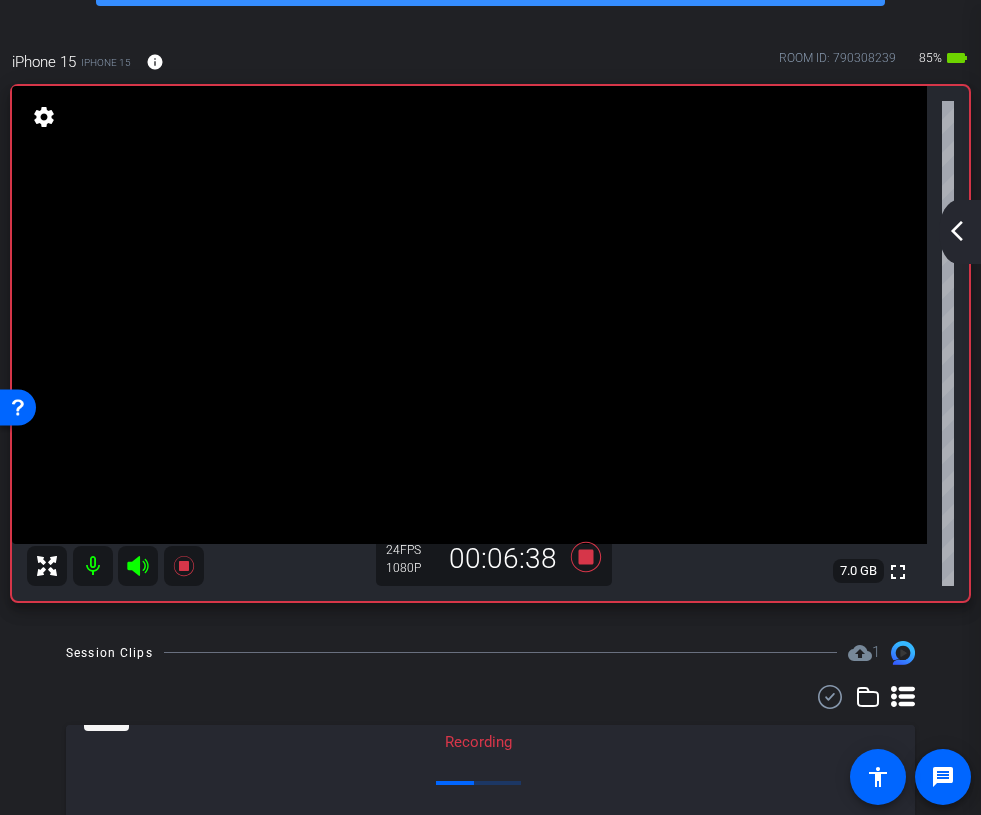 click on "arrow_back_ios_new" 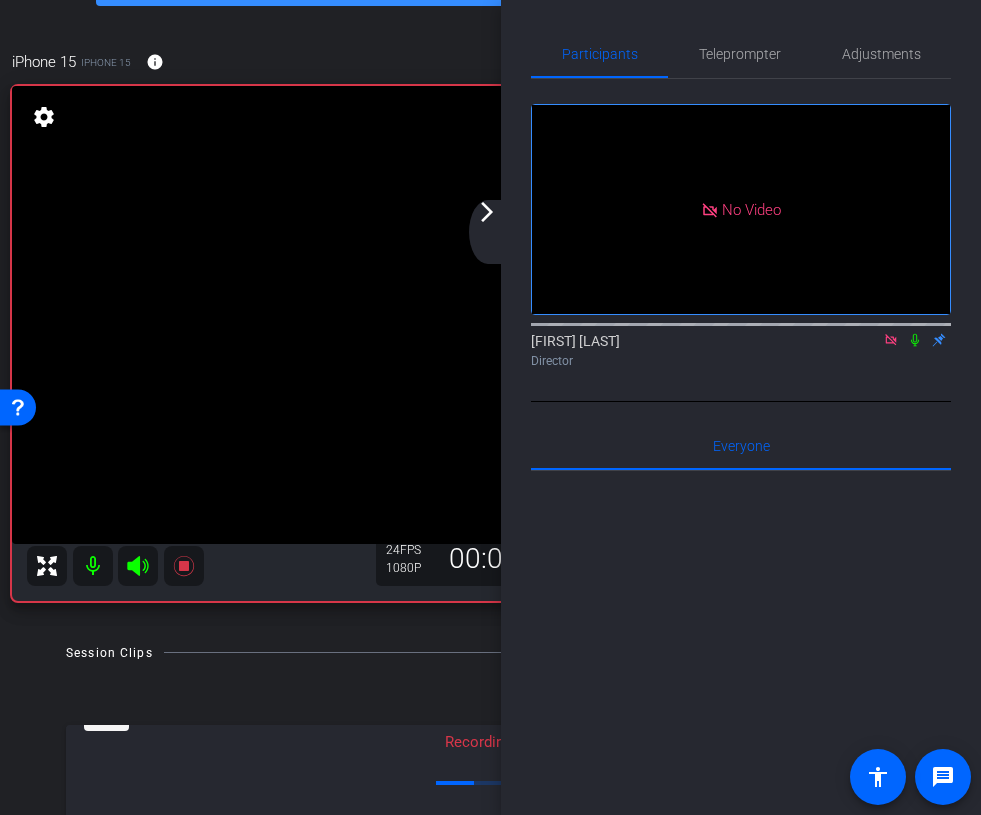 click on "arrow_forward_ios" 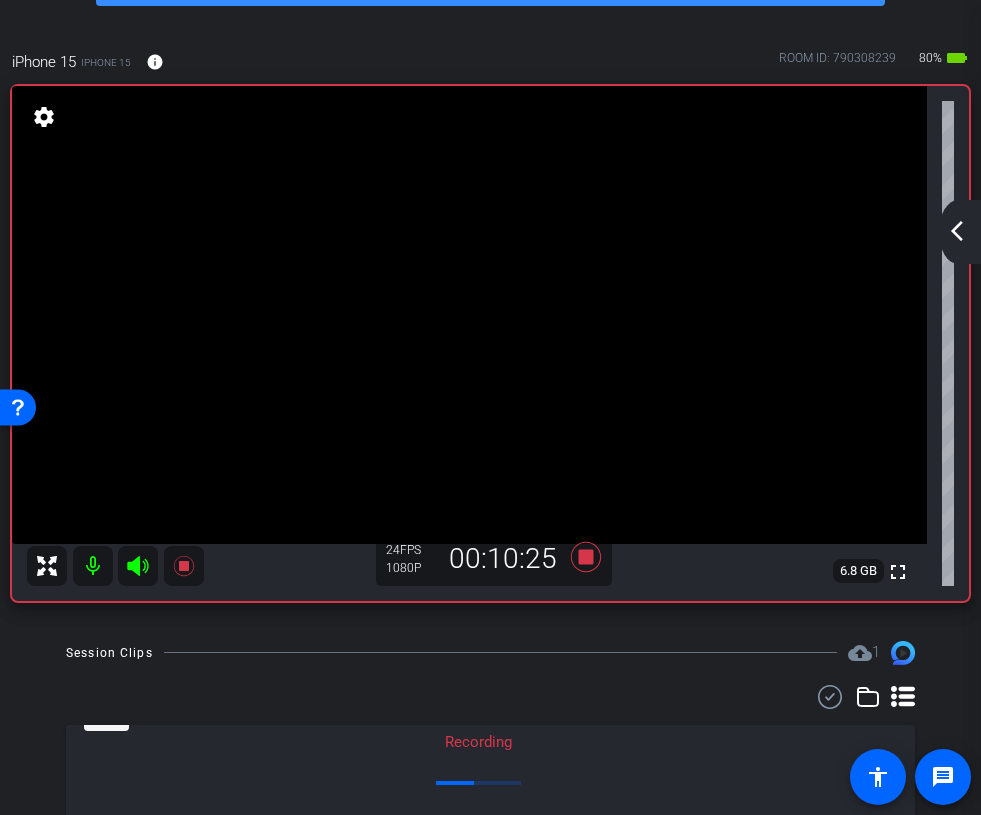 click on "arrow_back_ios_new arrow_forward_ios" 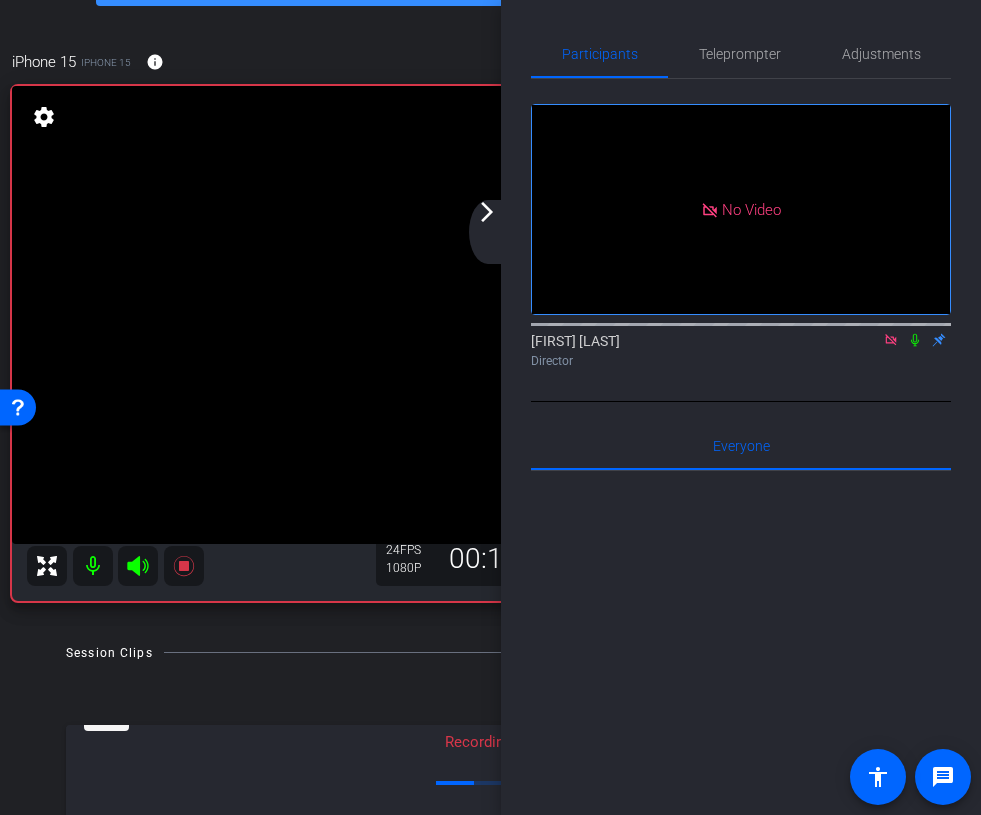 click on "arrow_forward_ios" 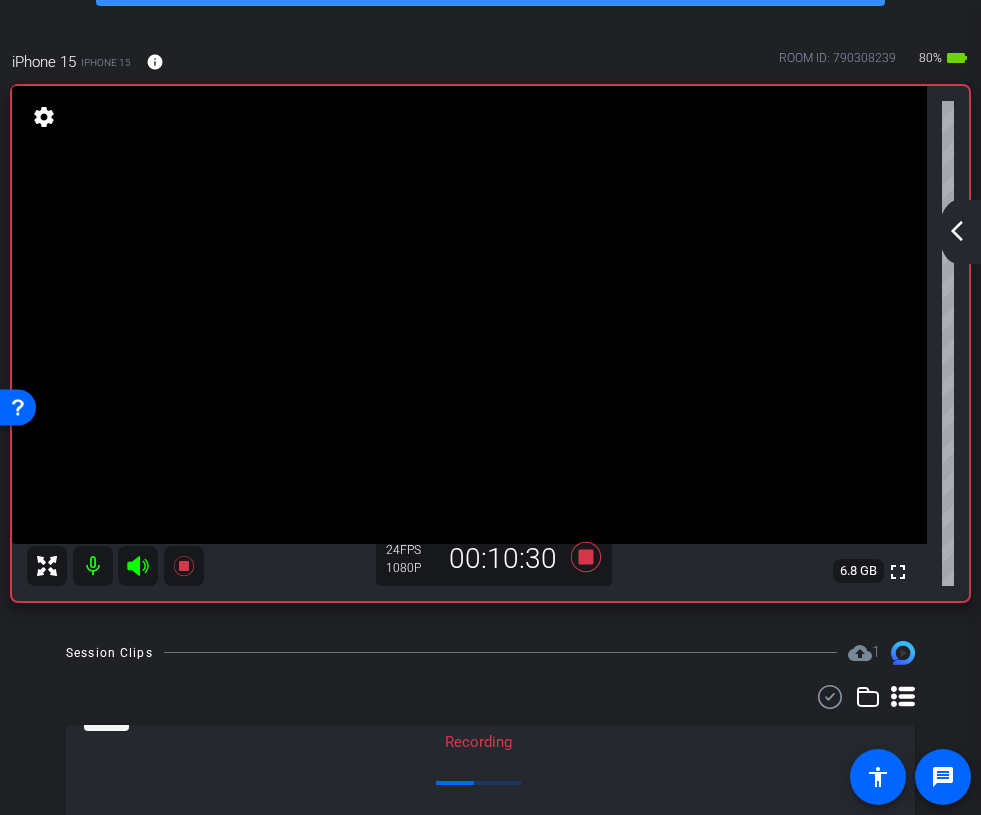 click on "arrow_back_ios_new arrow_forward_ios" 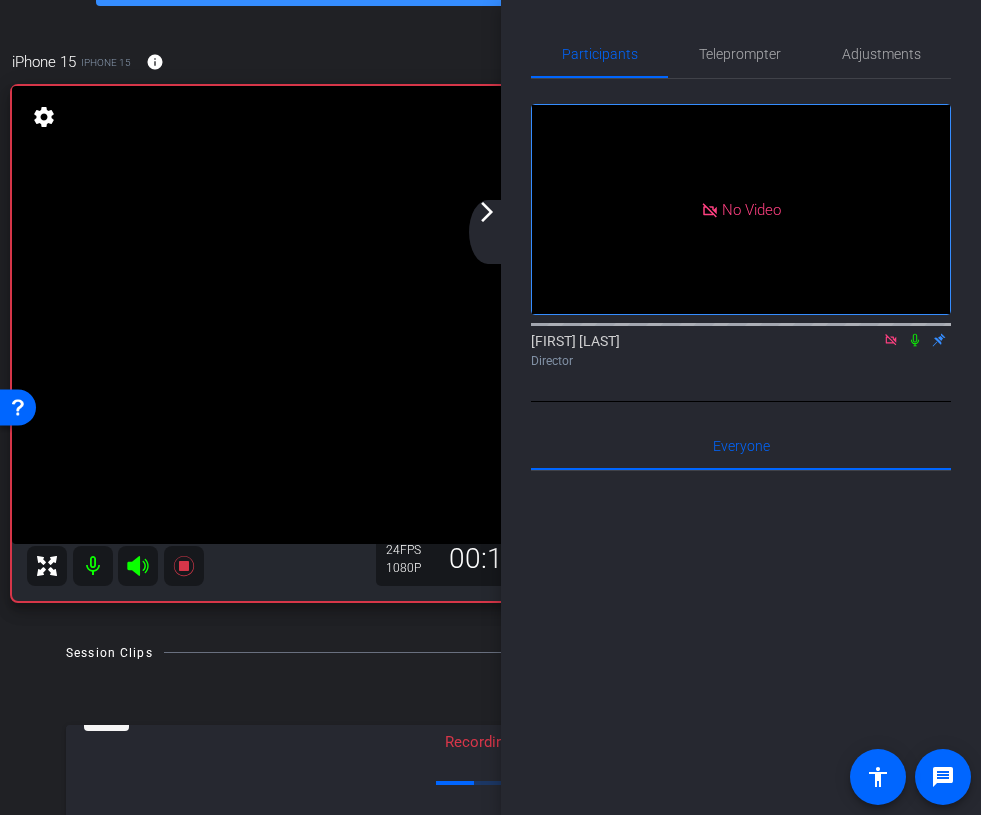 click 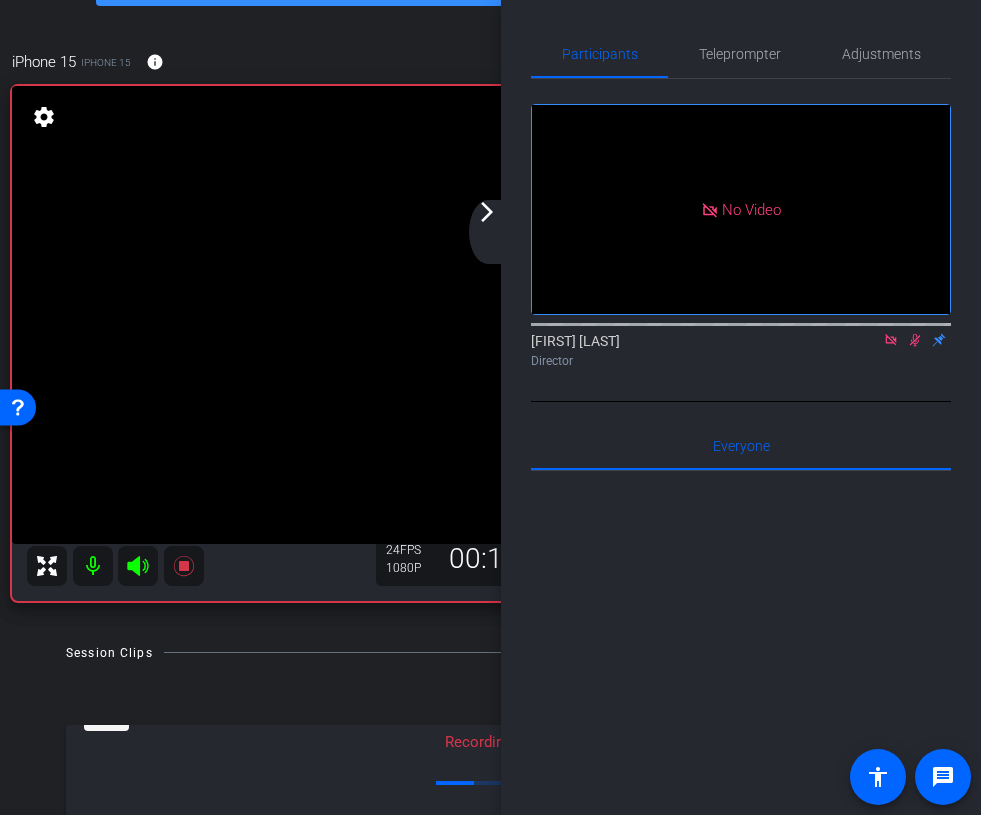 click 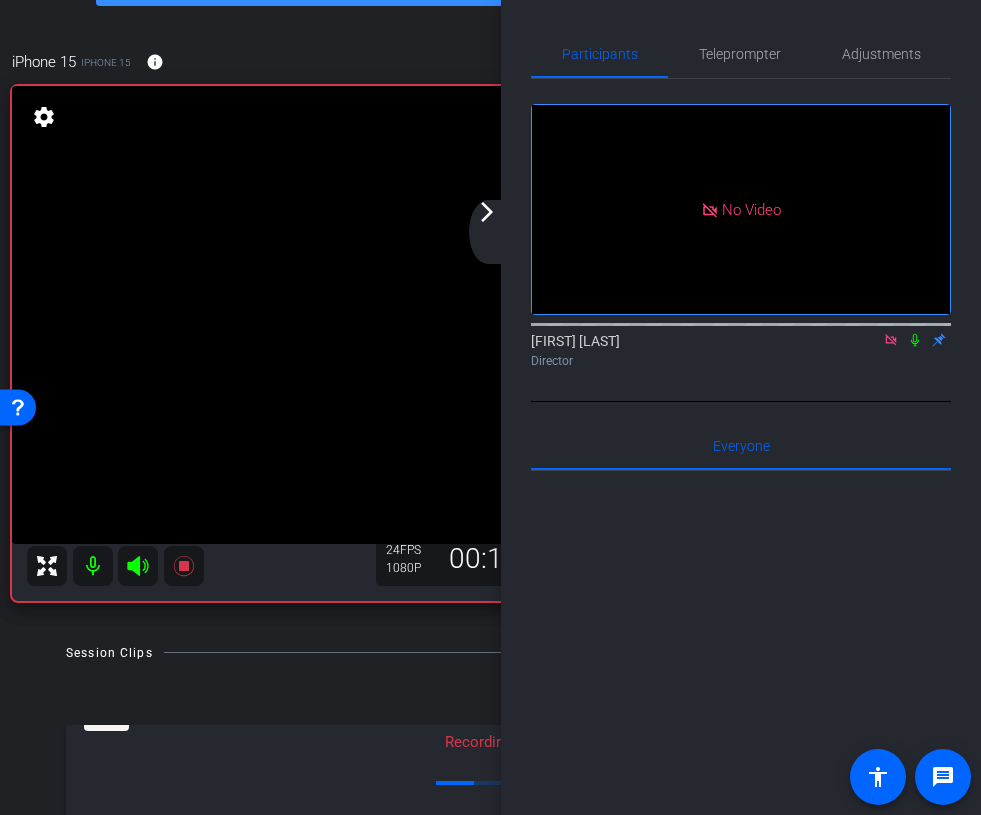 click 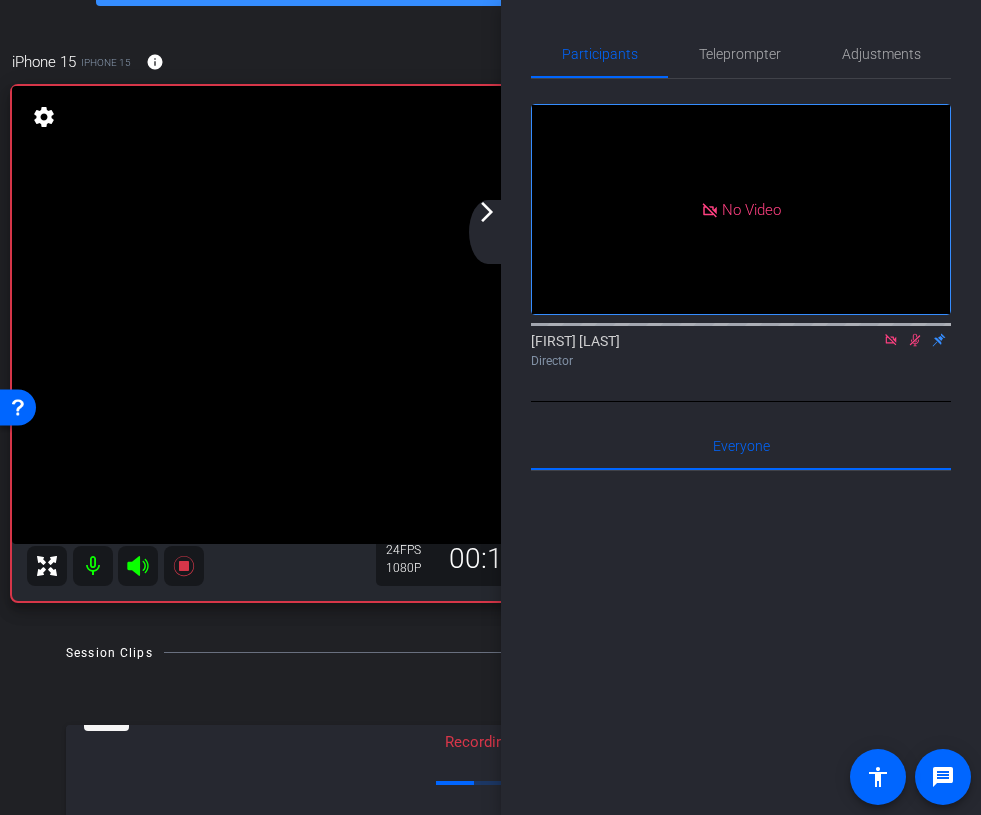 click 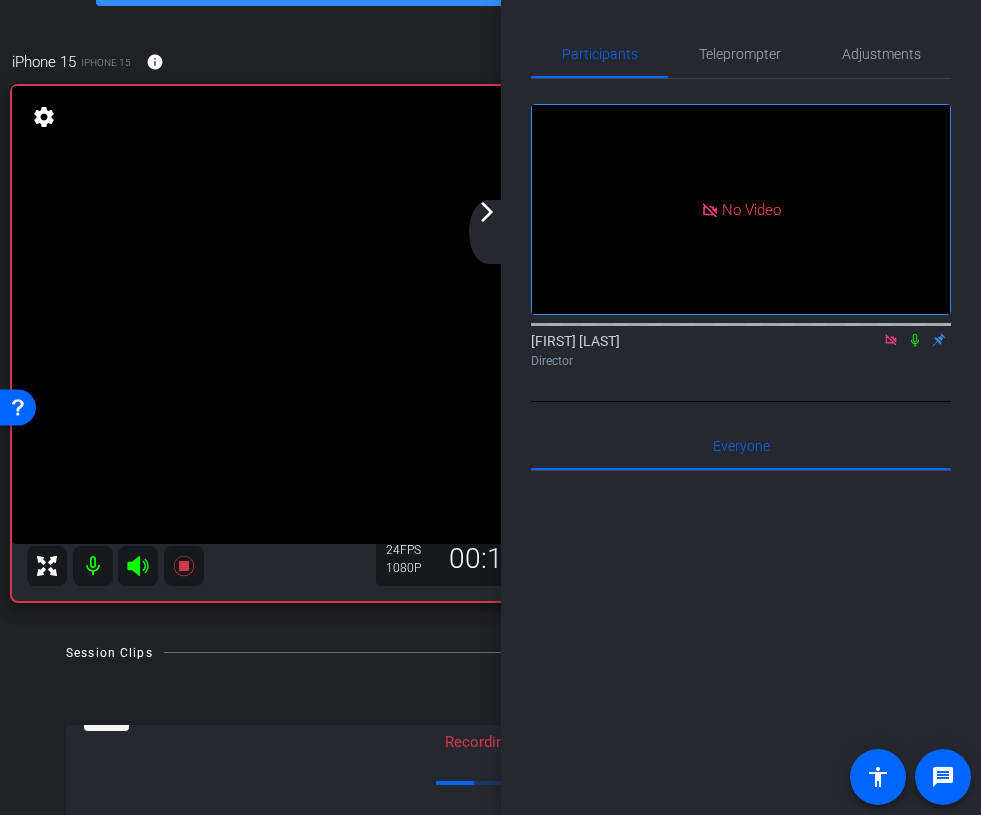 click on "arrow_back_ios_new arrow_forward_ios" 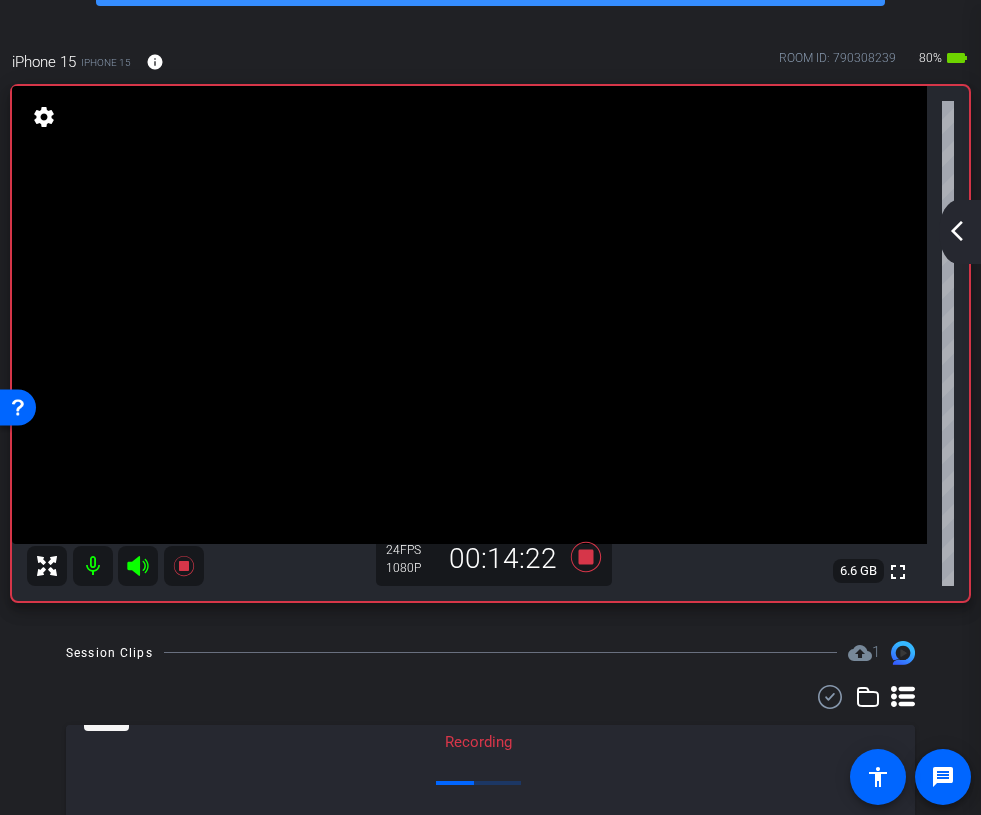 click on "arrow_back_ios_new" 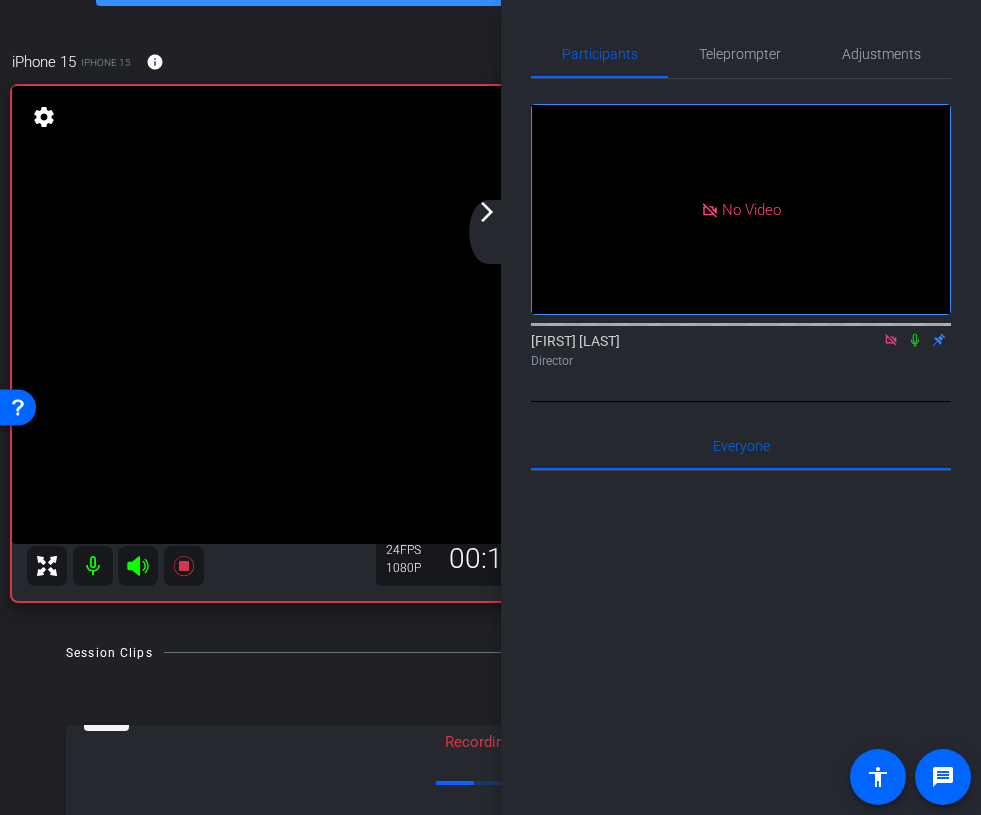 click 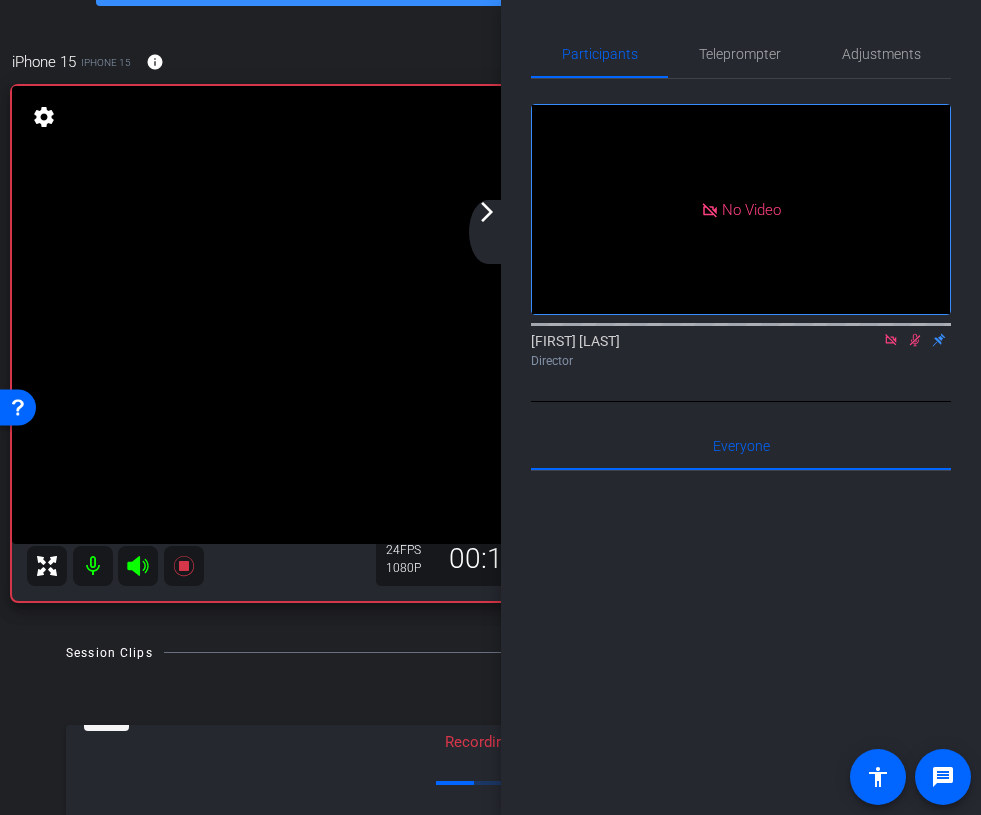 click 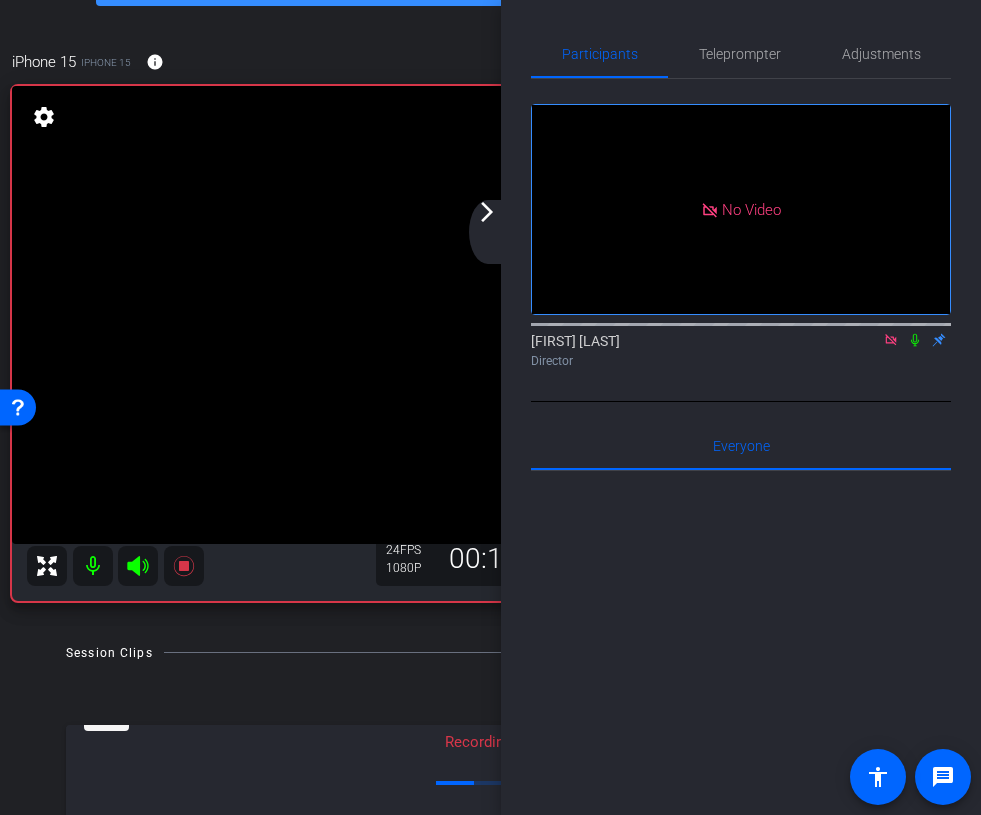 click 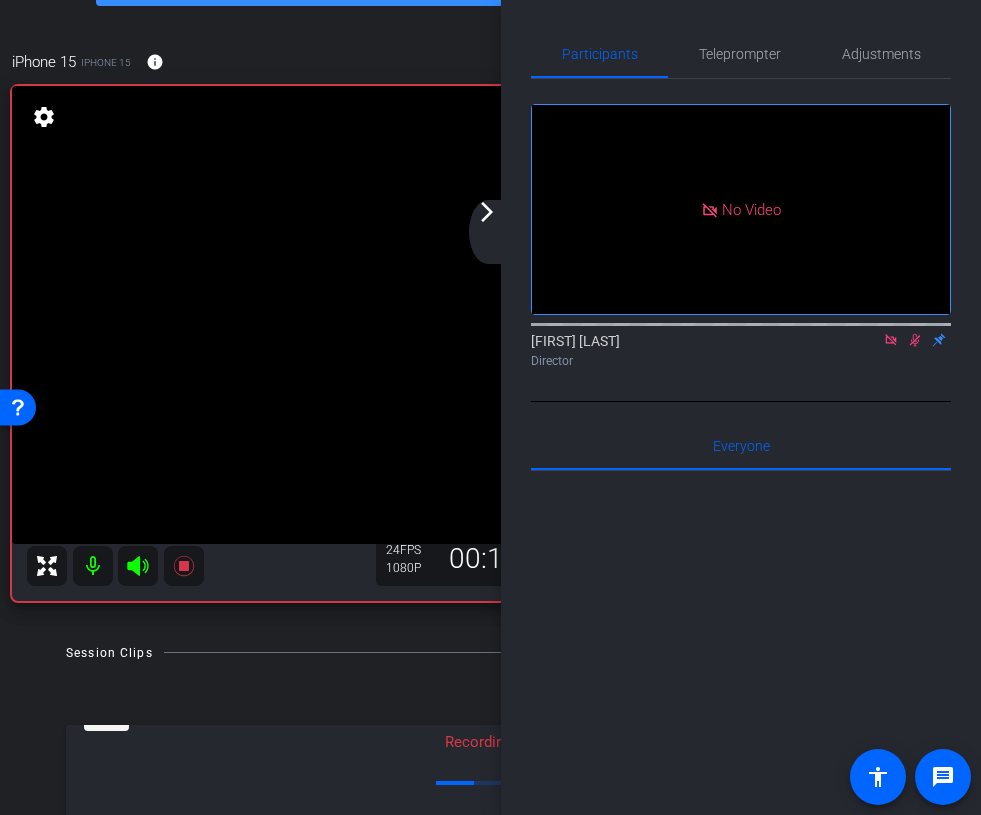 click 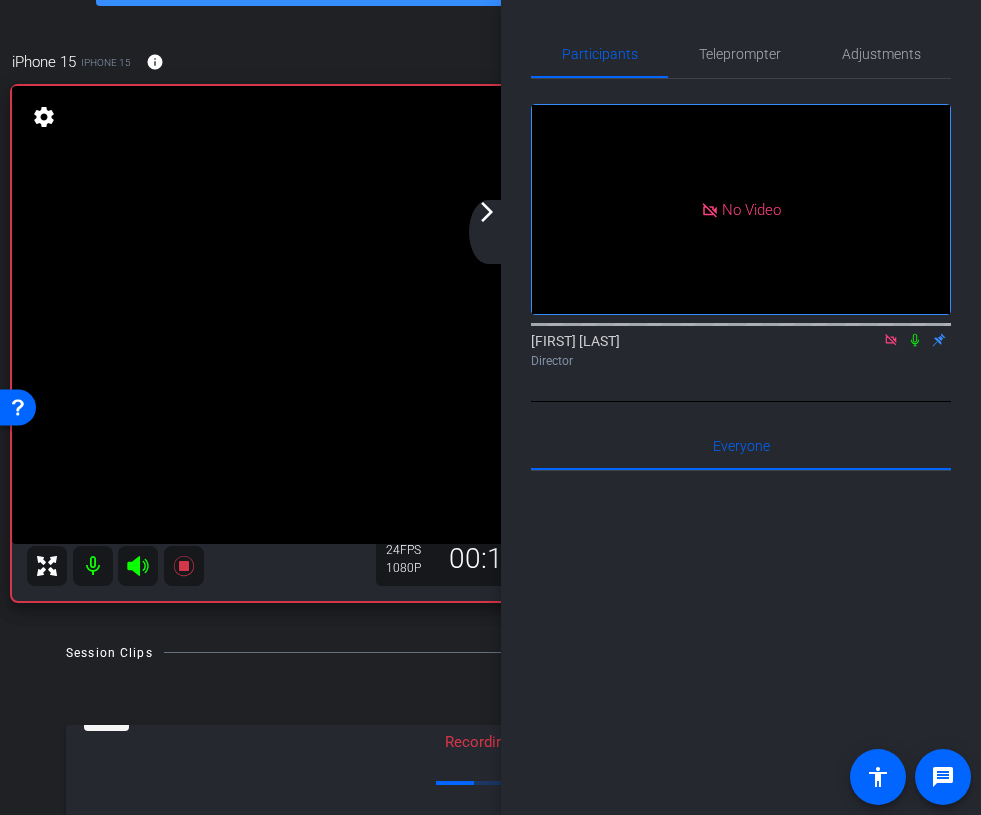 click 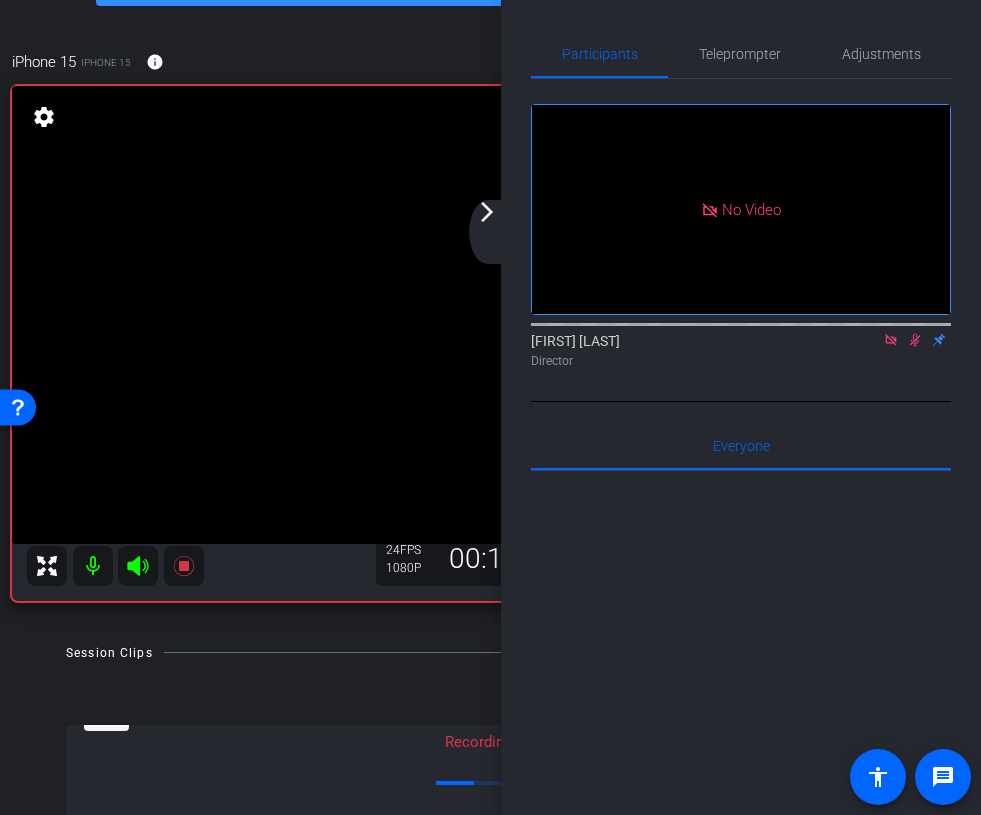 click on "arrow_forward_ios" 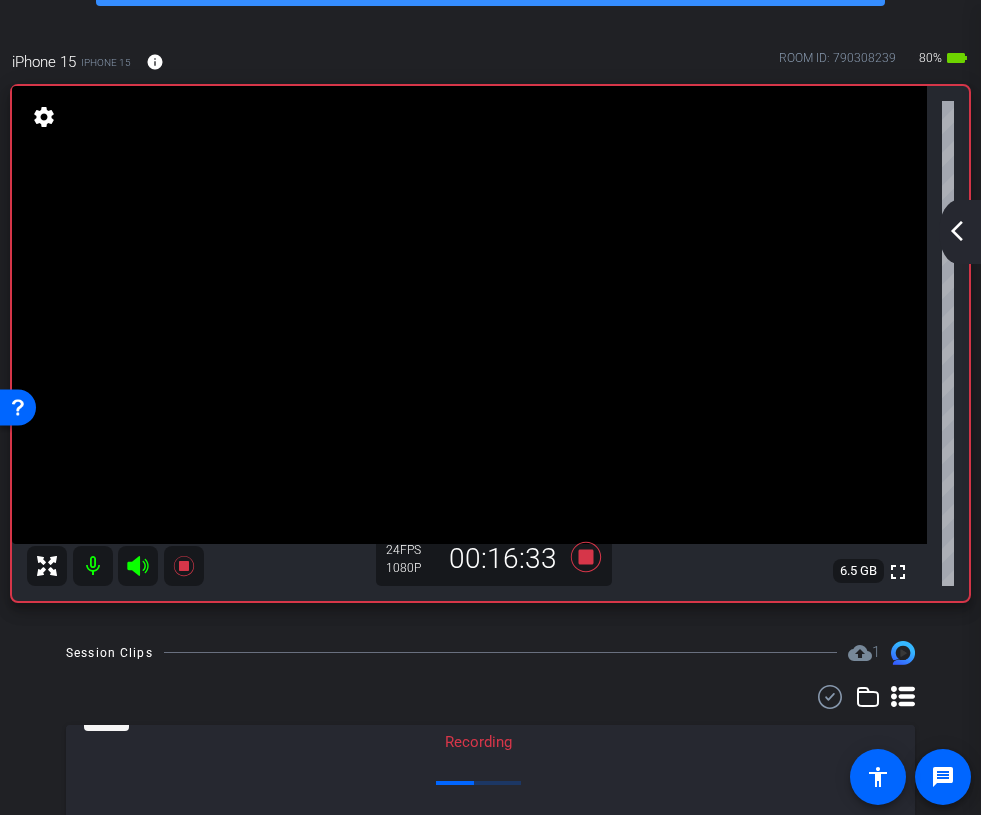 click on "arrow_back_ios_new arrow_forward_ios" 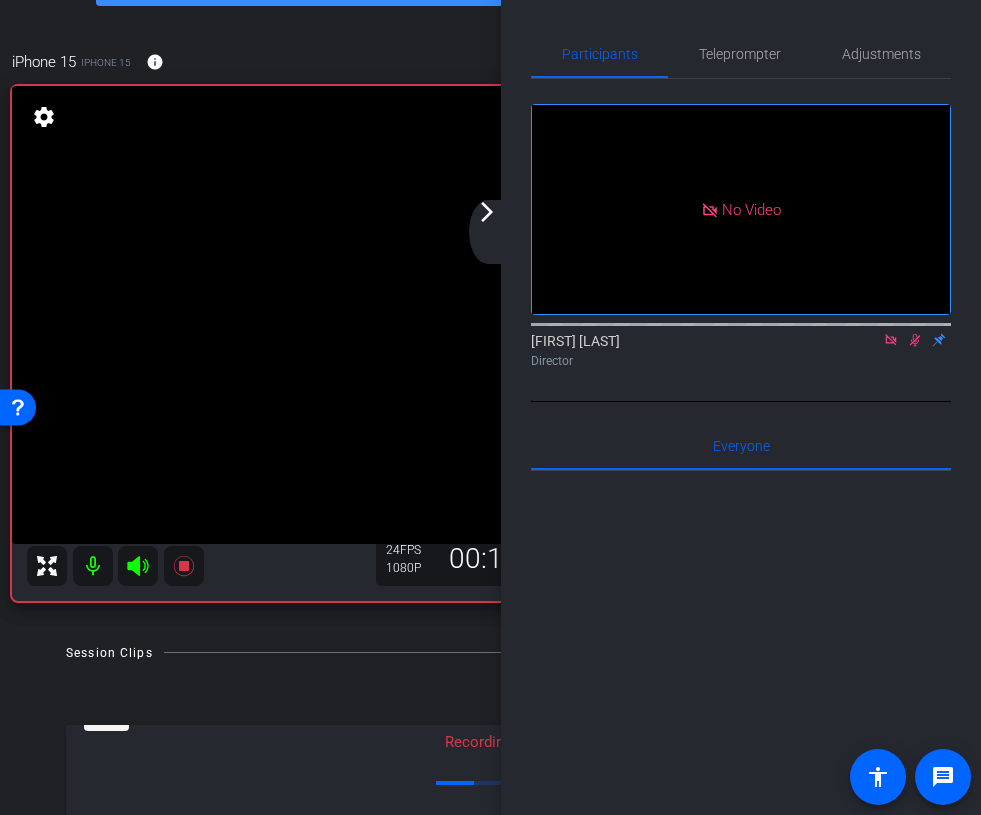 click 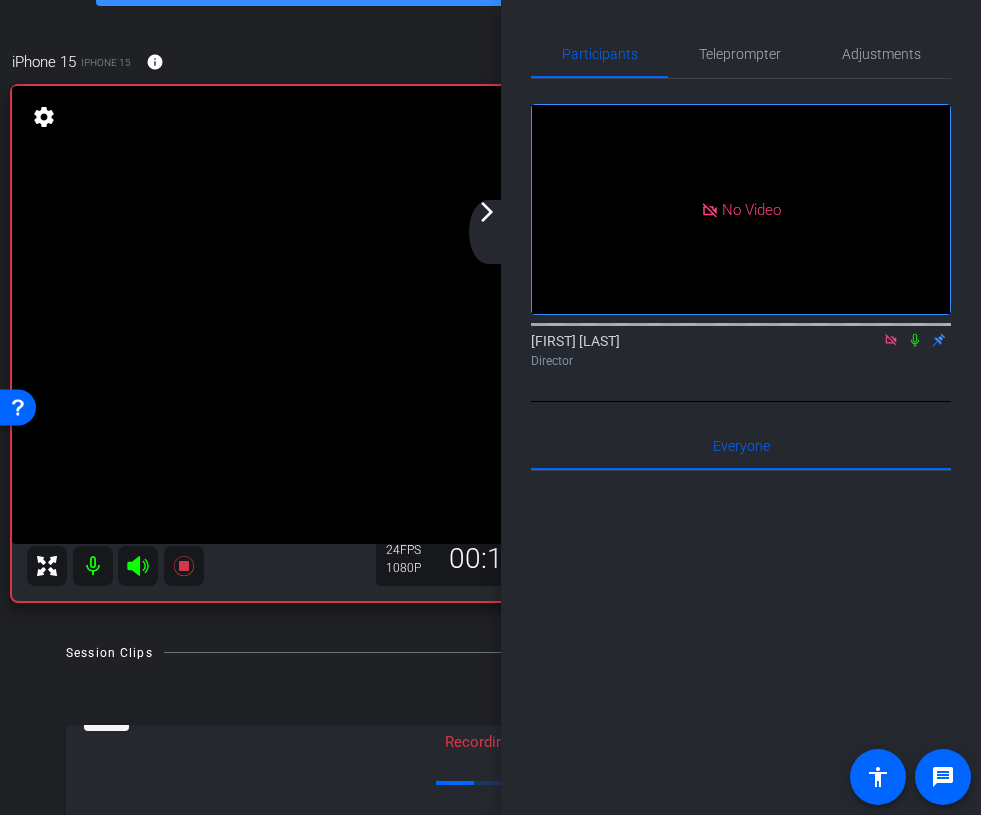 click 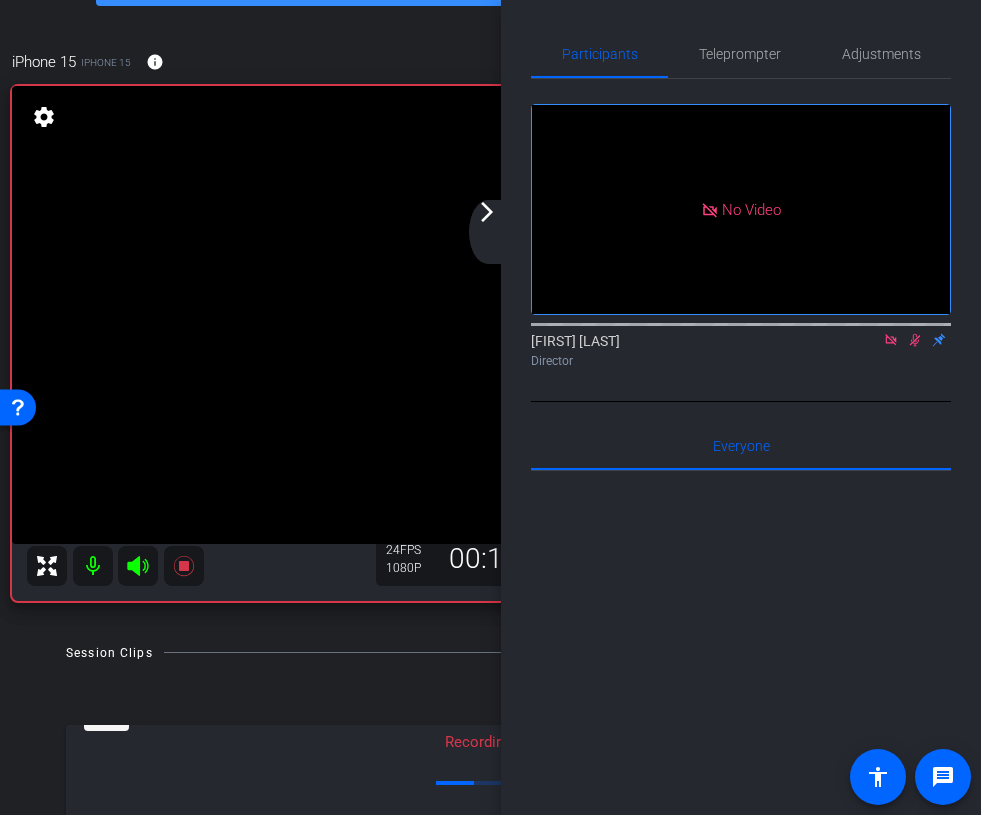 click on "arrow_forward_ios" 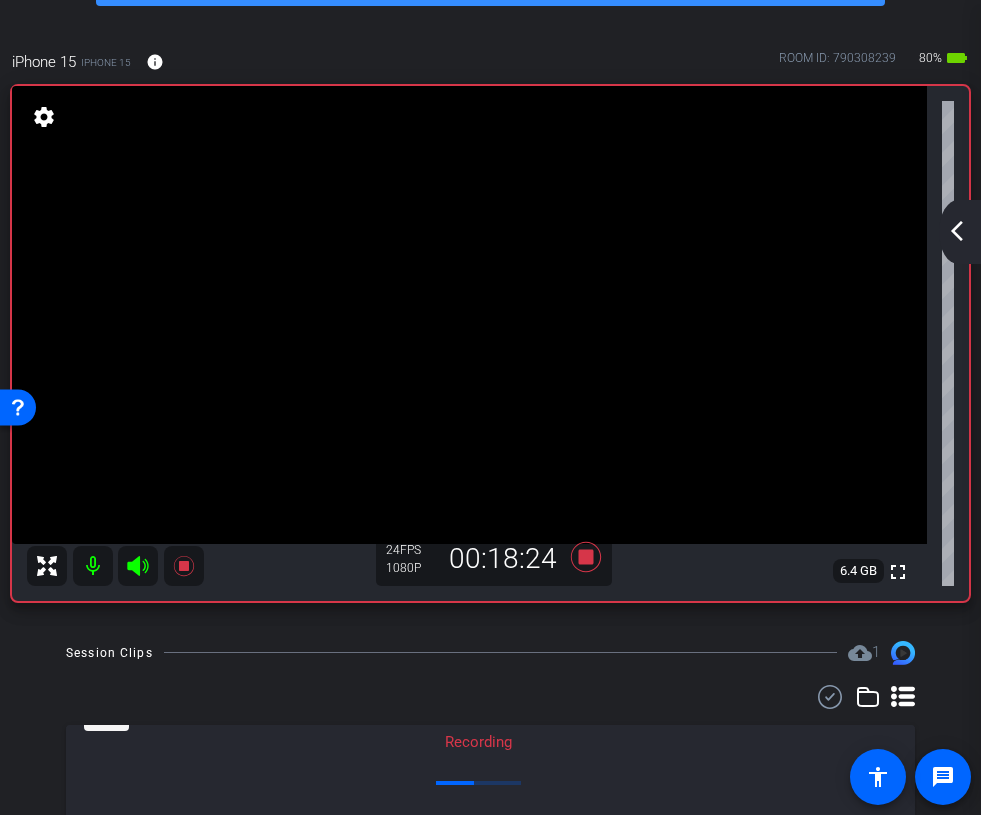 click on "arrow_back_ios_new" 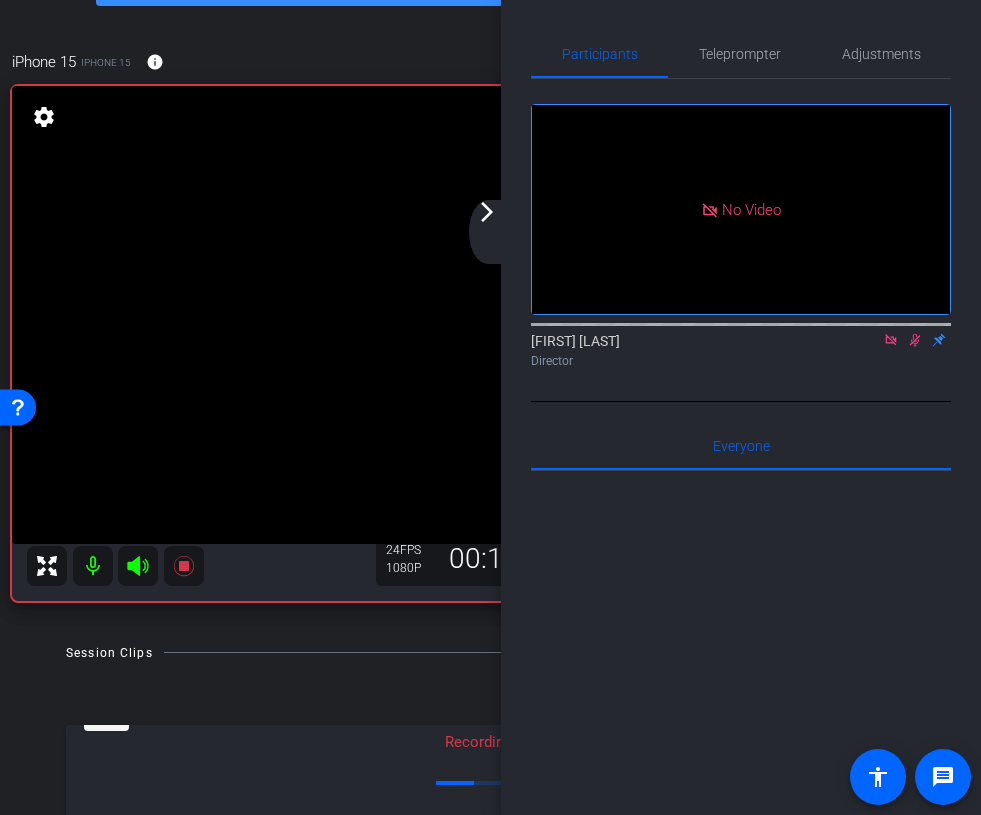 click 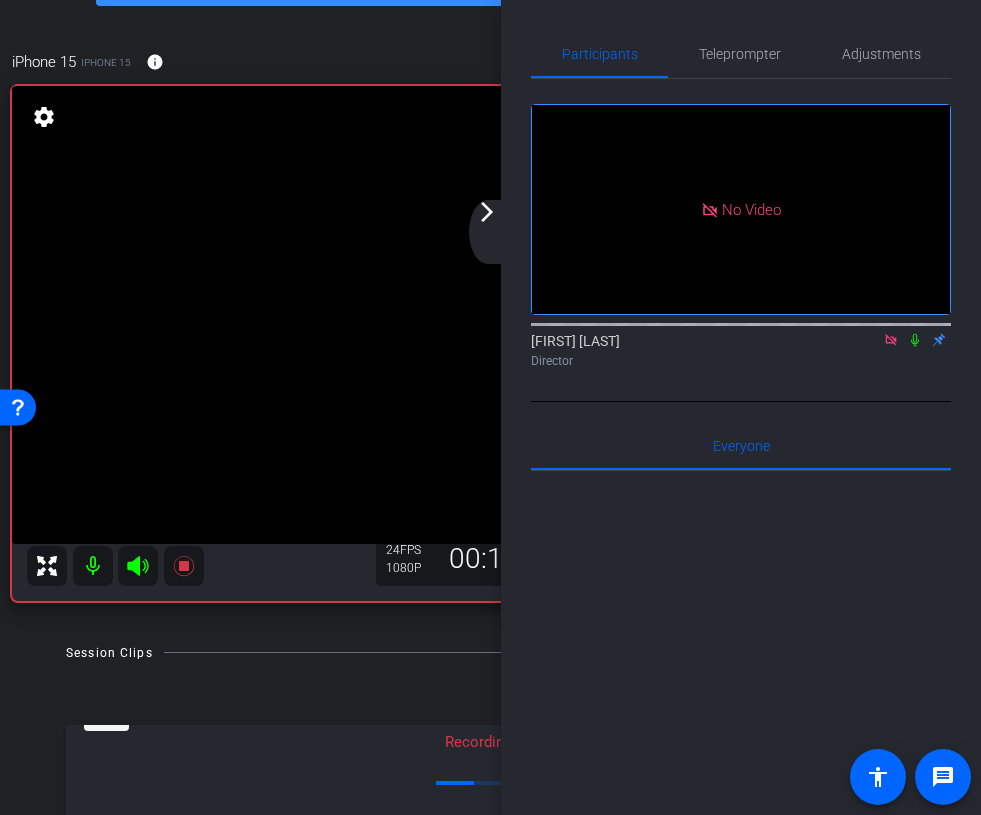 click on "arrow_back_ios_new arrow_forward_ios" 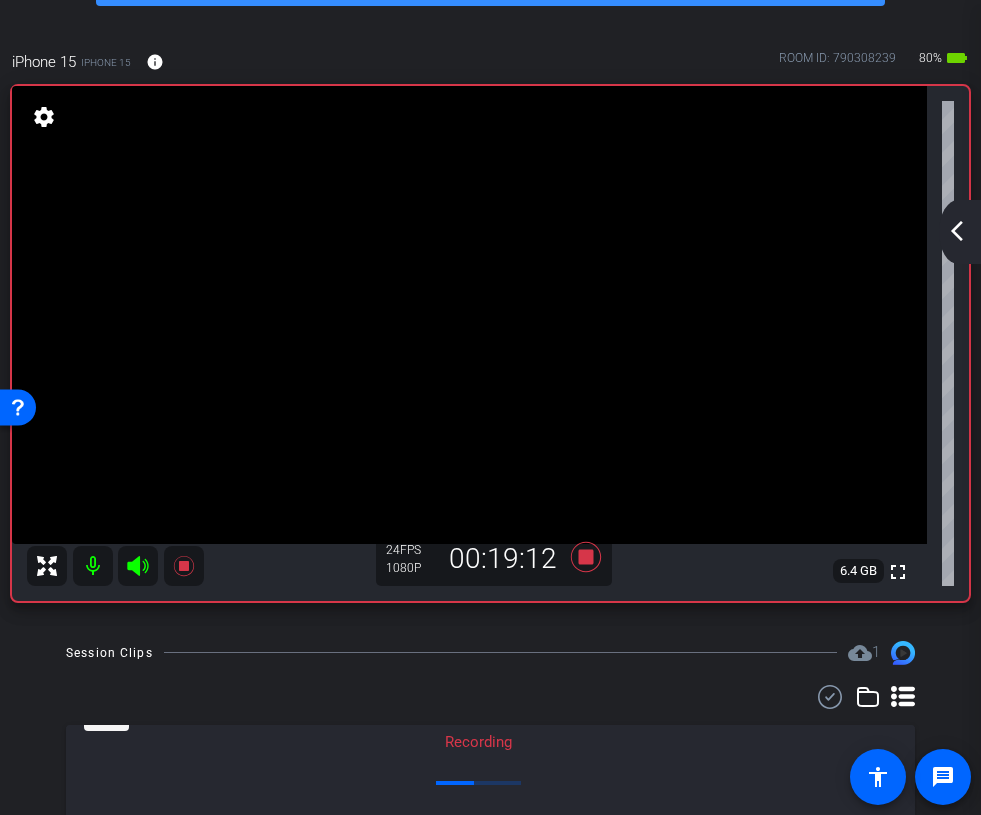 click on "arrow_back_ios_new" 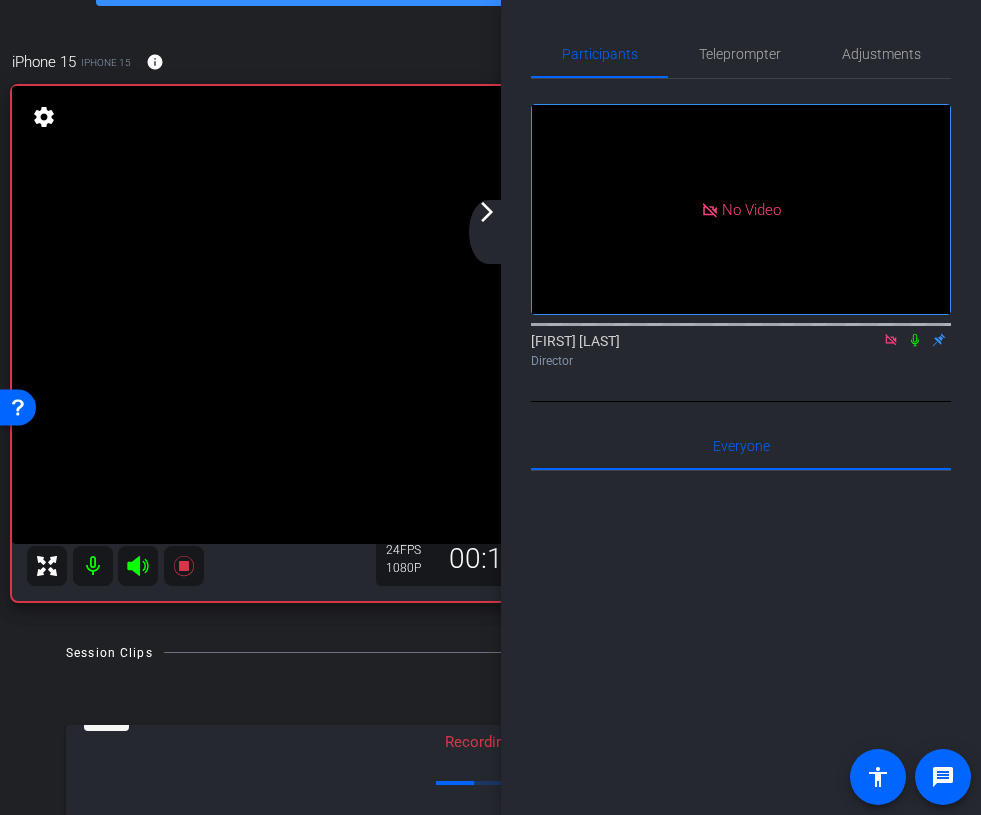 click 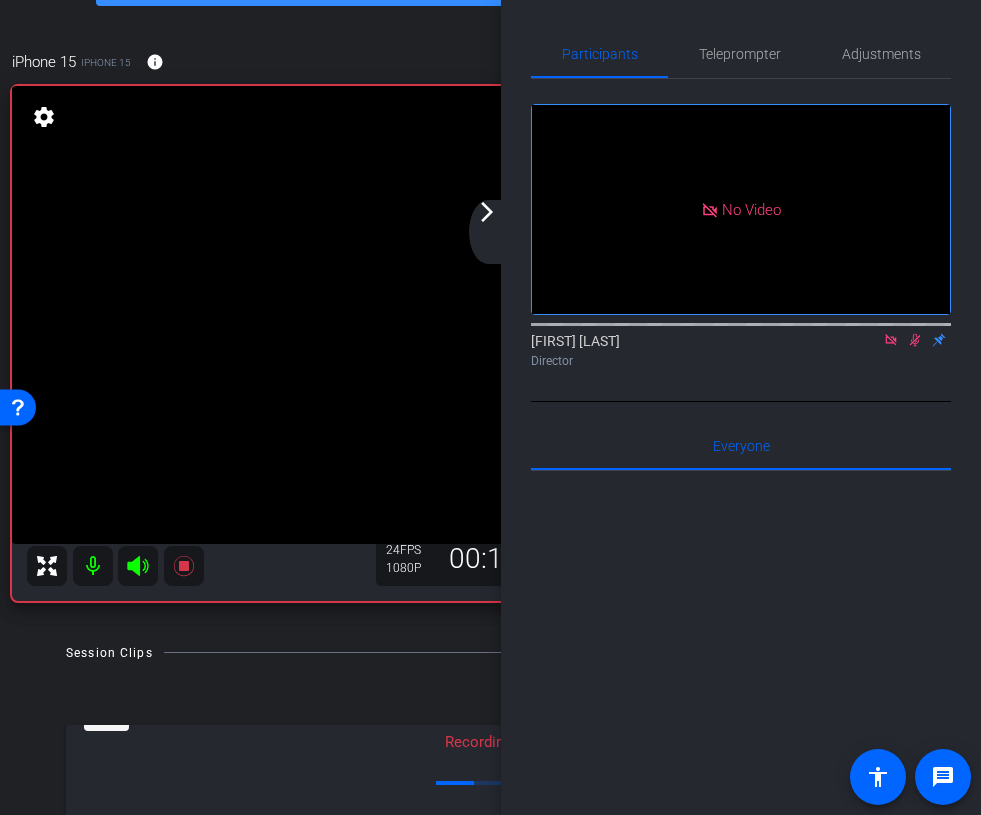 click 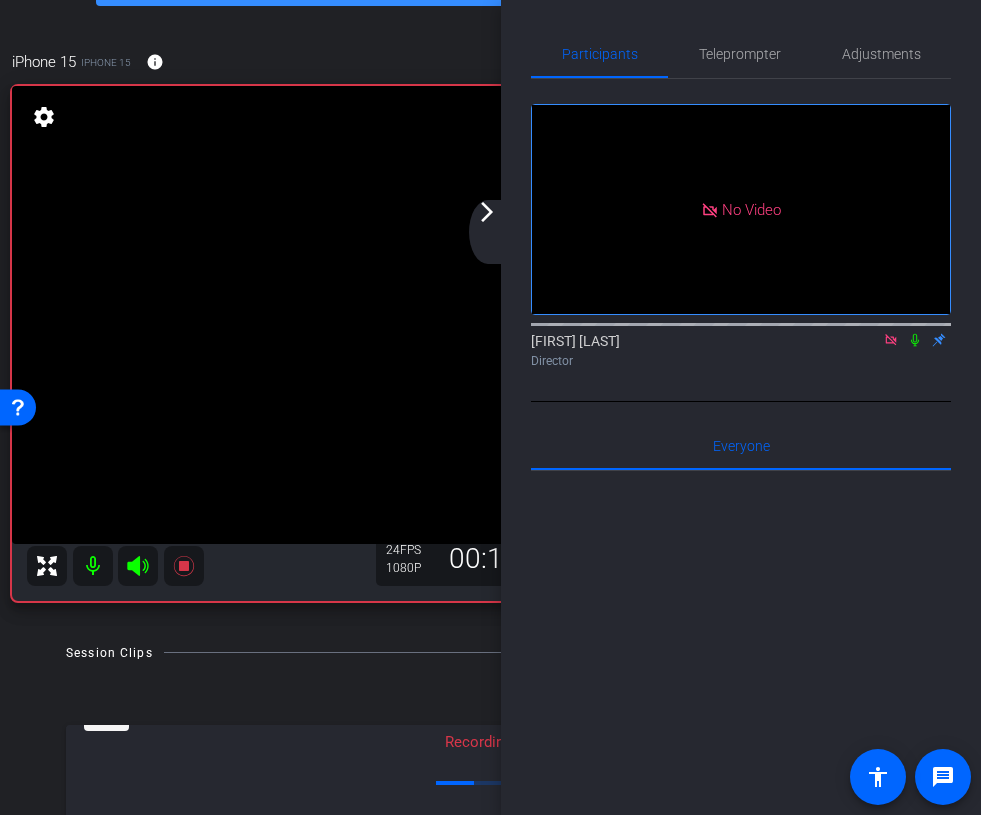 click 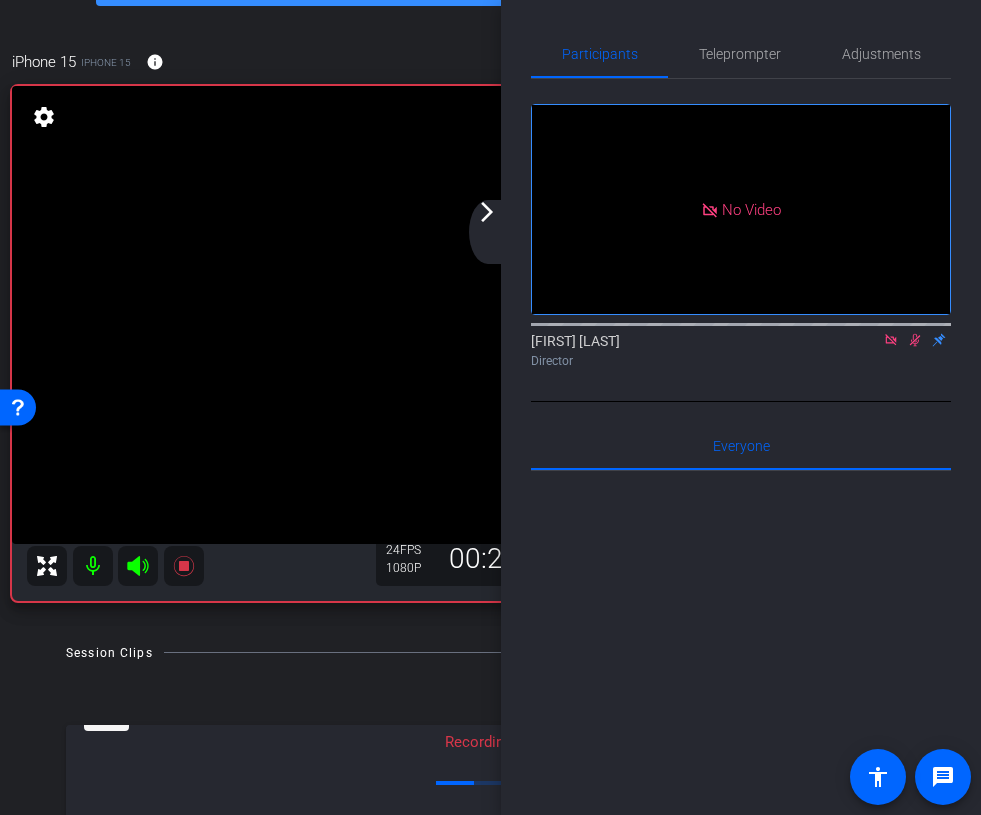 click 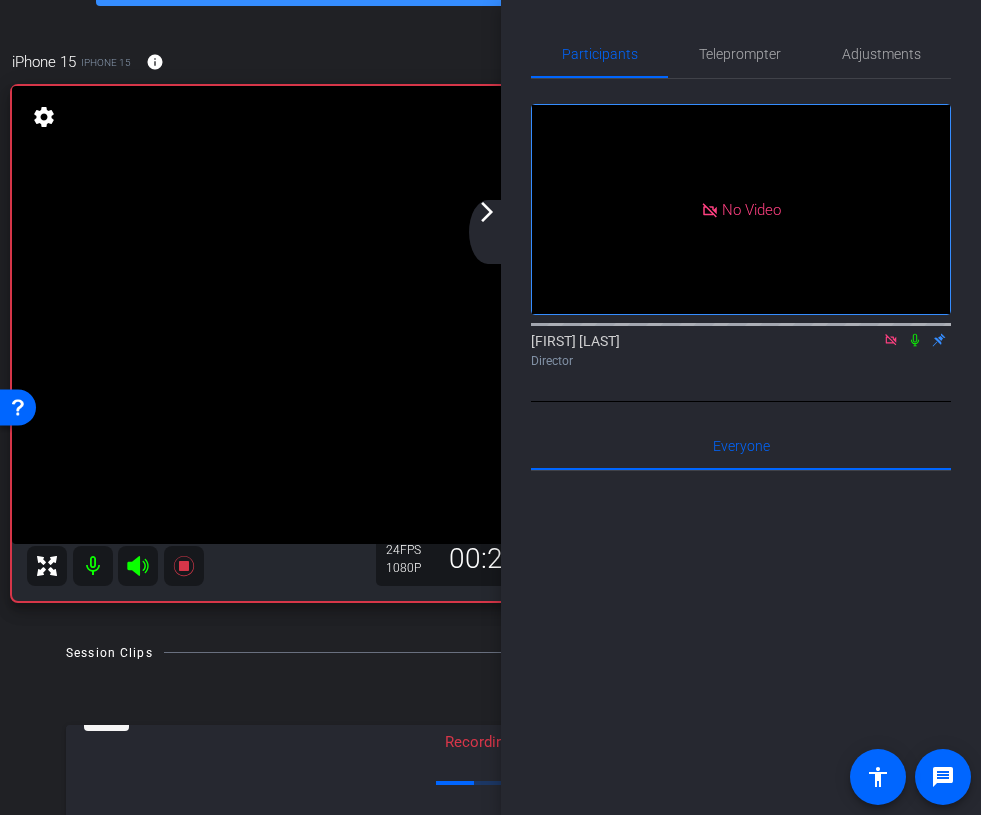 click on "arrow_forward_ios" 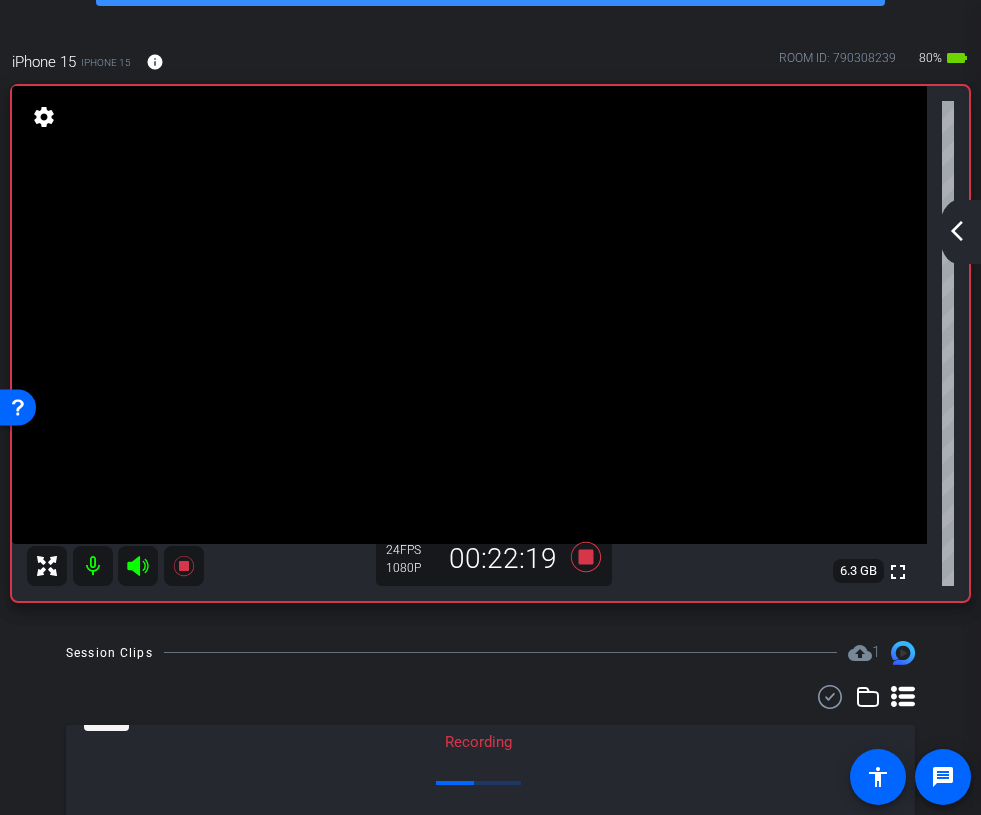 click on "arrow_back_ios_new arrow_forward_ios" 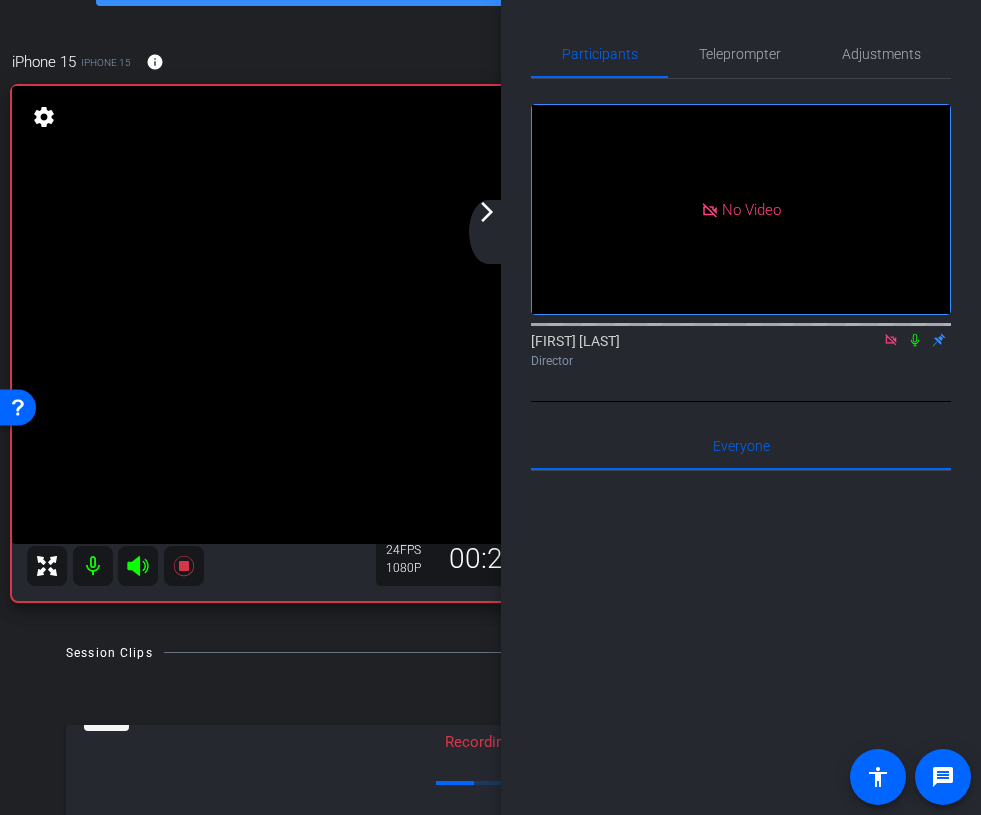 click on "arrow_back_ios_new arrow_forward_ios" 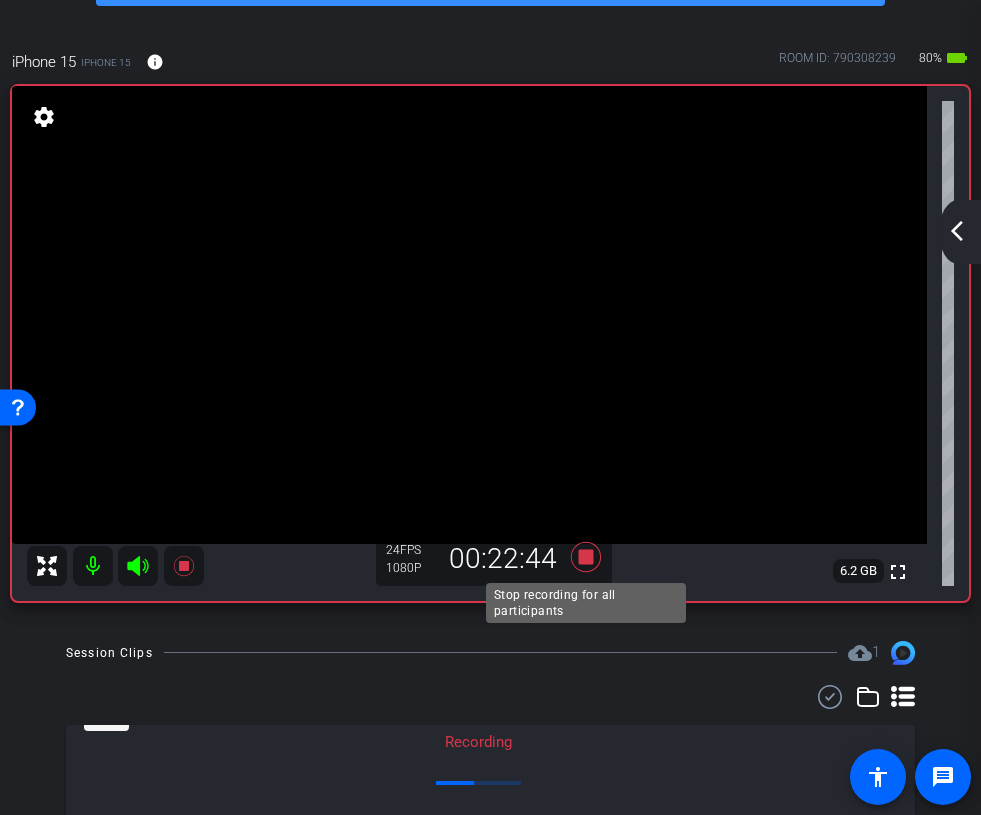 click 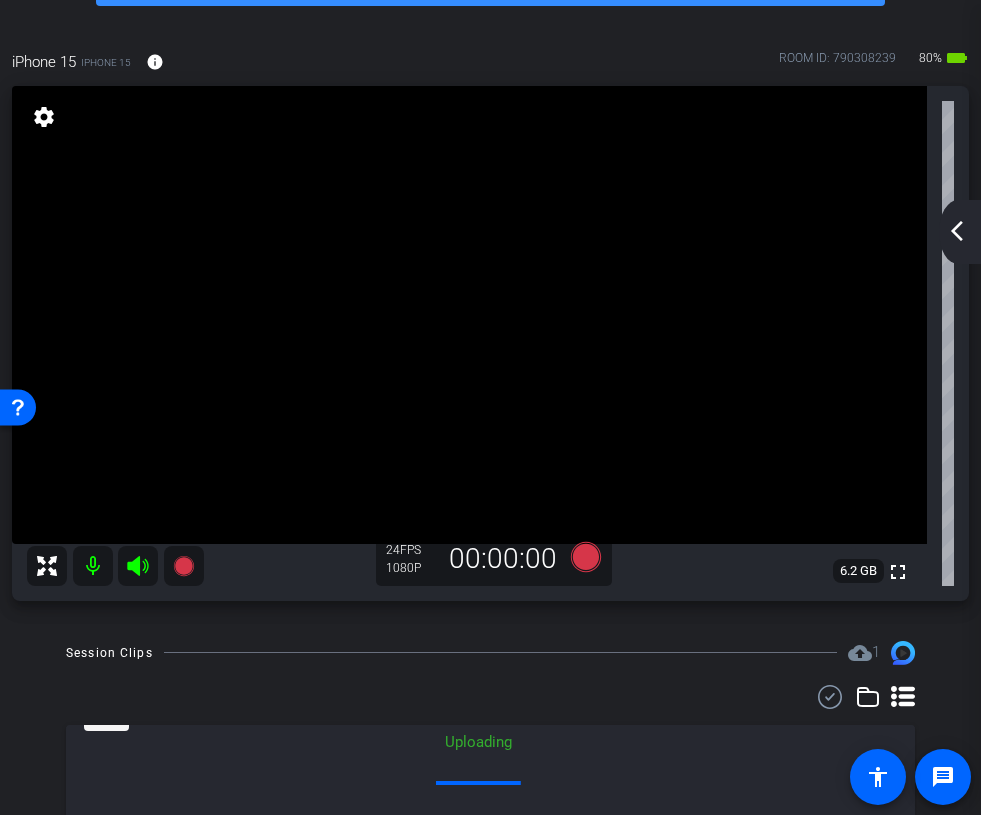 click on "arrow_back_ios_new arrow_forward_ios" 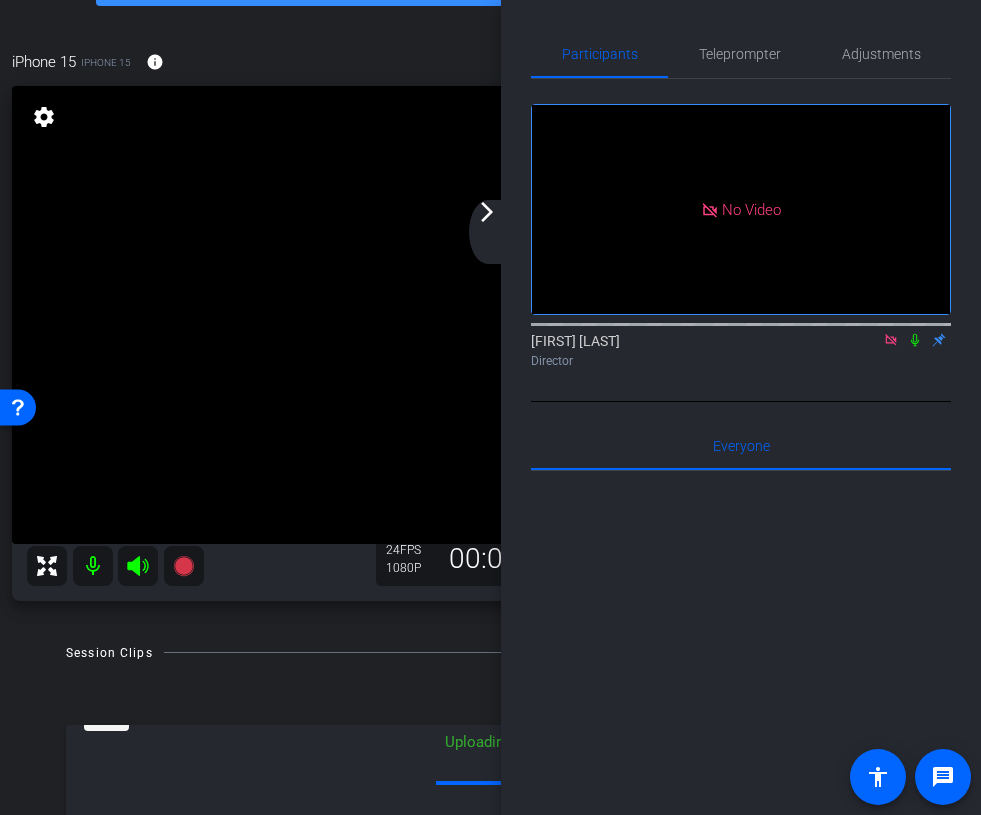 click 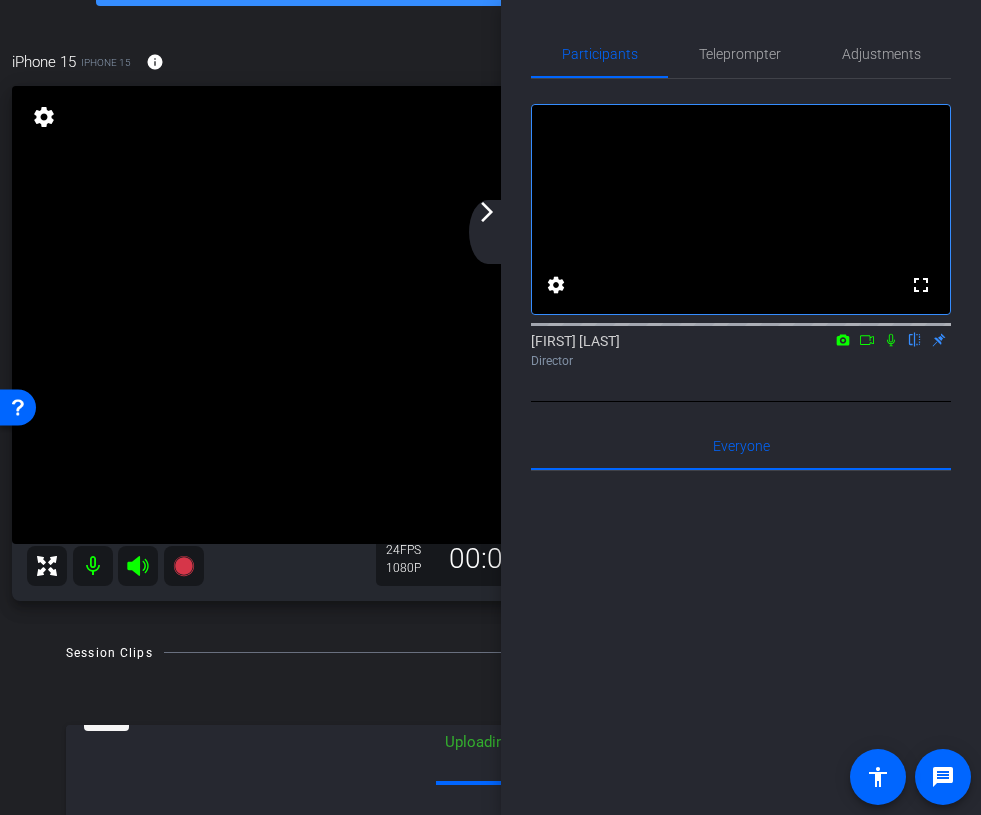 click on "arrow_forward_ios" 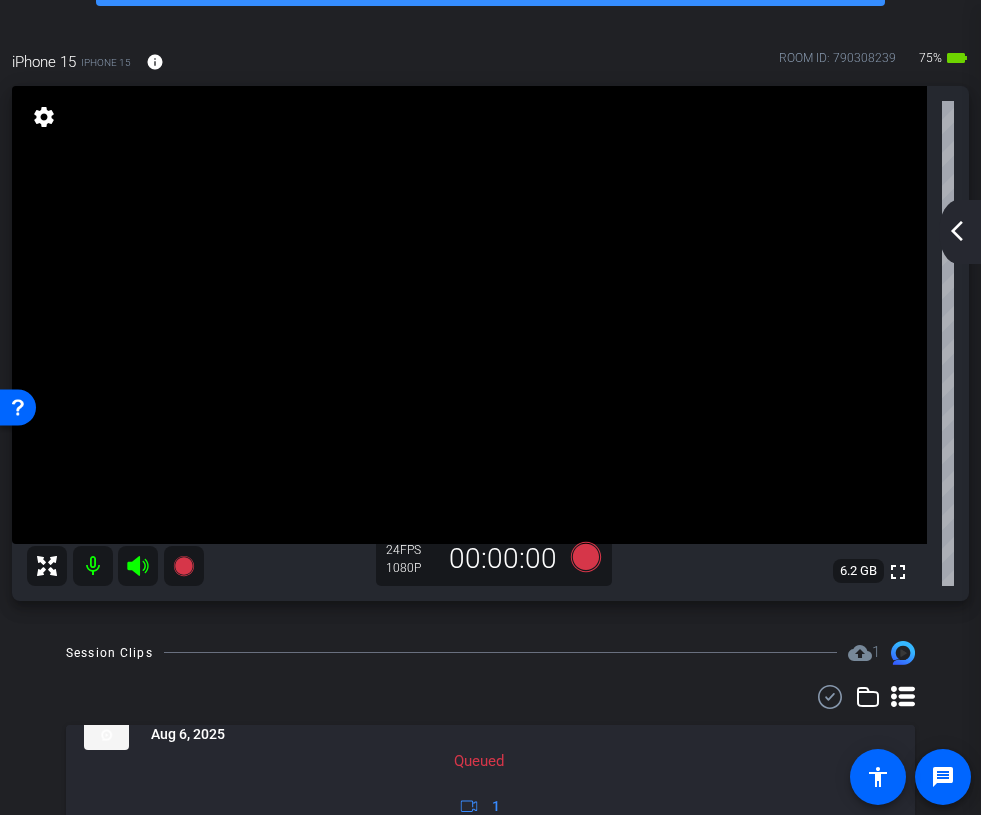 scroll, scrollTop: 297, scrollLeft: 0, axis: vertical 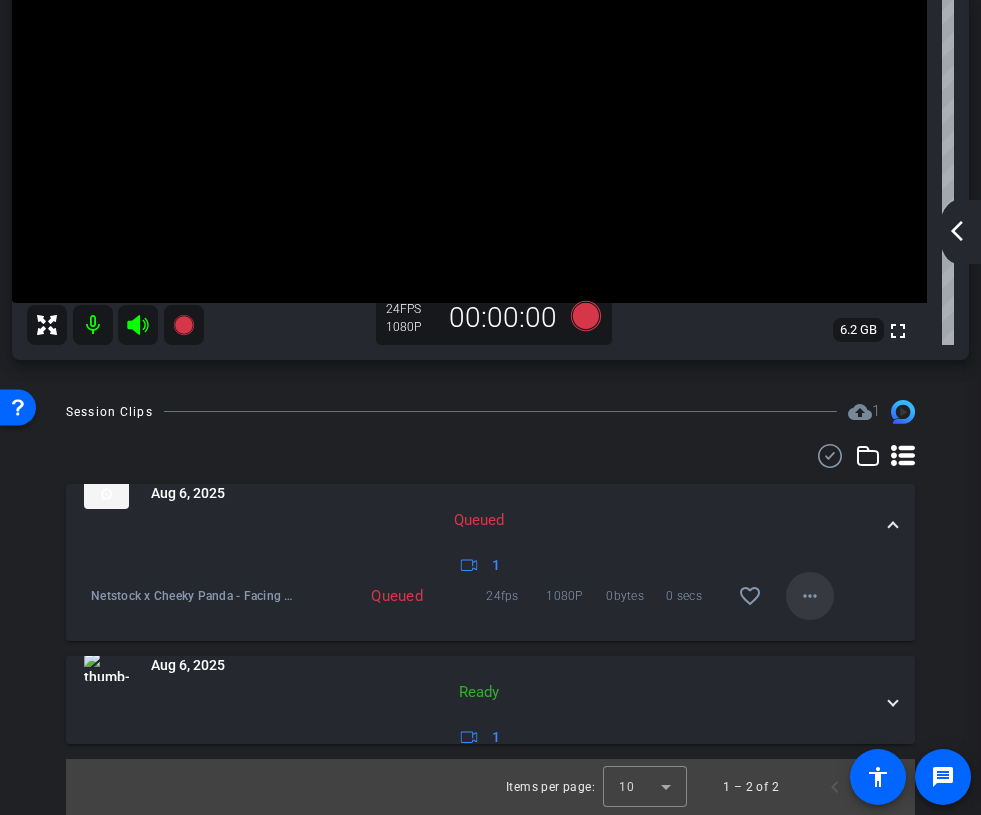 click on "more_horiz" at bounding box center [810, 596] 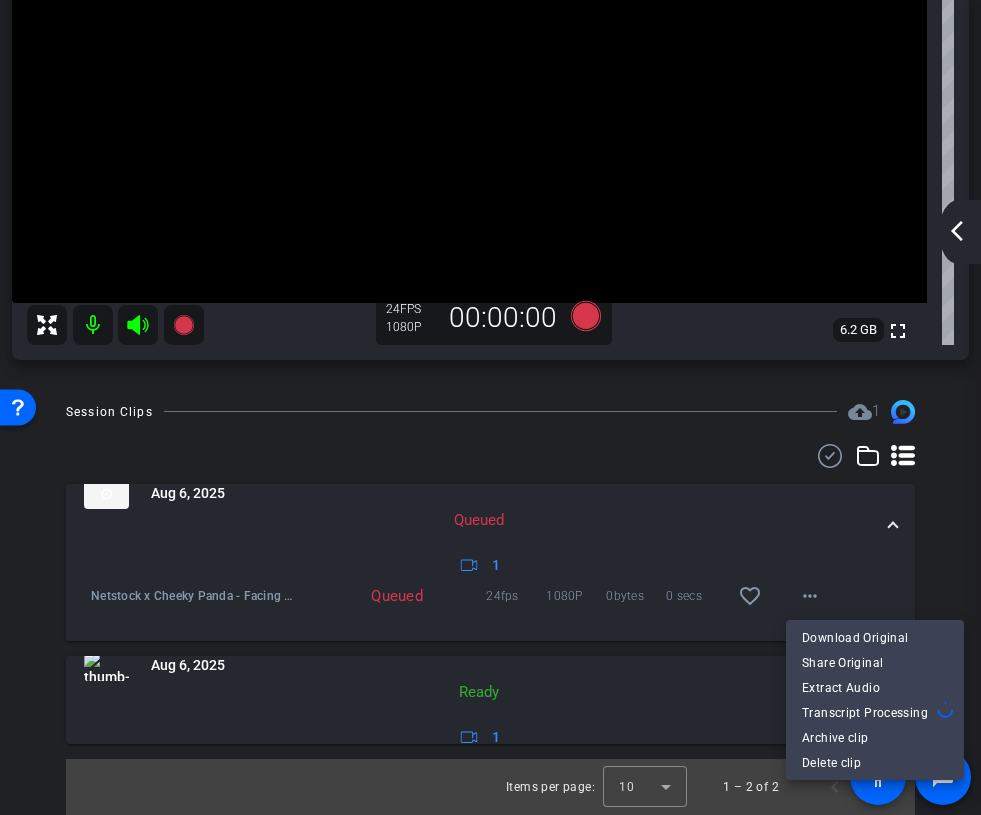 click at bounding box center (490, 407) 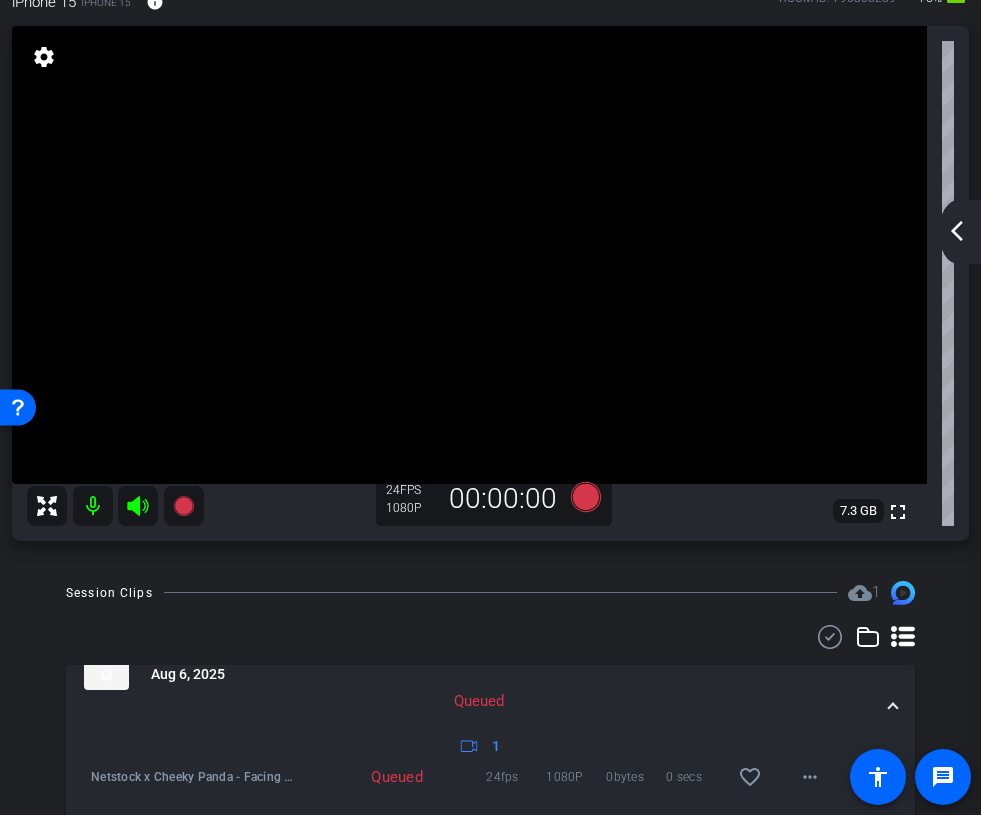 scroll, scrollTop: 0, scrollLeft: 0, axis: both 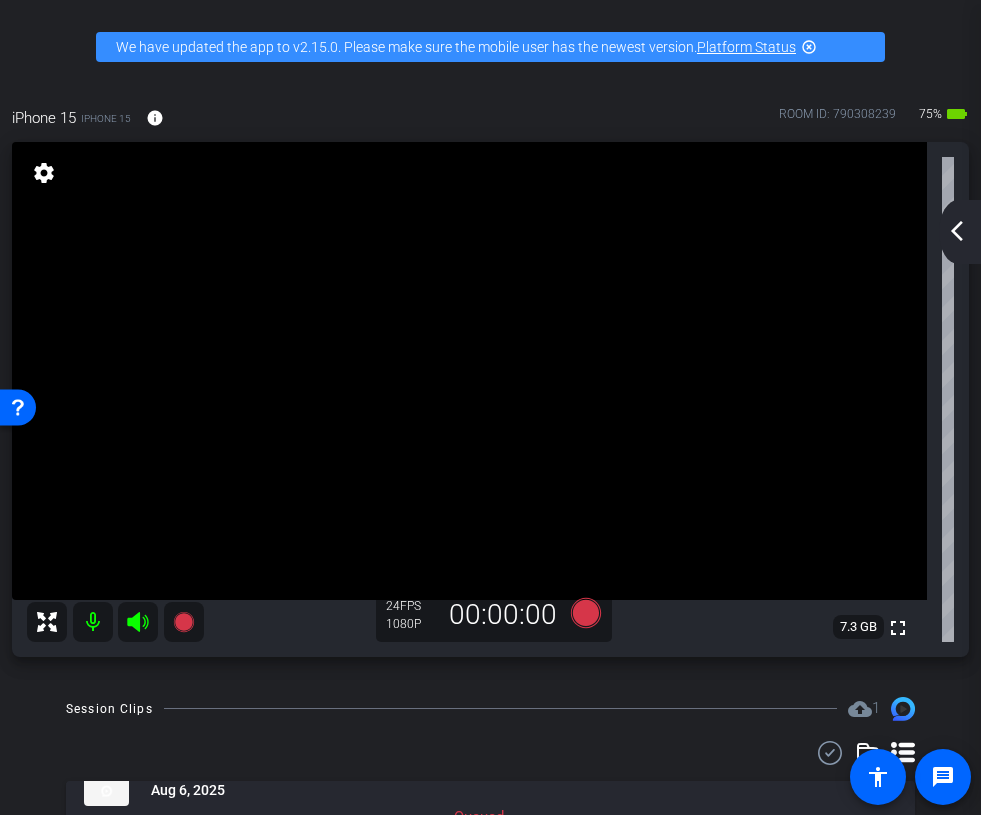 click on "arrow_back_ios_new" 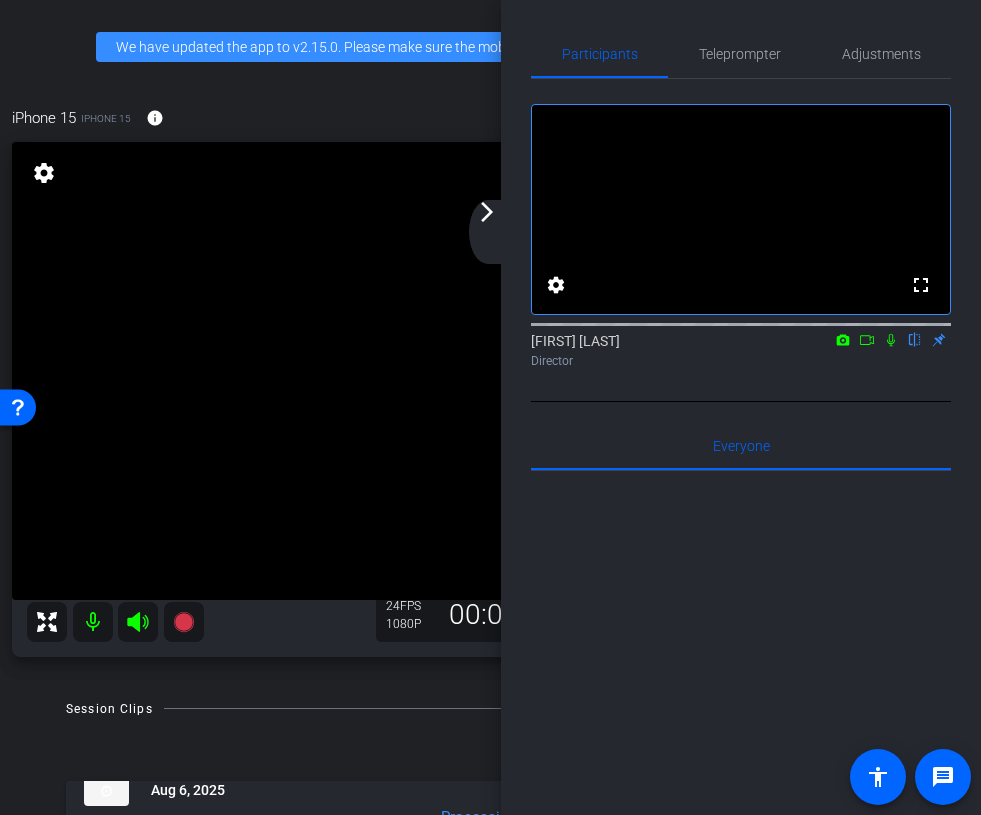 click on "arrow_back_ios_new arrow_forward_ios" 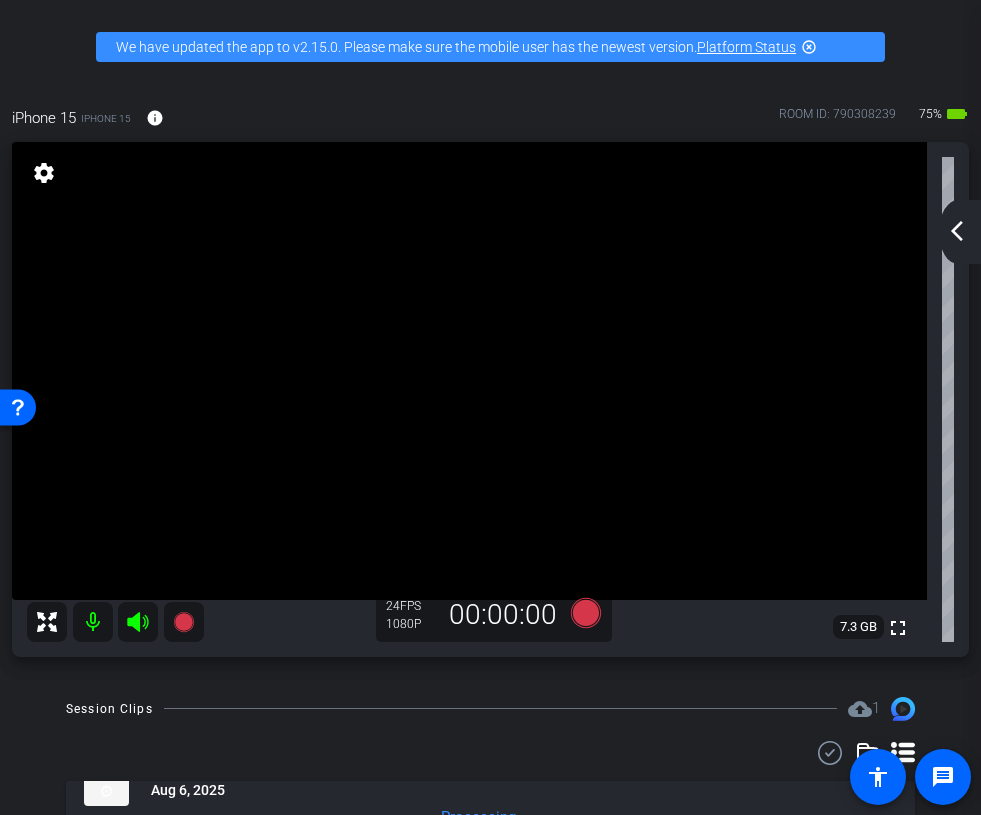 click on "arrow_back_ios_new arrow_forward_ios" 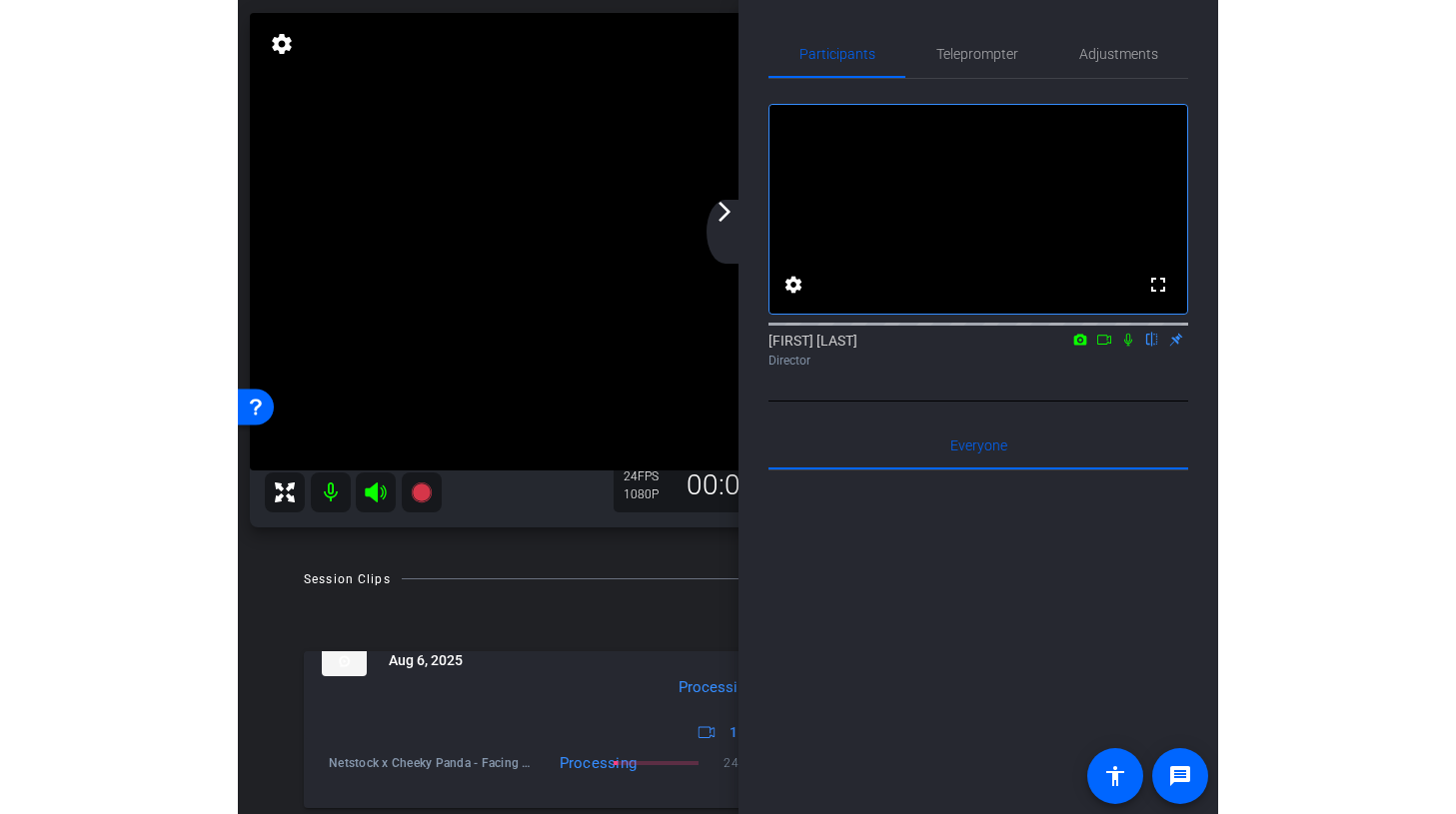 scroll, scrollTop: 0, scrollLeft: 0, axis: both 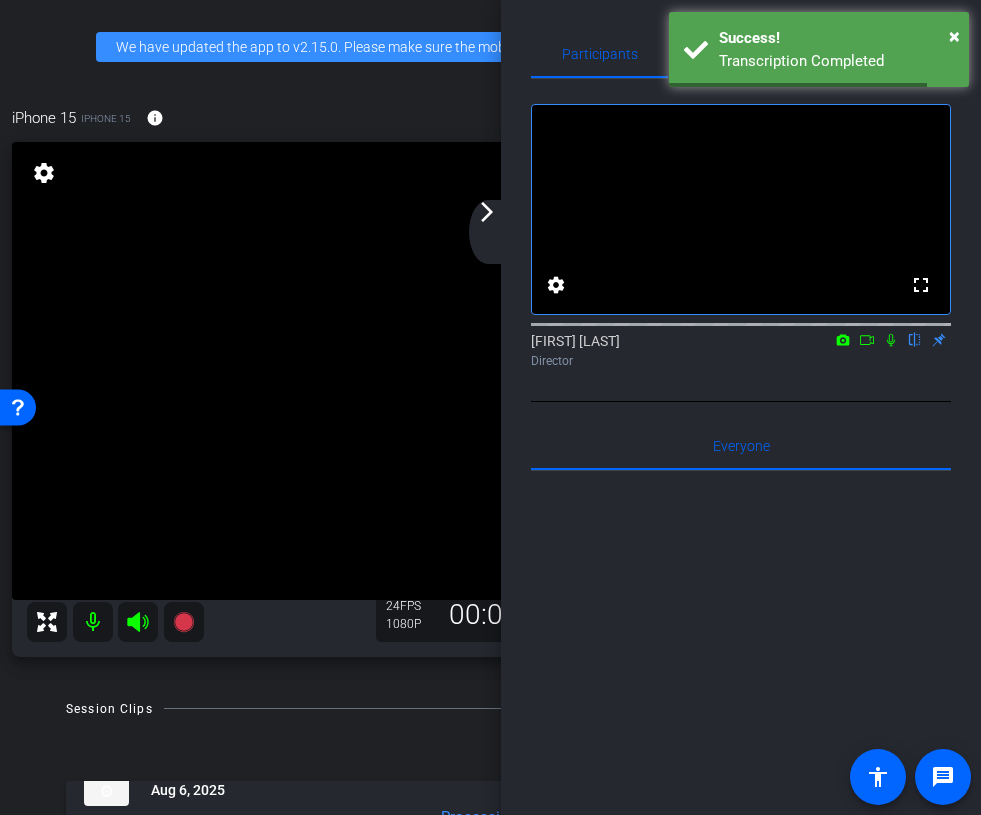 click on "arrow_forward_ios" 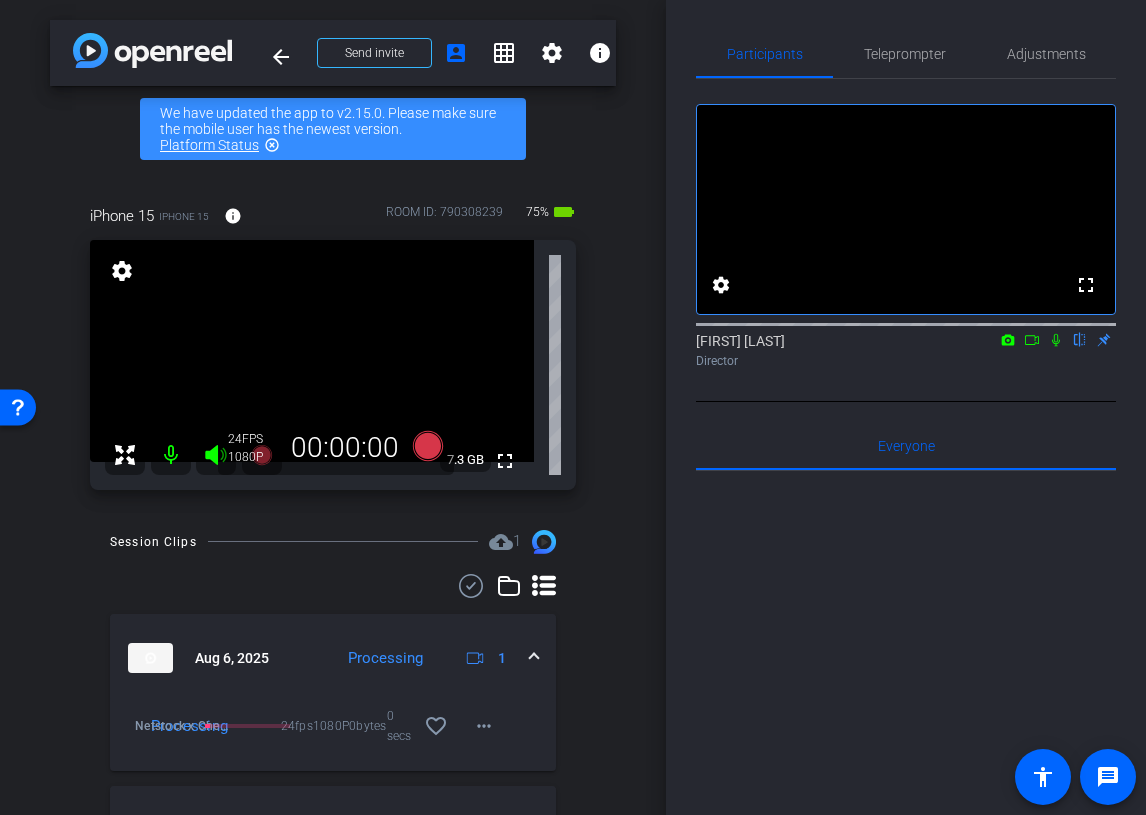 click 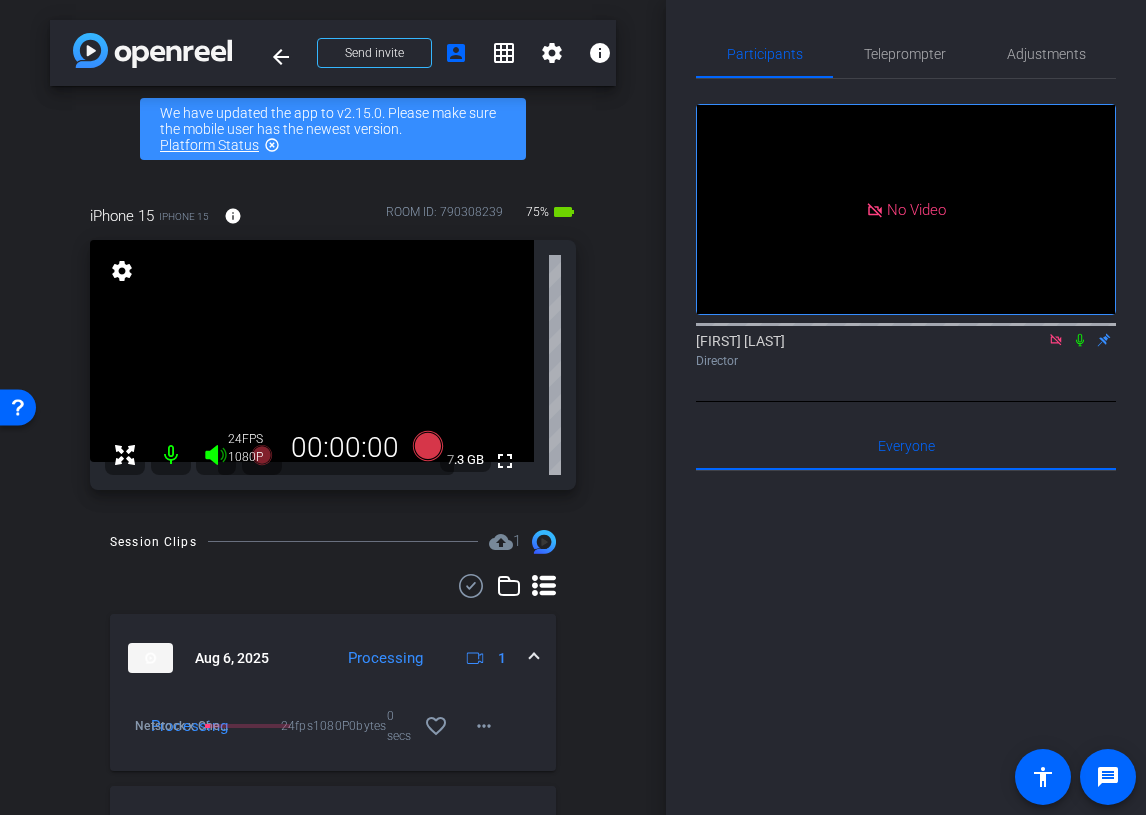click 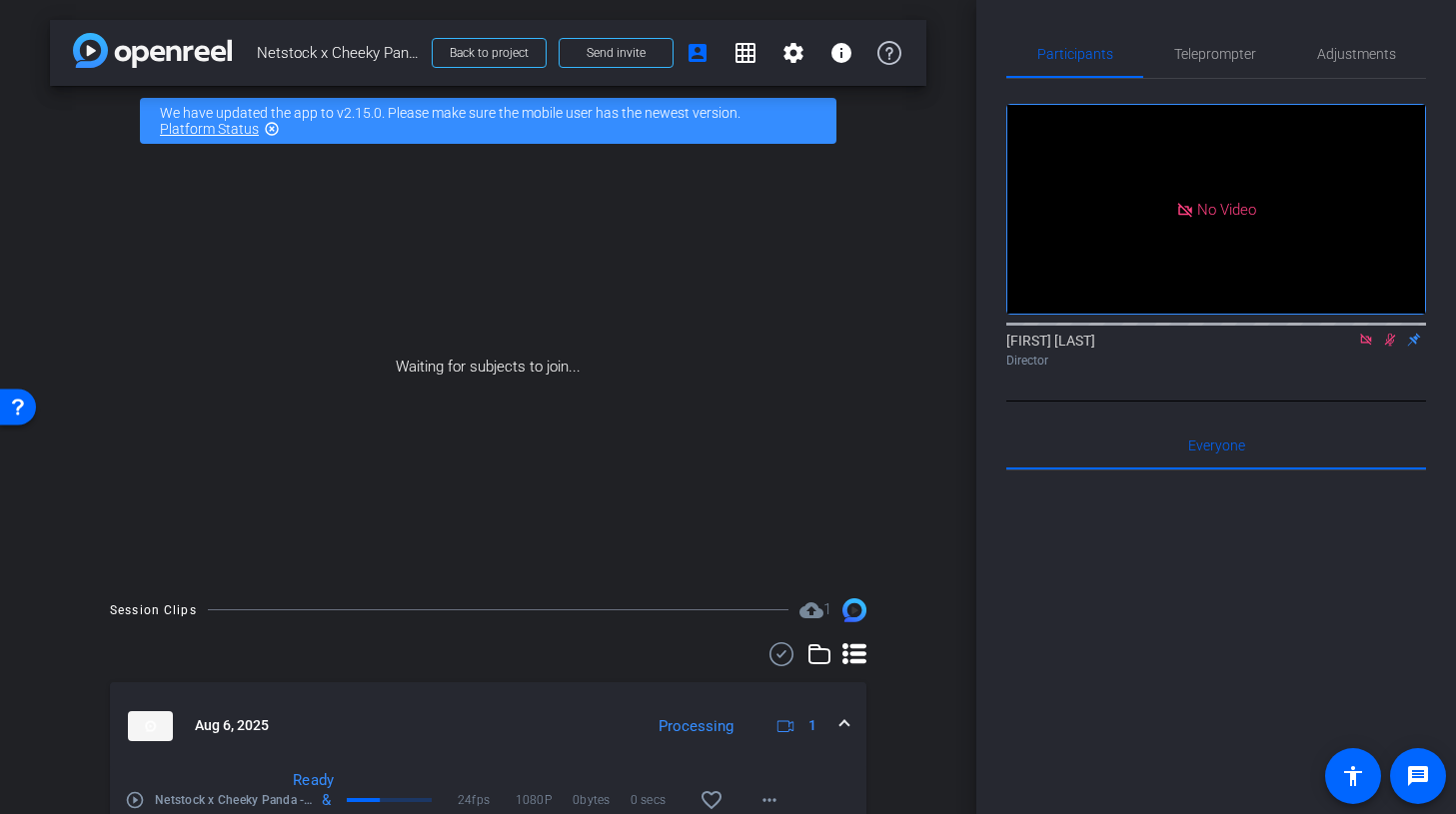 scroll, scrollTop: 199, scrollLeft: 0, axis: vertical 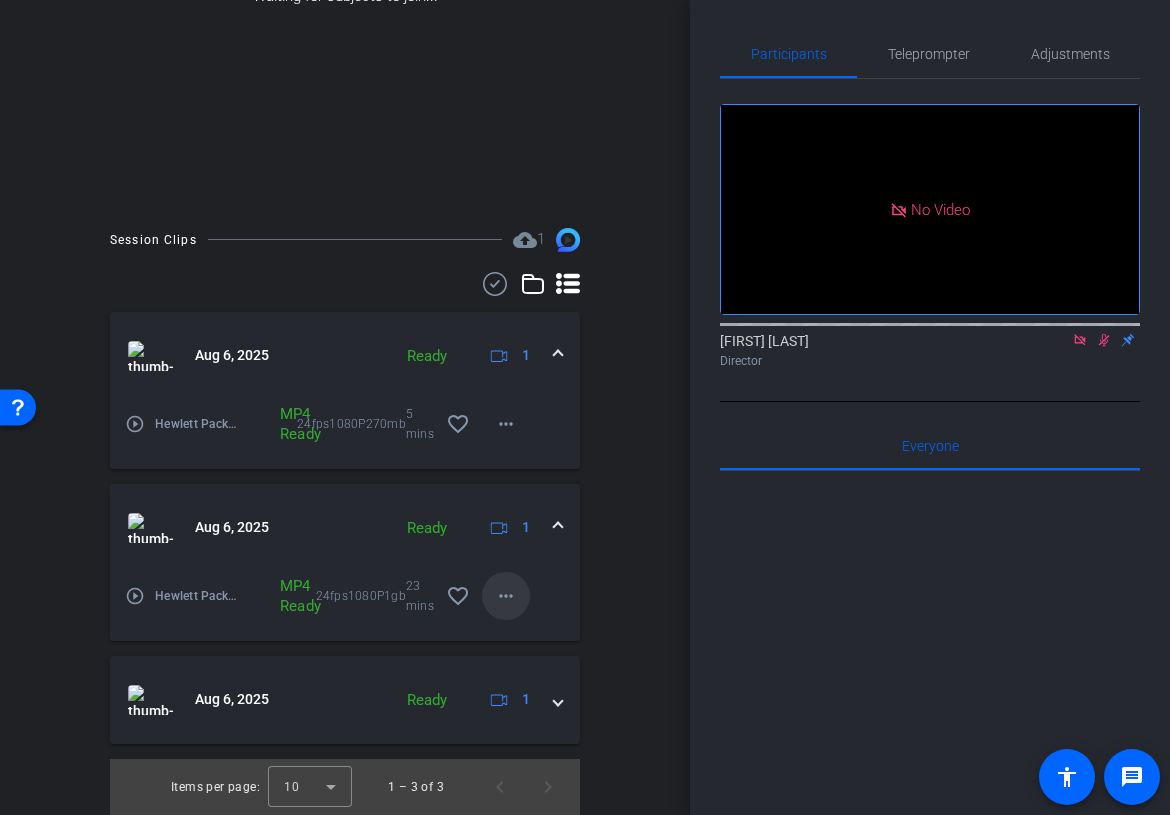click on "more_horiz" at bounding box center [506, 596] 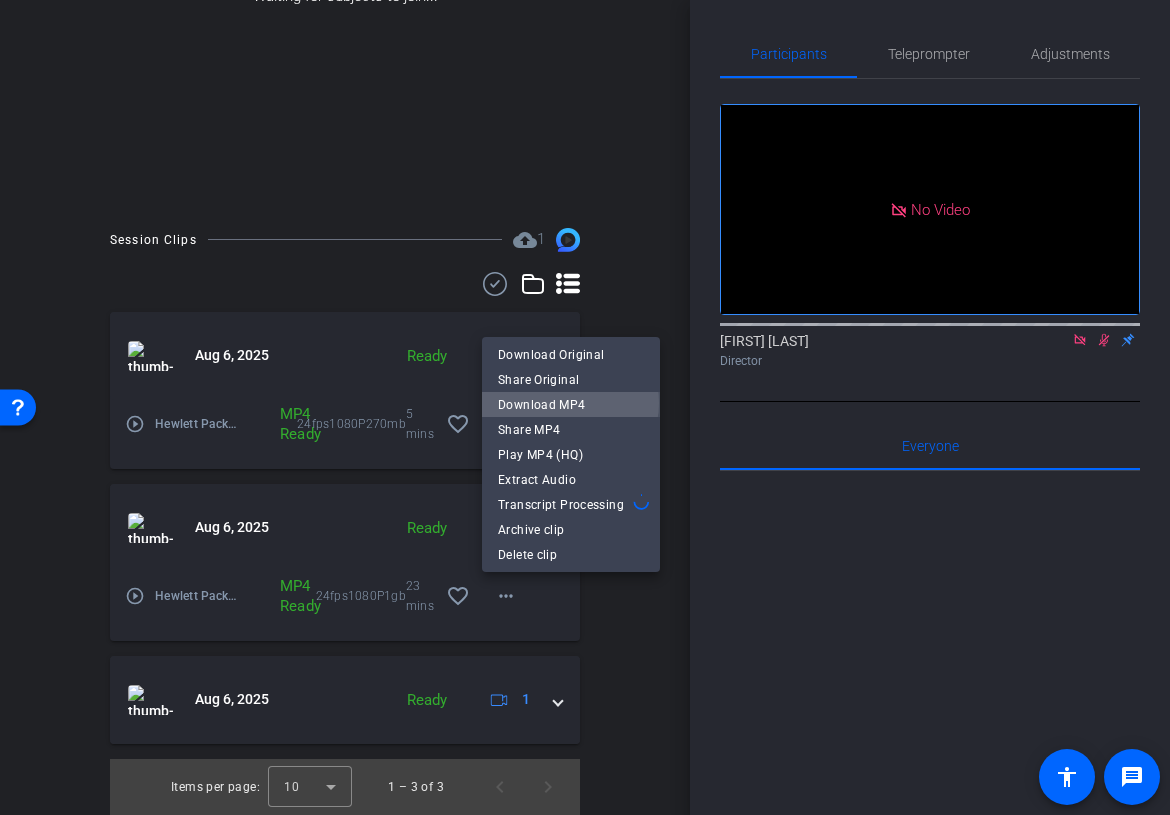 click on "Download MP4" at bounding box center [571, 405] 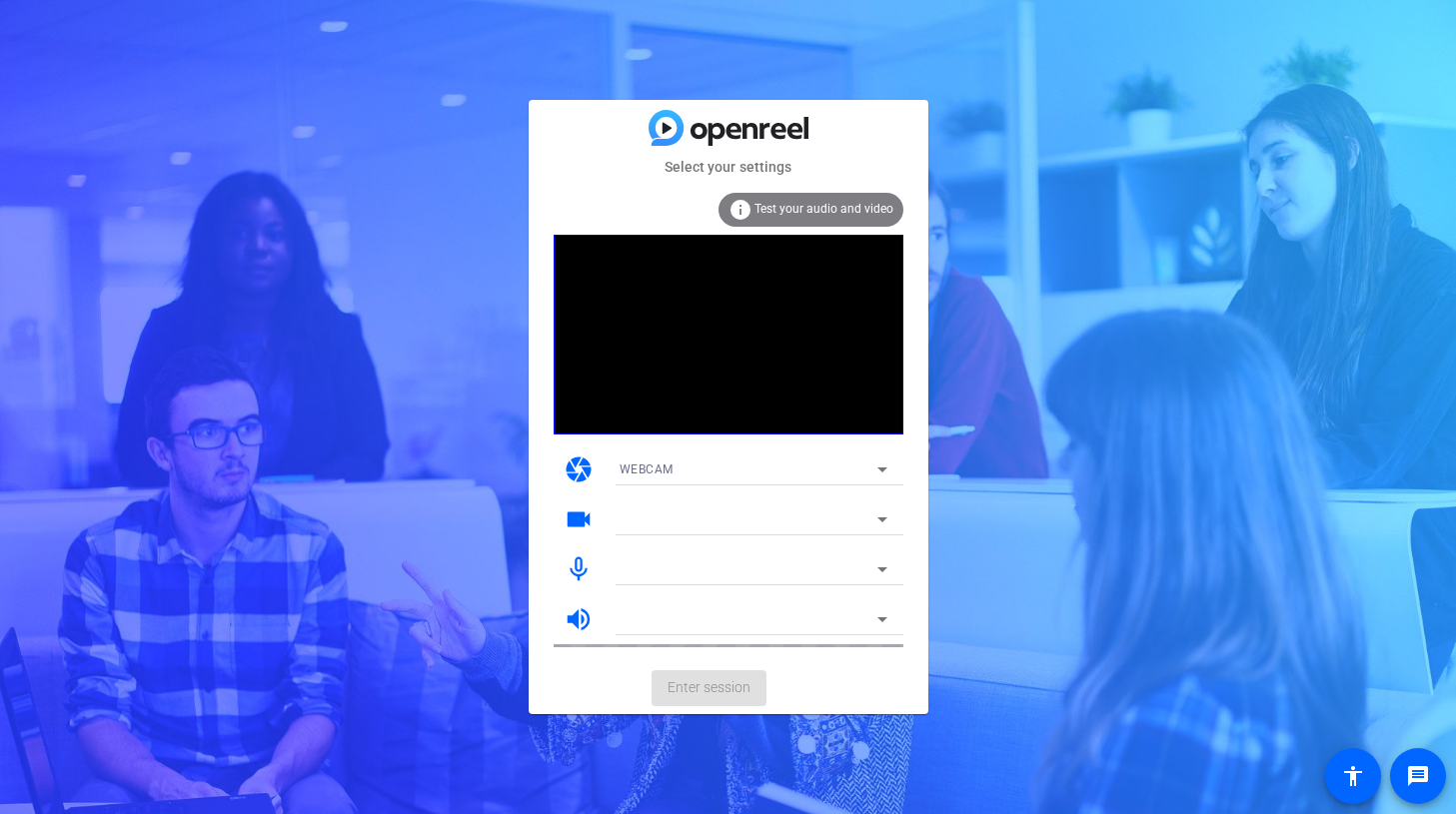 scroll, scrollTop: 0, scrollLeft: 0, axis: both 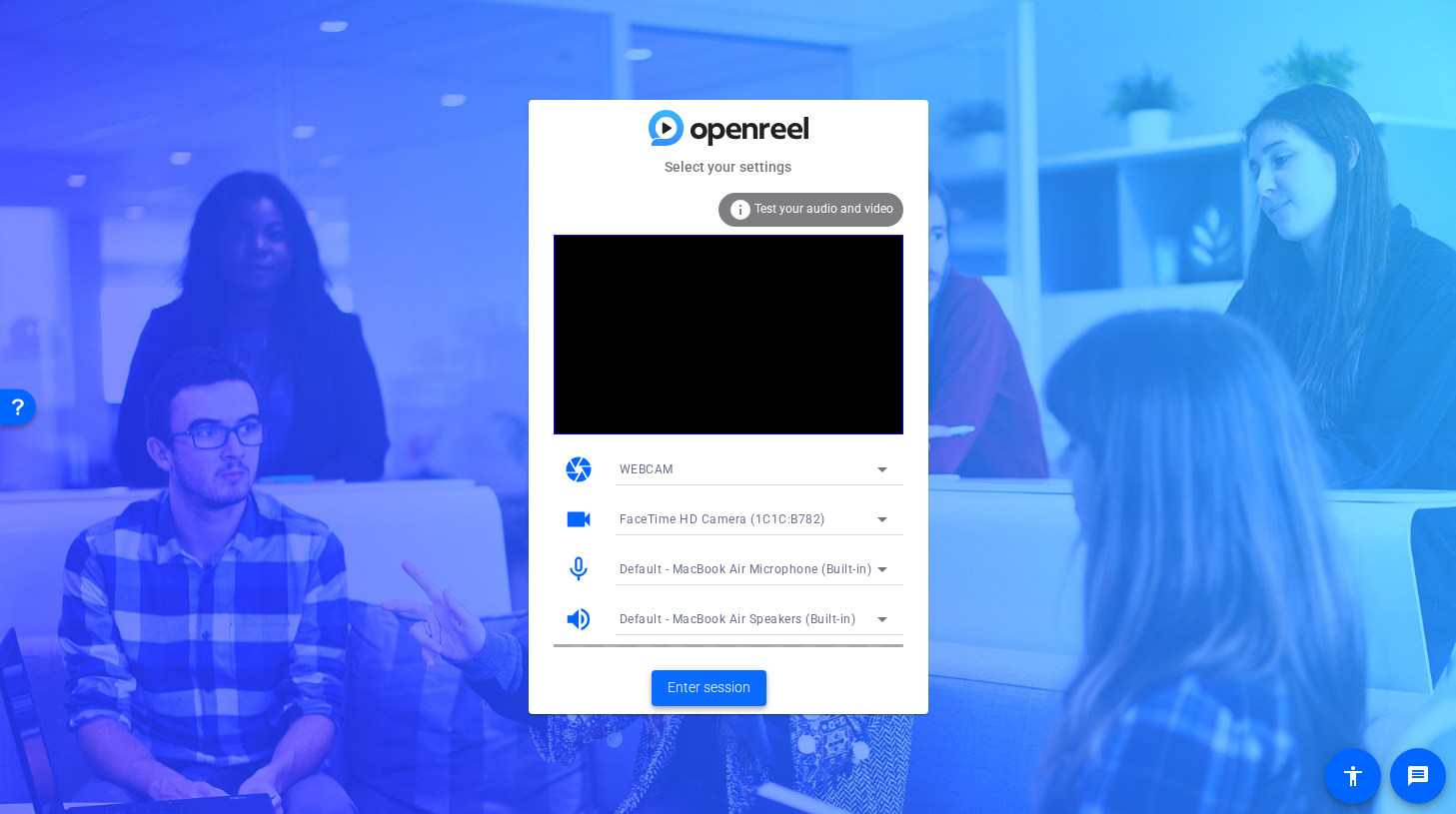 click on "Enter session" 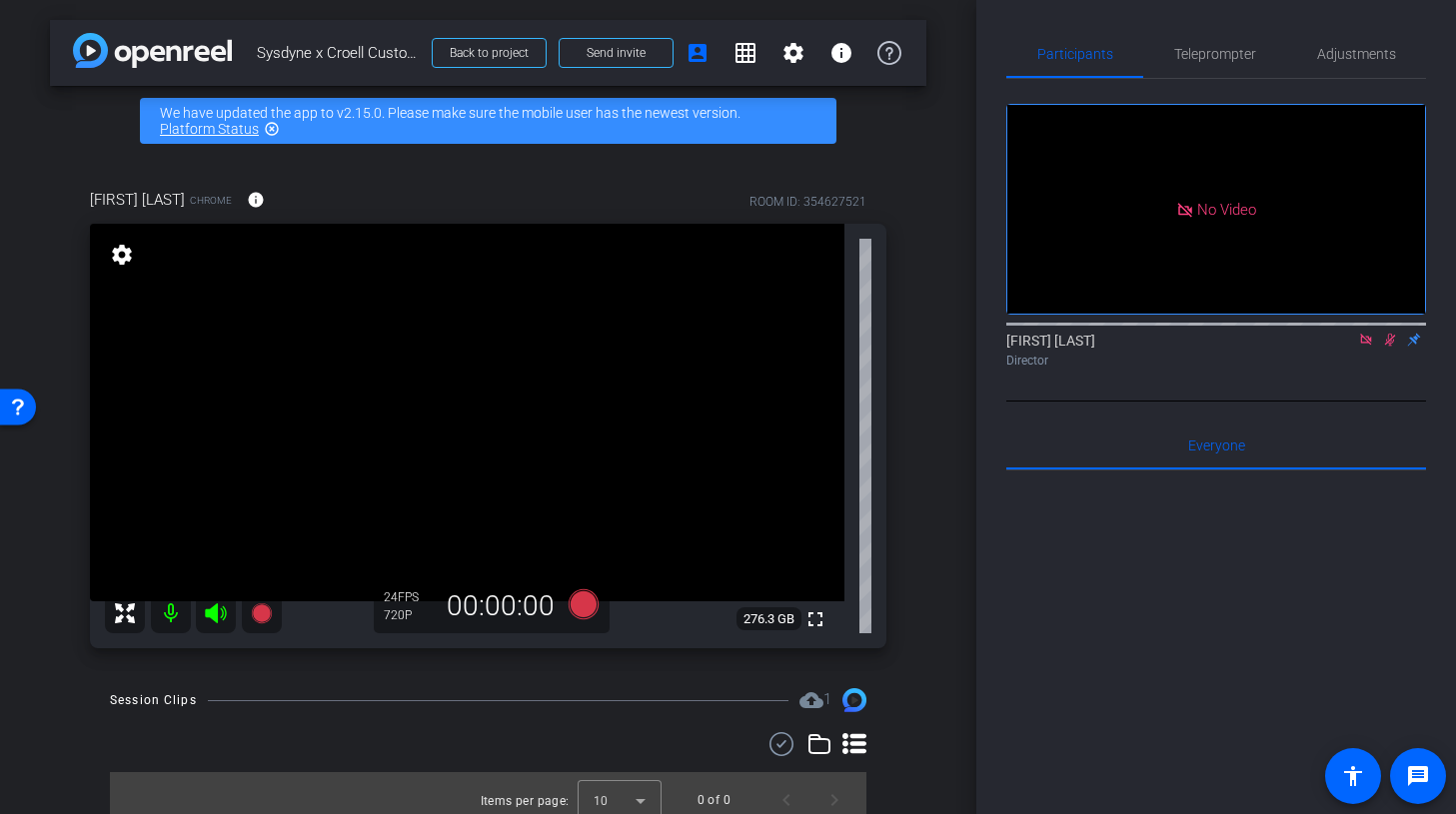 click 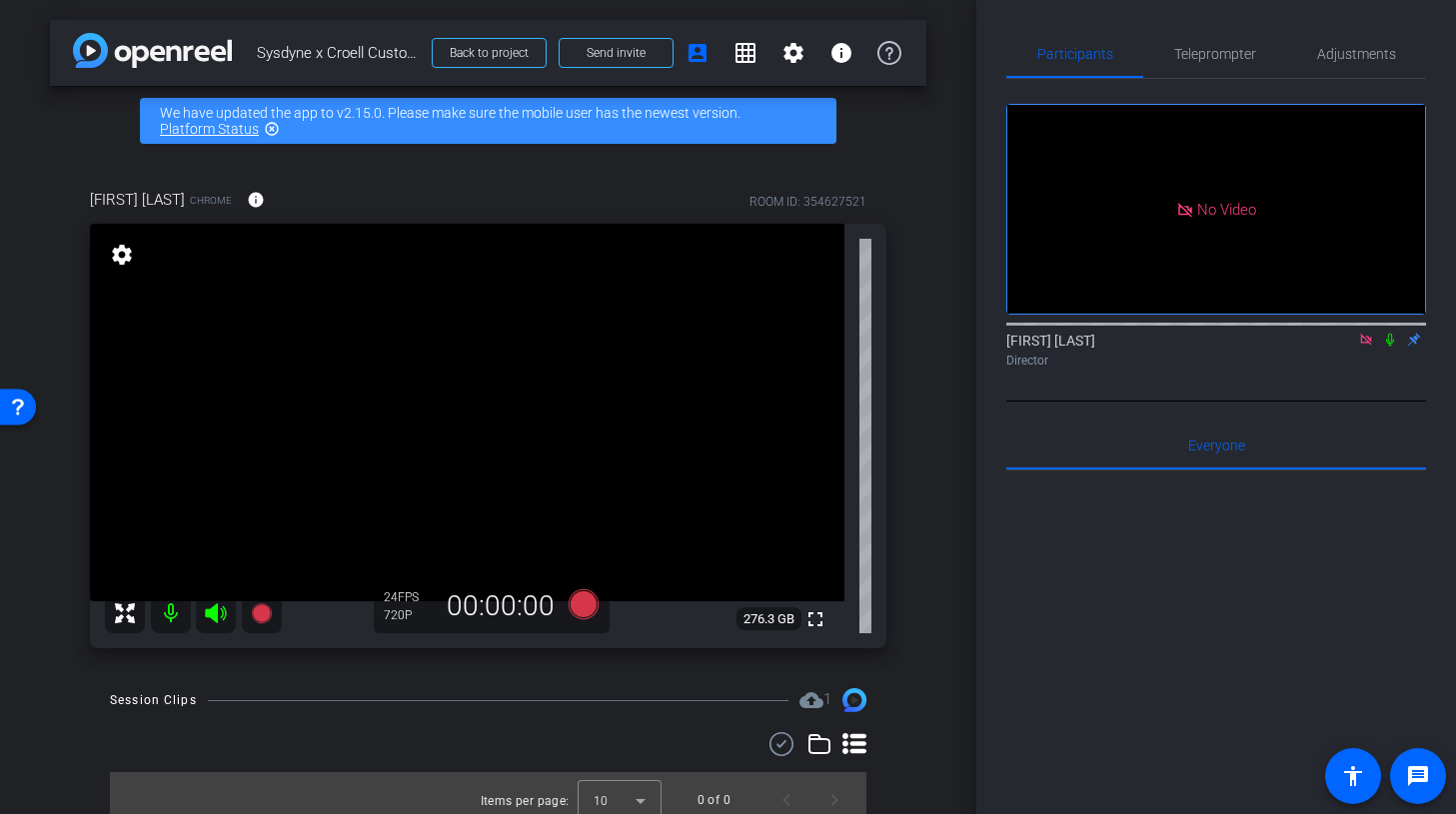 click 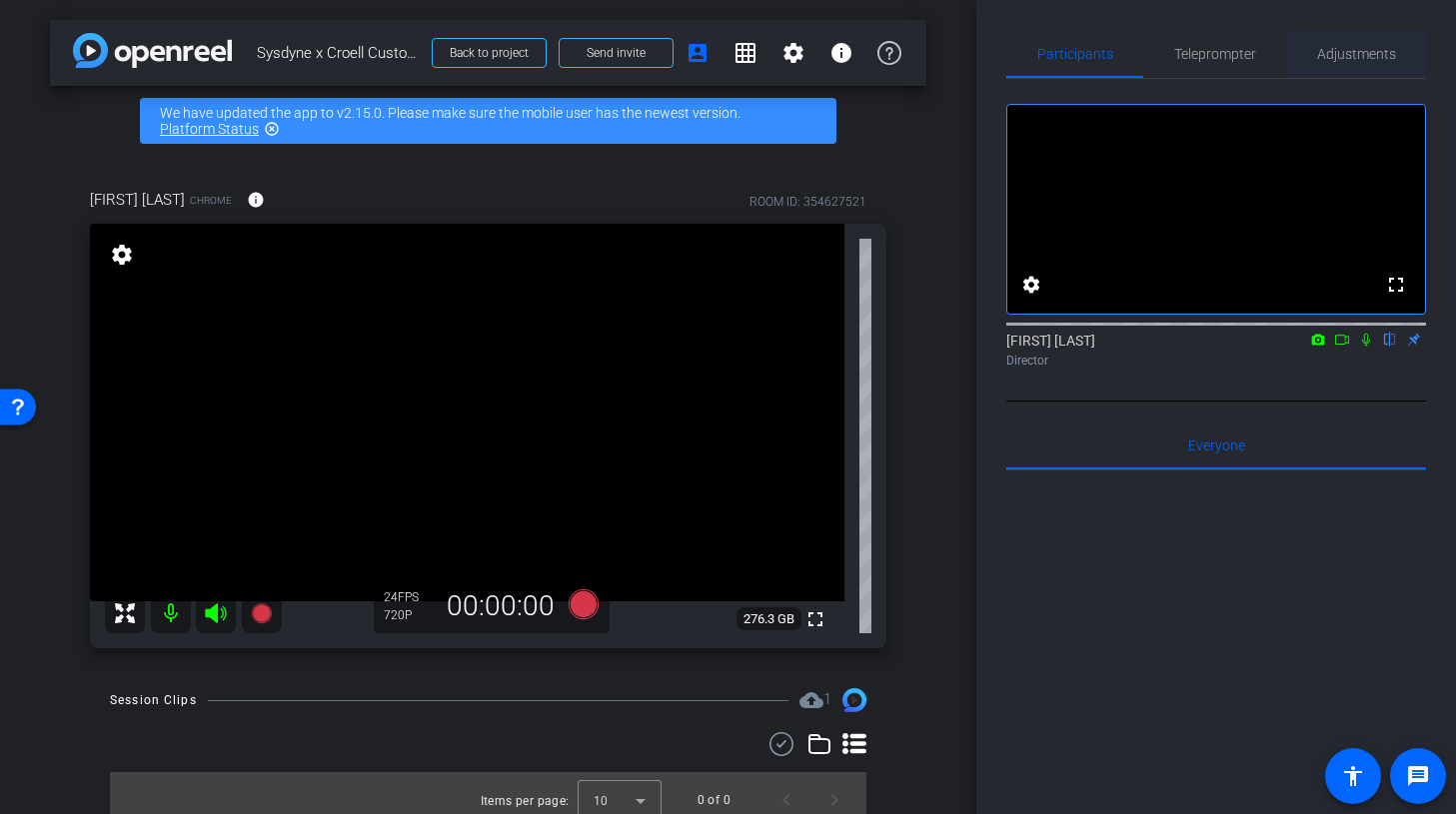 click on "Adjustments" at bounding box center [1356, 54] 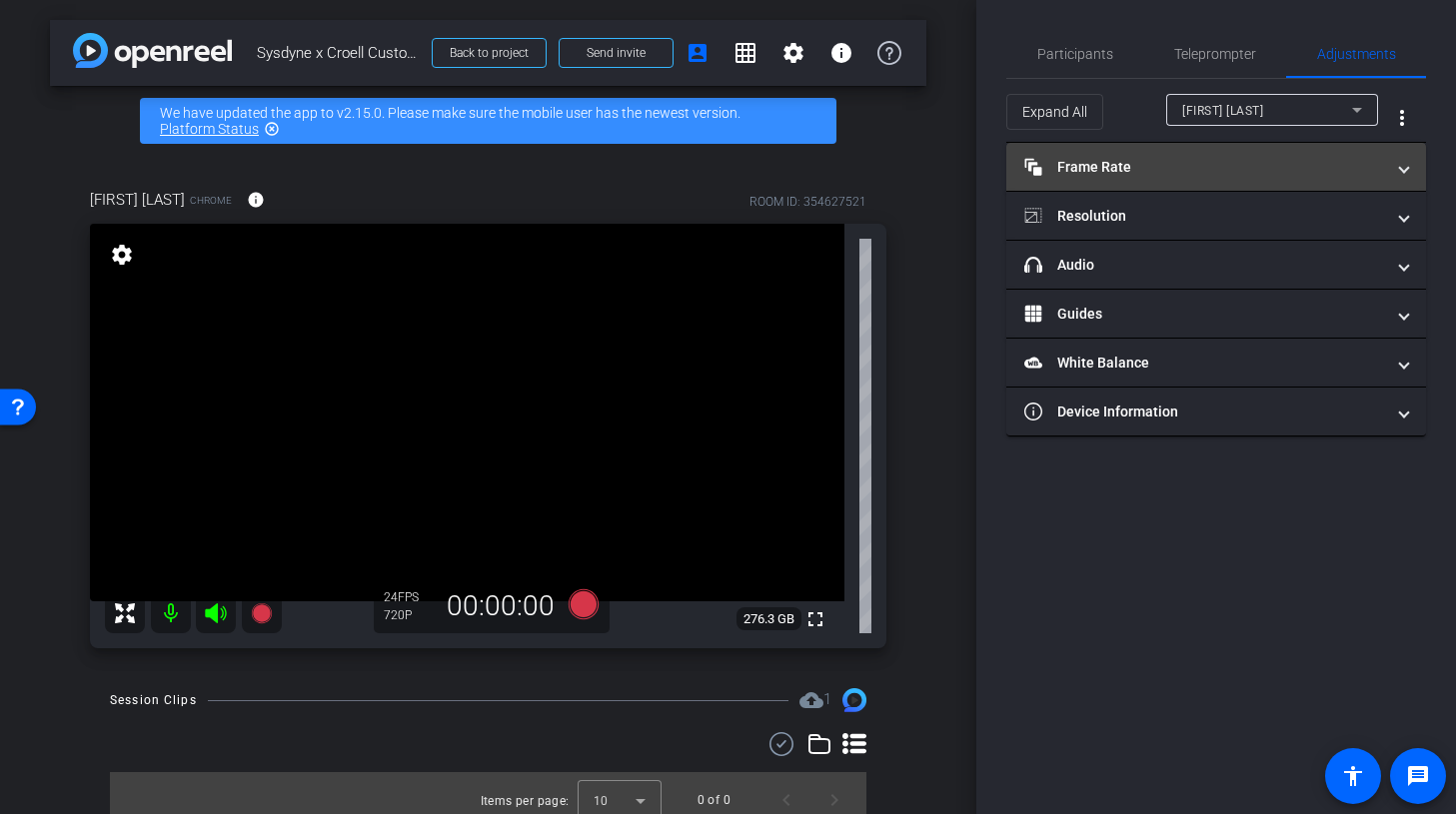 click on "Frame Rate
Frame Rate" at bounding box center [1204, 167] 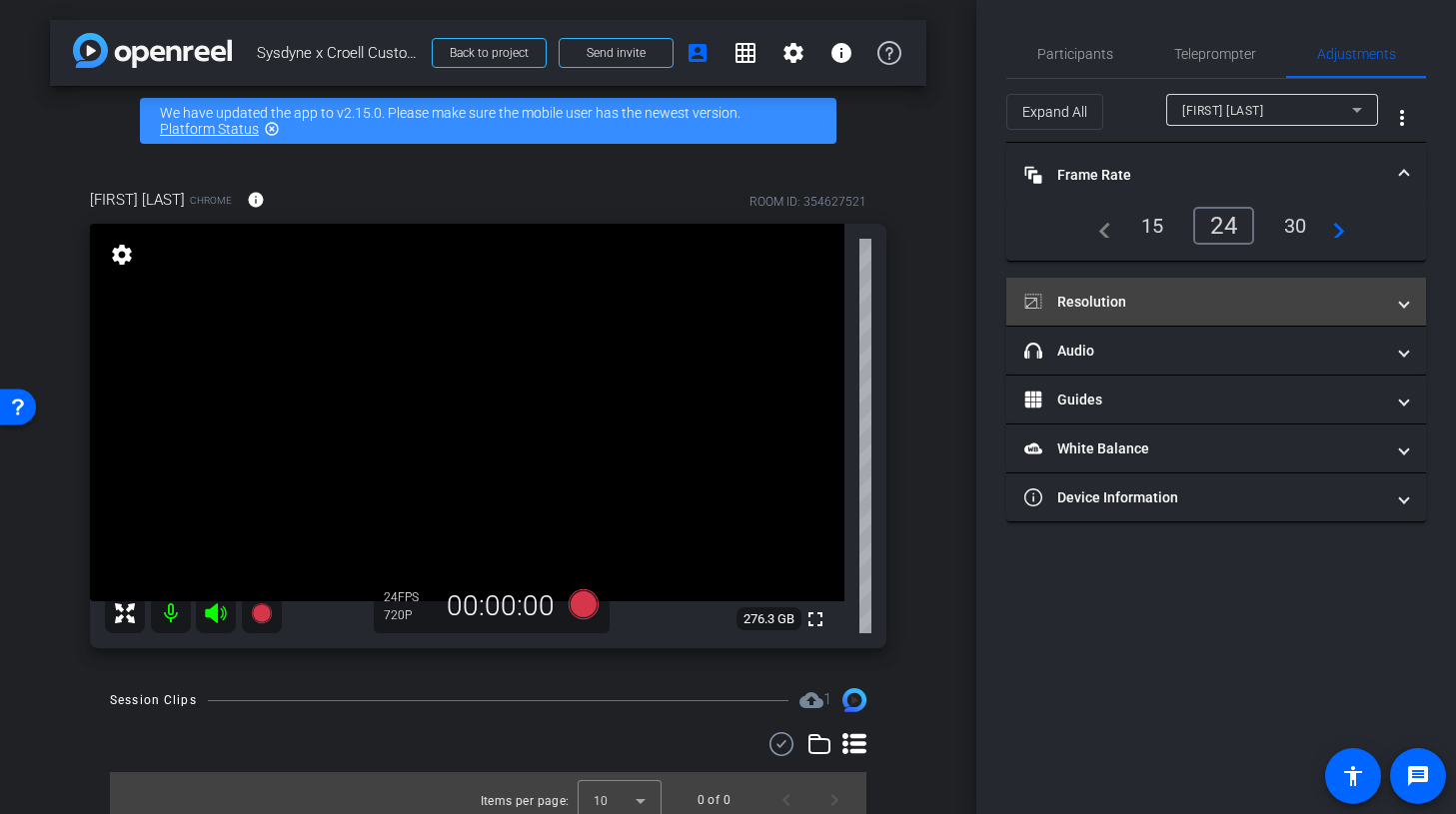 click on "Resolution" at bounding box center [1204, 302] 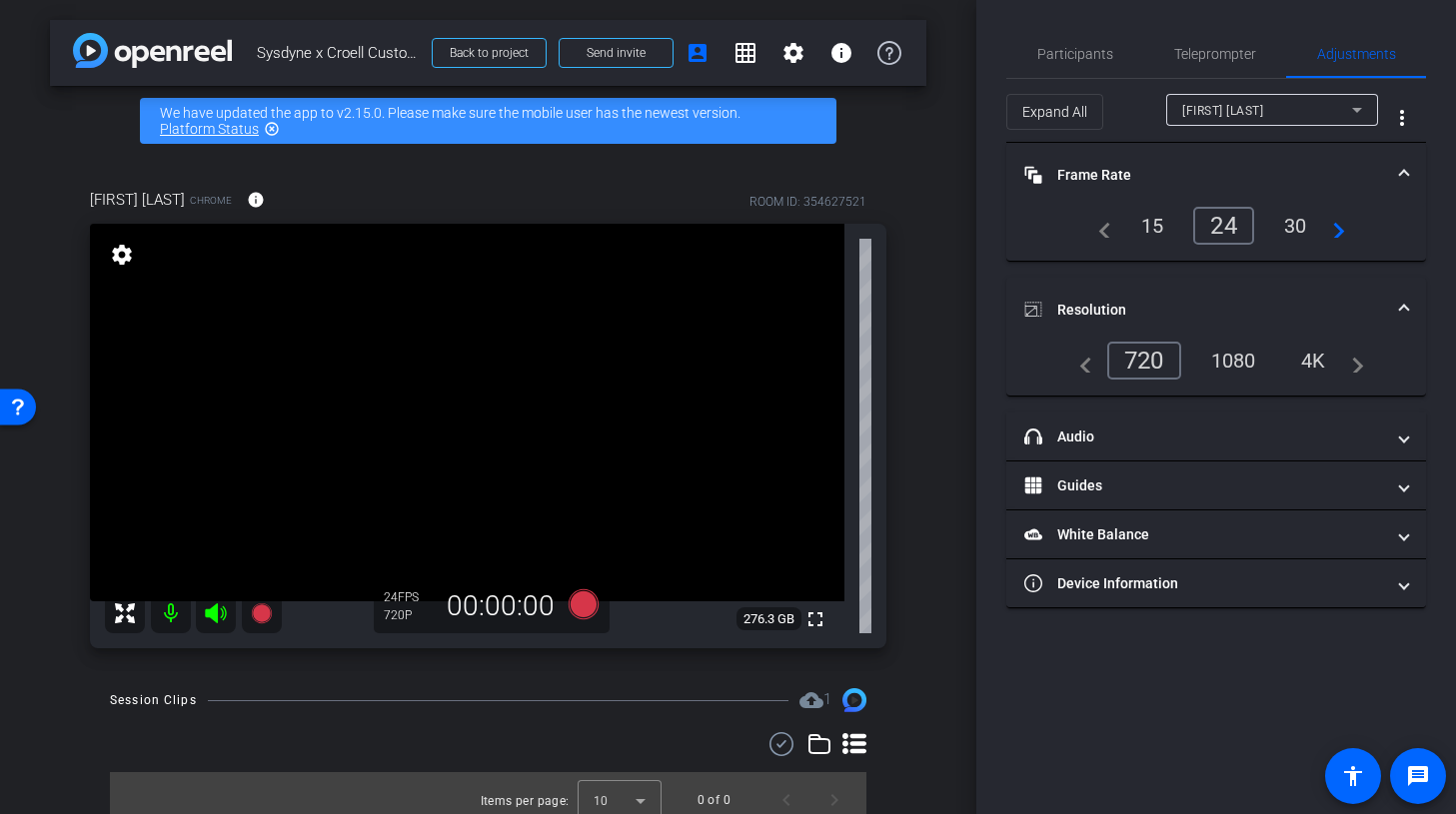click on "1080" at bounding box center (1233, 361) 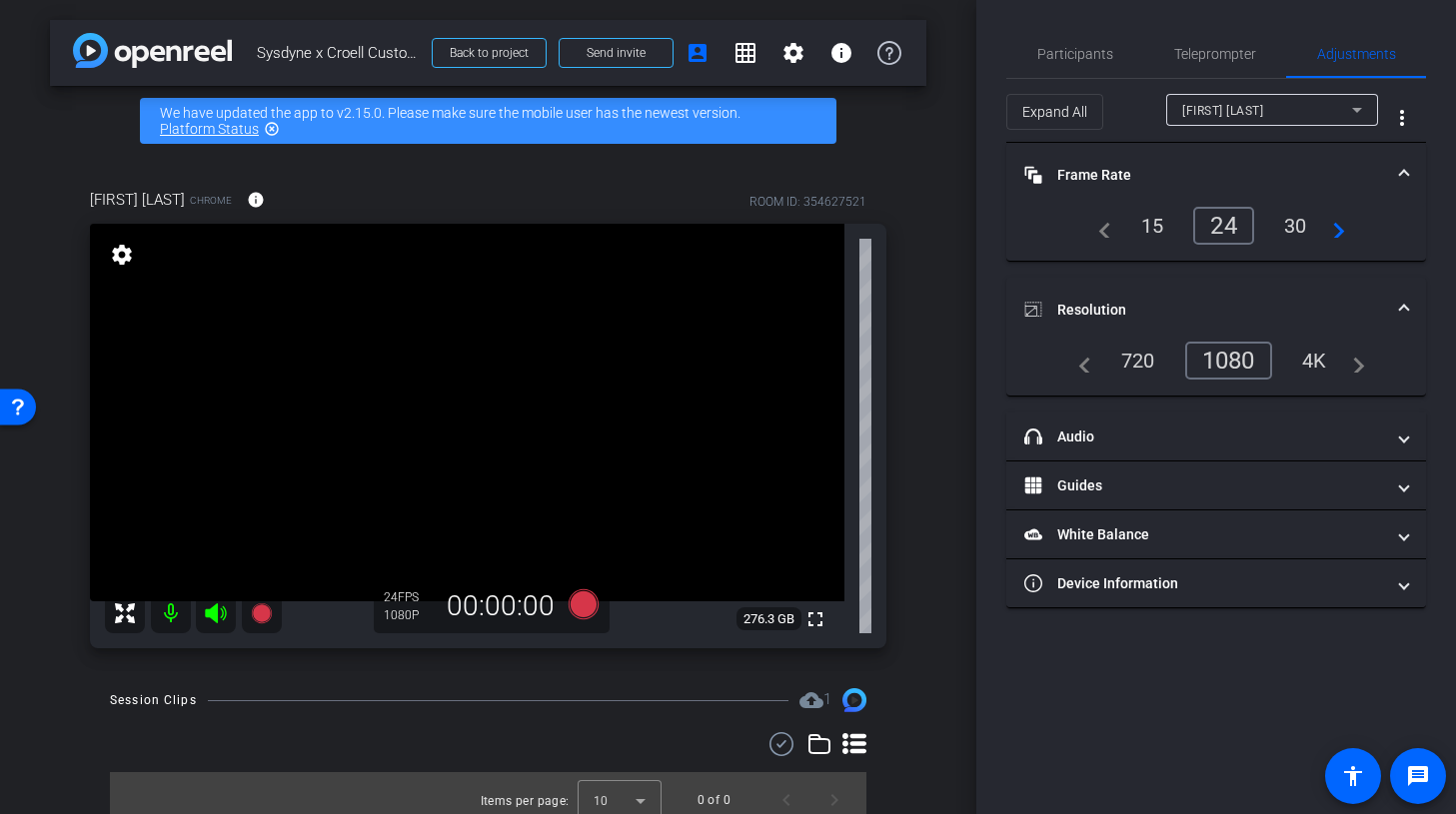 click on "Resolution" at bounding box center [1216, 310] 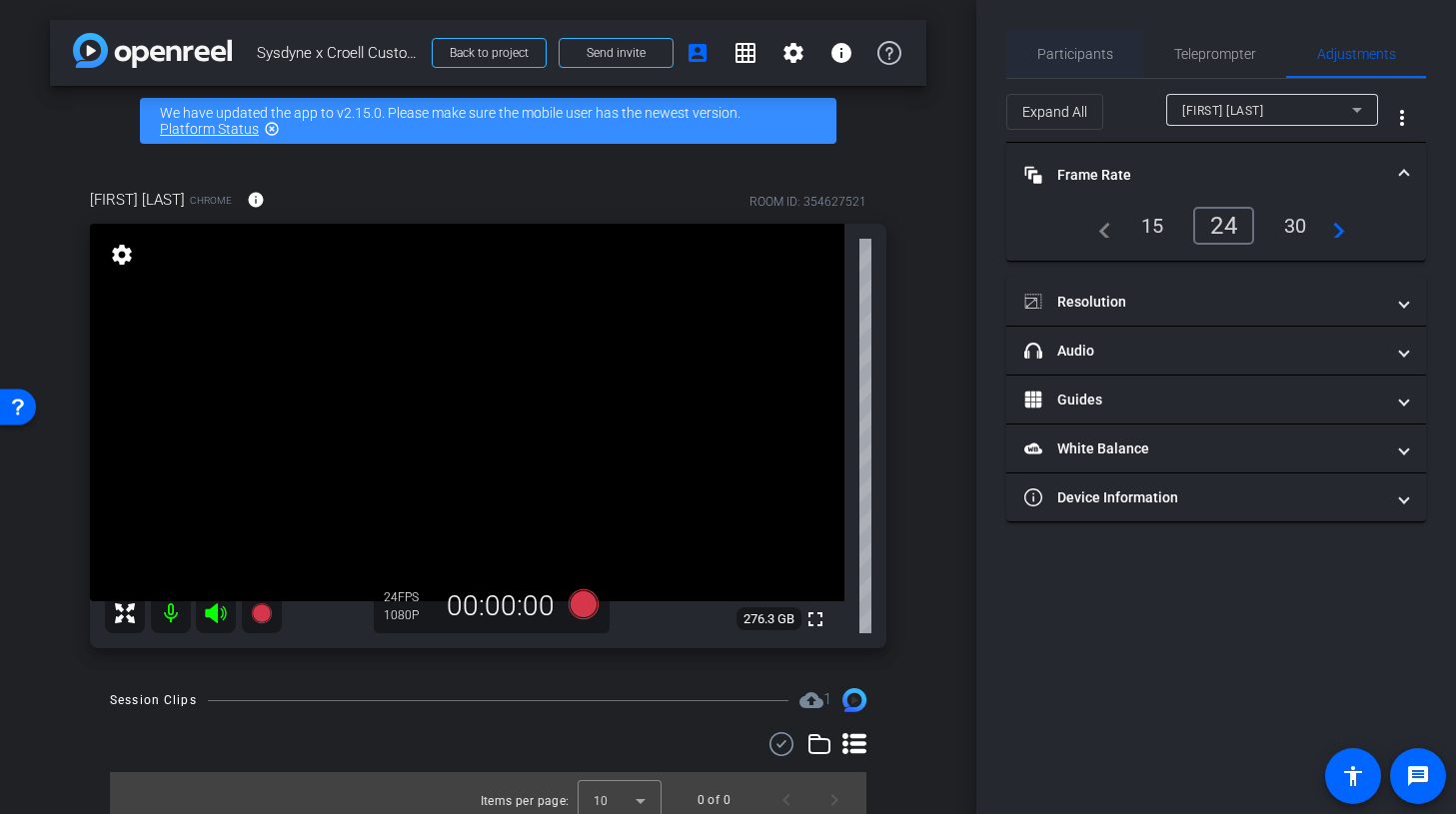 click on "Participants" at bounding box center [1075, 54] 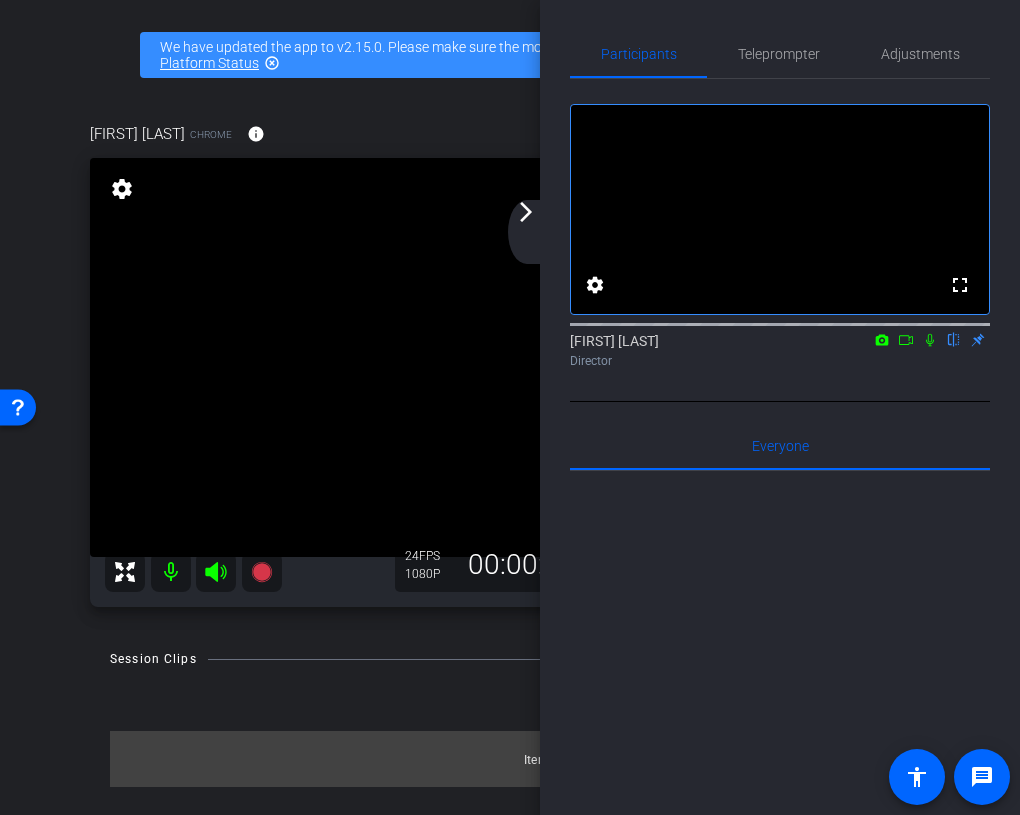click on "arrow_back_ios_new arrow_forward_ios" 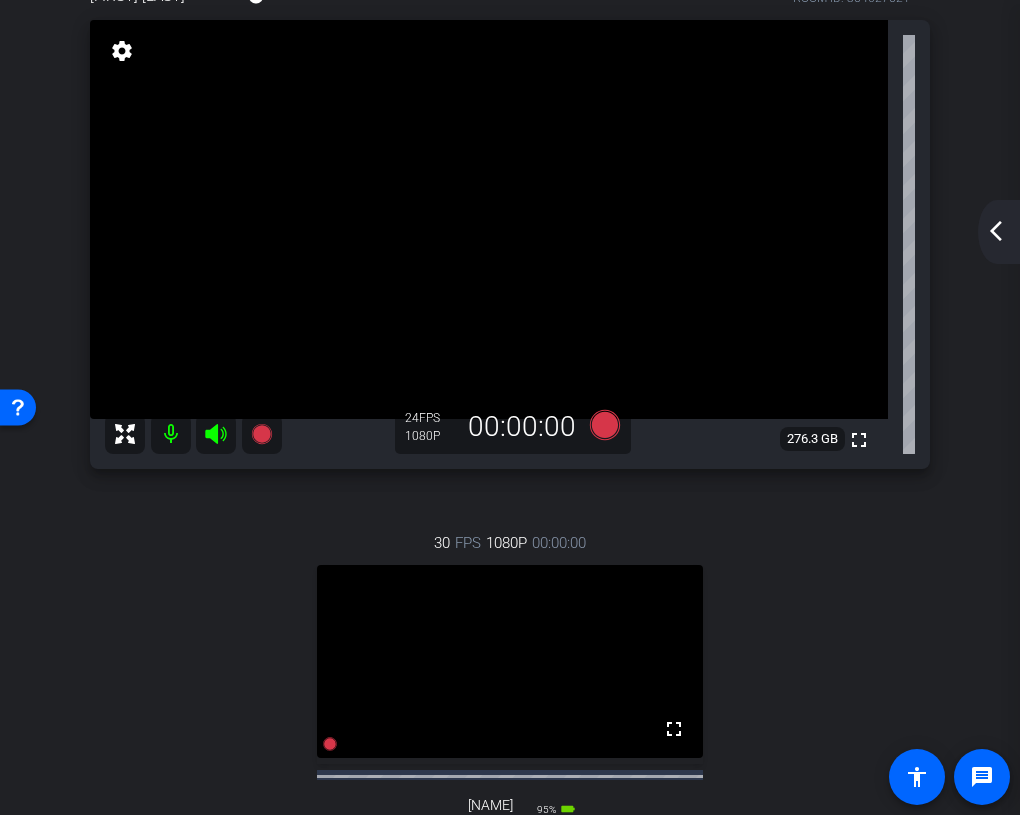 scroll, scrollTop: 433, scrollLeft: 0, axis: vertical 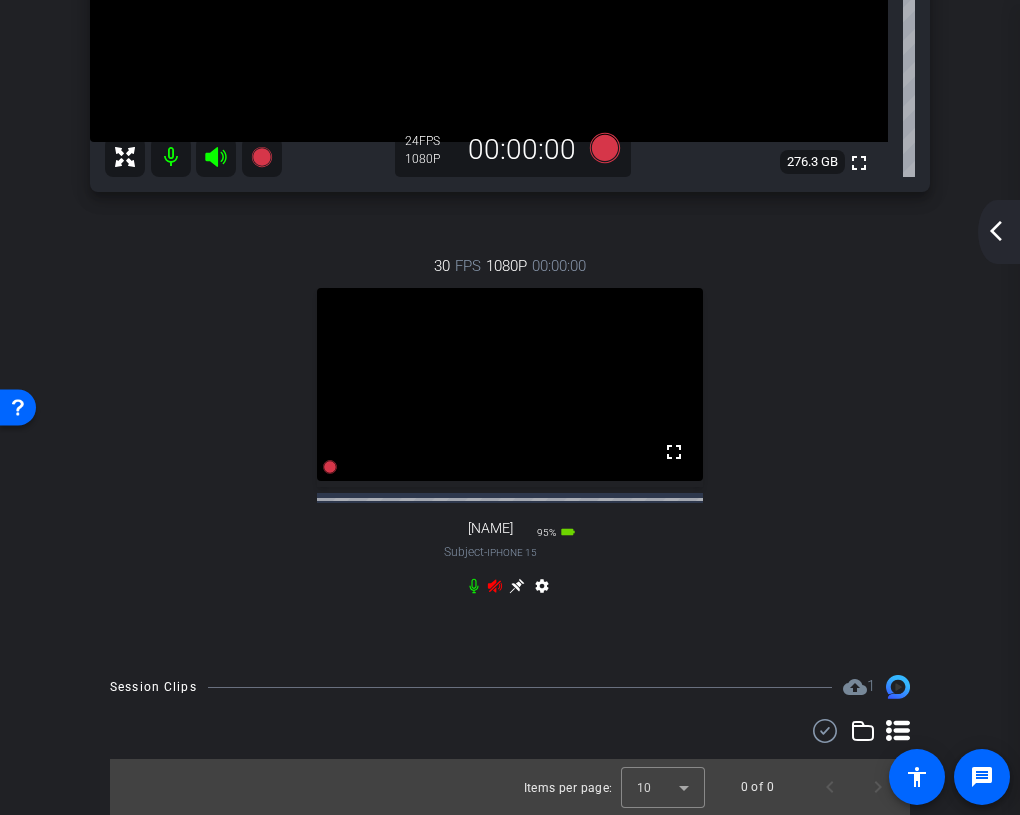 click 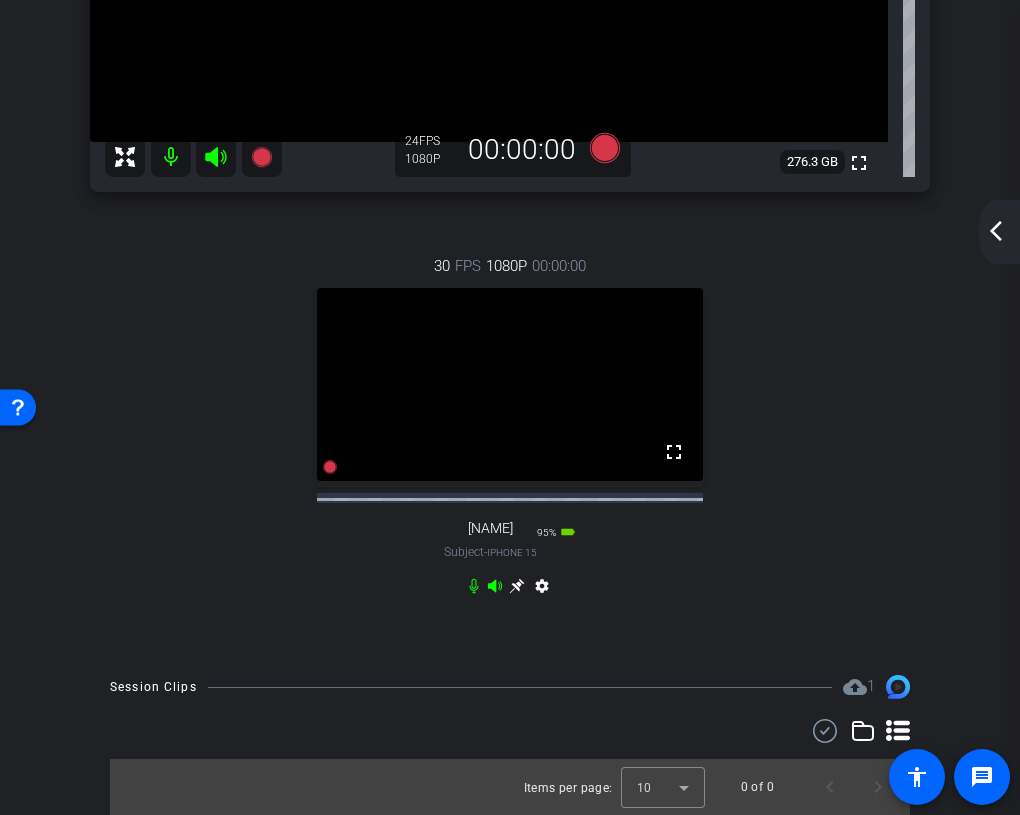 click 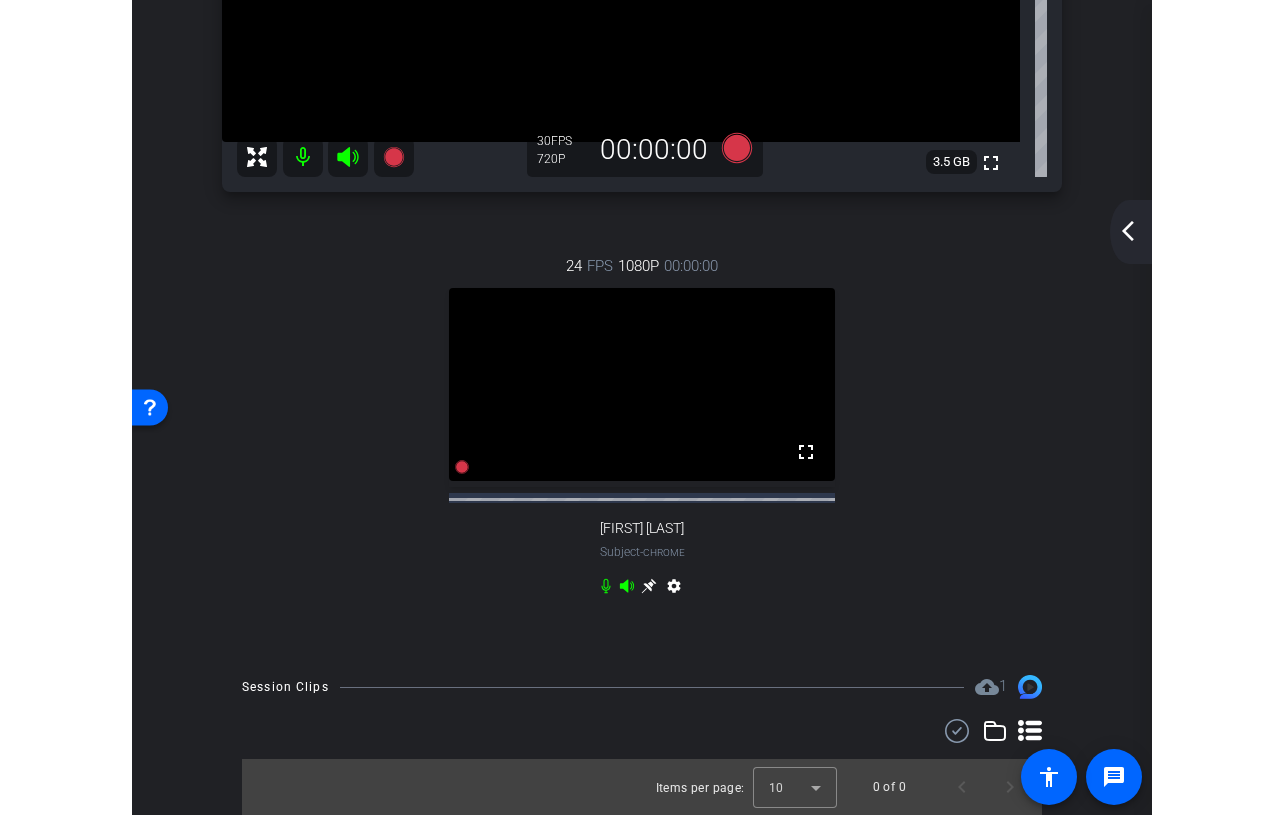 scroll, scrollTop: 0, scrollLeft: 0, axis: both 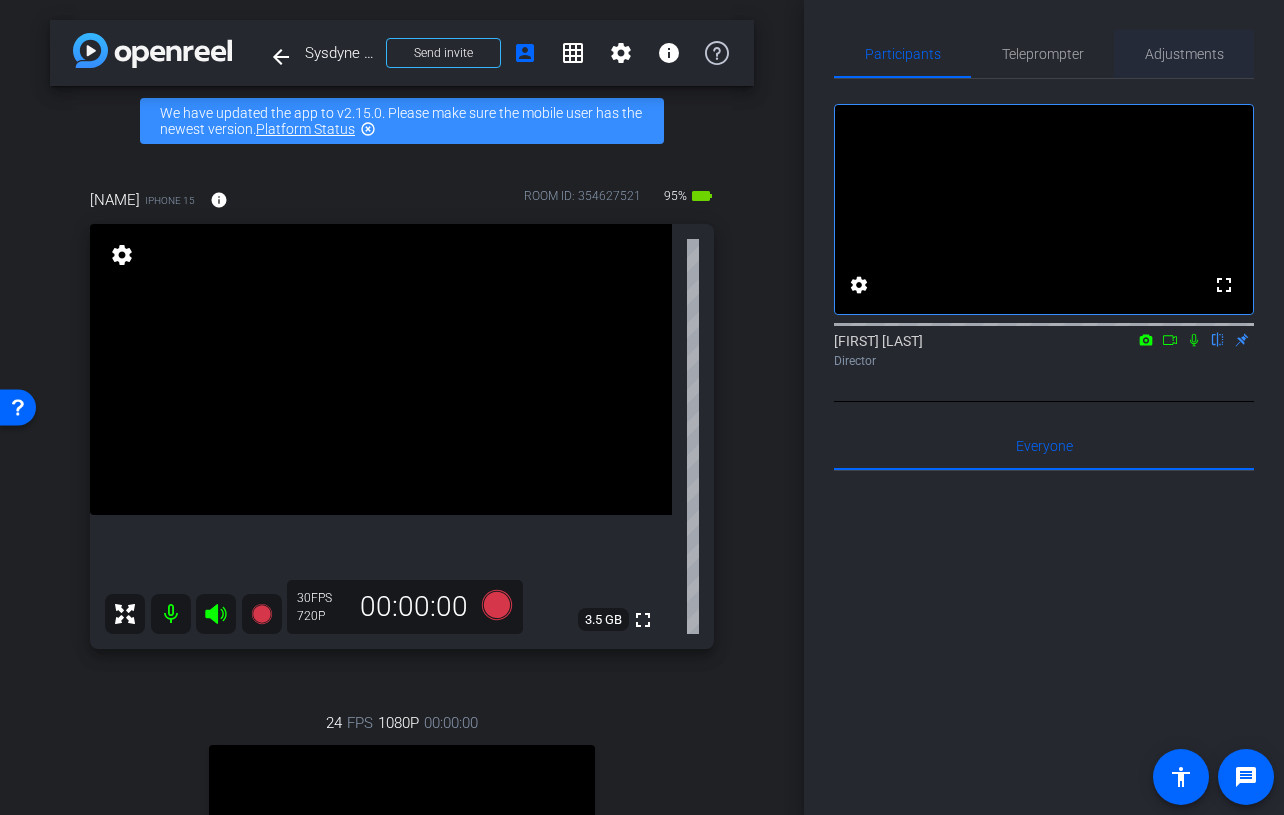 click on "Adjustments" at bounding box center (1184, 54) 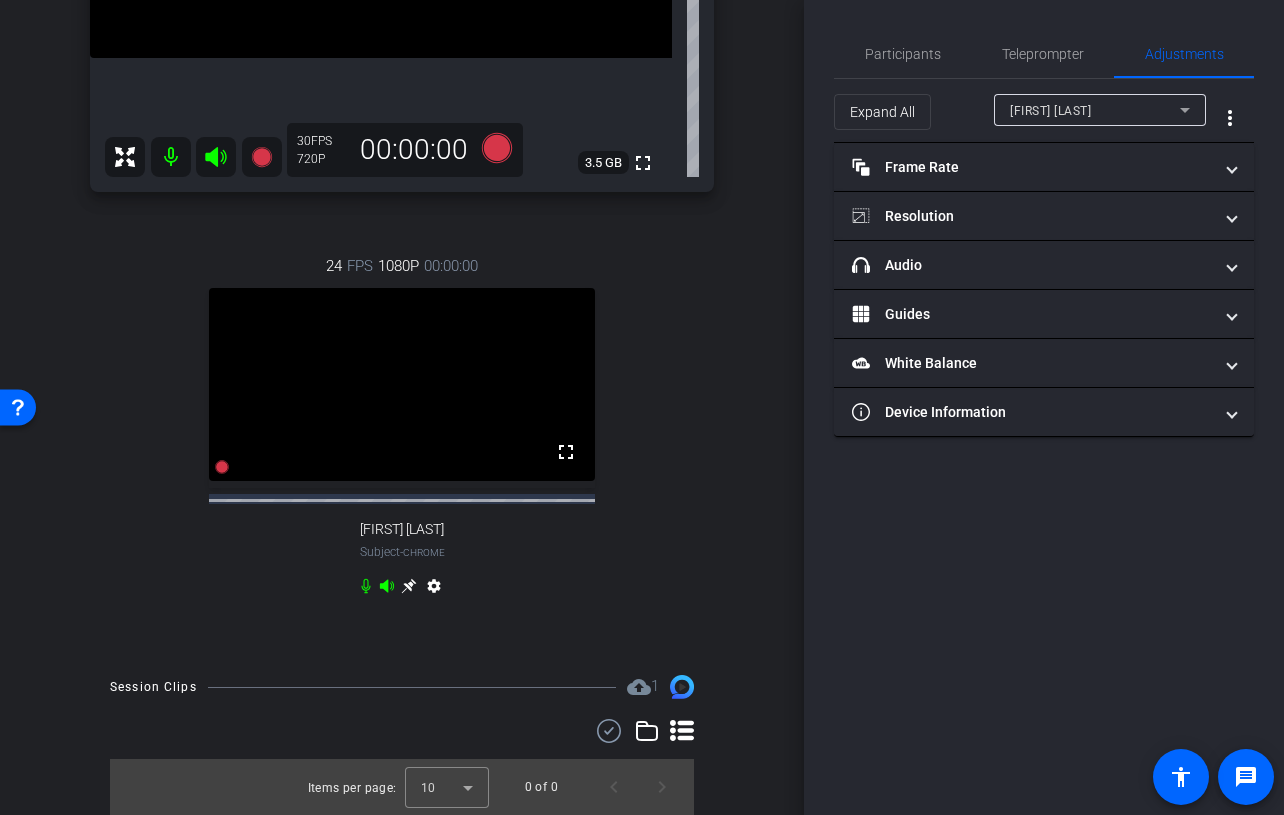 scroll, scrollTop: 0, scrollLeft: 0, axis: both 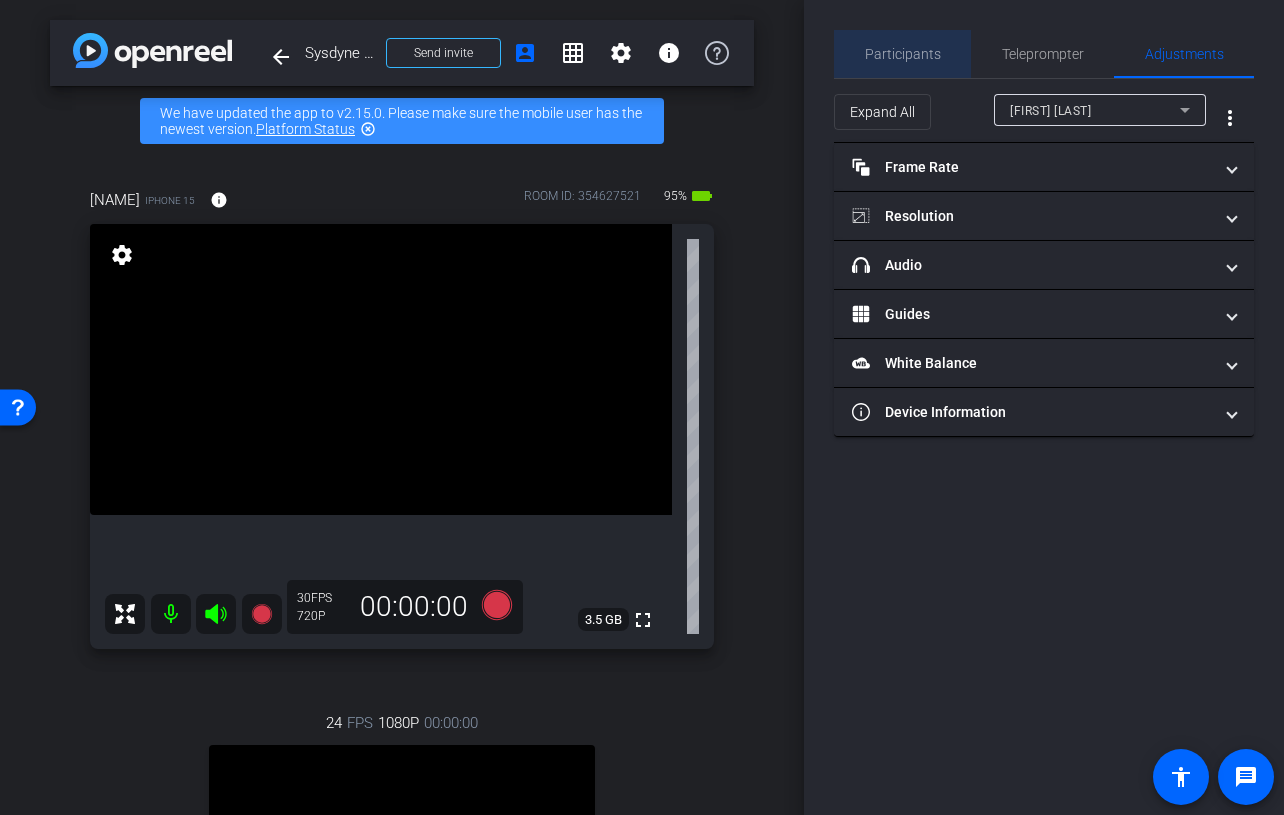 click on "Participants" at bounding box center (903, 54) 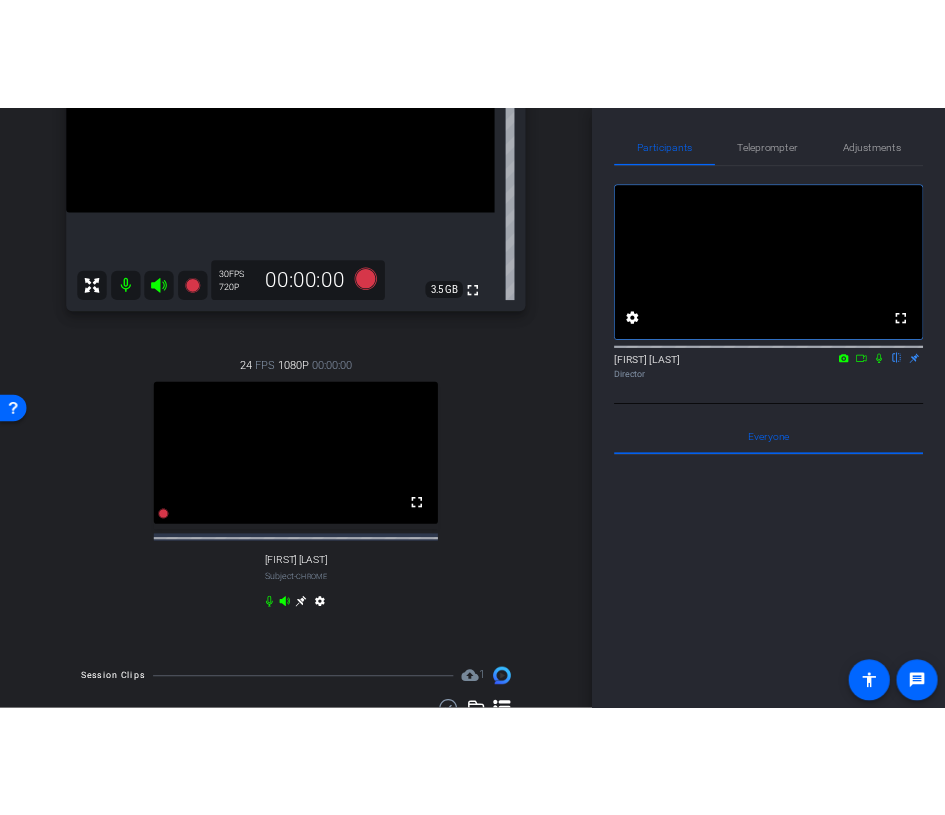 scroll, scrollTop: 0, scrollLeft: 0, axis: both 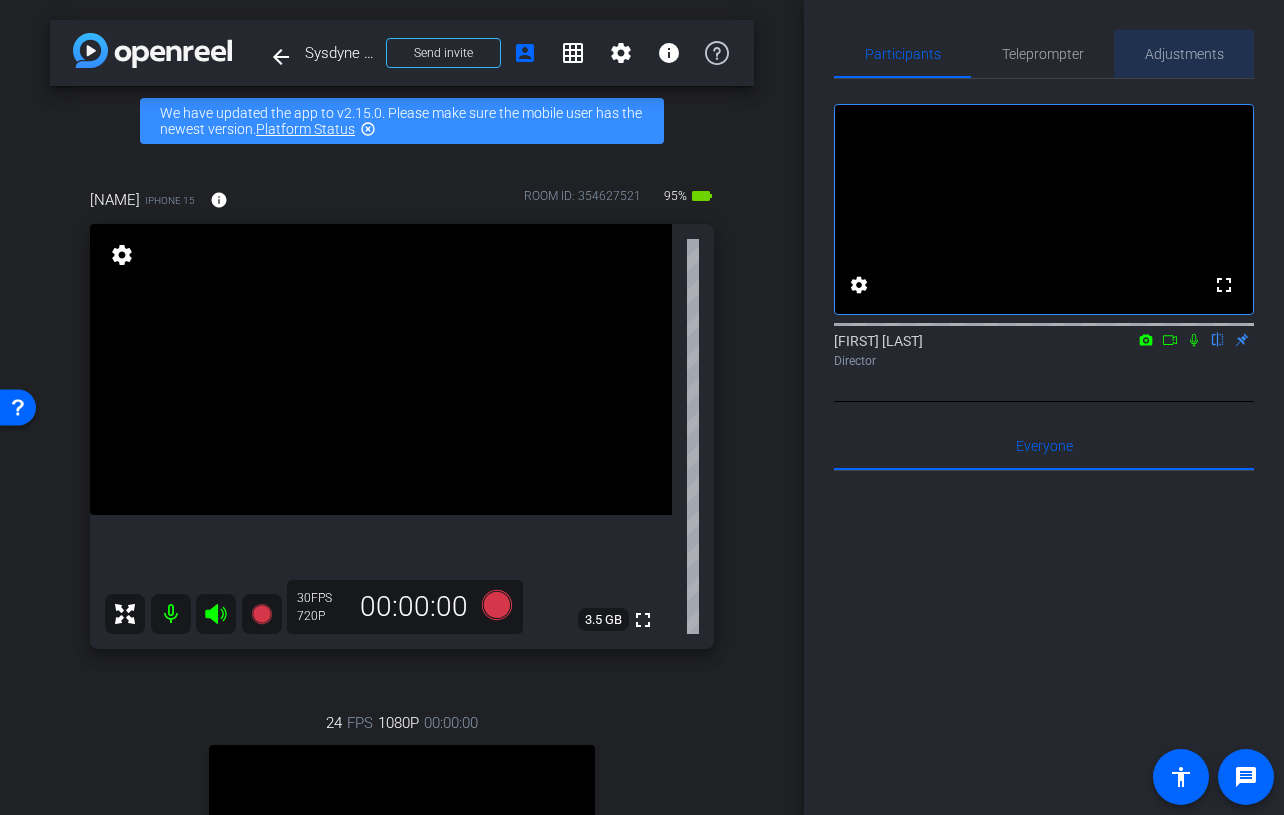 click on "Adjustments" at bounding box center (1184, 54) 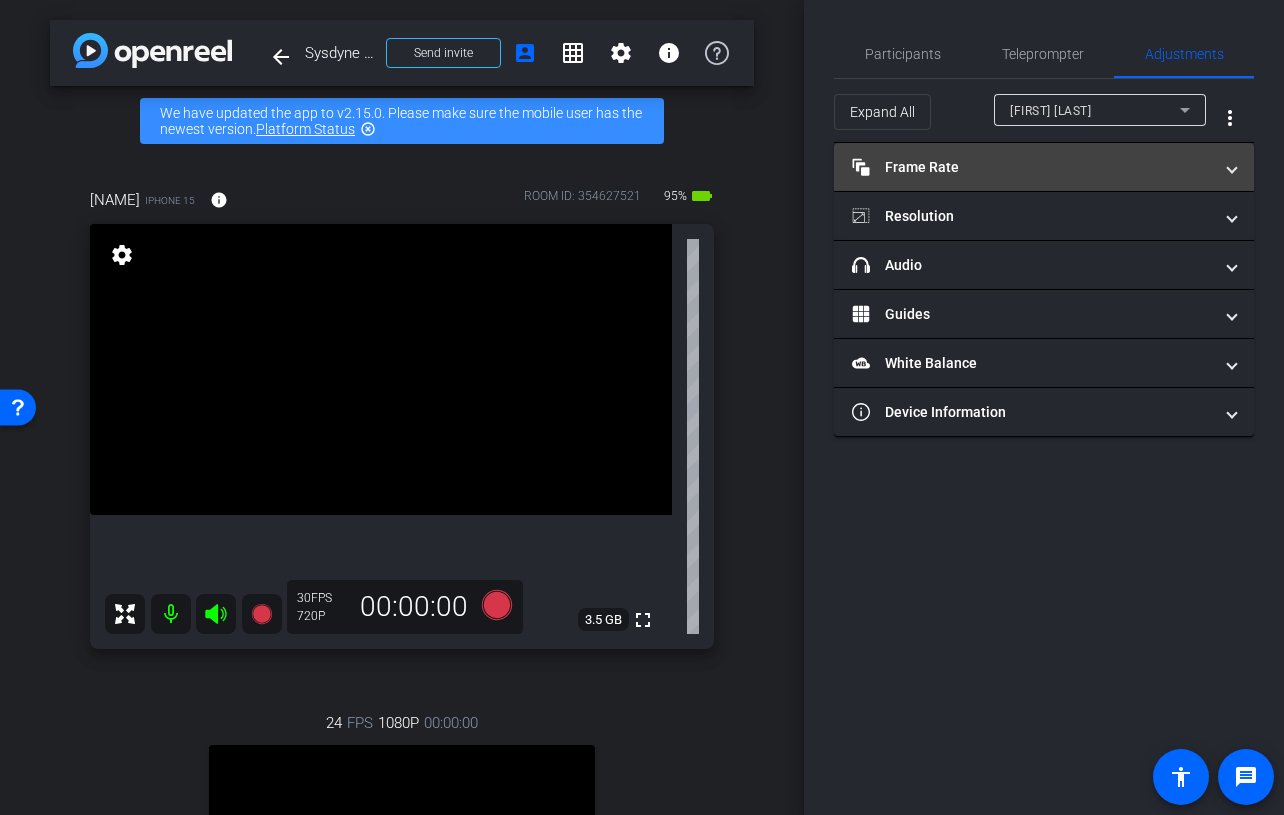 click on "Frame Rate
Frame Rate" at bounding box center [1032, 167] 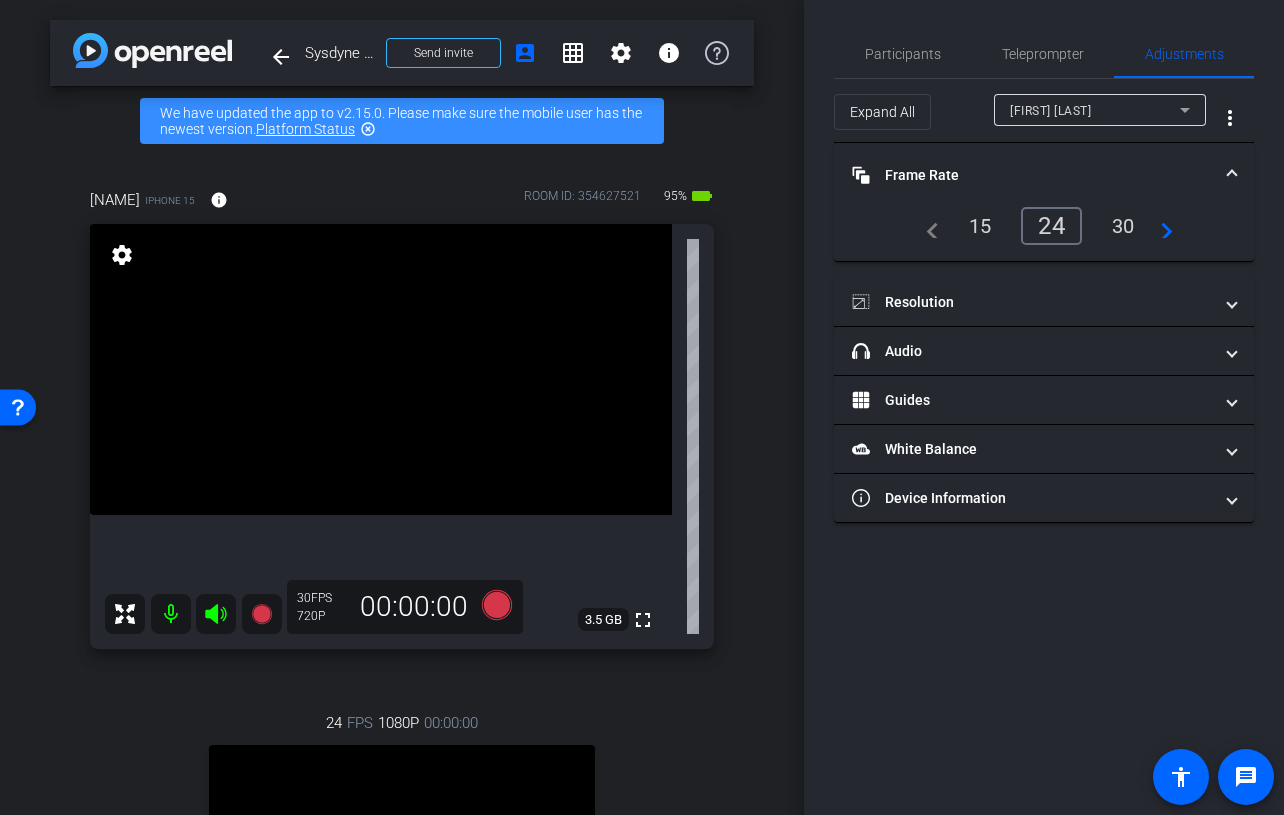 click on "[FIRST] [LAST]" at bounding box center [1095, 110] 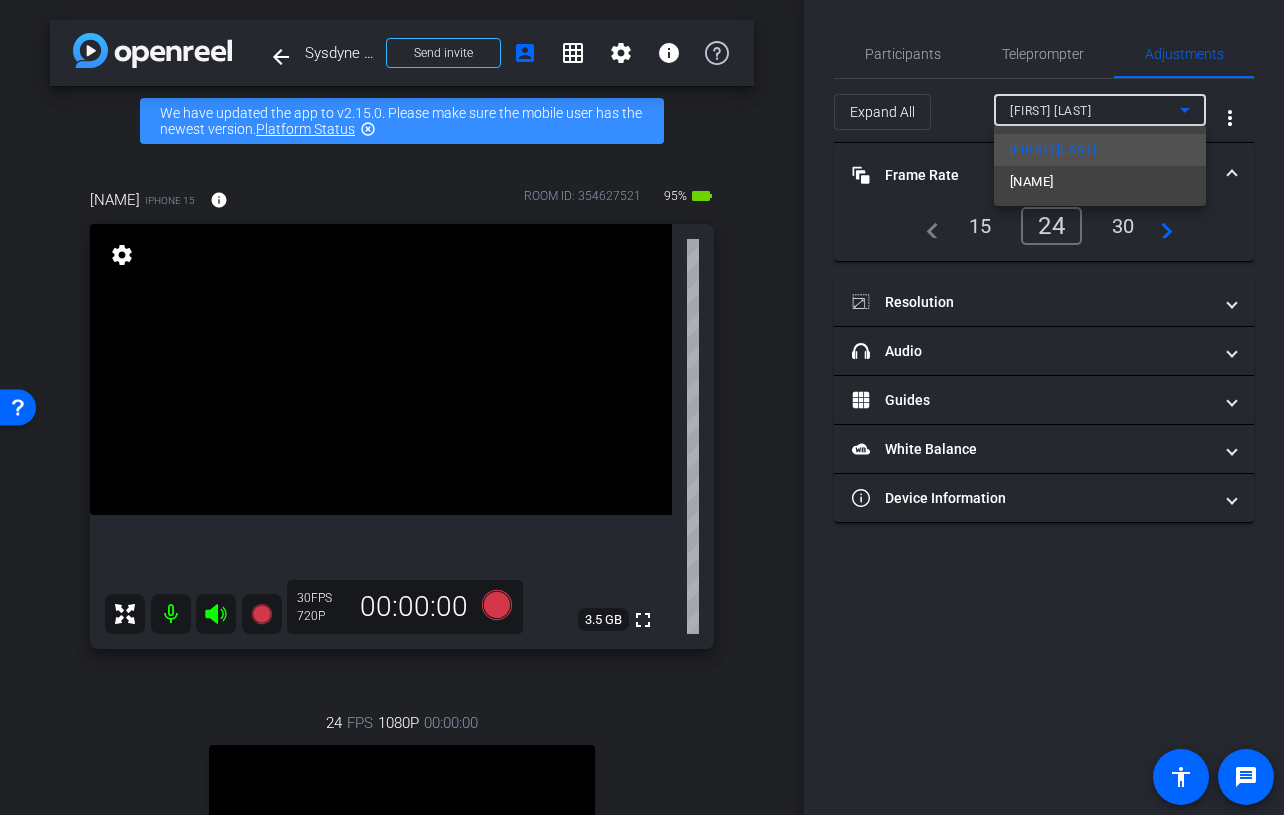click on "[FIRST]" at bounding box center [1100, 182] 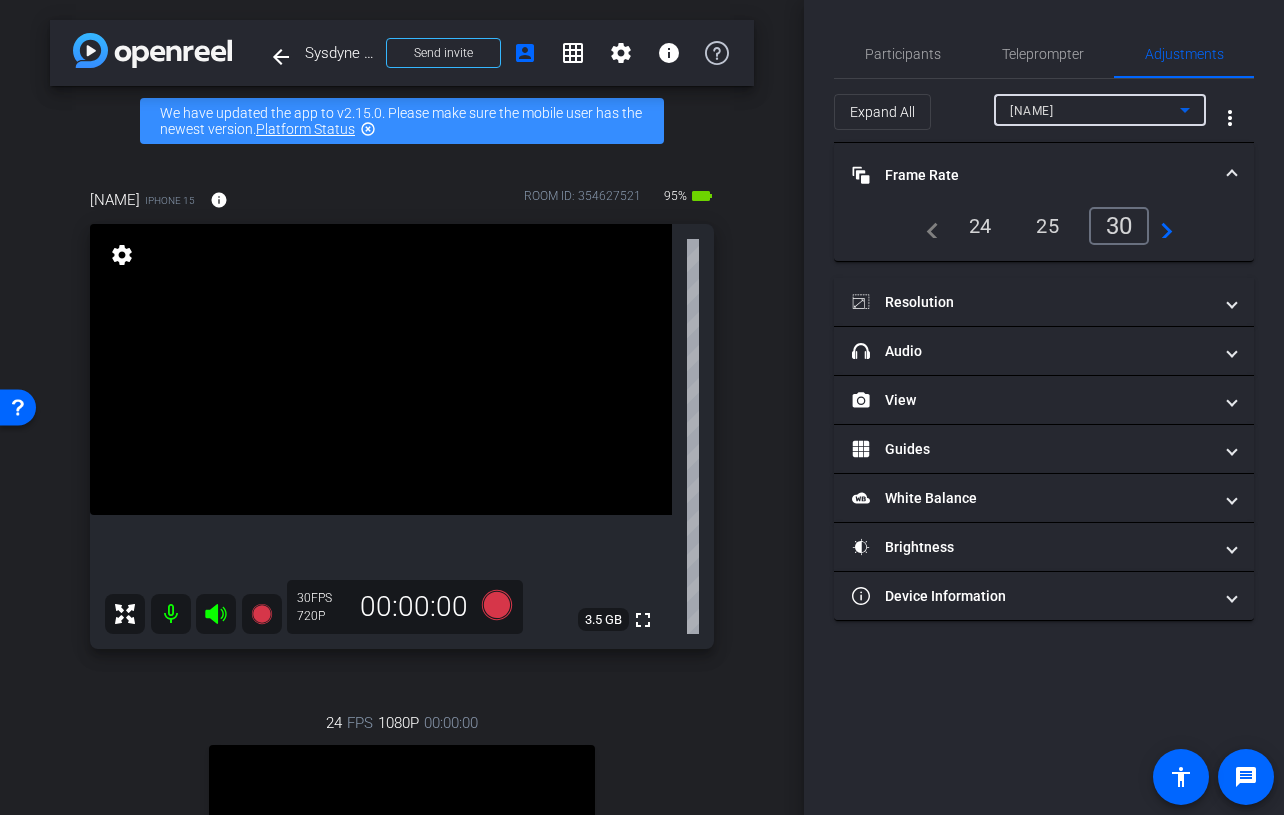click on "24" at bounding box center (980, 226) 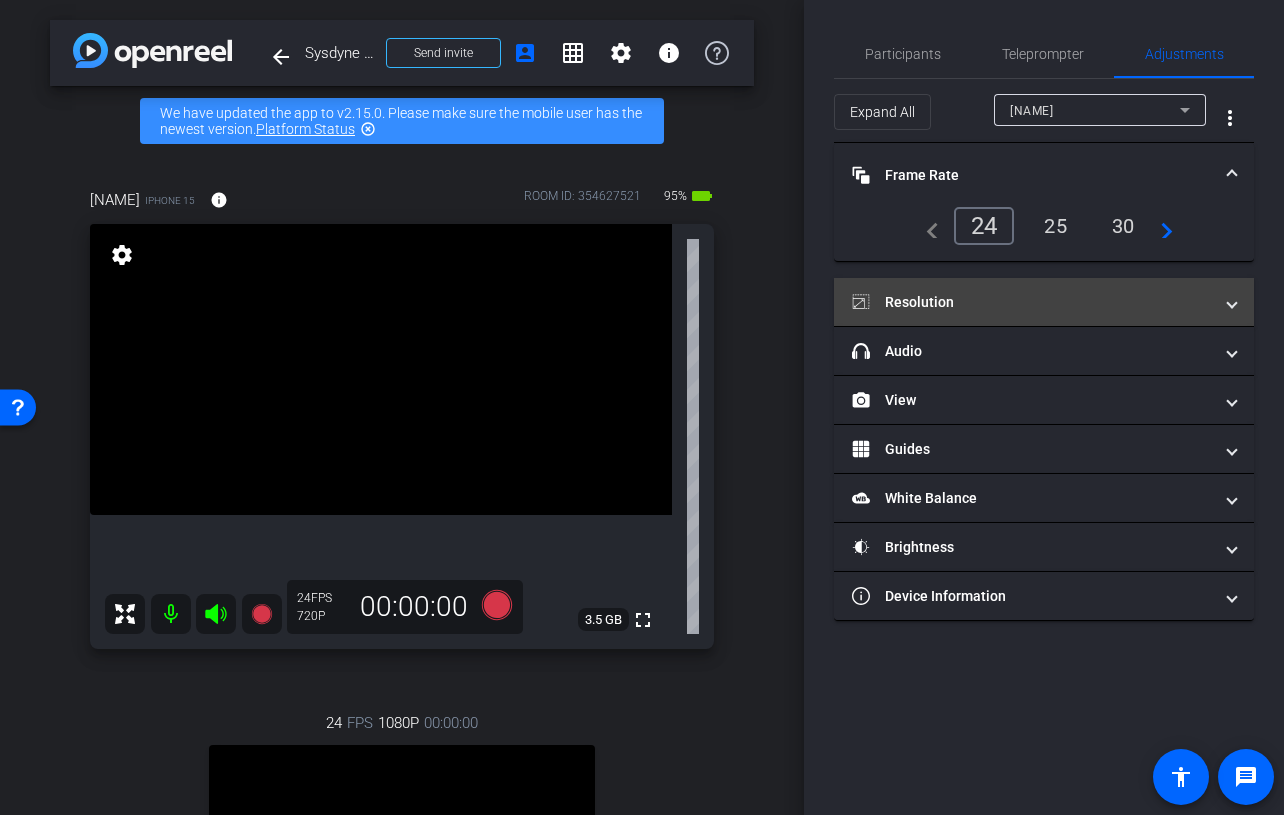 click on "Resolution" at bounding box center (1032, 302) 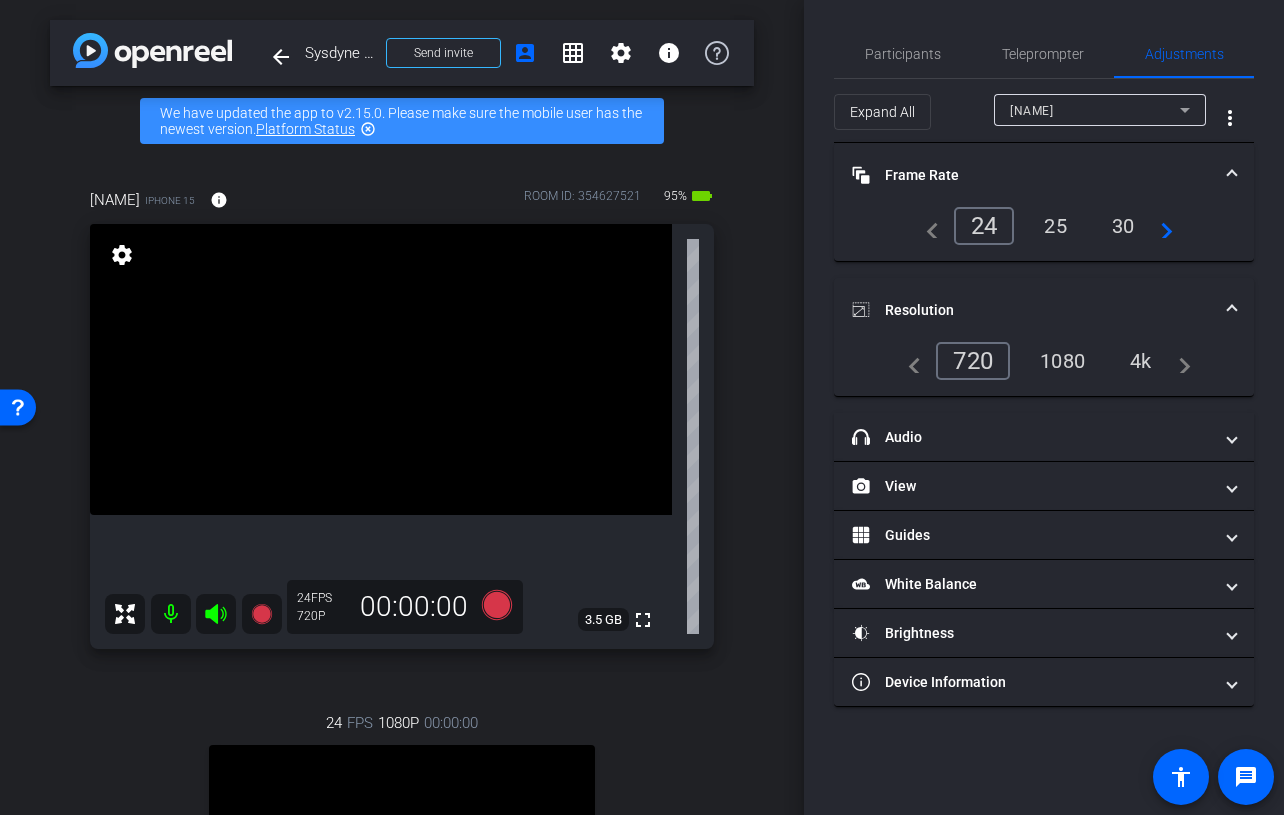 click on "1080" at bounding box center [1062, 361] 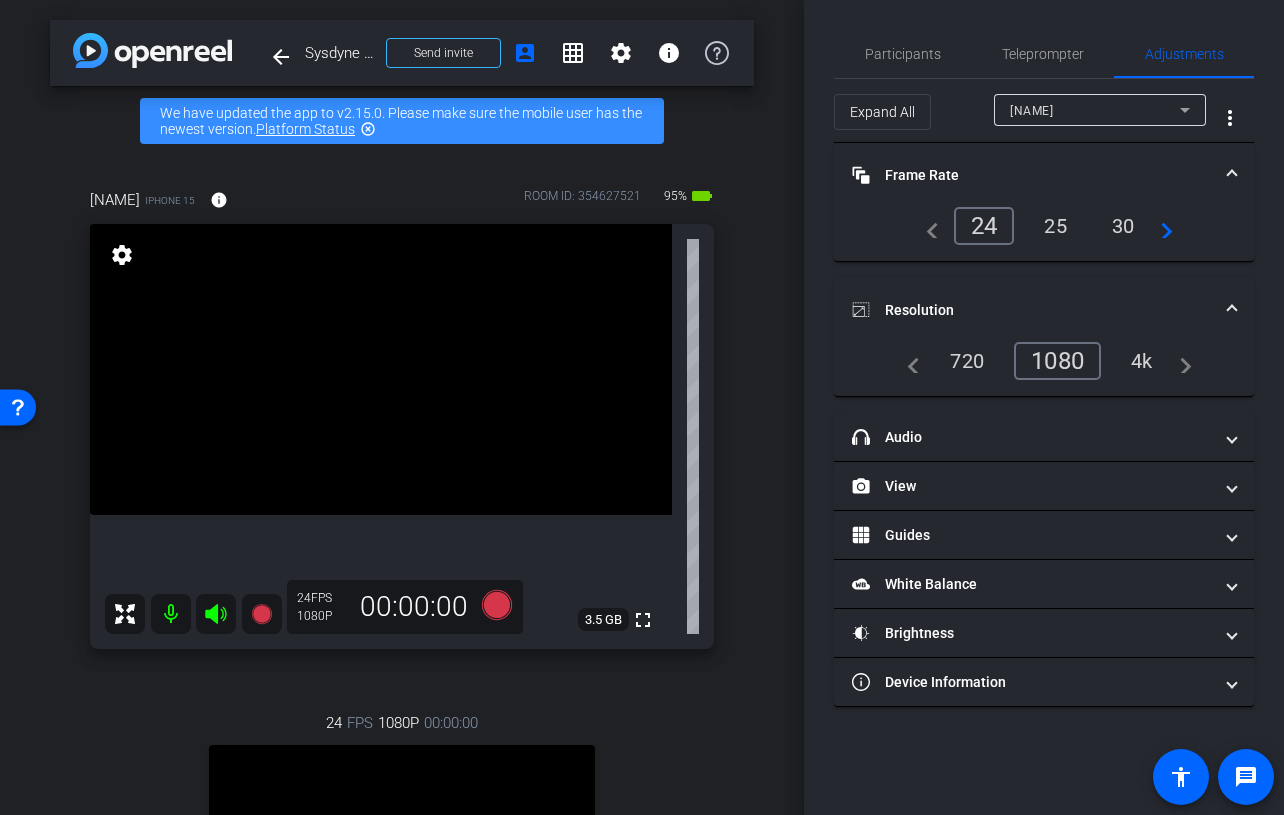 click on "Resolution" at bounding box center (1044, 310) 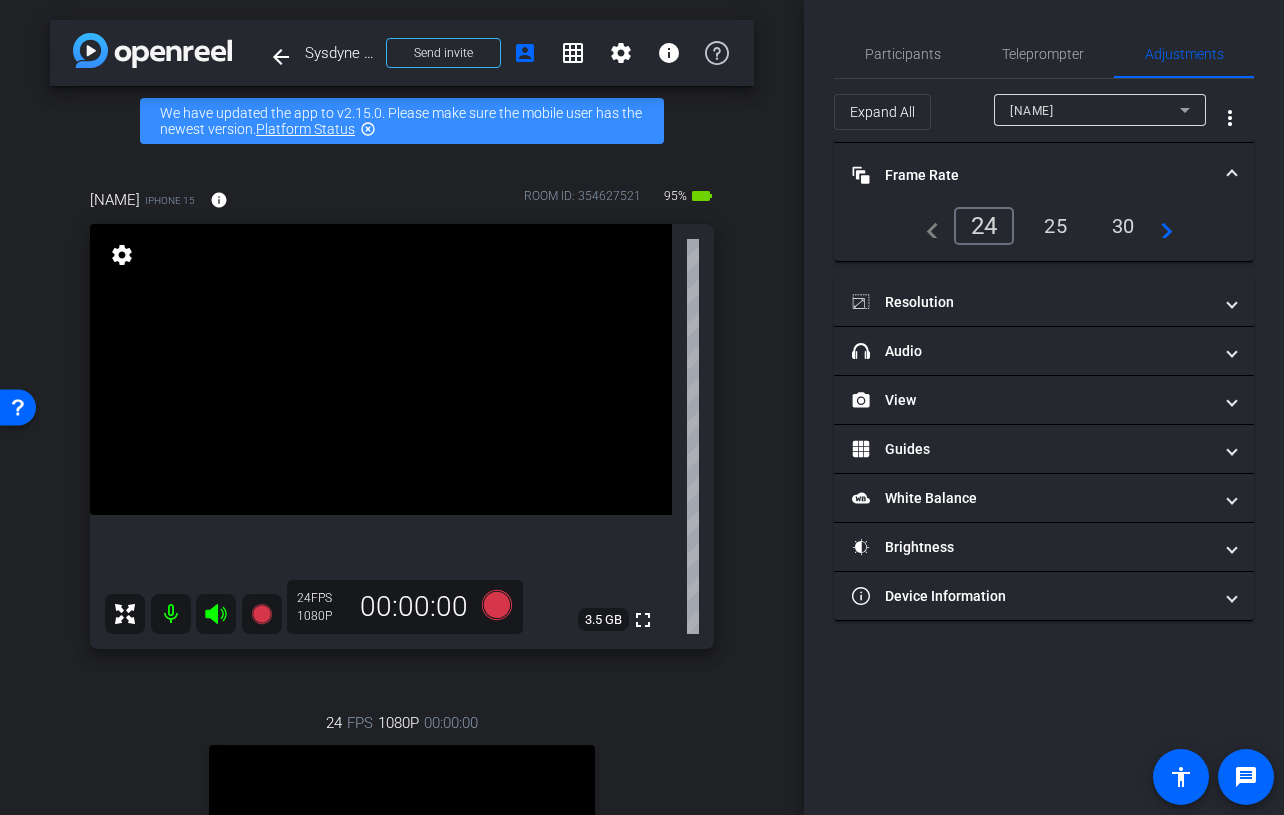 click on "Frame Rate
Frame Rate" at bounding box center [1044, 175] 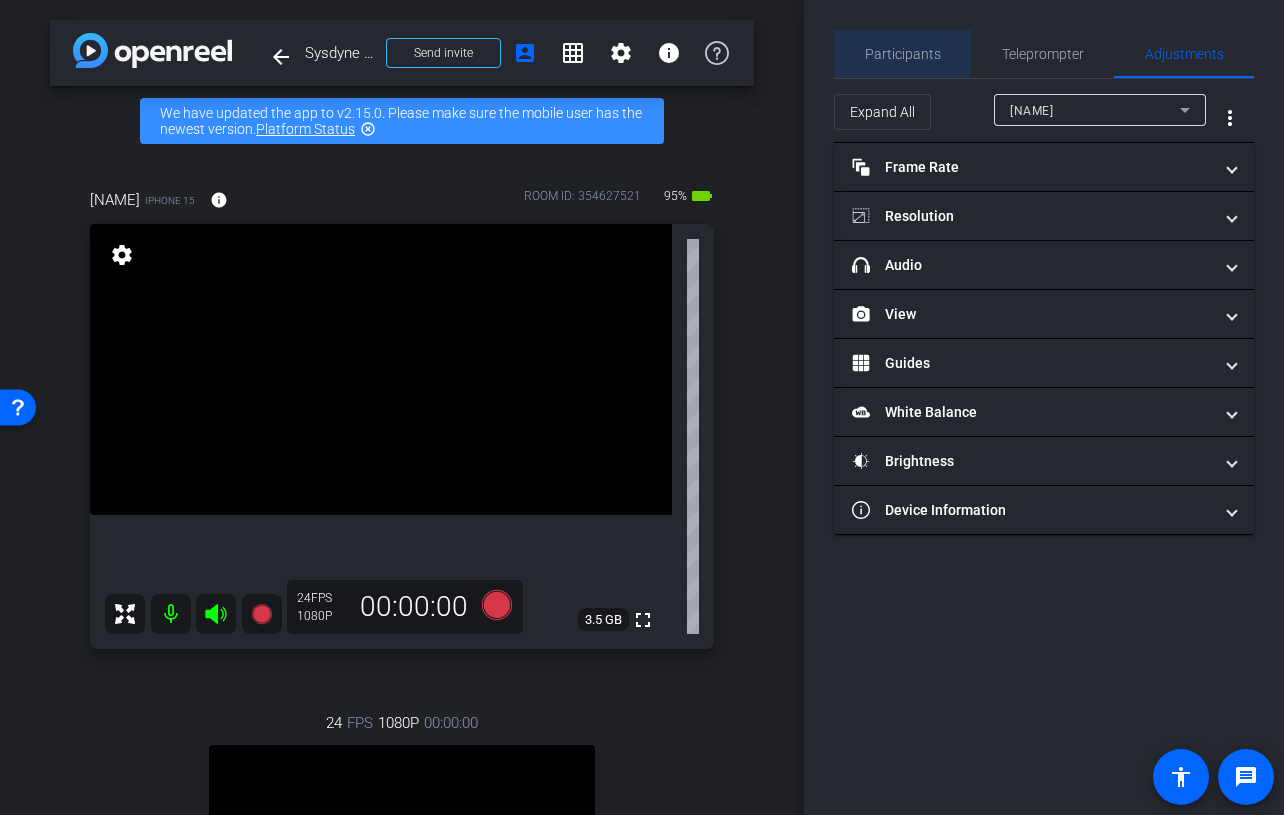 click on "Participants" at bounding box center (903, 54) 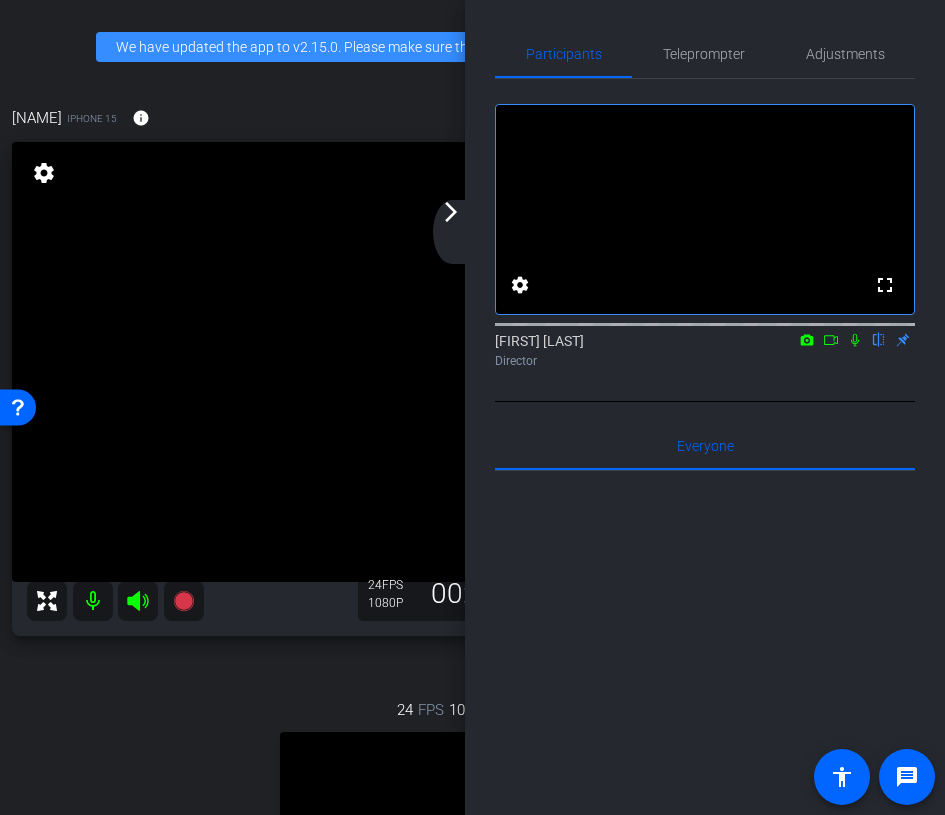 click on "arrow_back_ios_new arrow_forward_ios" 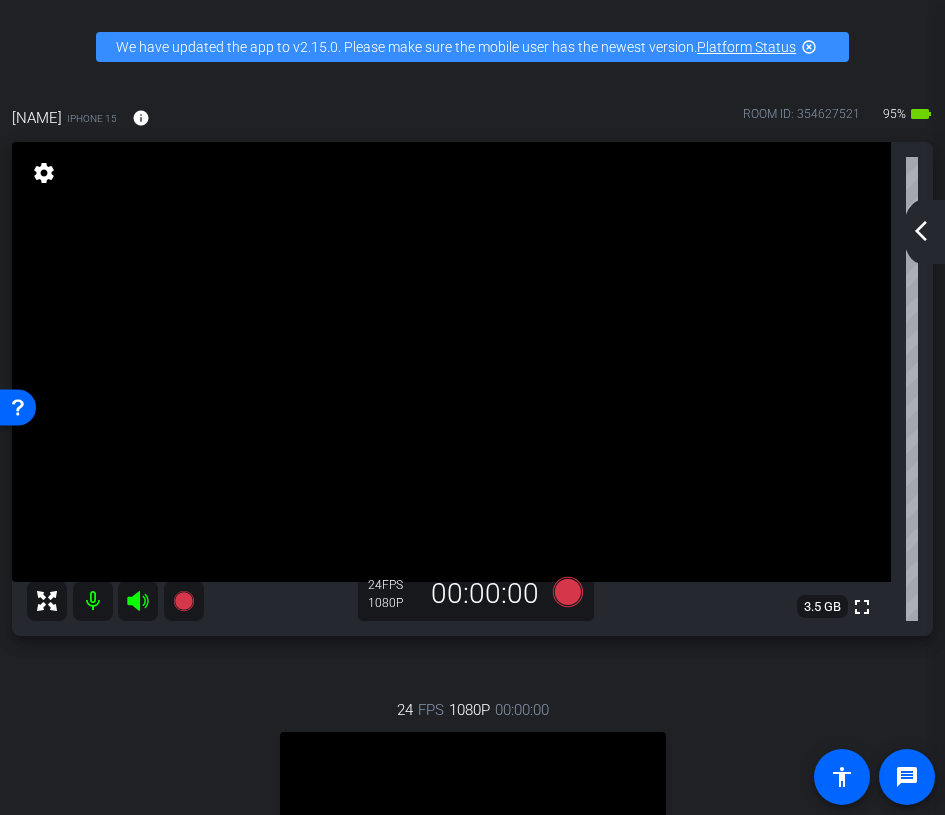 click on "arrow_back_ios_new arrow_forward_ios" 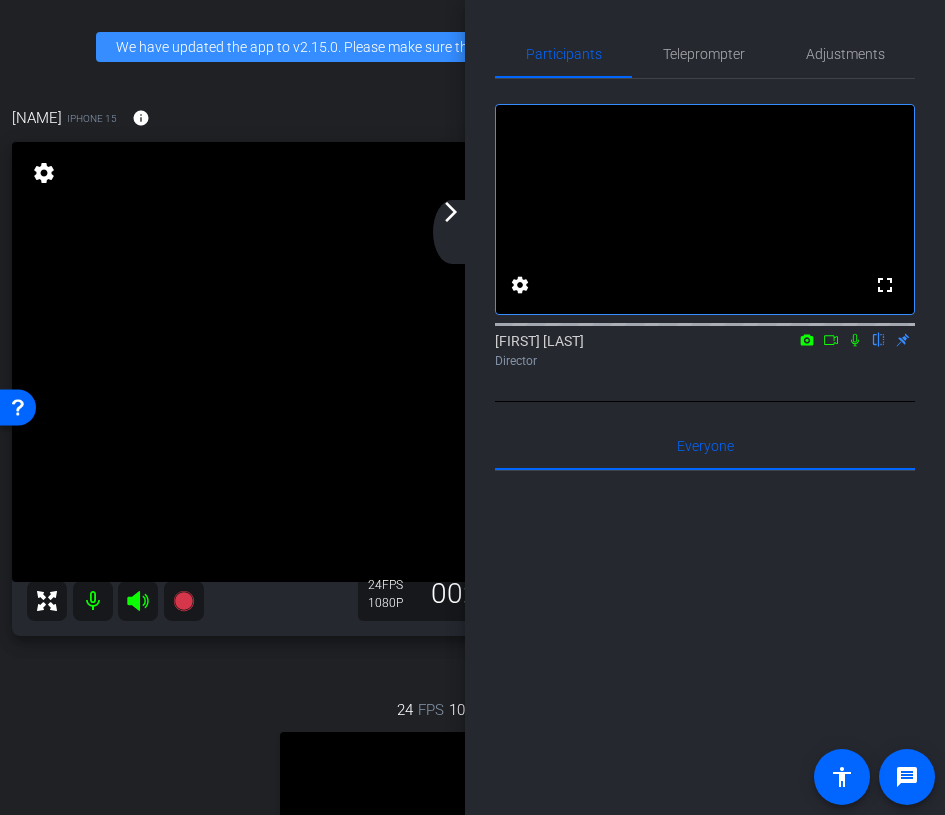 click 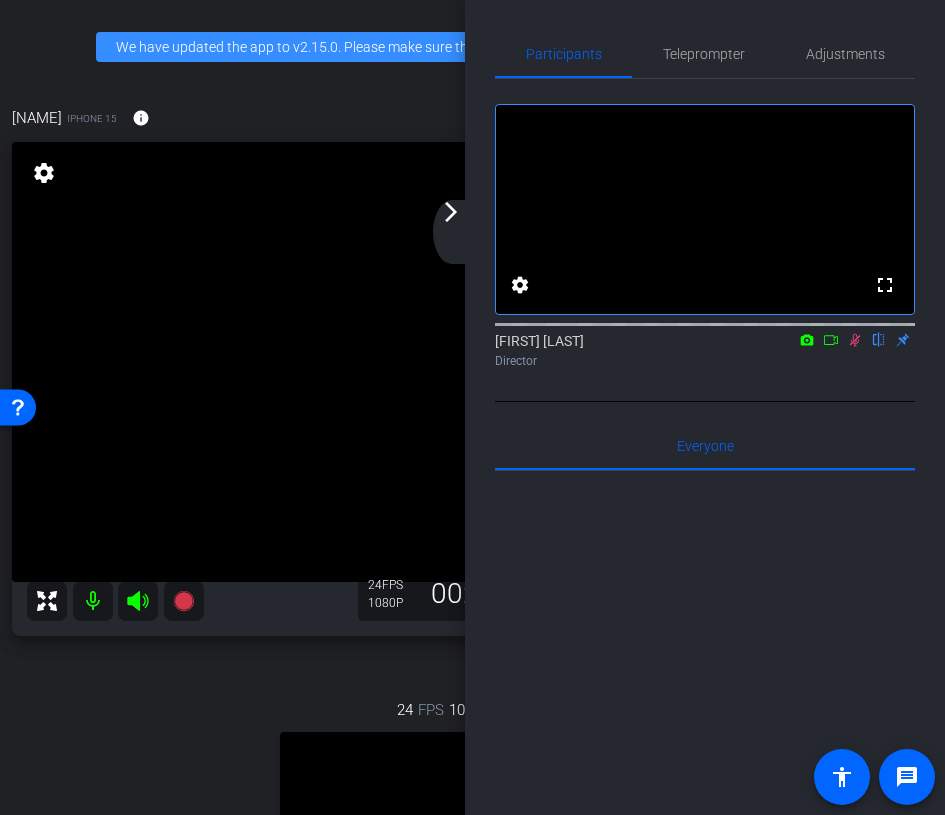 click 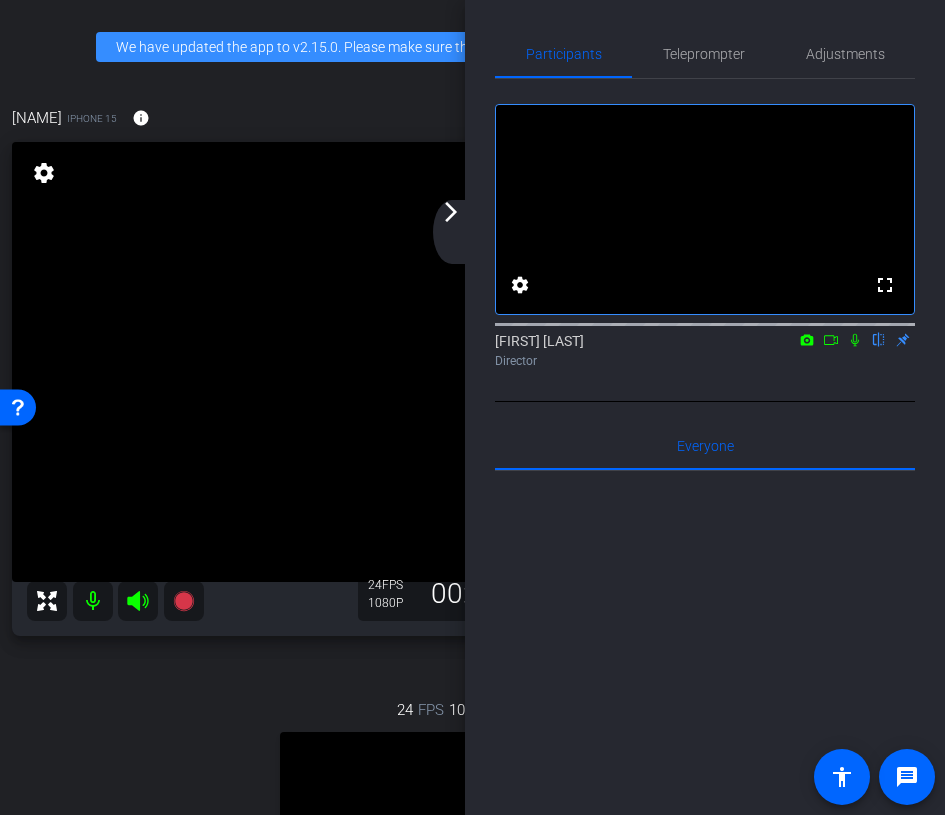 click on "arrow_forward_ios" 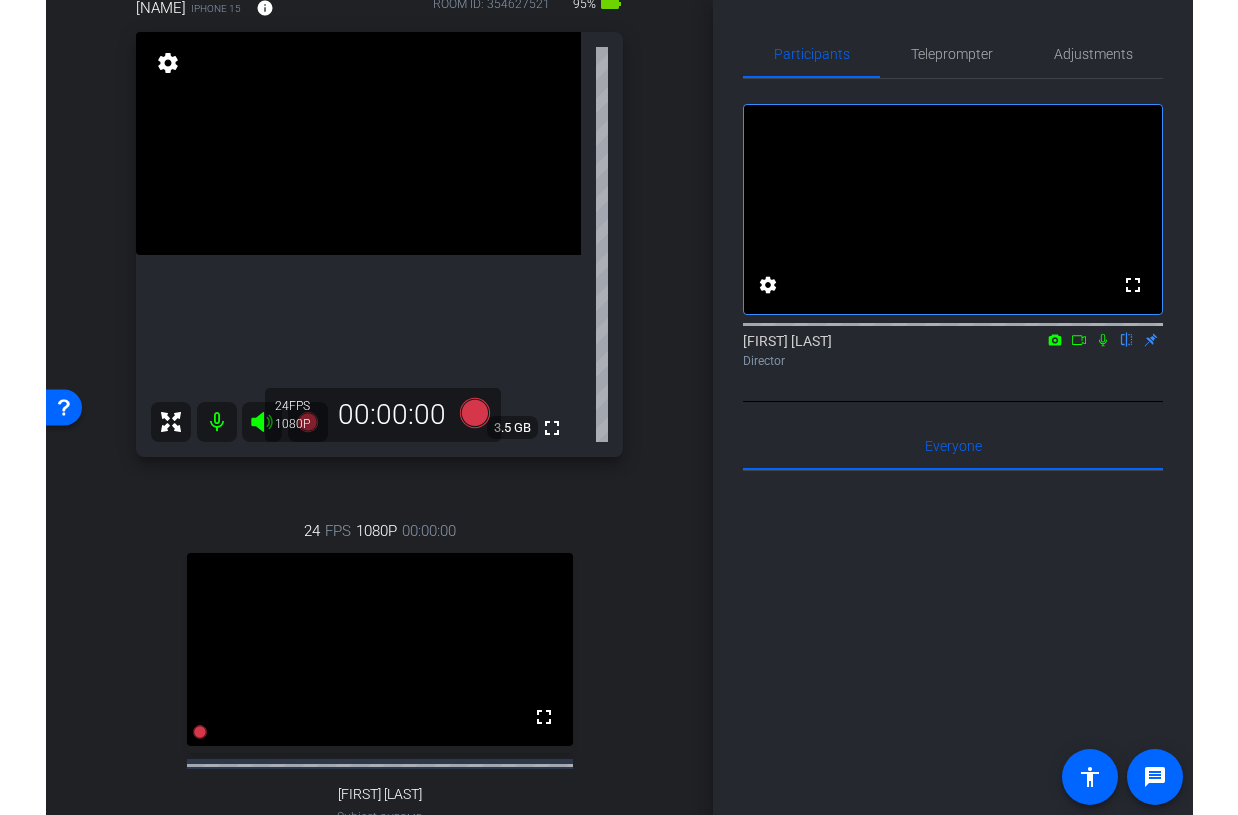 scroll, scrollTop: 0, scrollLeft: 0, axis: both 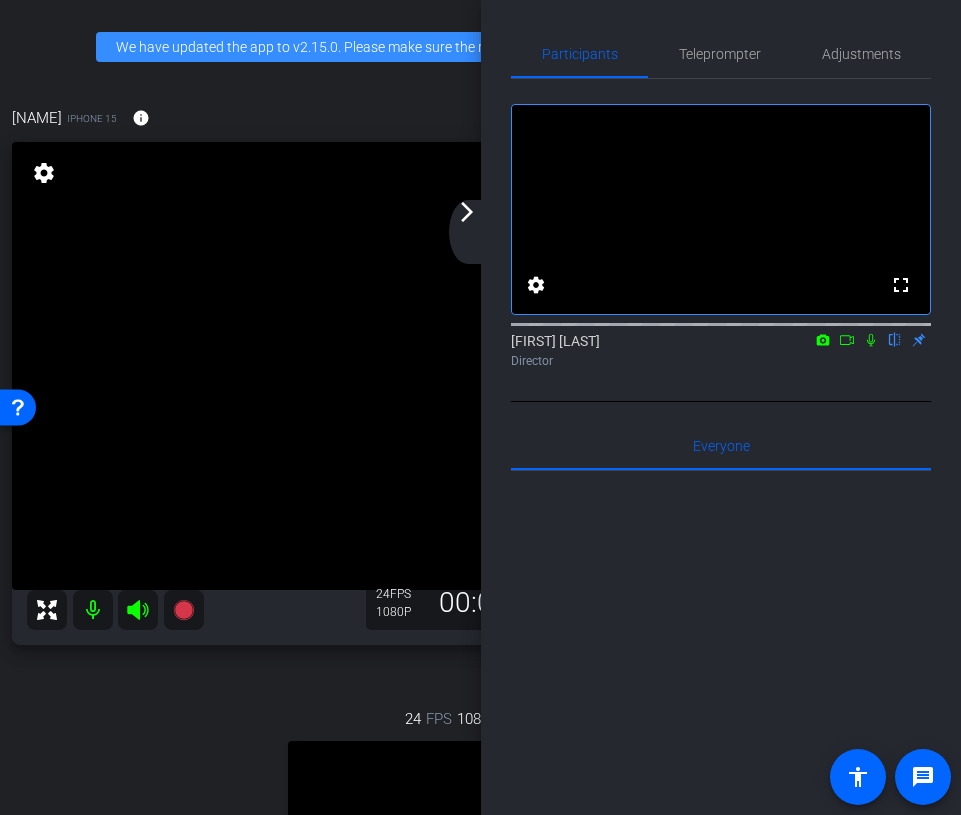 click on "arrow_back_ios_new arrow_forward_ios" 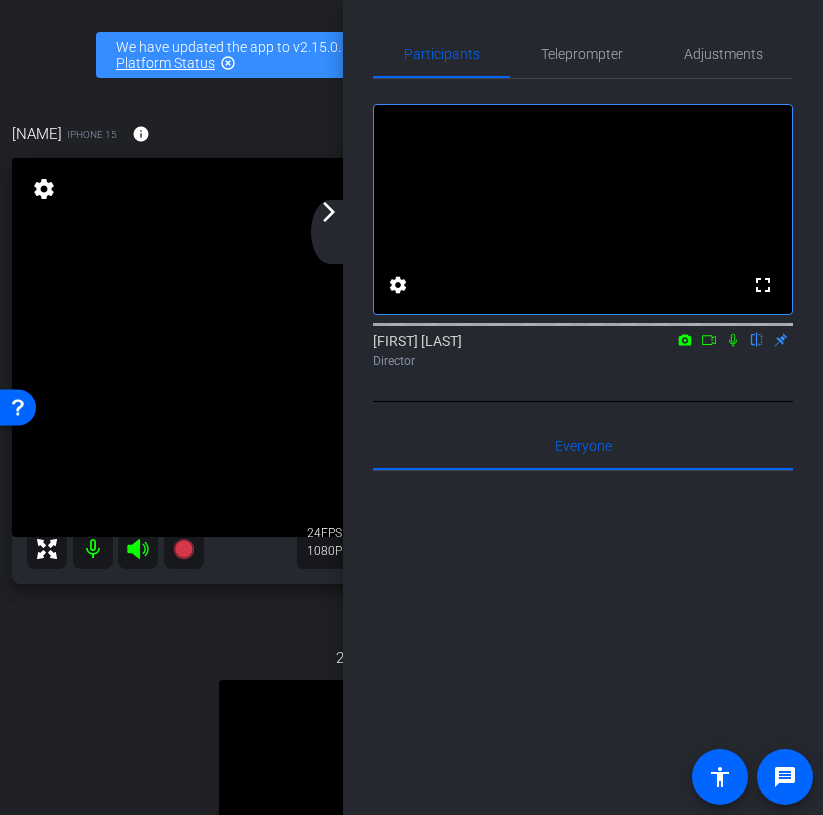 click on "arrow_back_ios_new arrow_forward_ios" 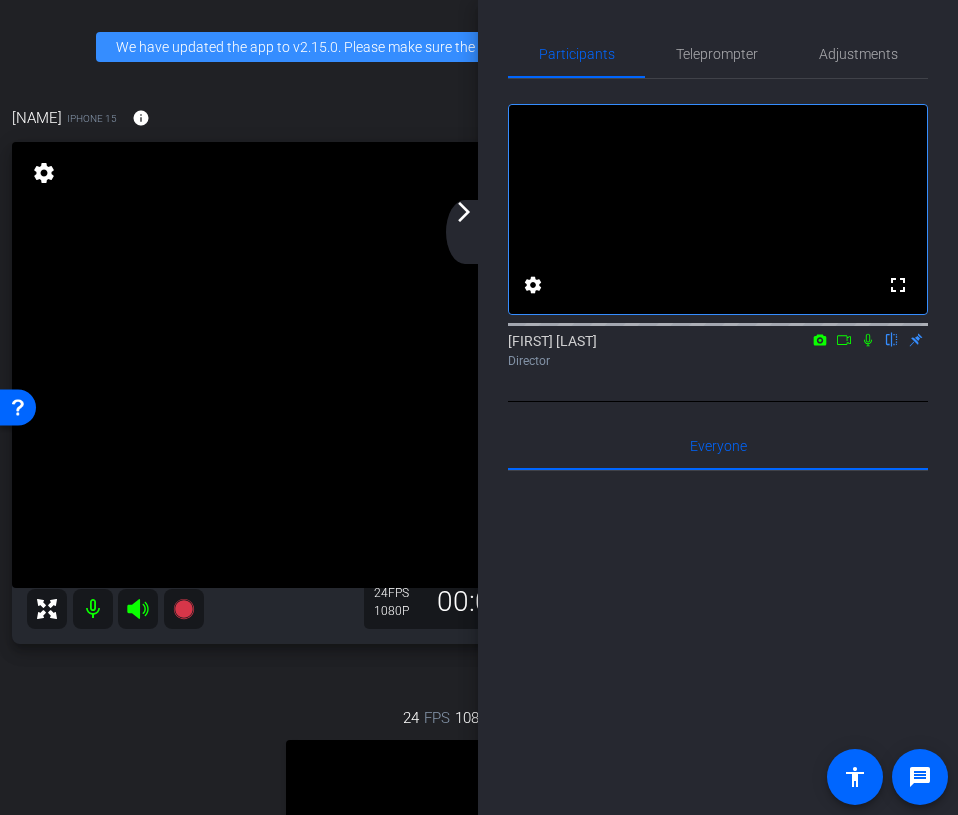 click on "arrow_forward_ios" 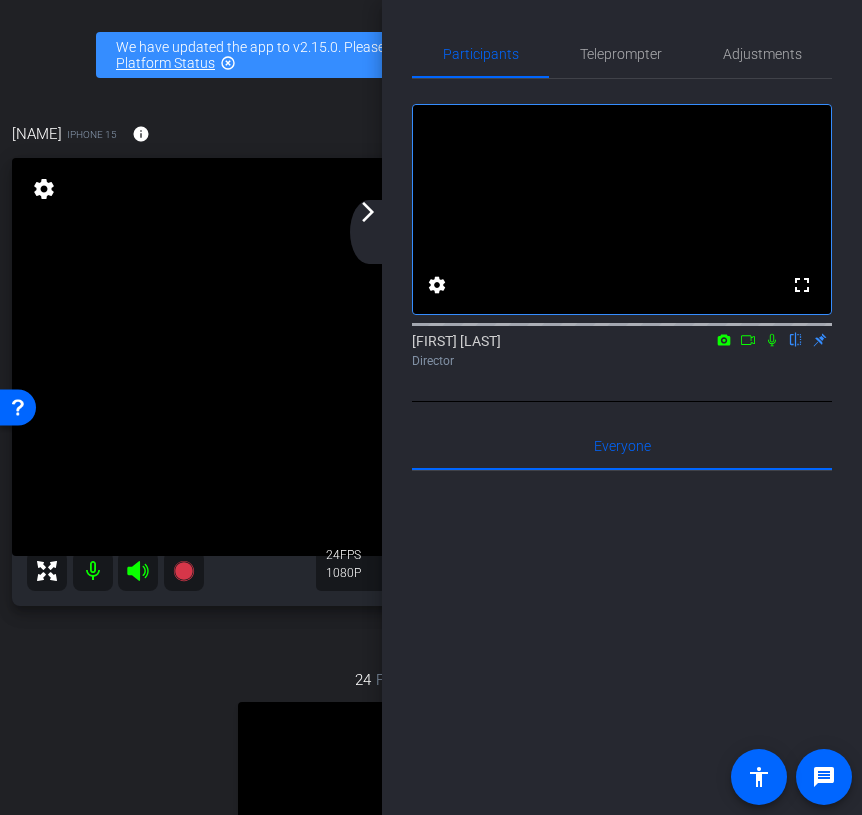 click on "arrow_back_ios_new arrow_forward_ios" 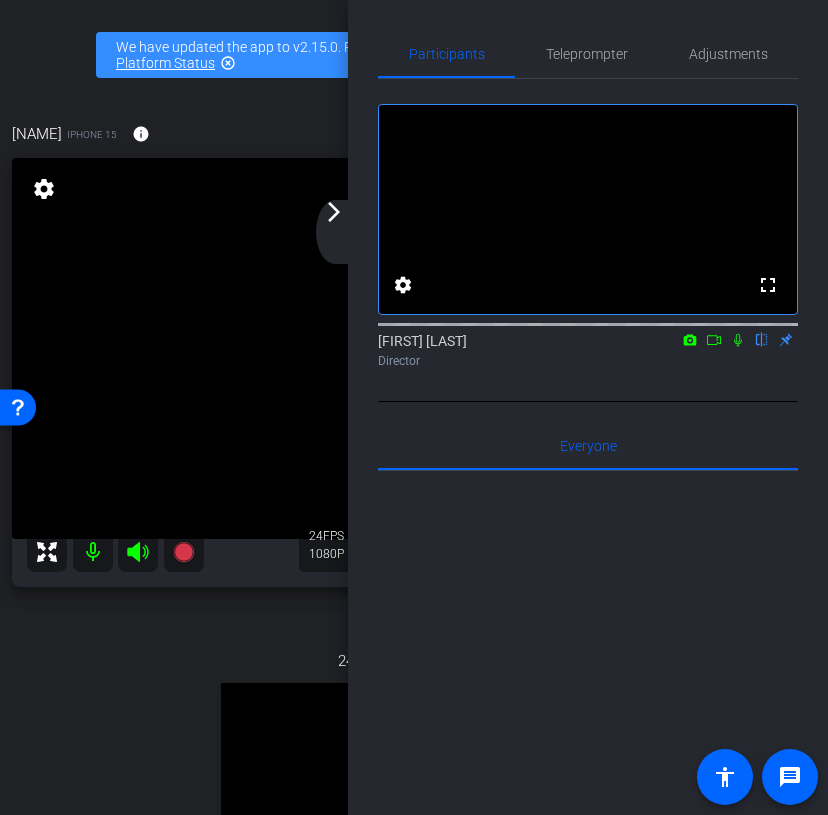 click on "arrow_back_ios_new arrow_forward_ios" 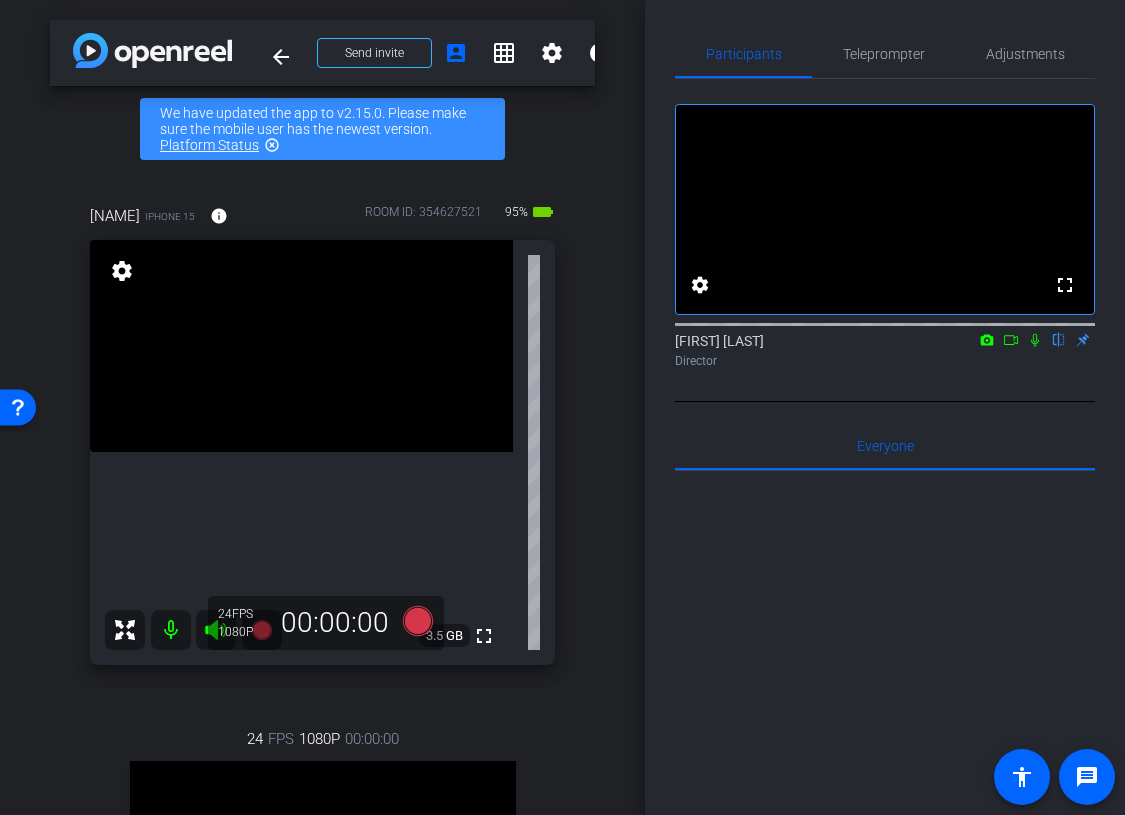 click 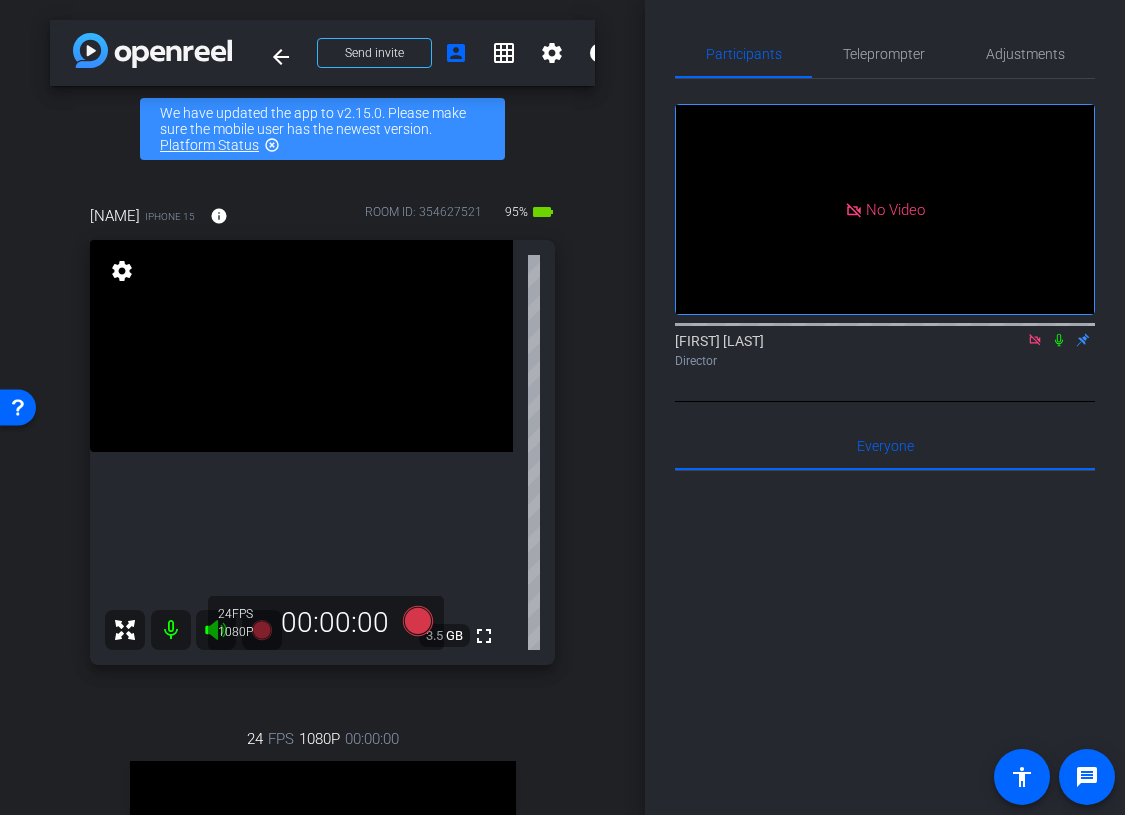click 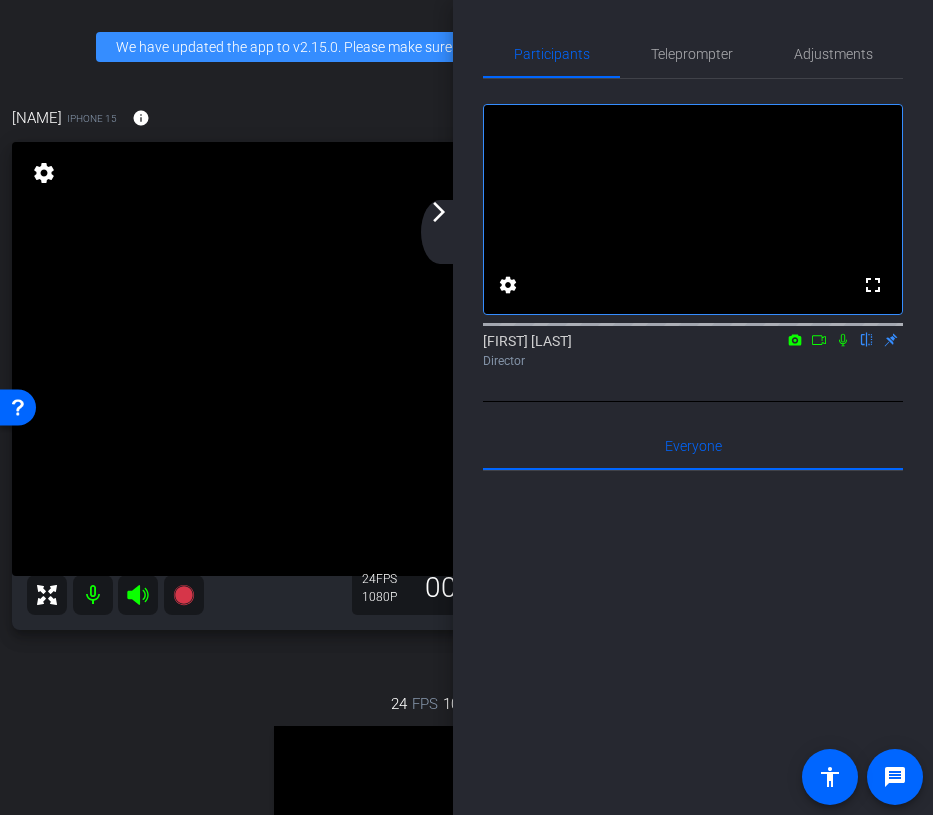click on "arrow_forward_ios" 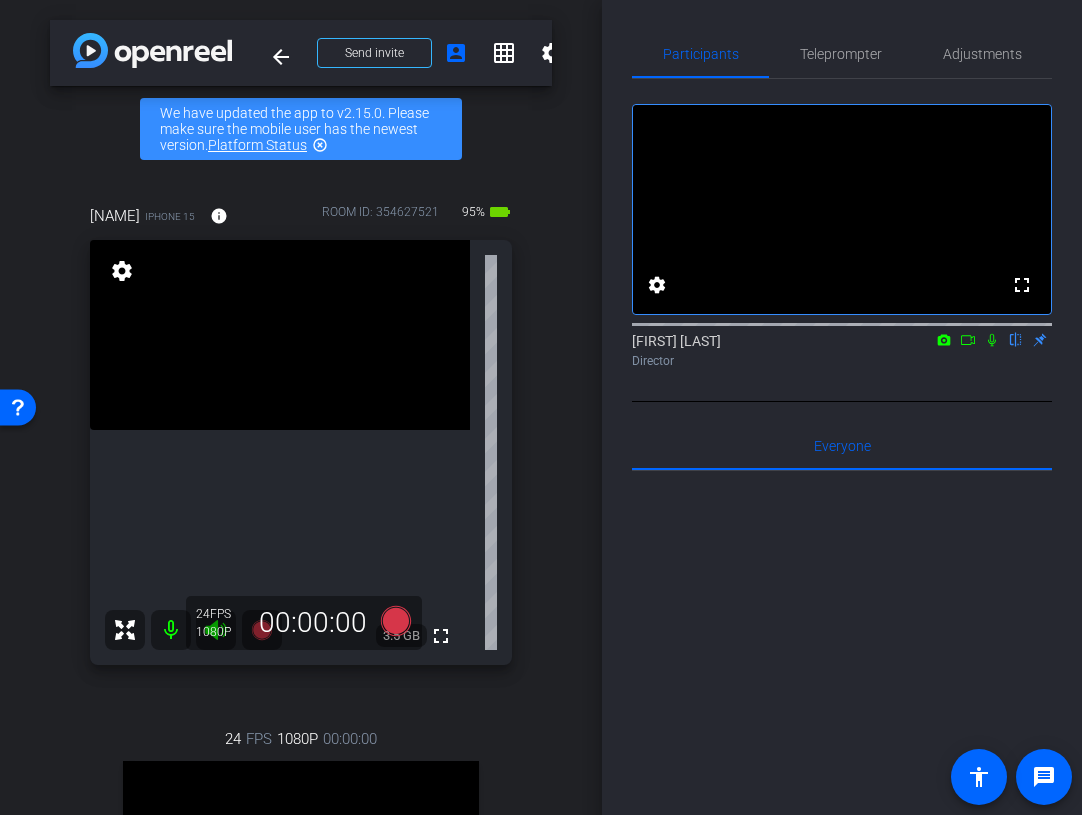 click 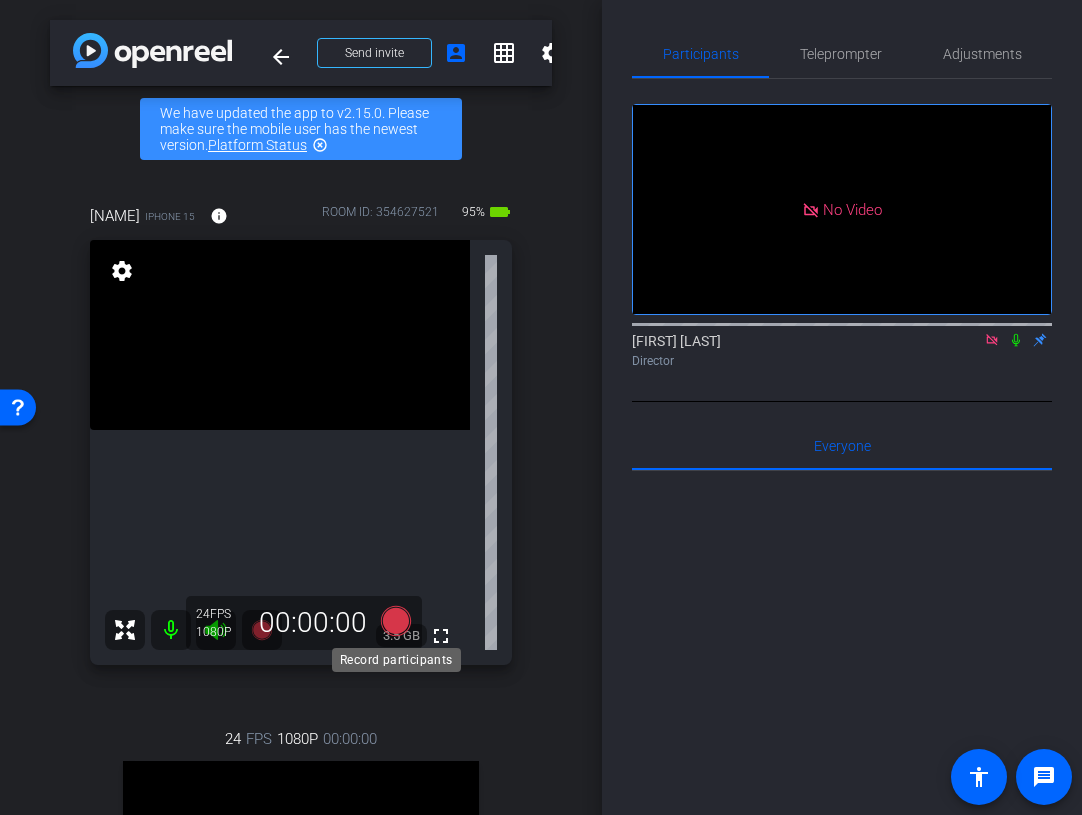 click 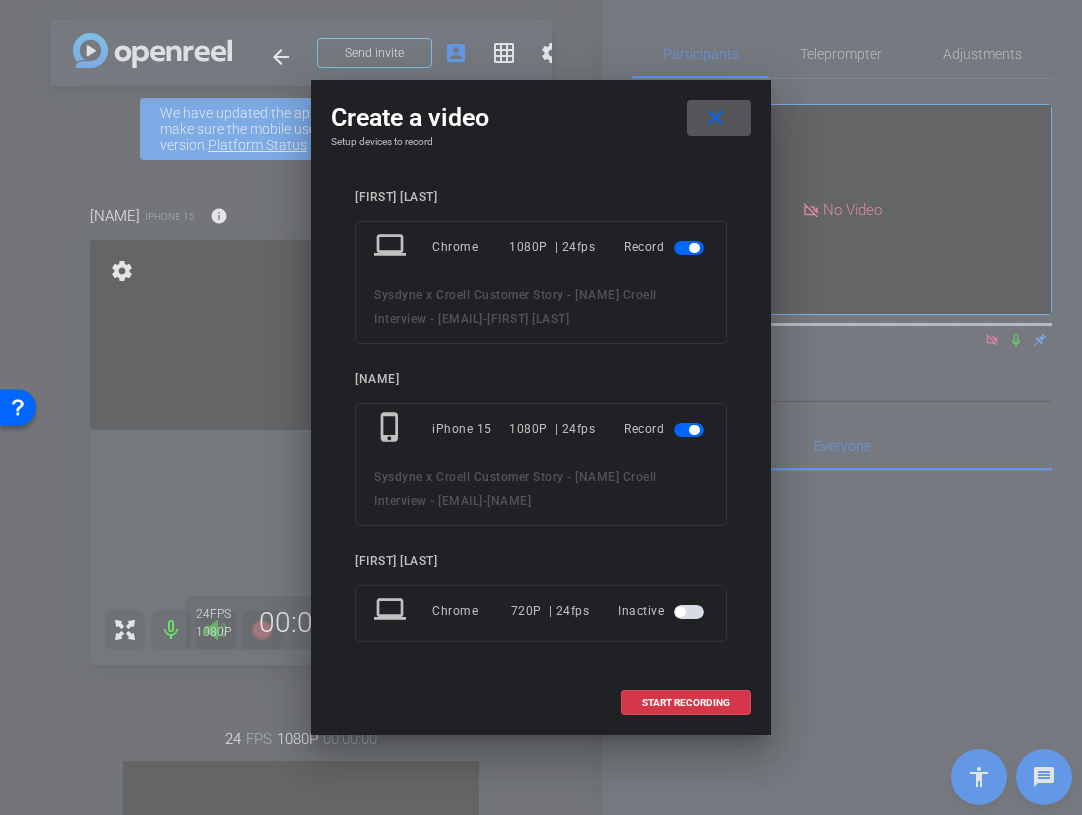 click at bounding box center (694, 248) 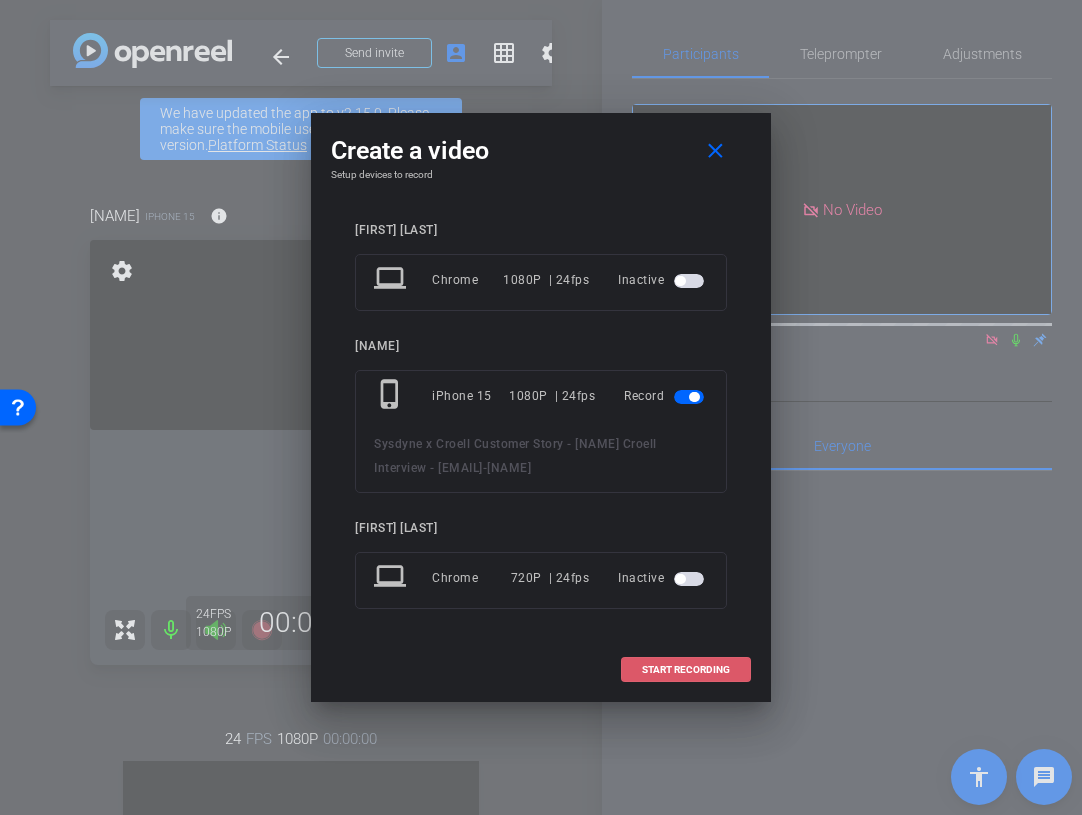 click on "START RECORDING" at bounding box center [686, 670] 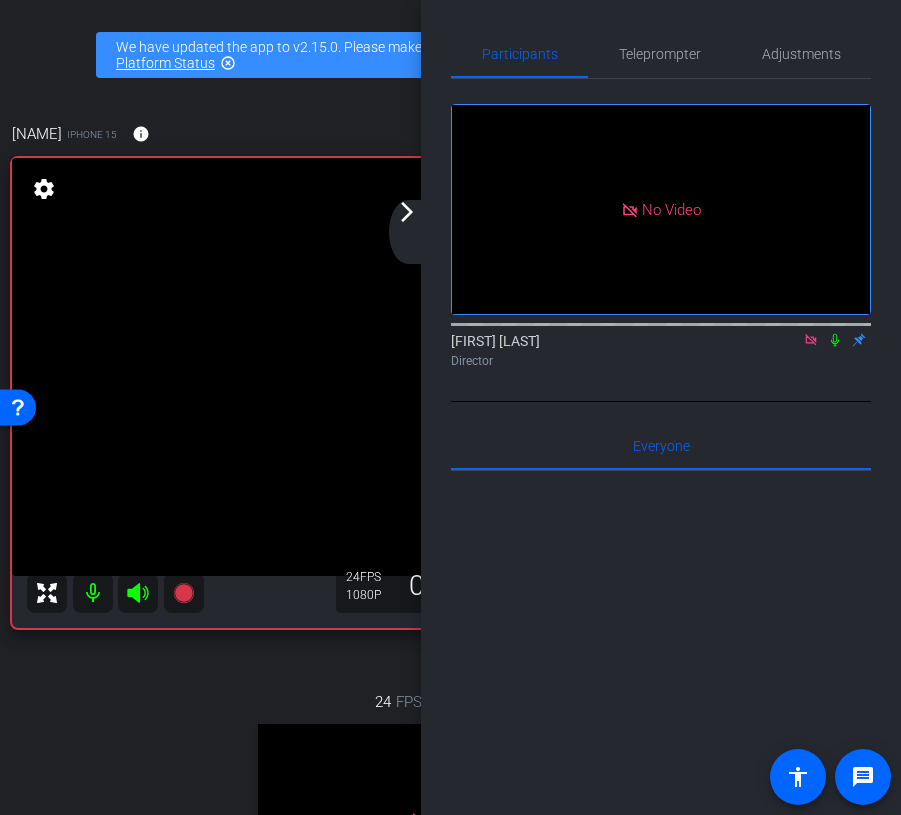 click on "arrow_forward_ios" 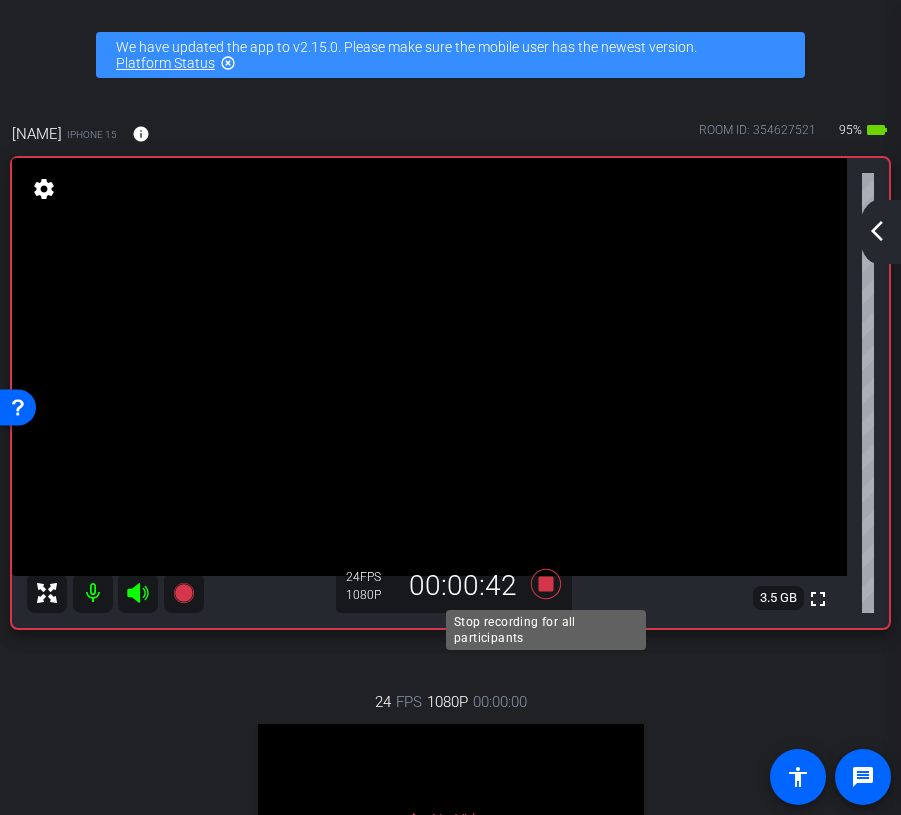 click 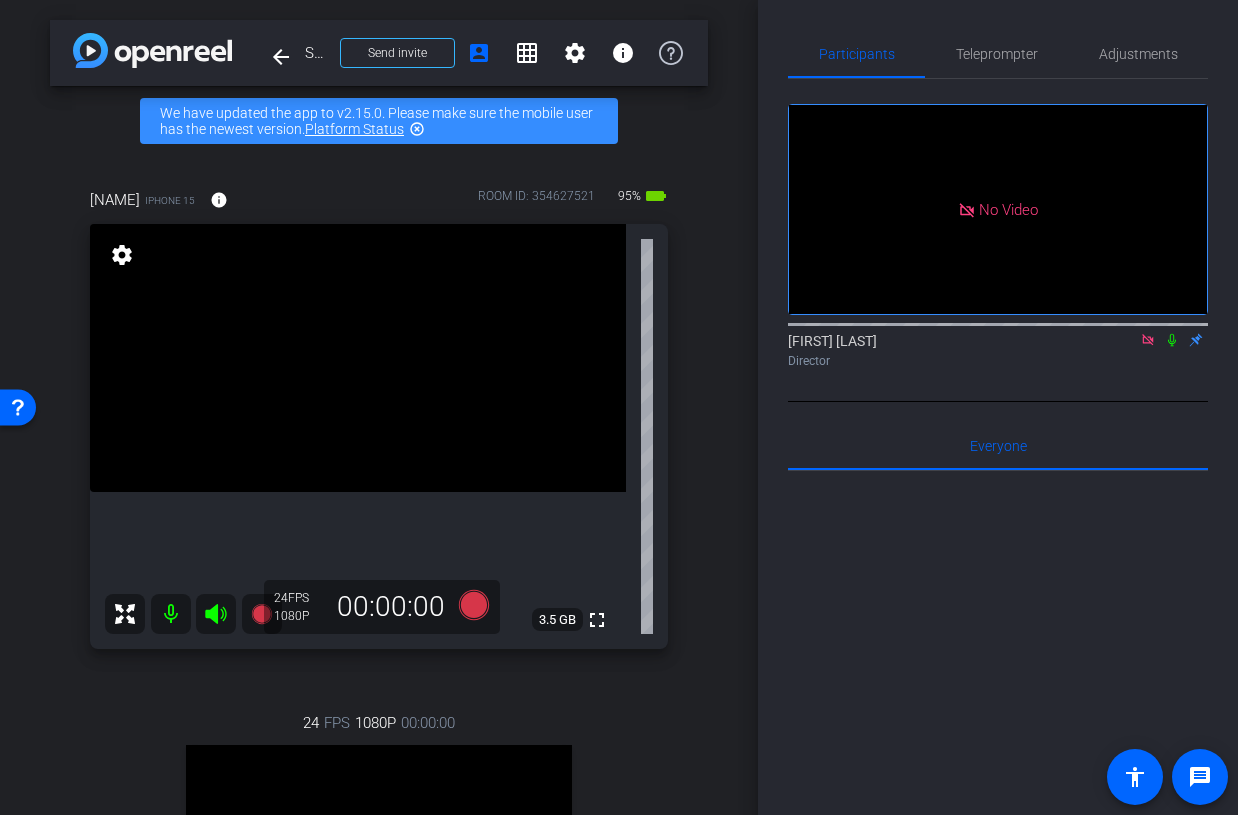 click 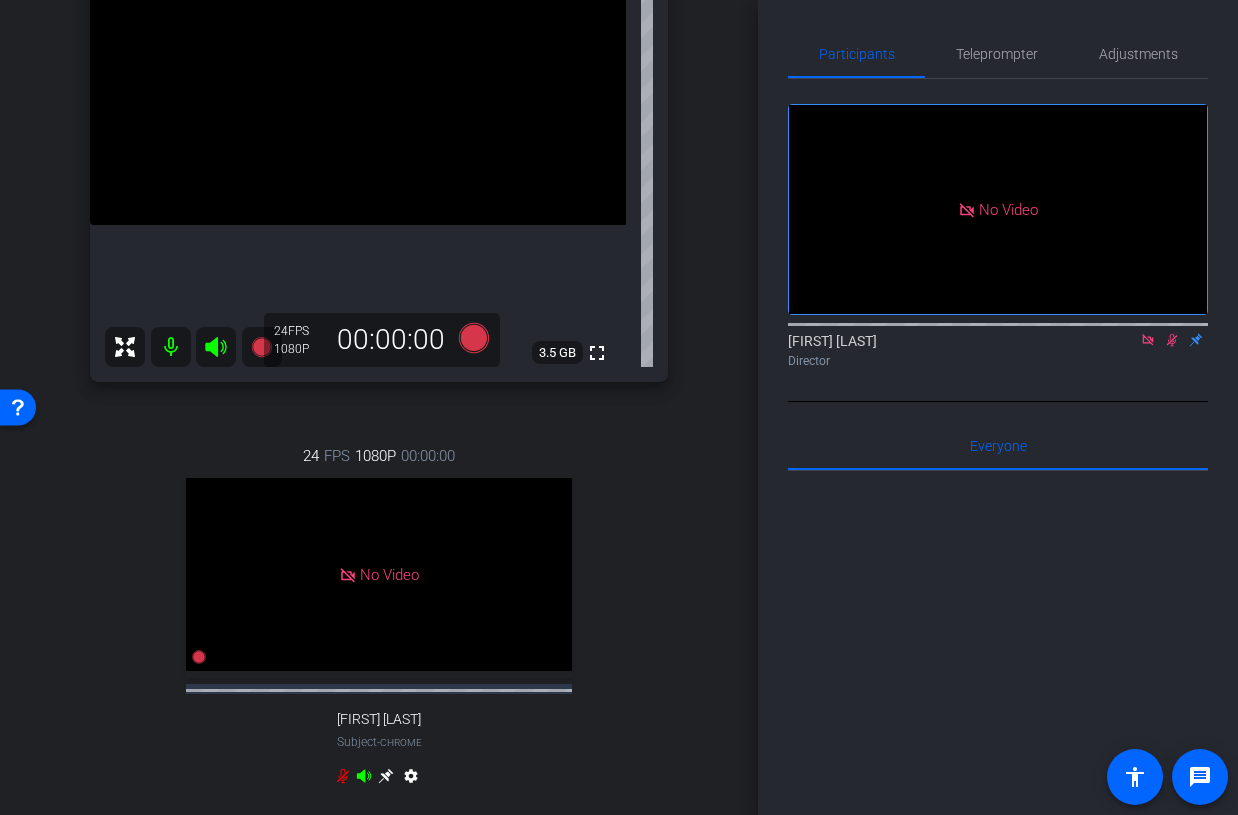 scroll, scrollTop: 578, scrollLeft: 0, axis: vertical 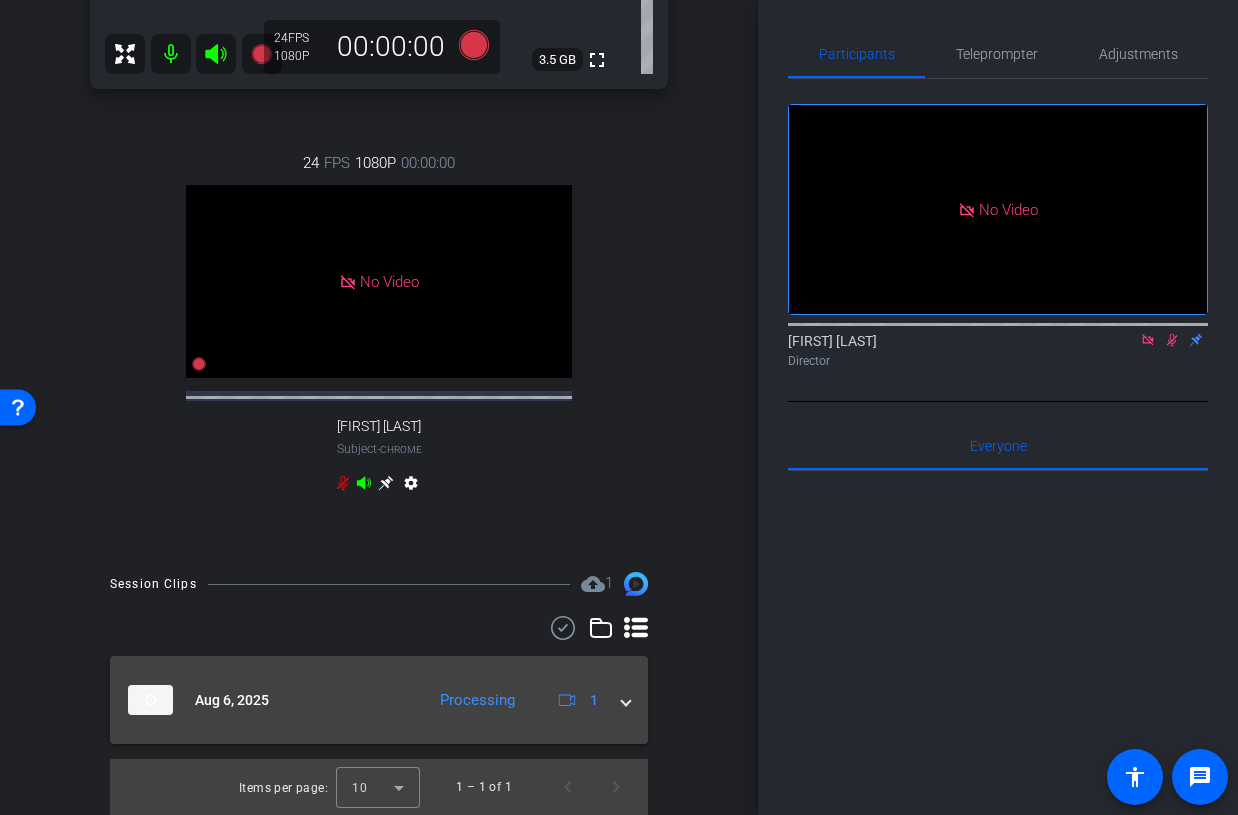 click on "Aug 6, 2025   Processing
1" at bounding box center (375, 700) 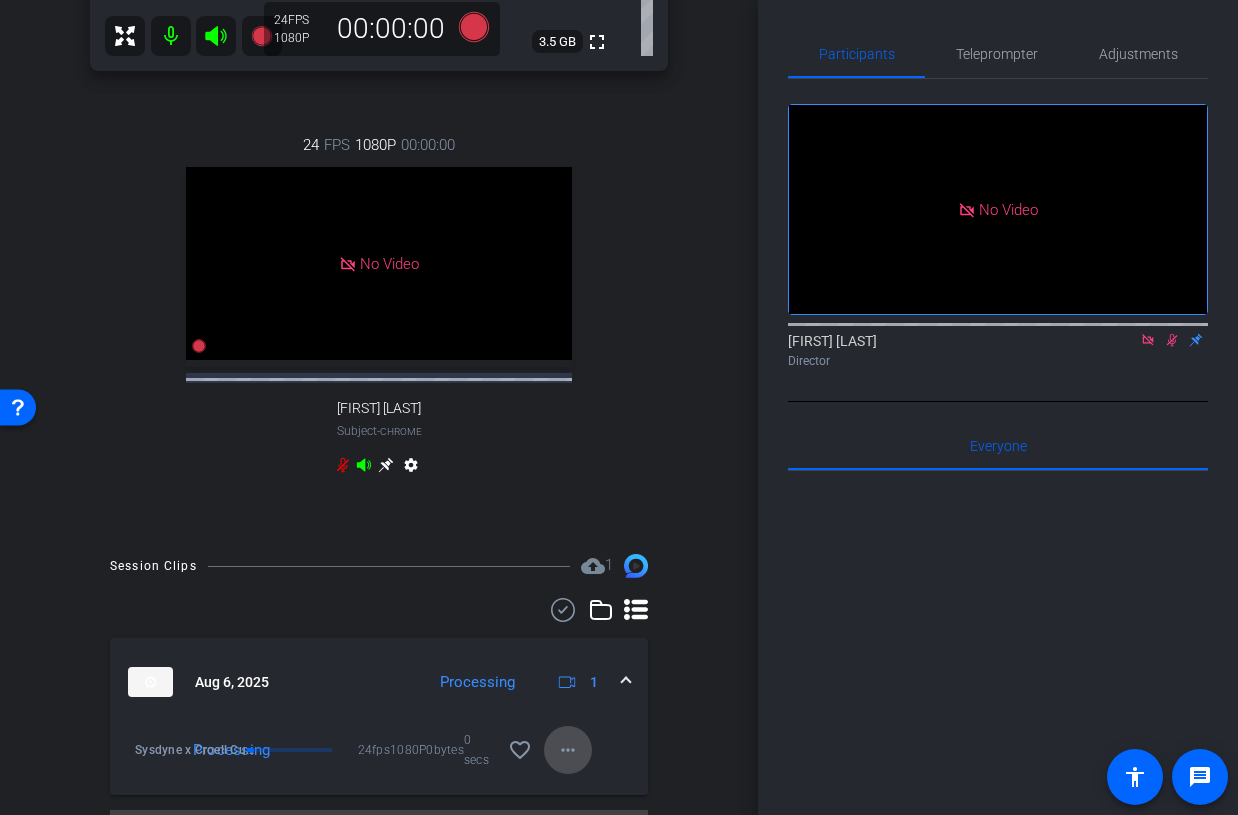 click on "more_horiz" at bounding box center (568, 750) 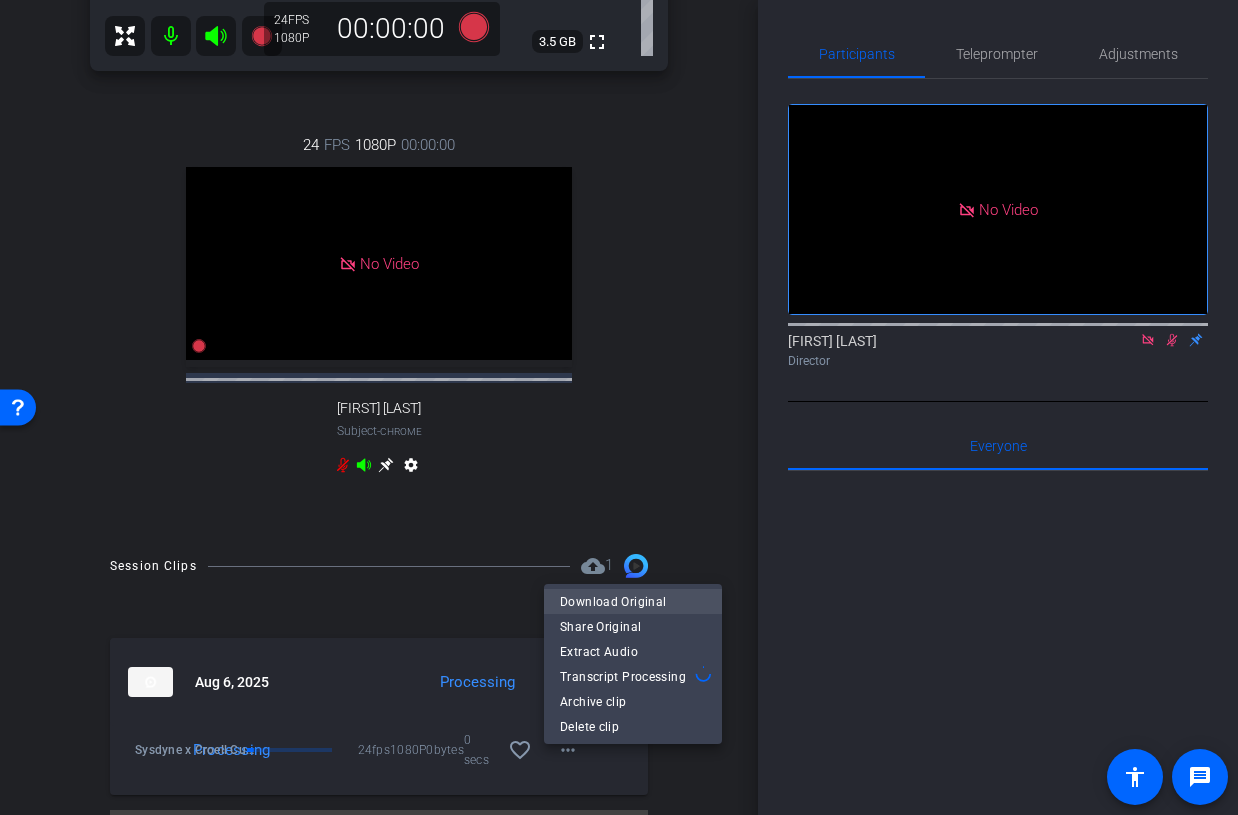 click on "Download Original" at bounding box center [633, 602] 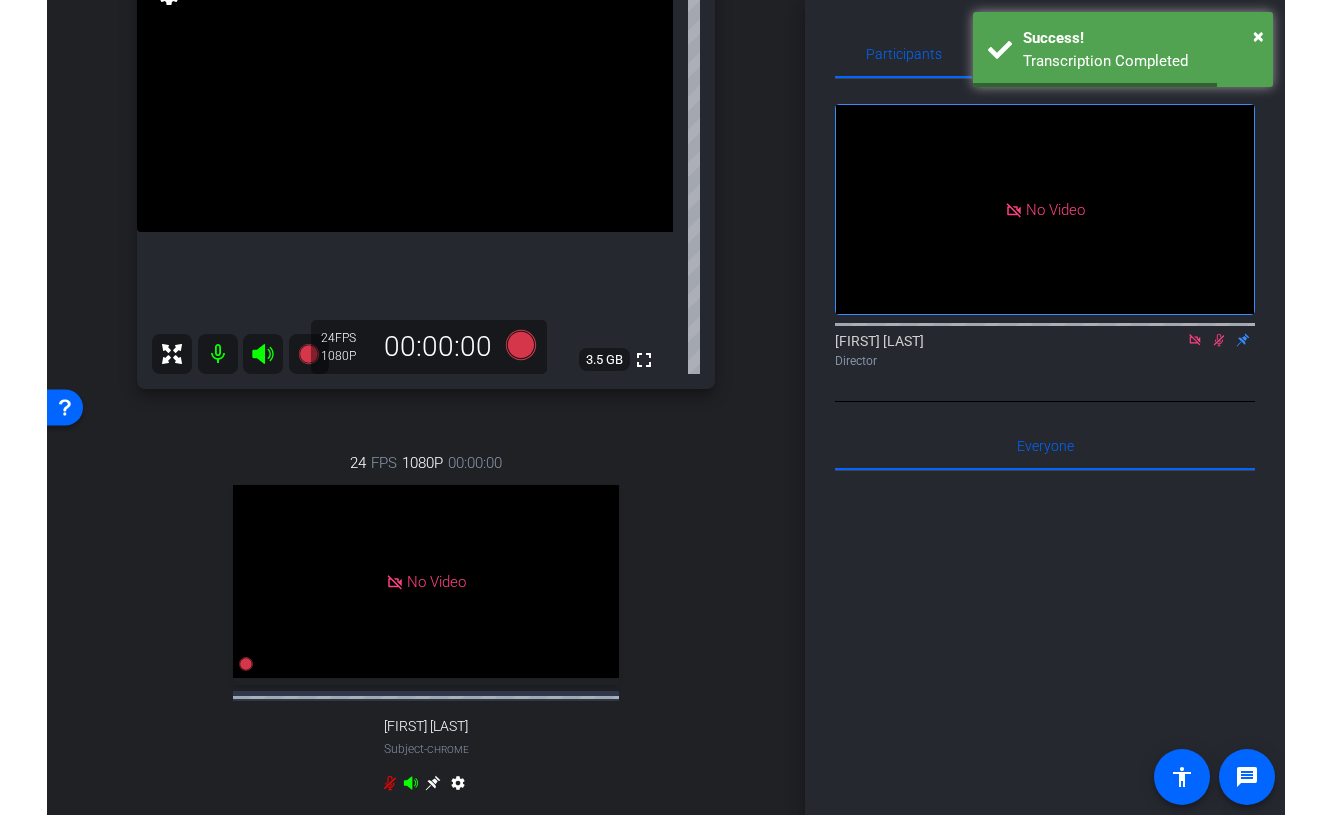 scroll, scrollTop: 0, scrollLeft: 0, axis: both 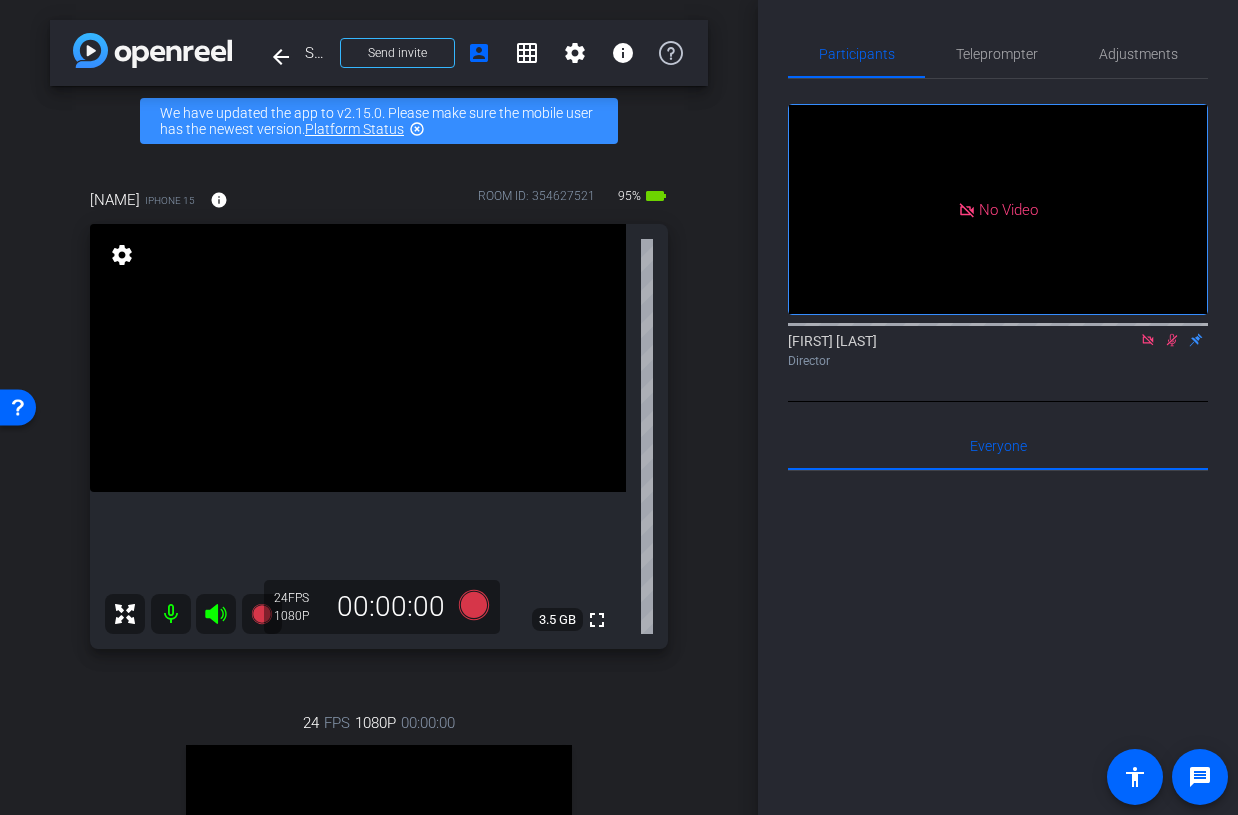 click 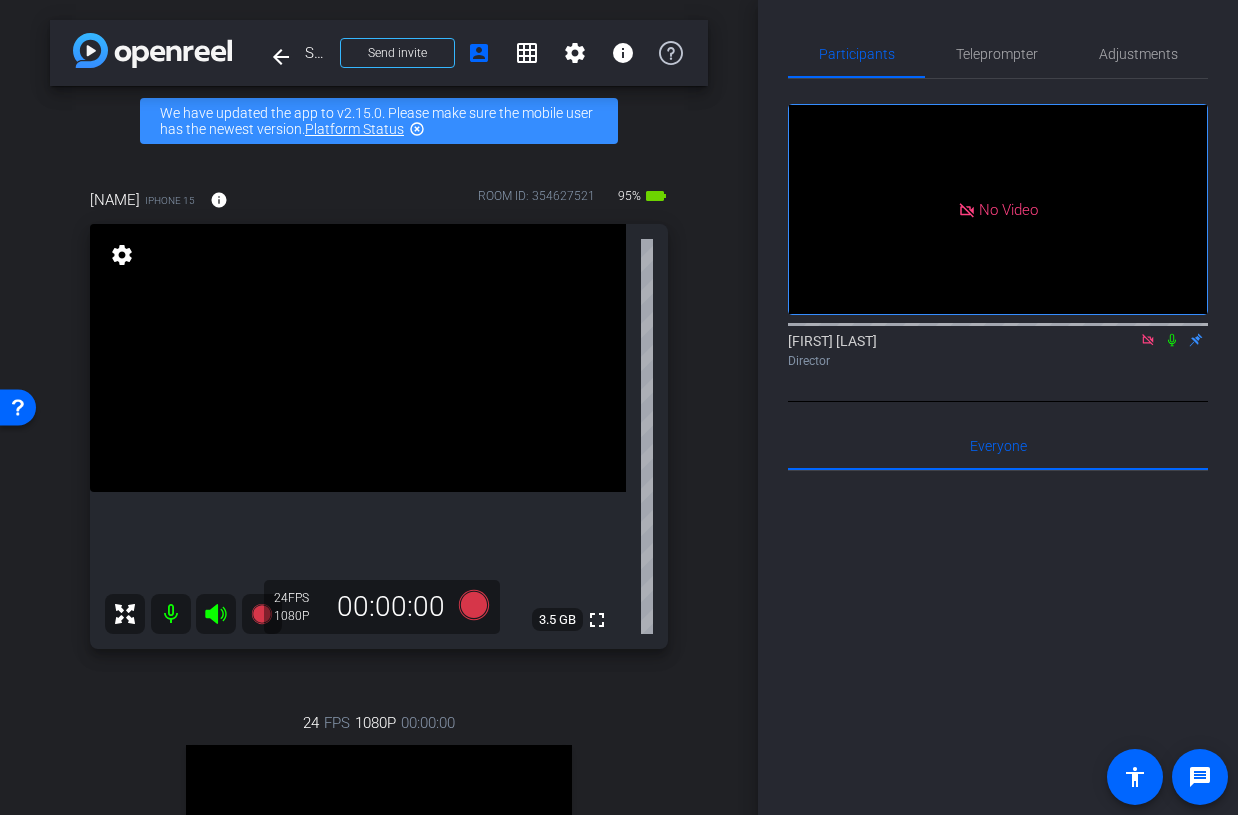click 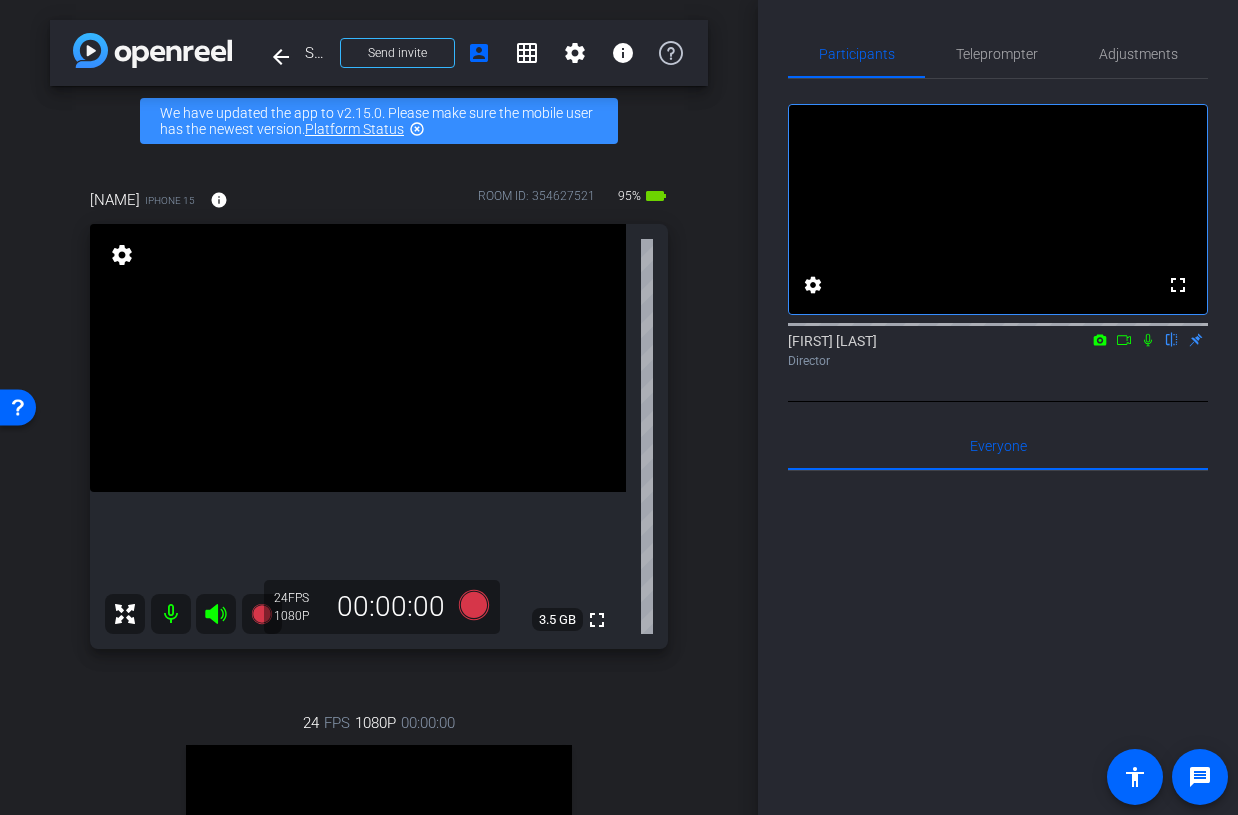 click 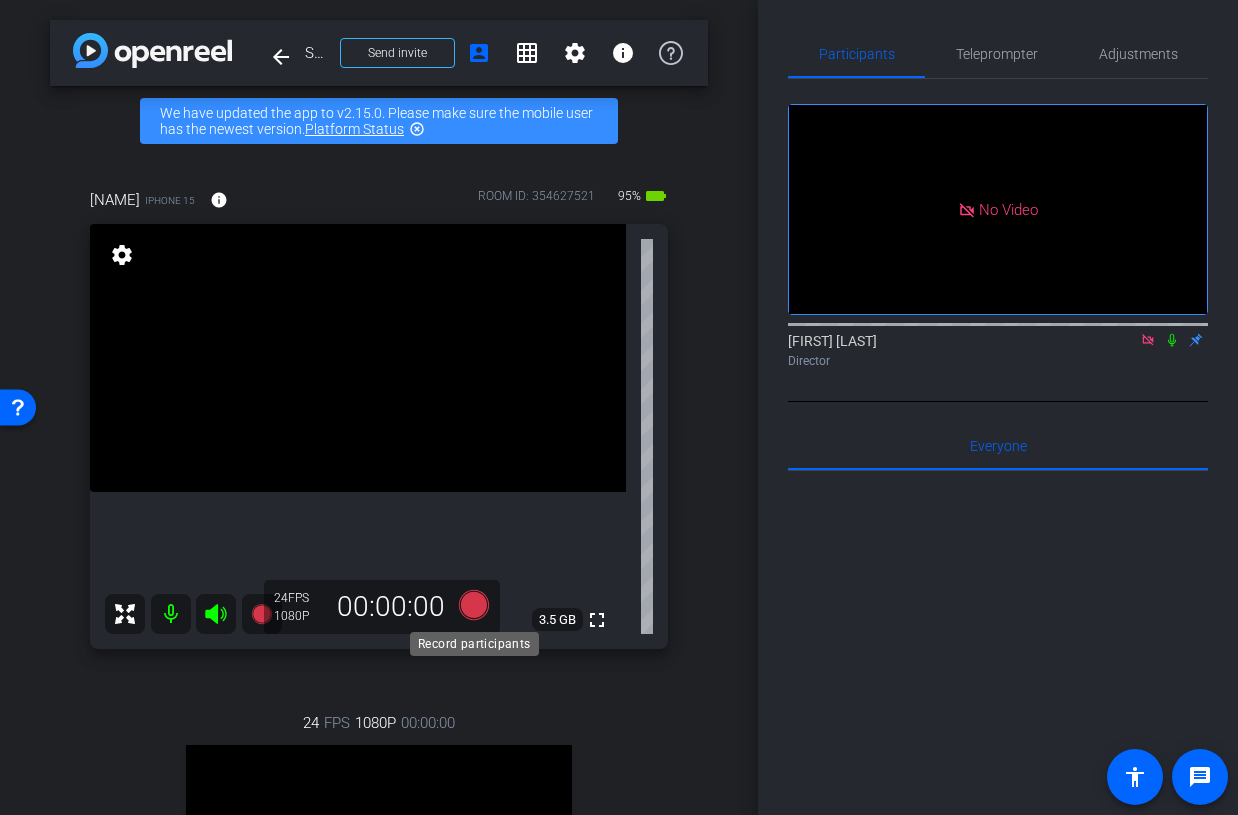 click 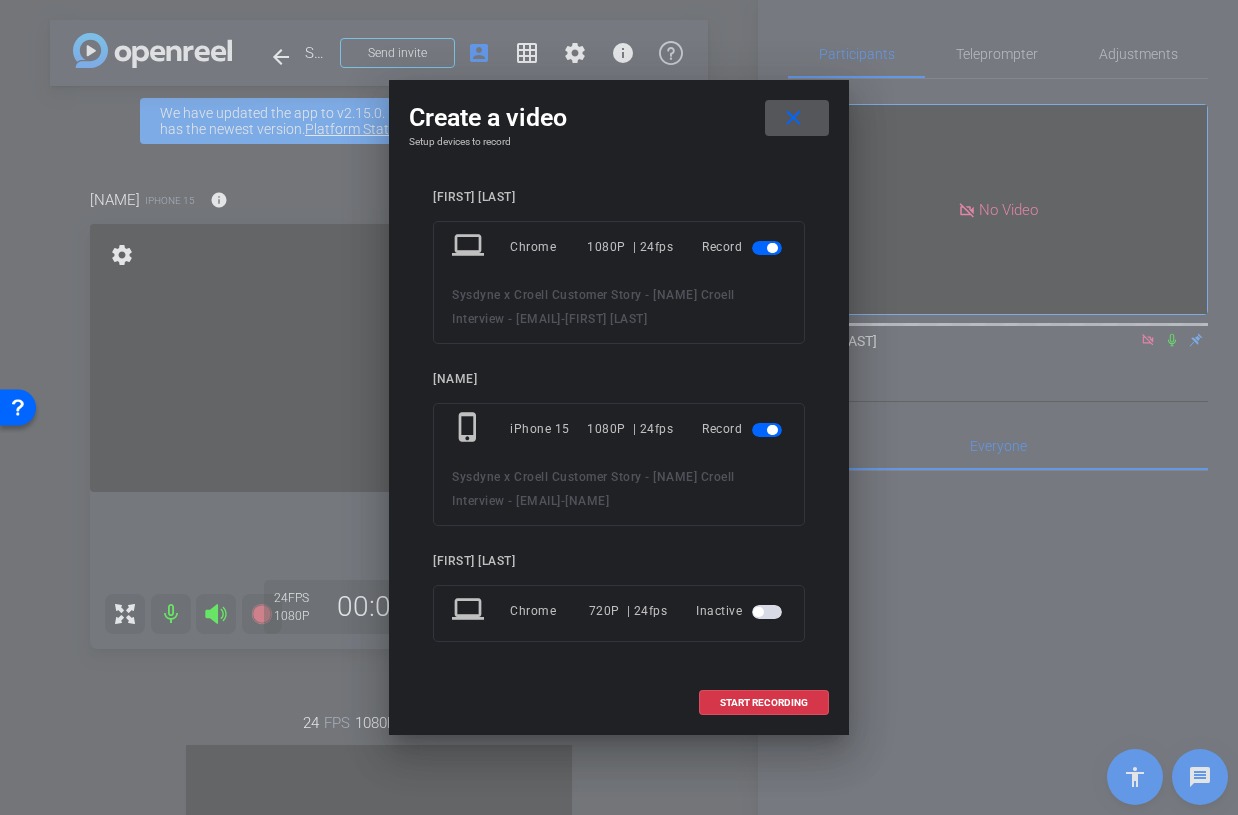 click at bounding box center [772, 248] 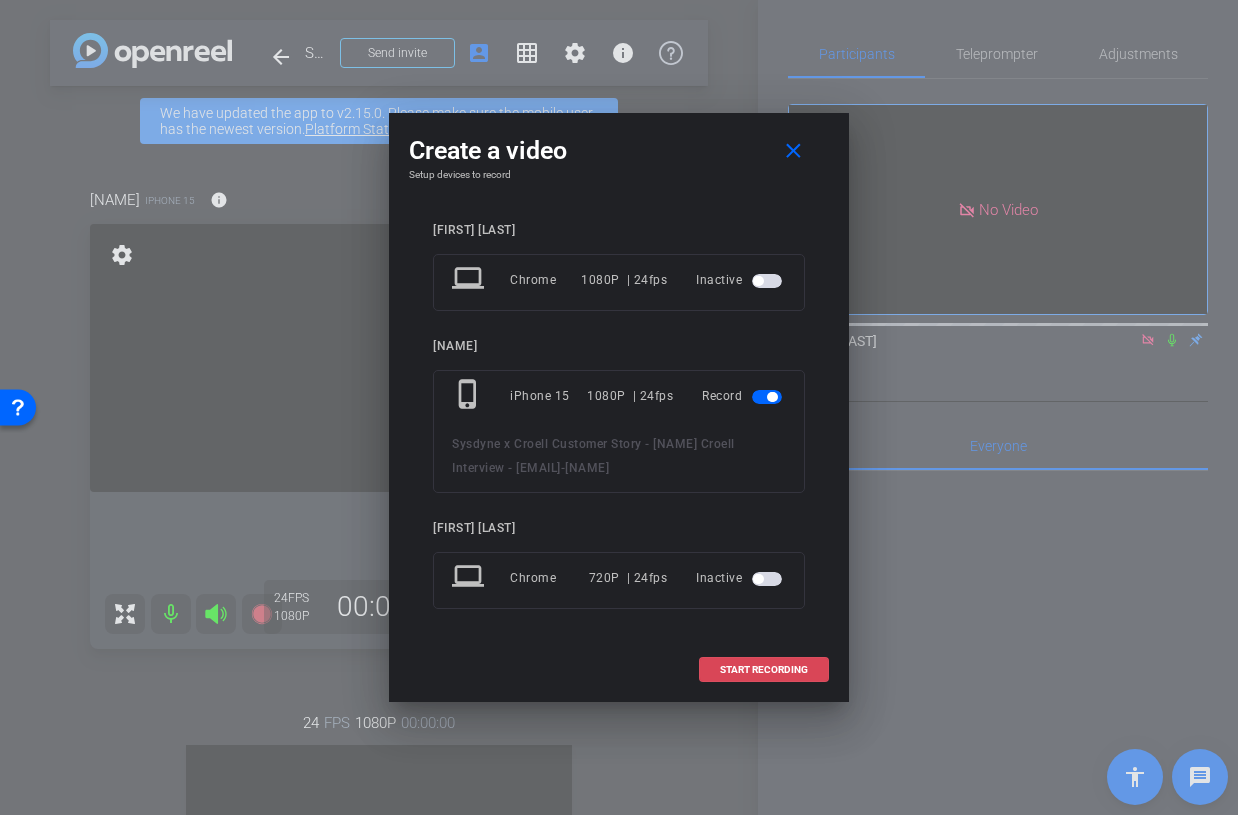 click on "START RECORDING" at bounding box center [764, 670] 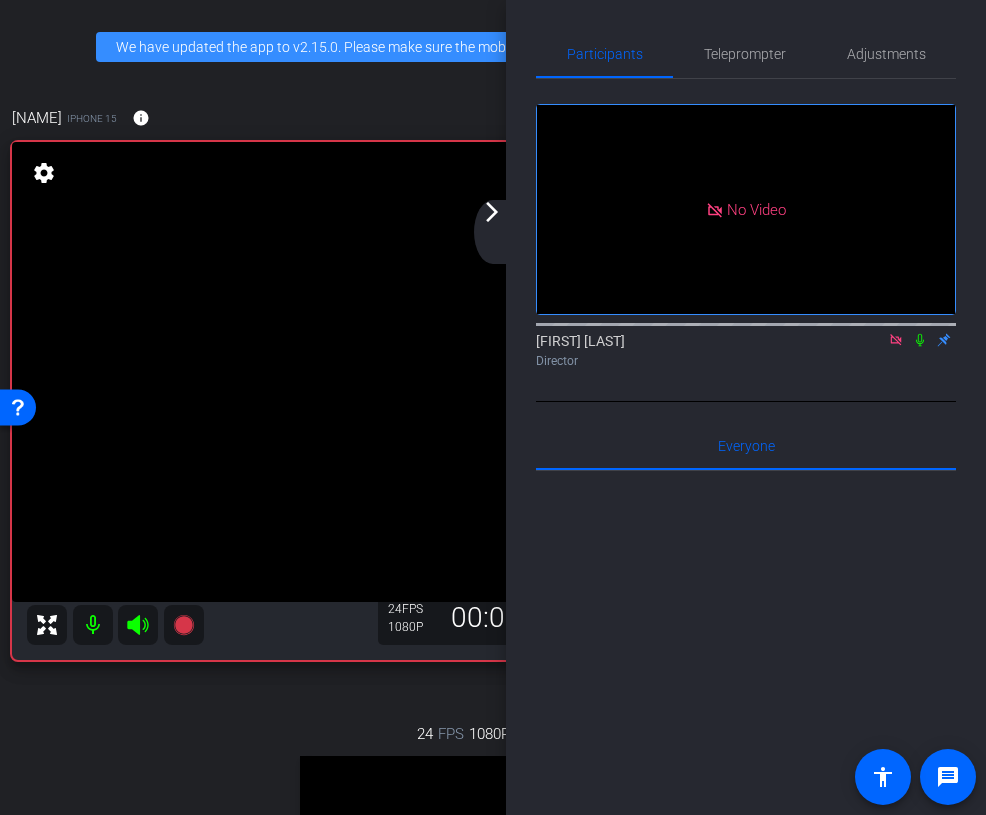 click on "arrow_forward_ios" 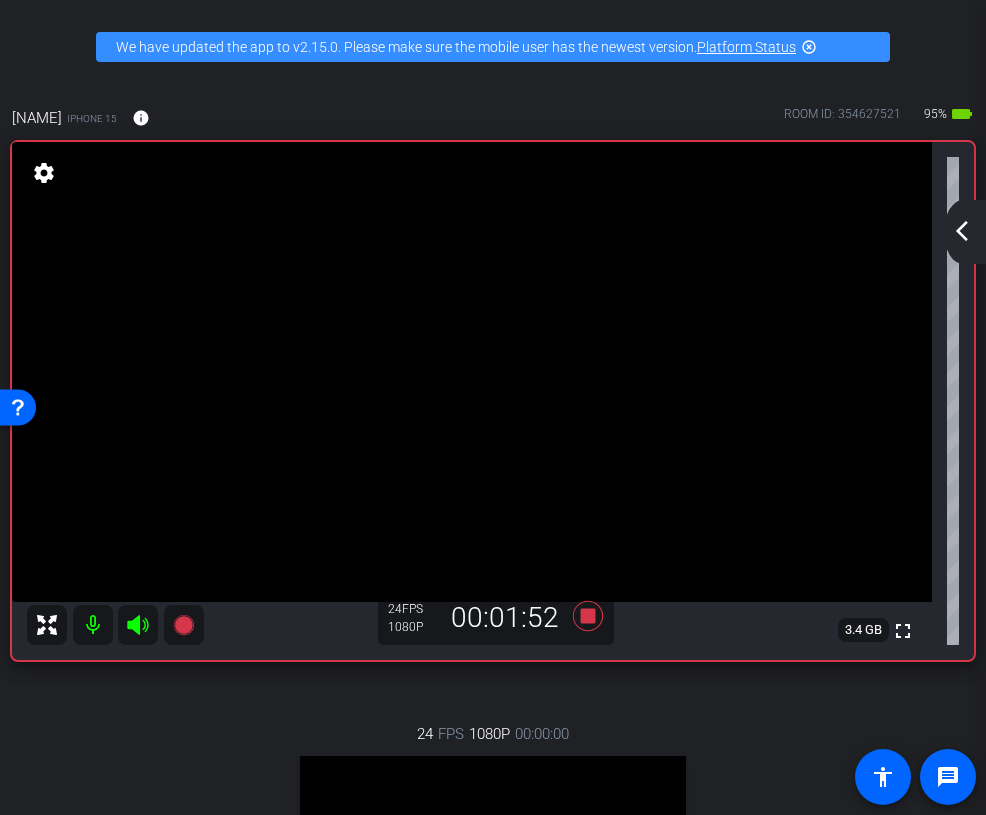 click on "arrow_back_ios_new" 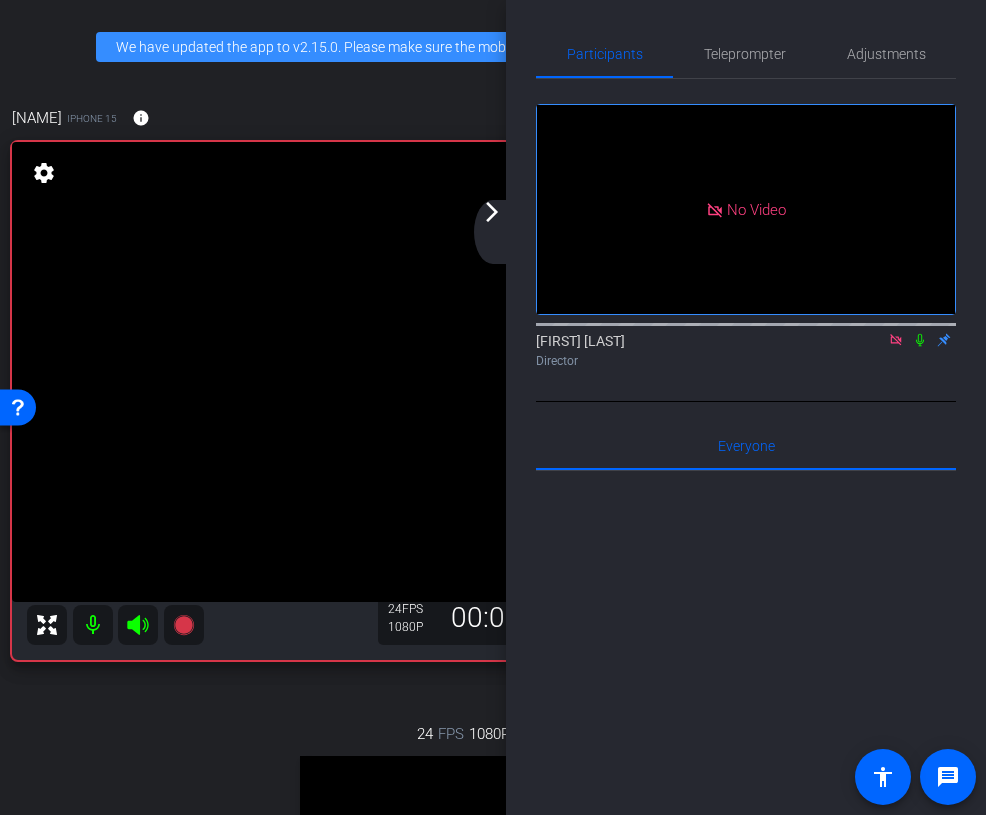 click 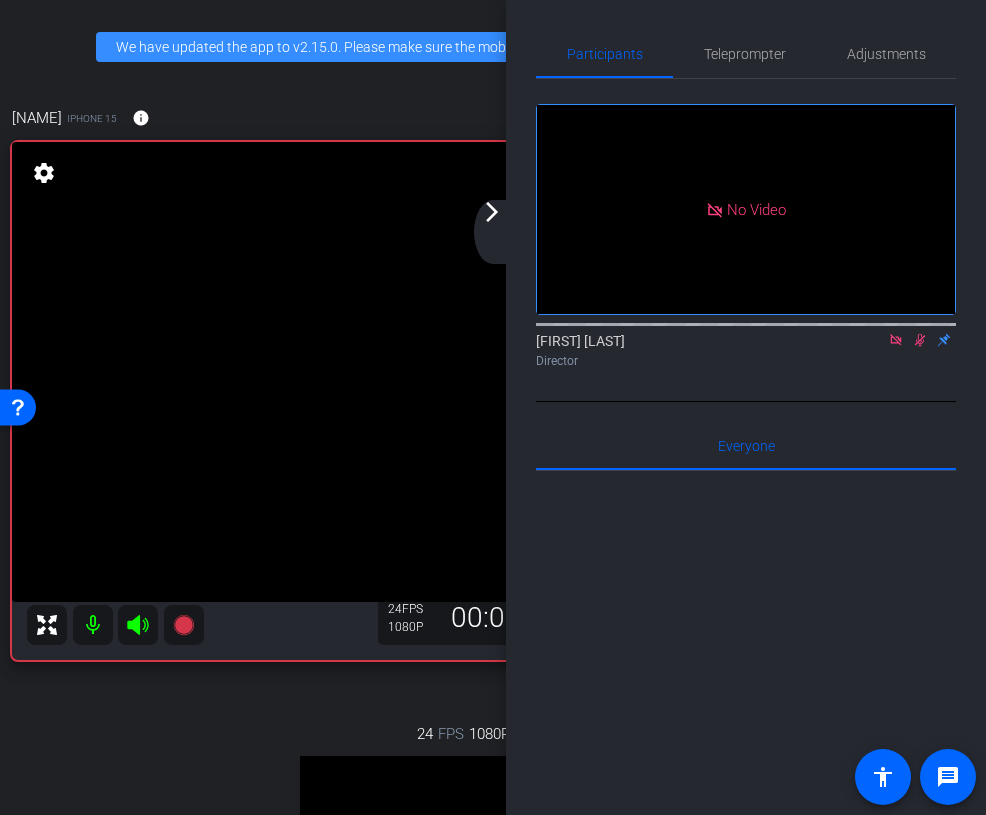click 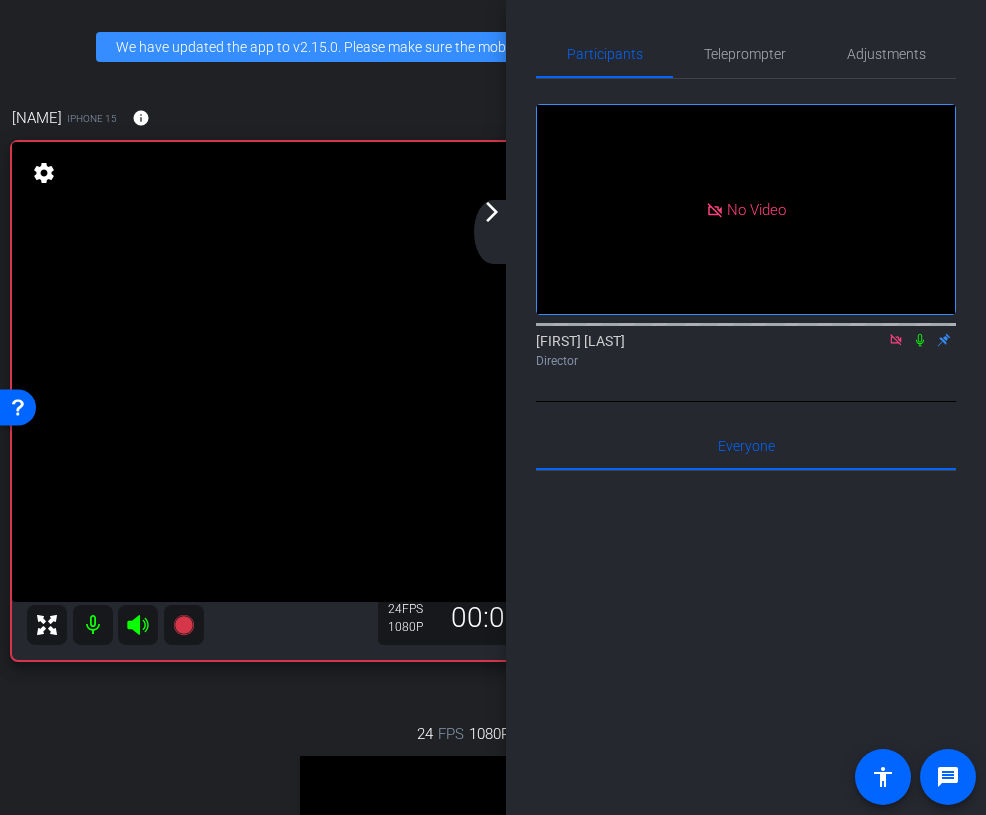 click 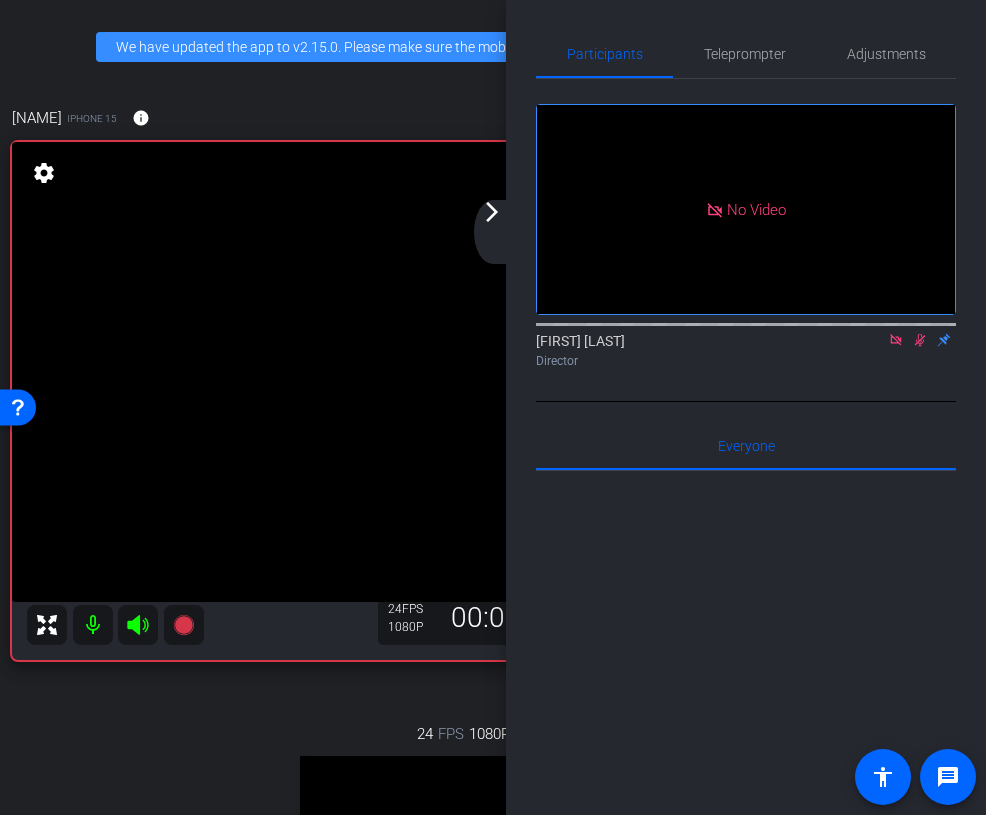 click on "arrow_forward_ios" 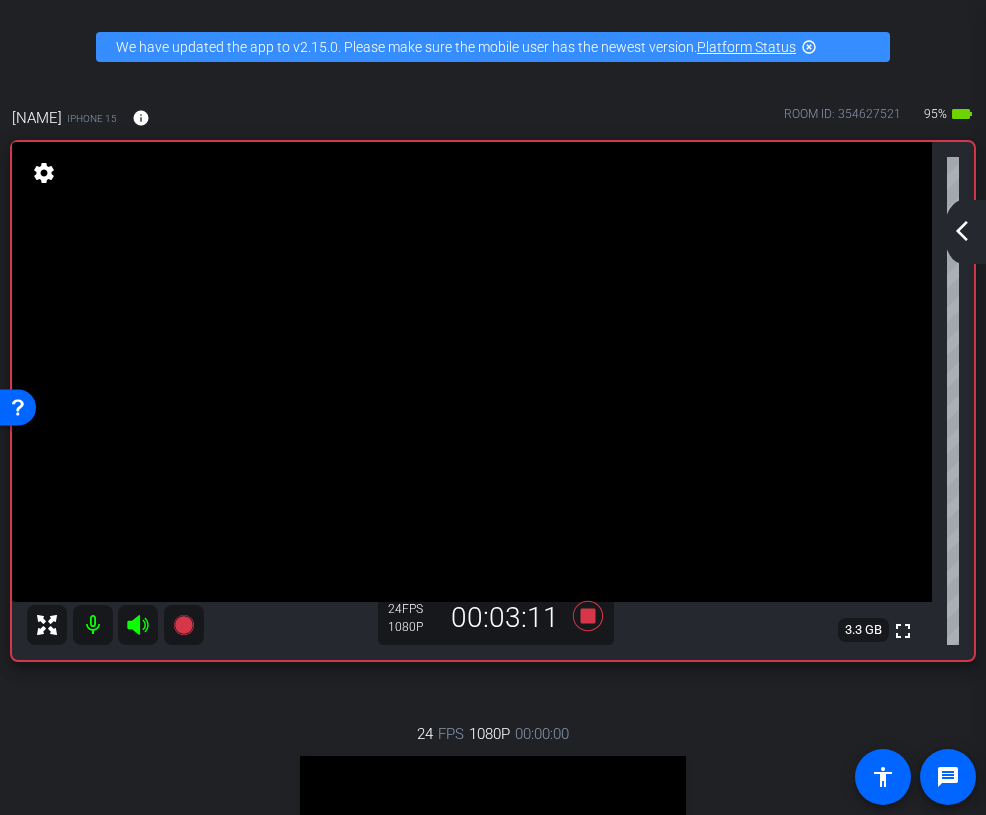 click on "arrow_back_ios_new" 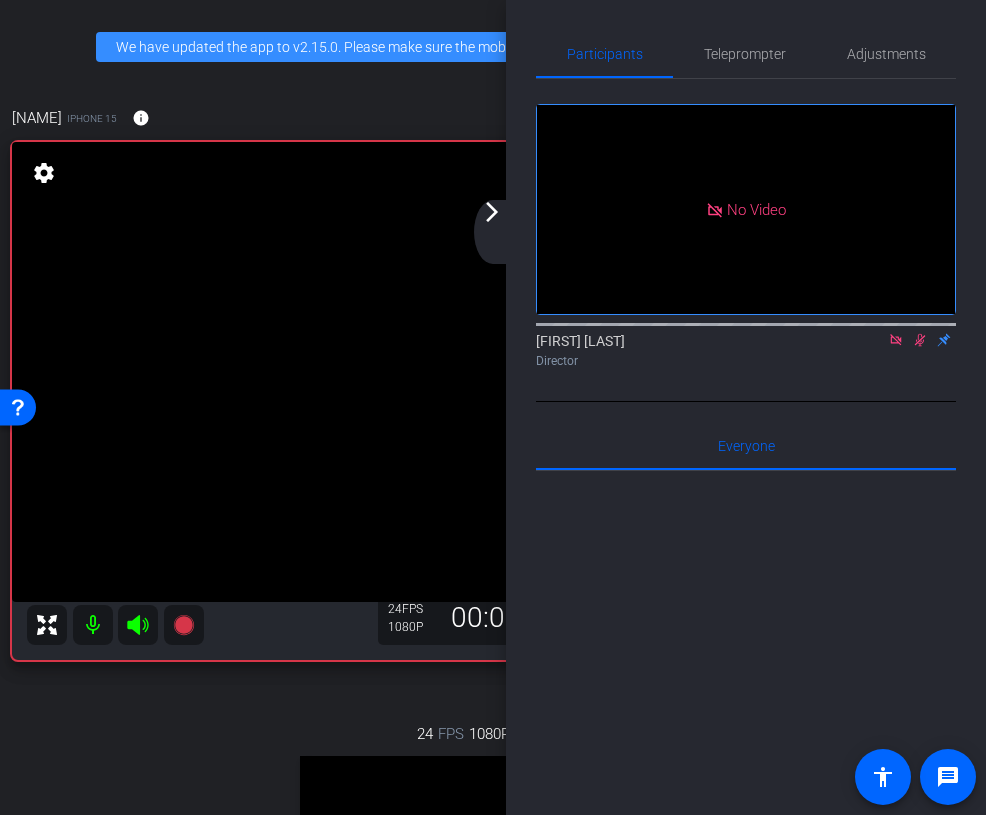 click 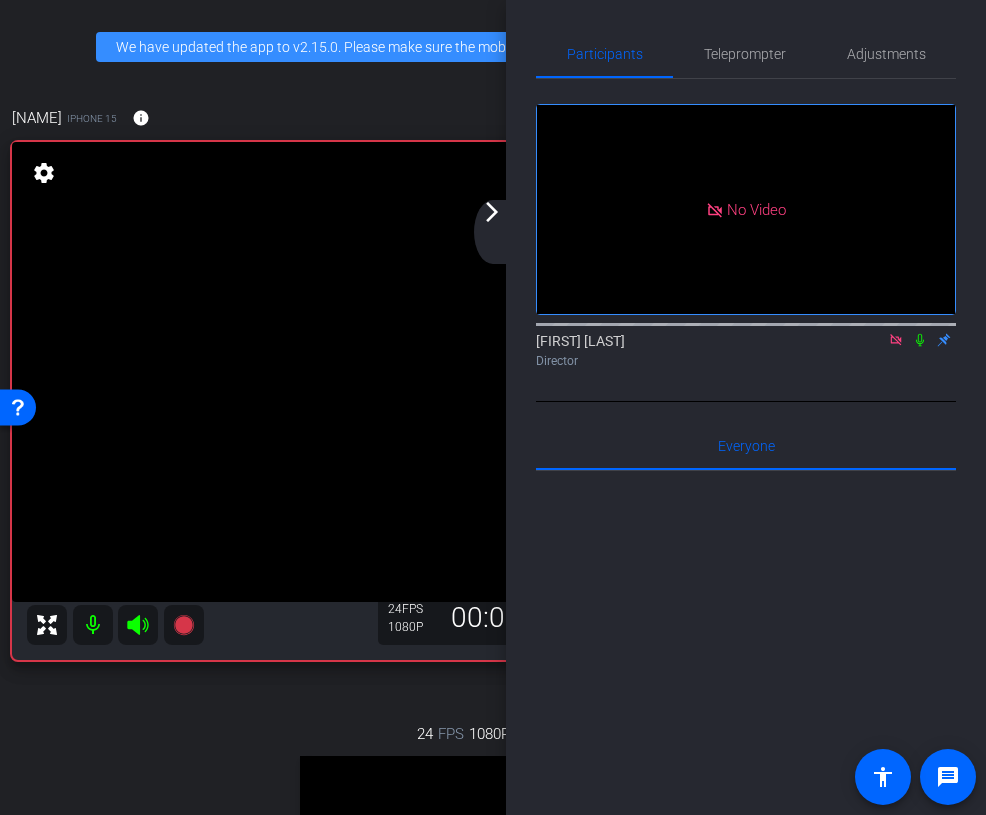 click on "arrow_forward_ios" 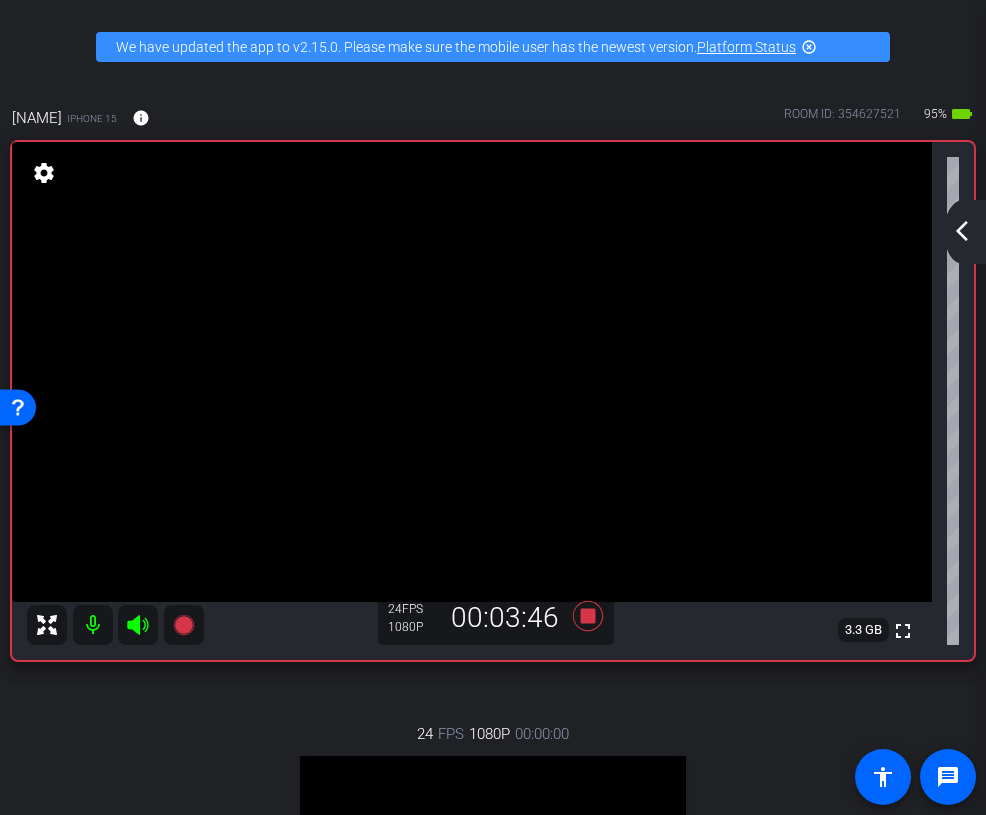 click on "arrow_back_ios_new" 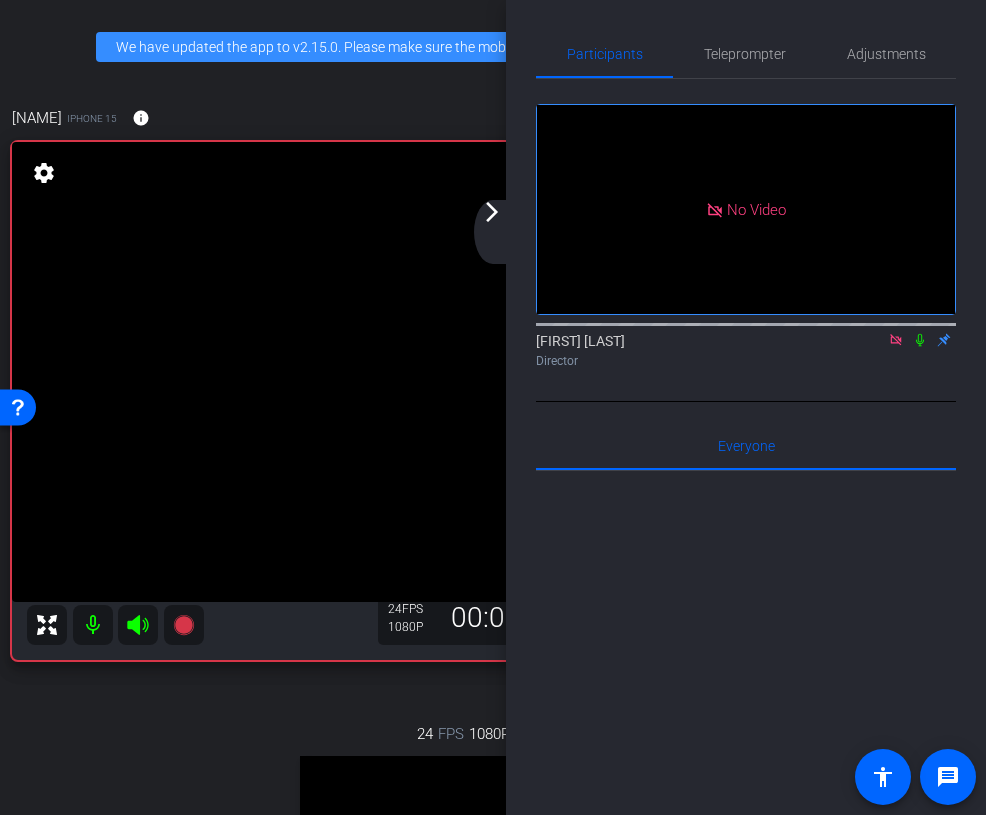 click 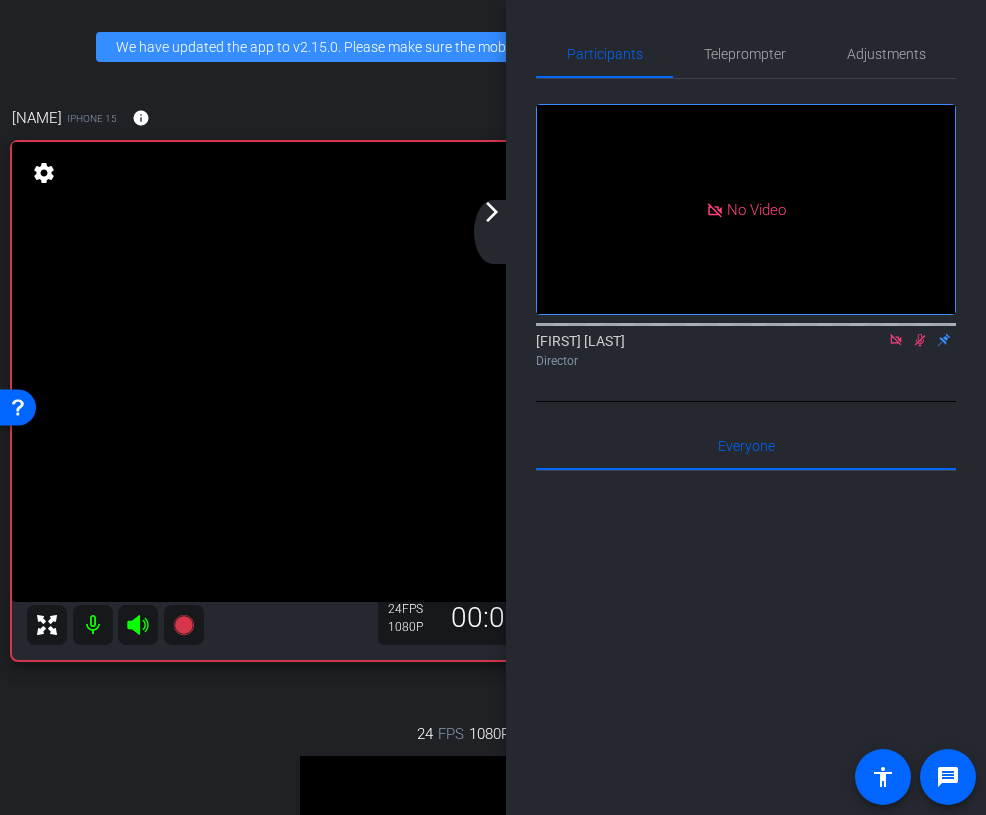 click 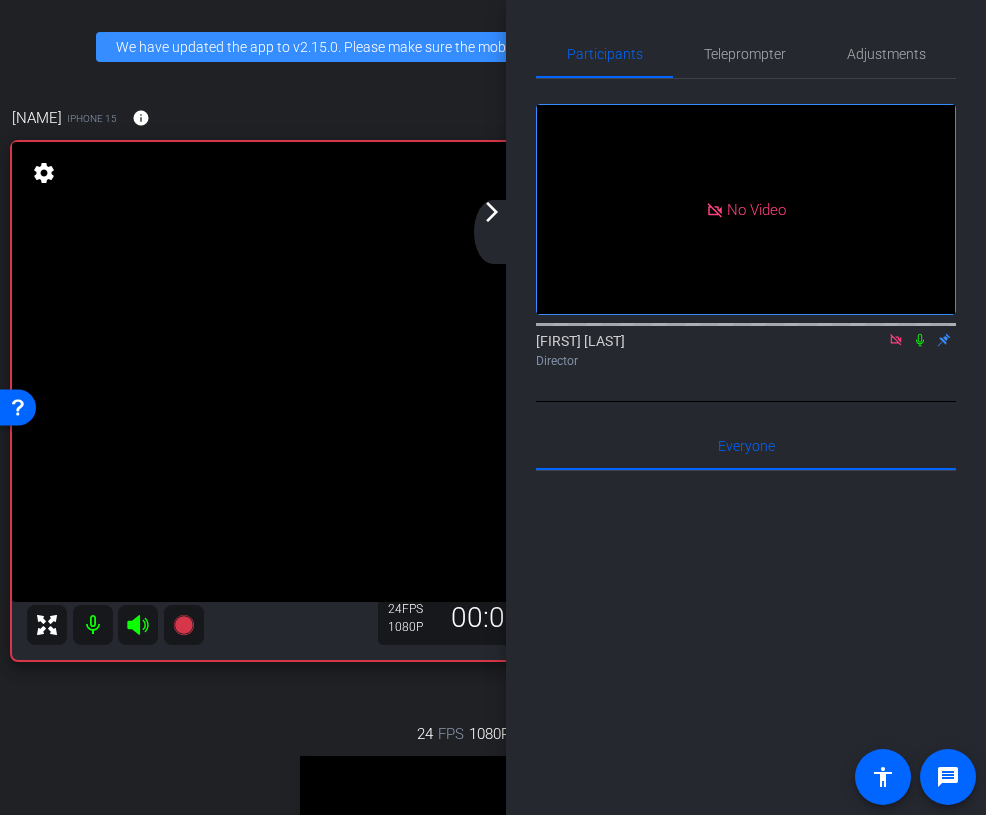 click 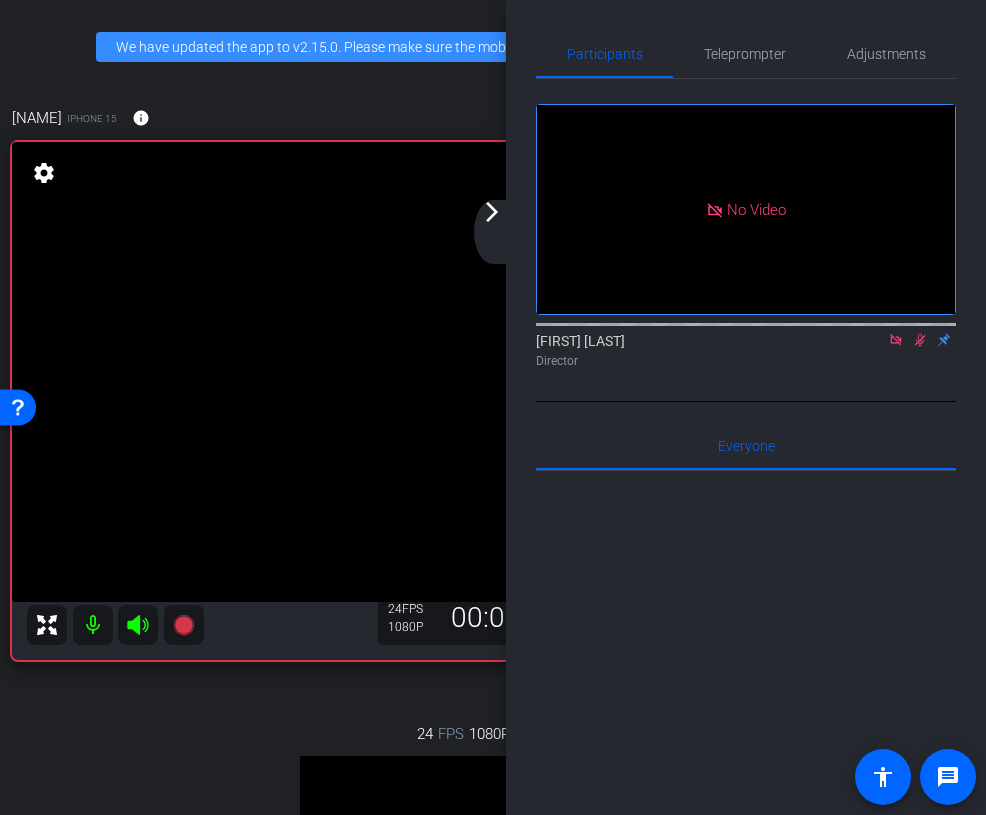 click 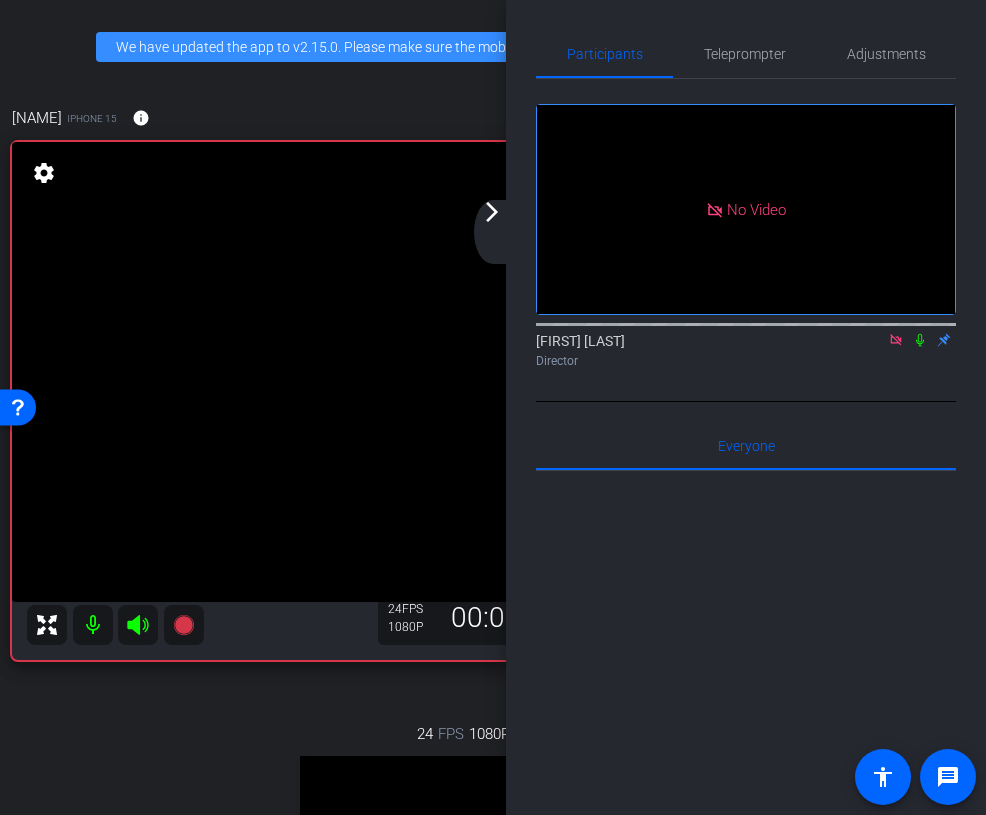 click 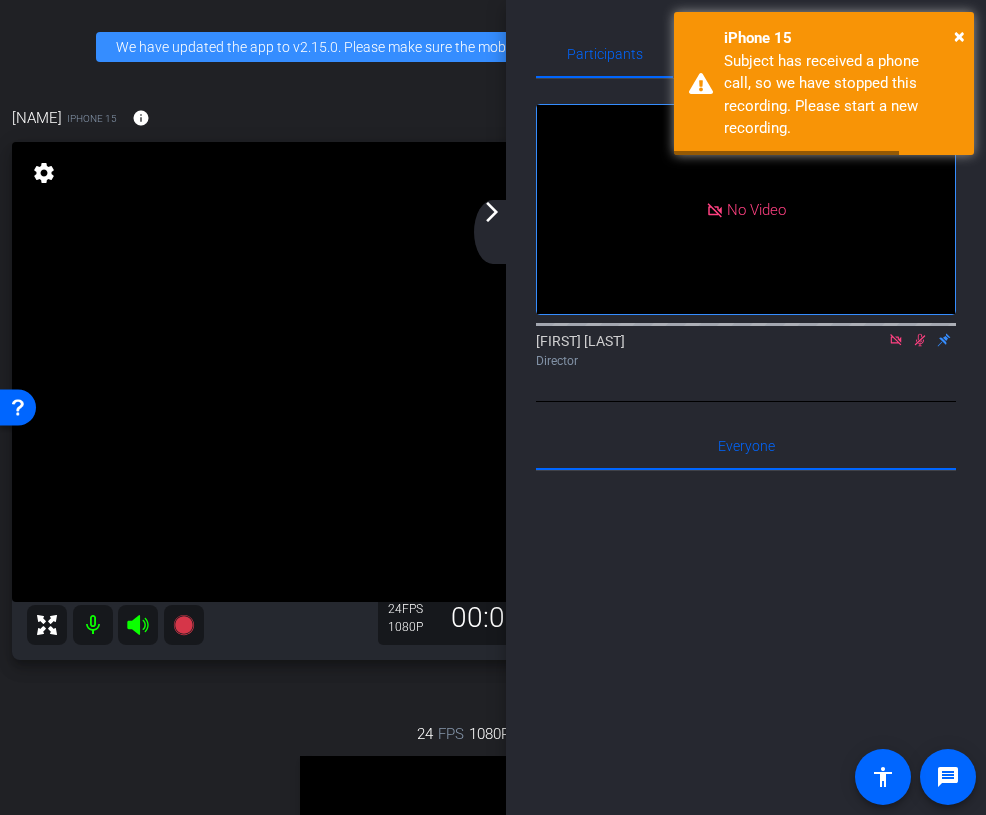 click 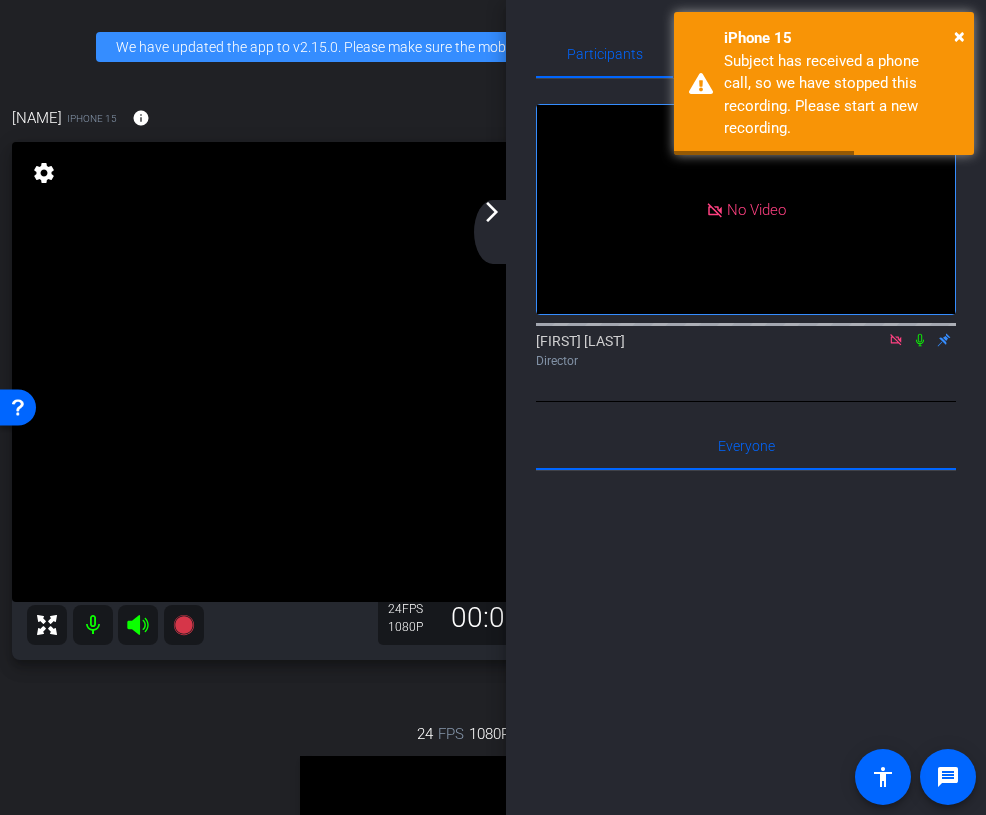 click on "arrow_back_ios_new arrow_forward_ios" 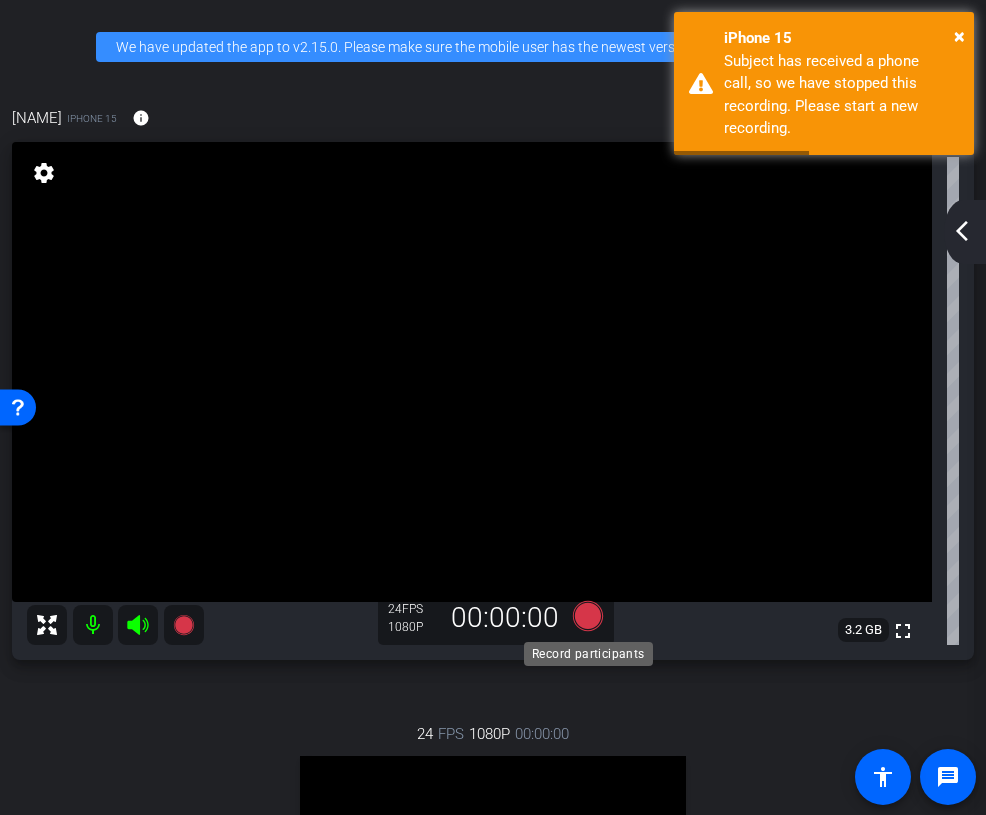 click 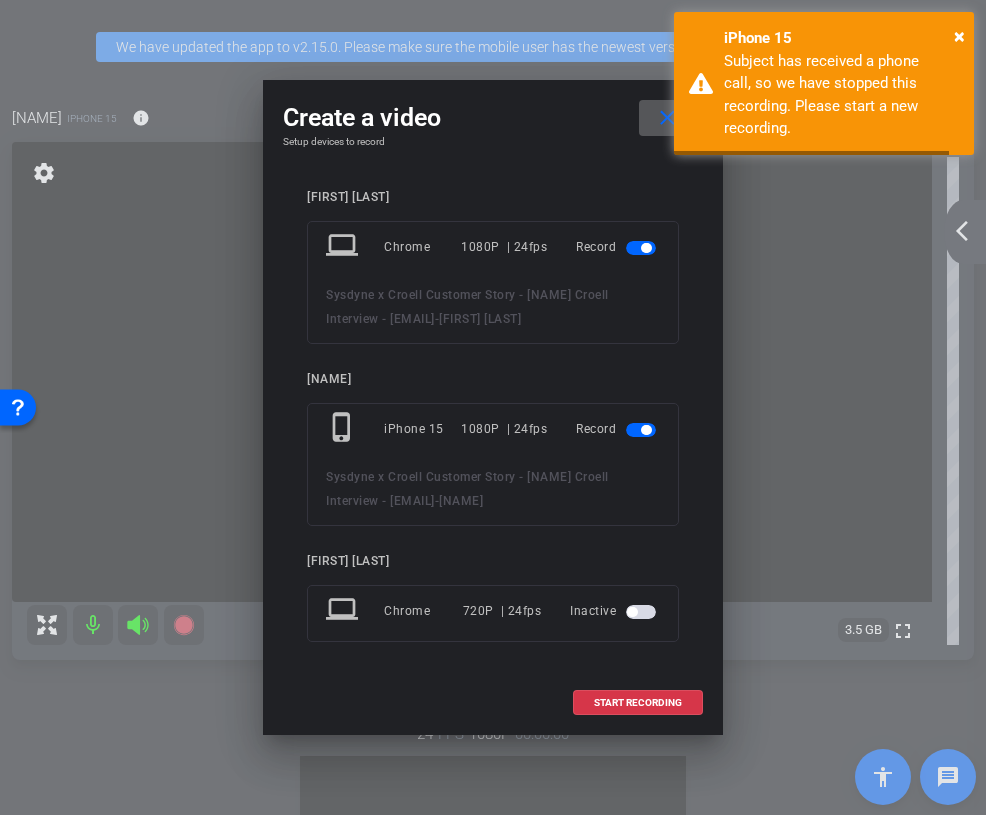 click on "close" at bounding box center (667, 118) 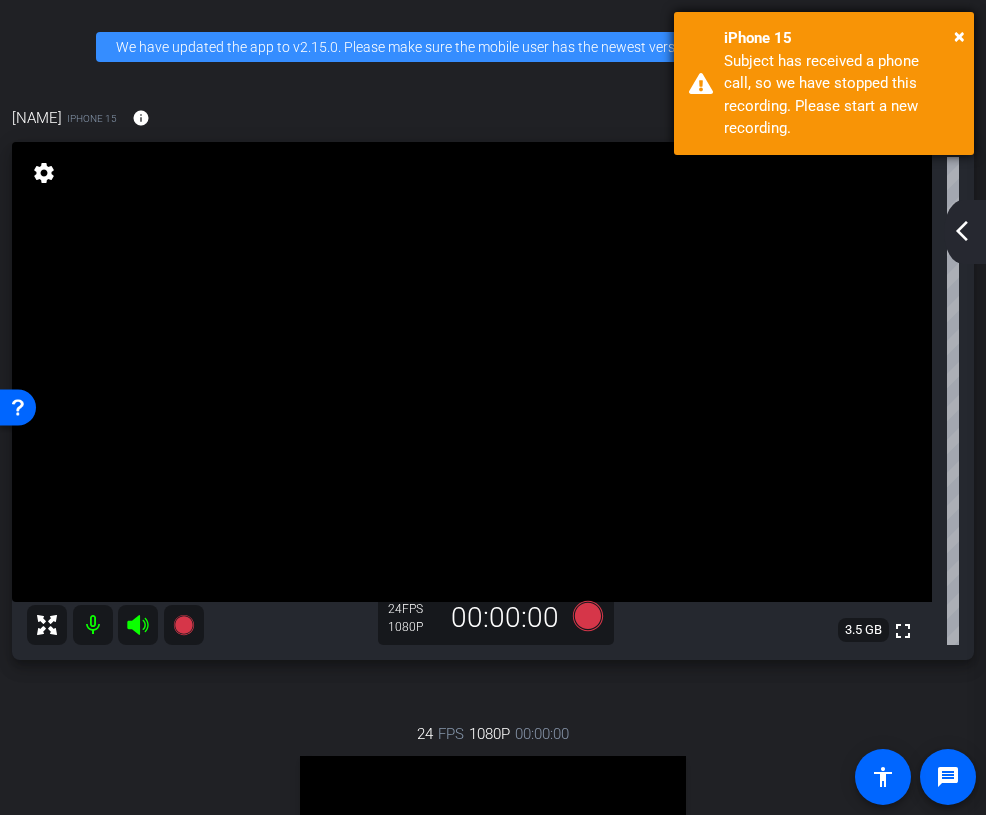 click on "×  iPhone 15   Subject has received a phone call, so we have stopped this recording. Please start a new recording." at bounding box center (824, 83) 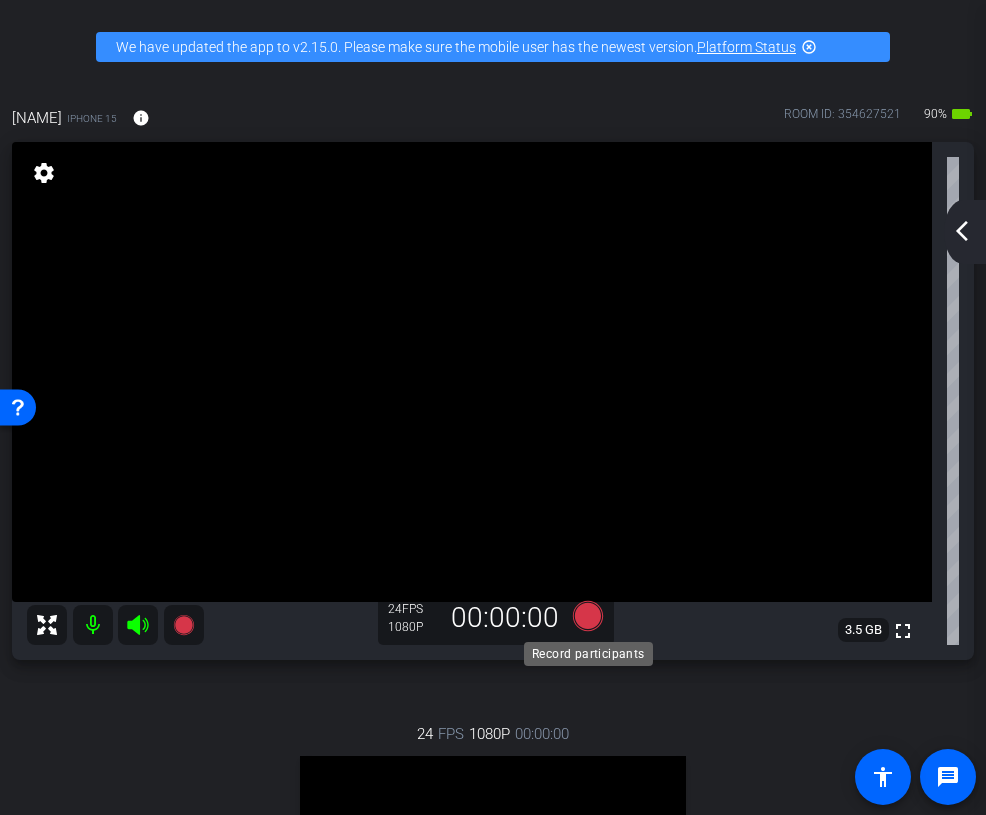 click 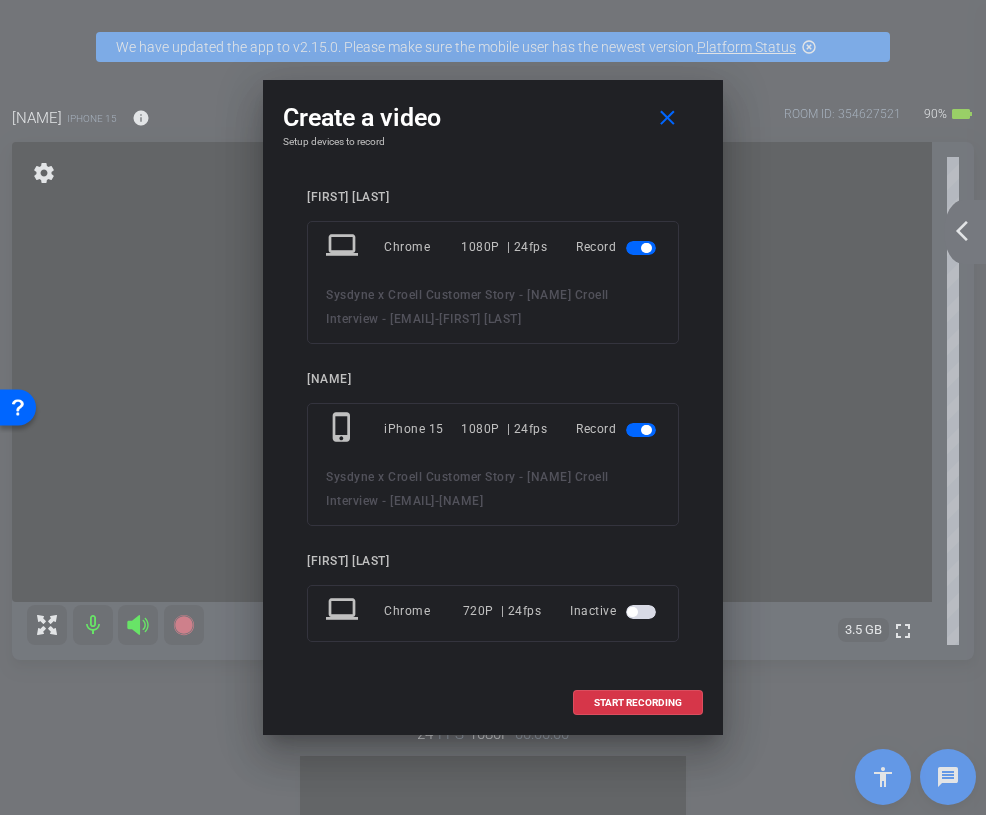 click at bounding box center (641, 248) 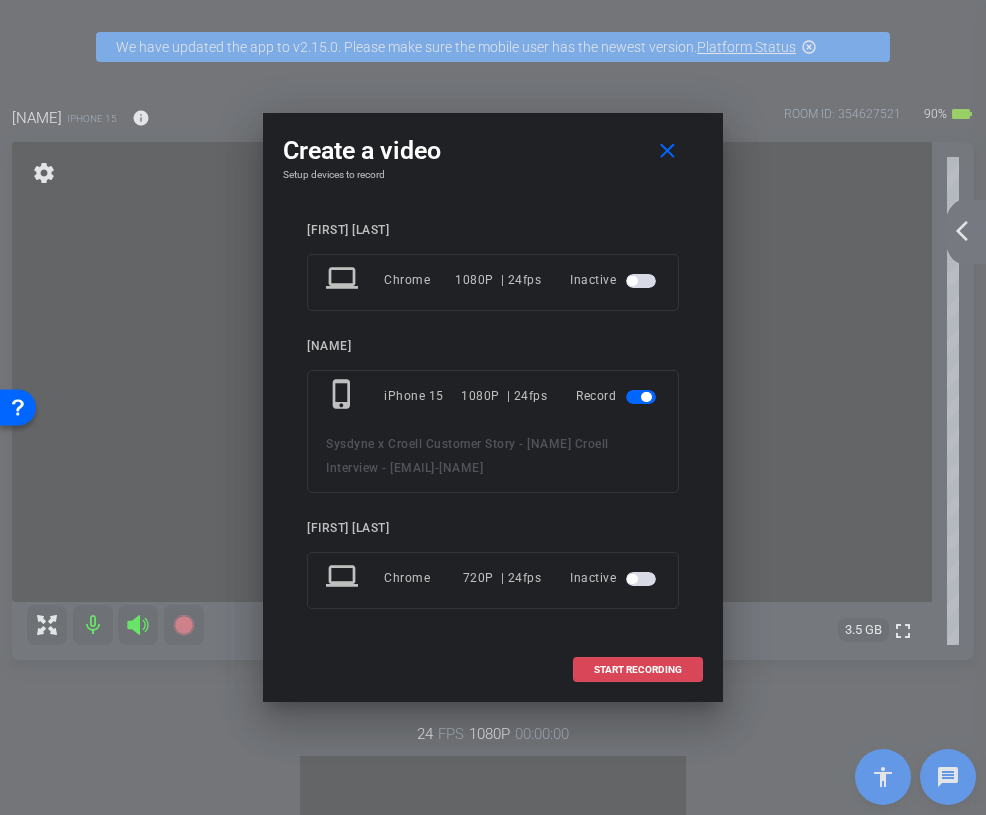 click on "START RECORDING" at bounding box center [638, 670] 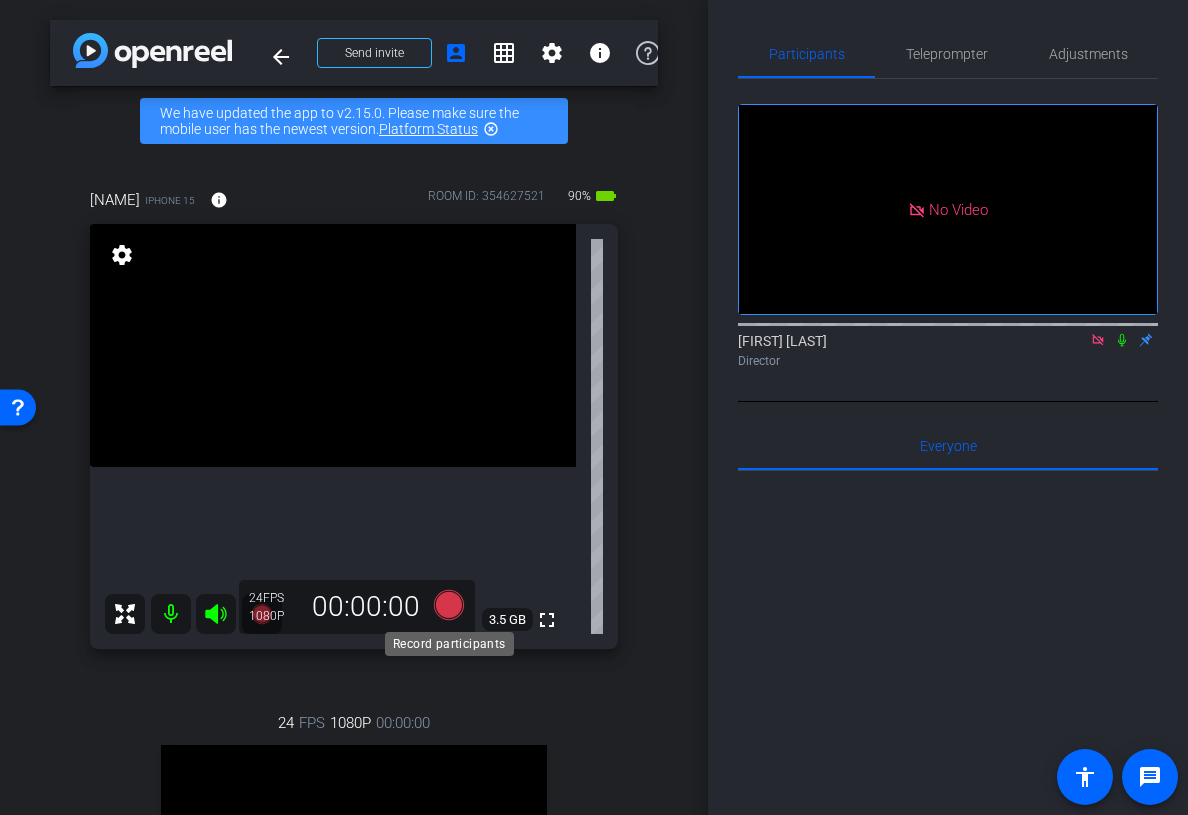 click 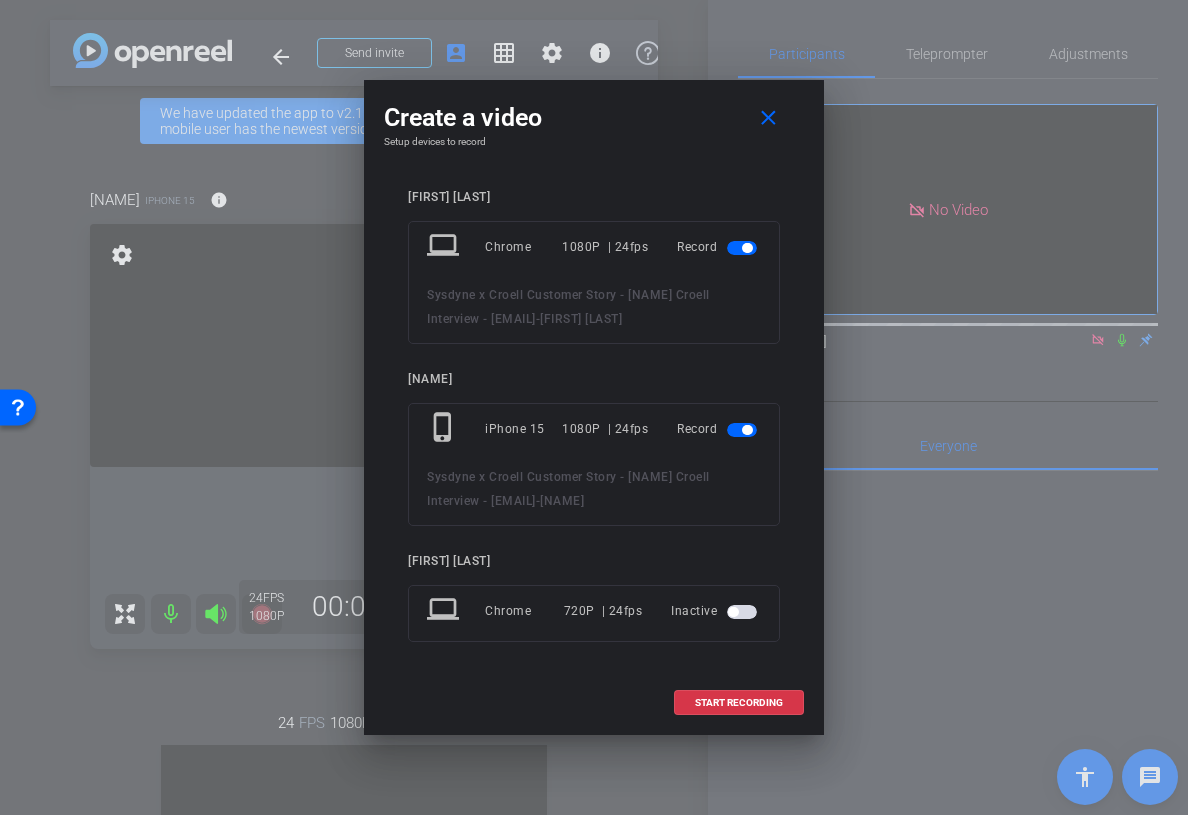 click at bounding box center (742, 248) 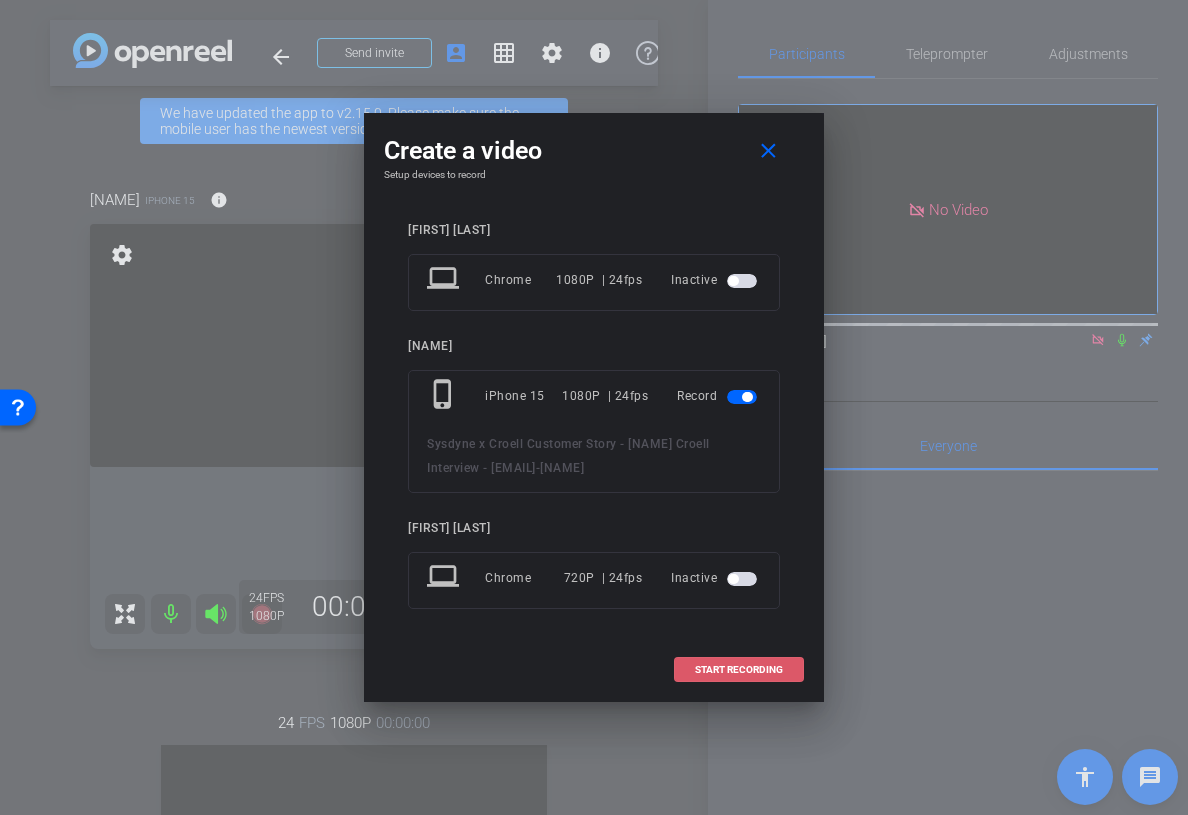 click on "START RECORDING" at bounding box center [739, 670] 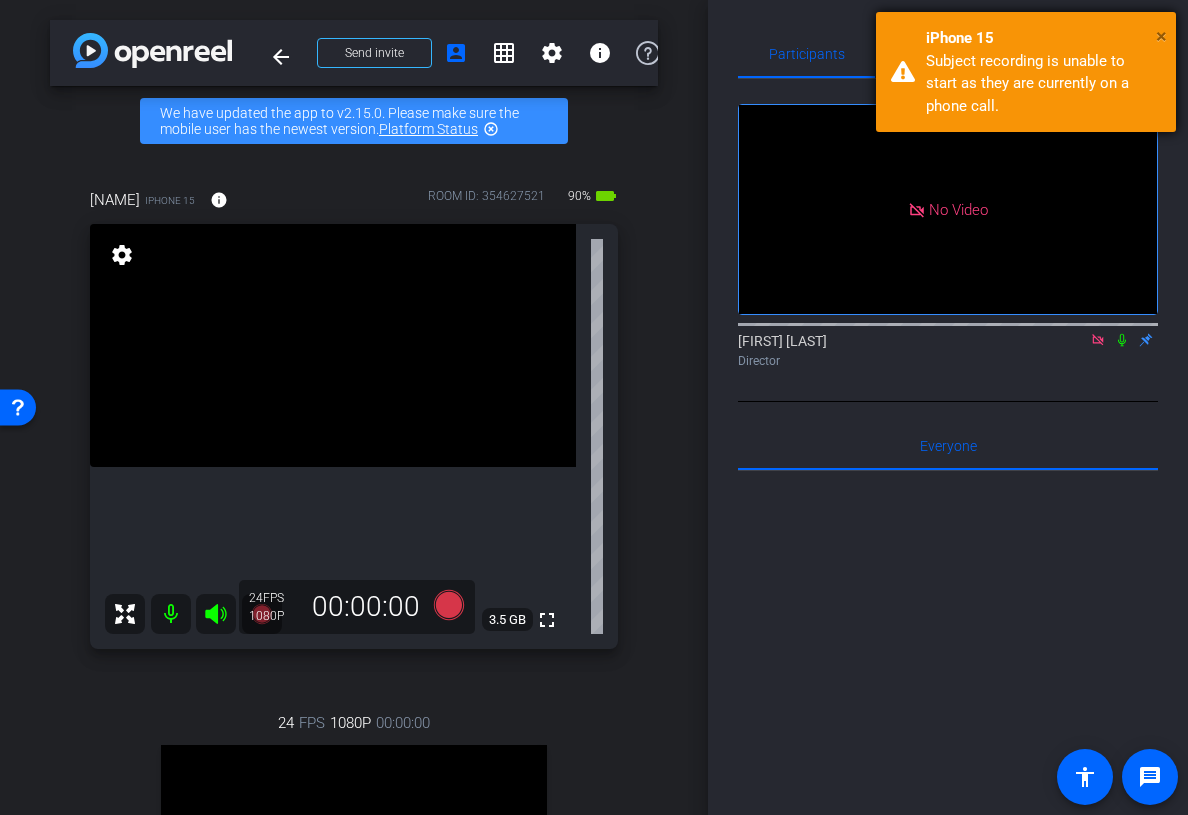 click on "×" at bounding box center (1161, 36) 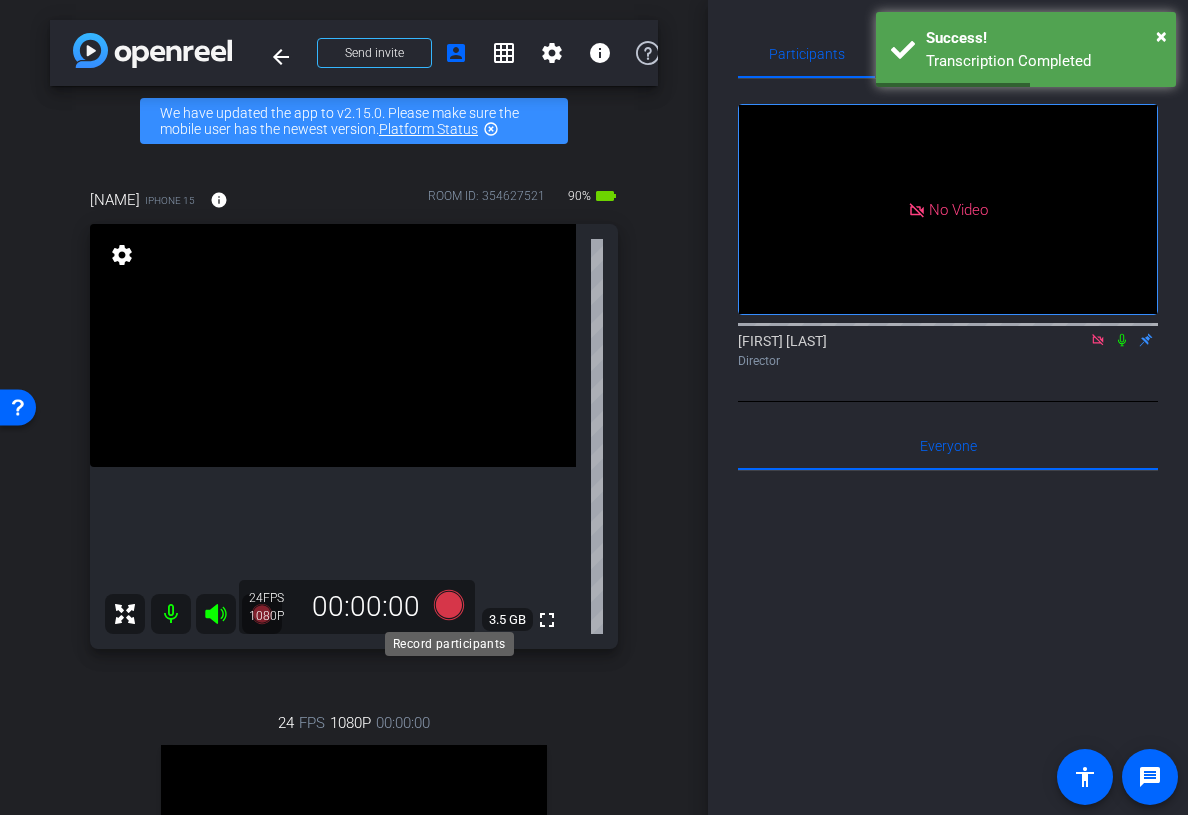 click 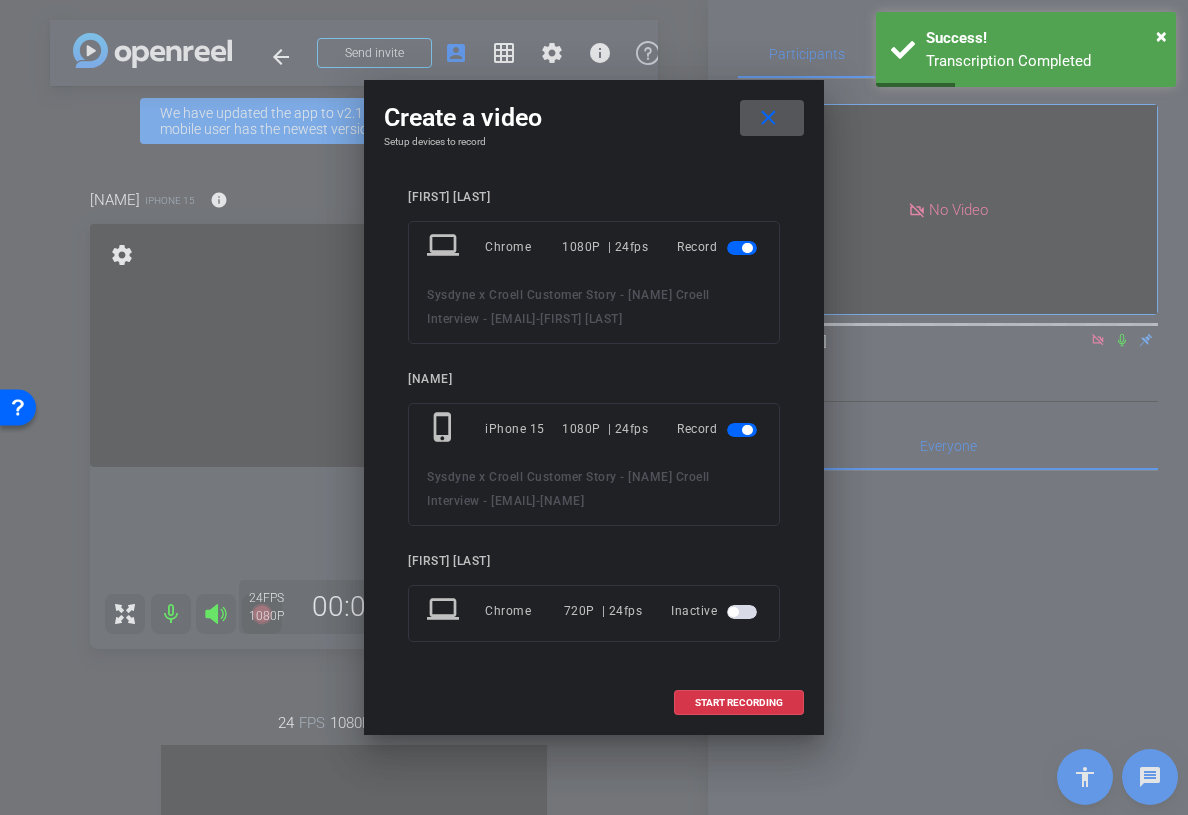 click at bounding box center [747, 248] 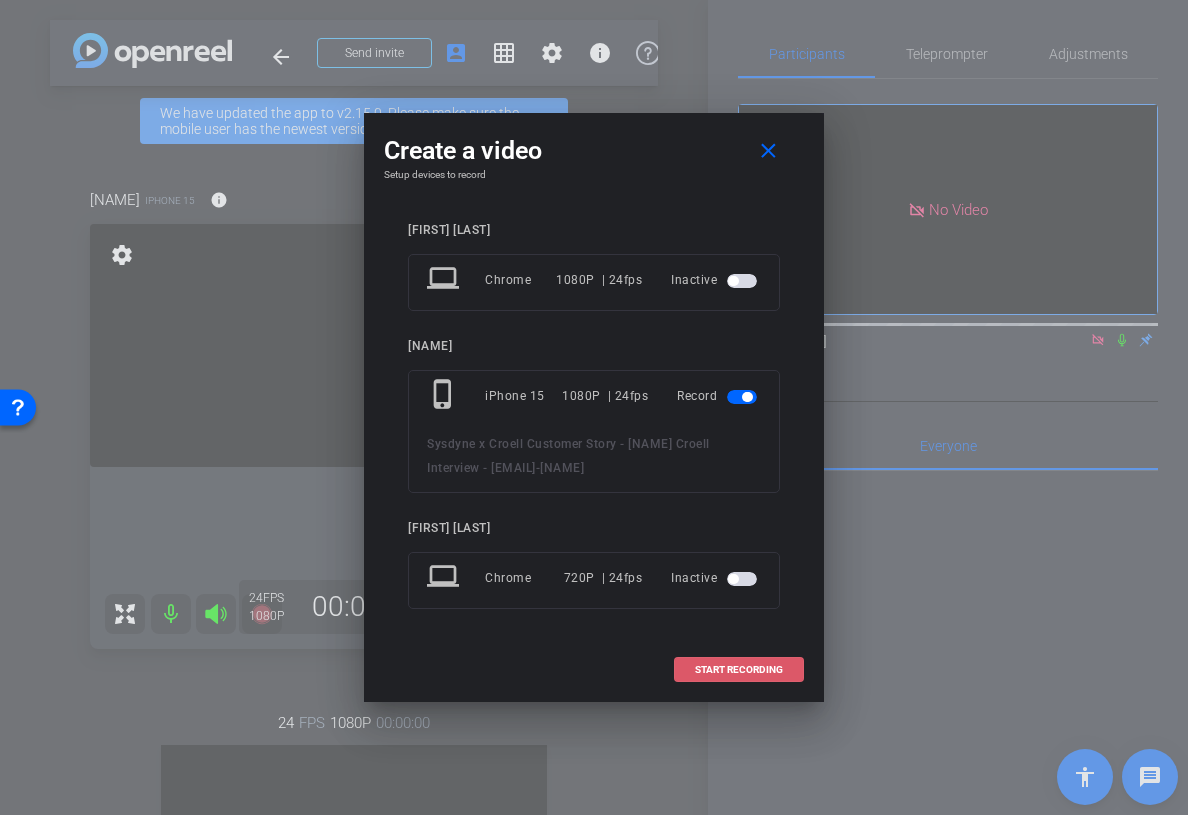 click on "START RECORDING" at bounding box center [739, 670] 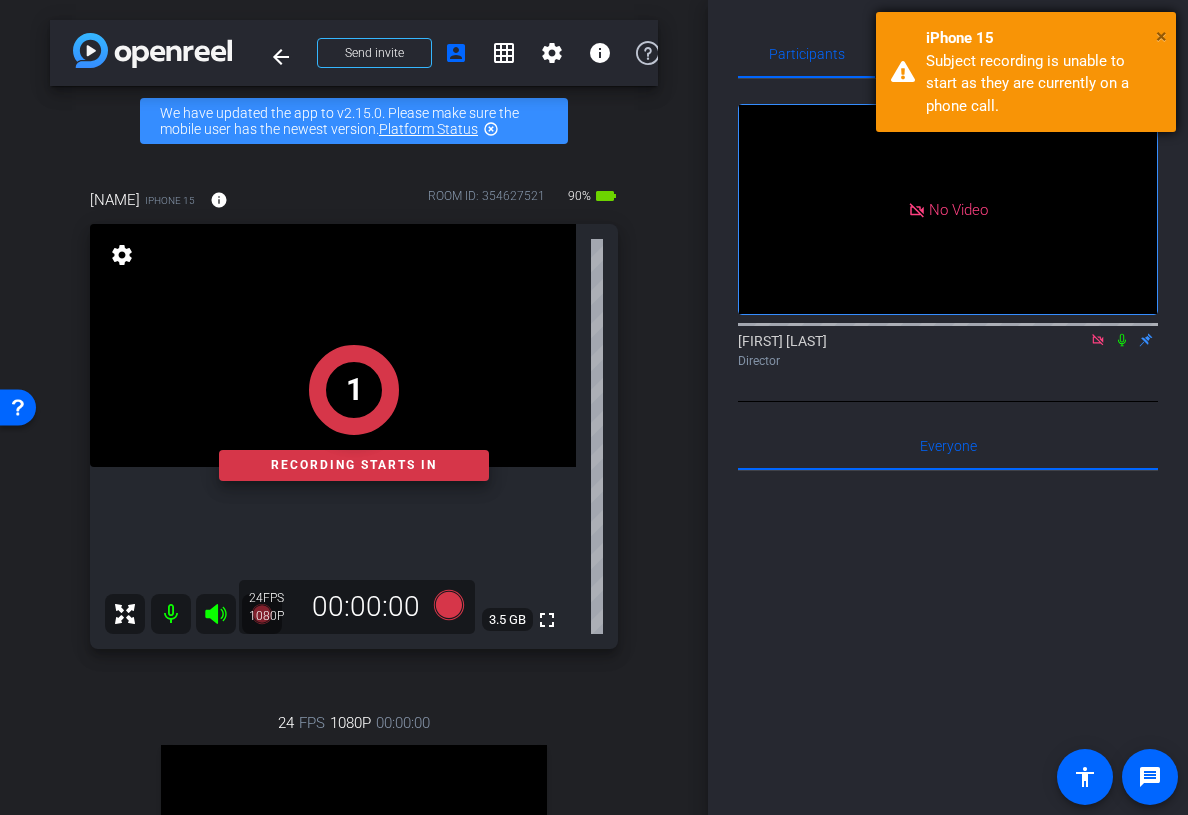 click on "×" at bounding box center [1161, 36] 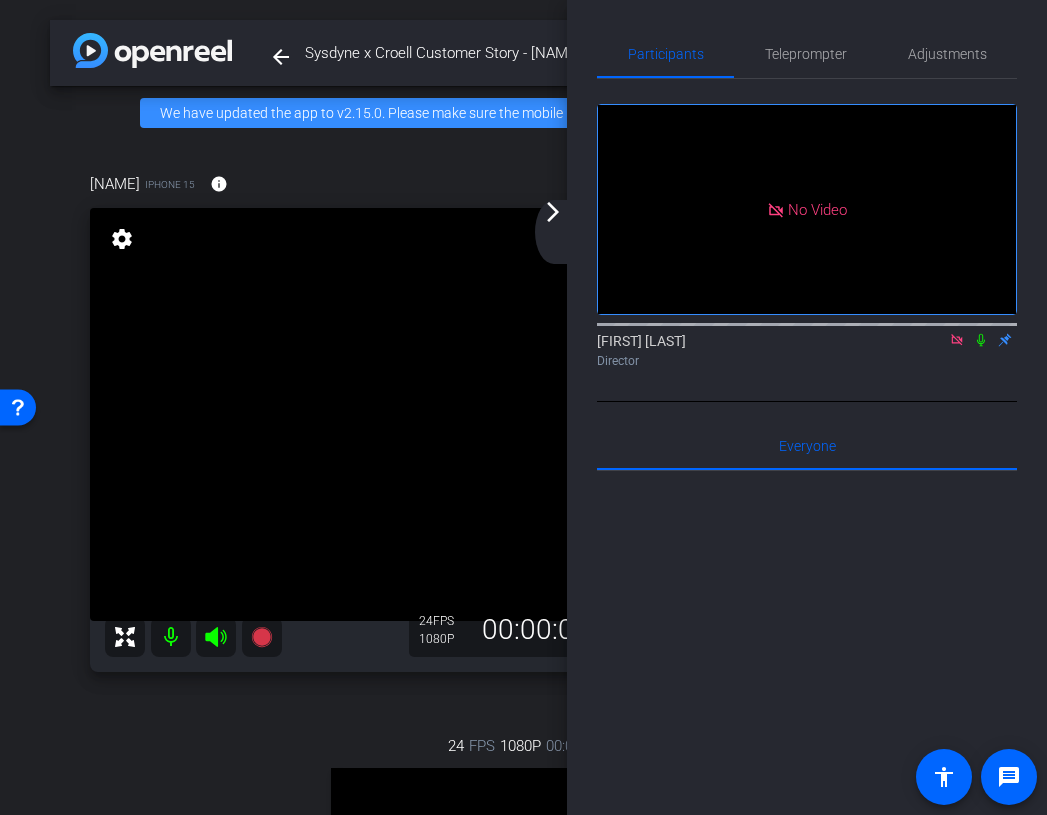click on "arrow_back_ios_new arrow_forward_ios" 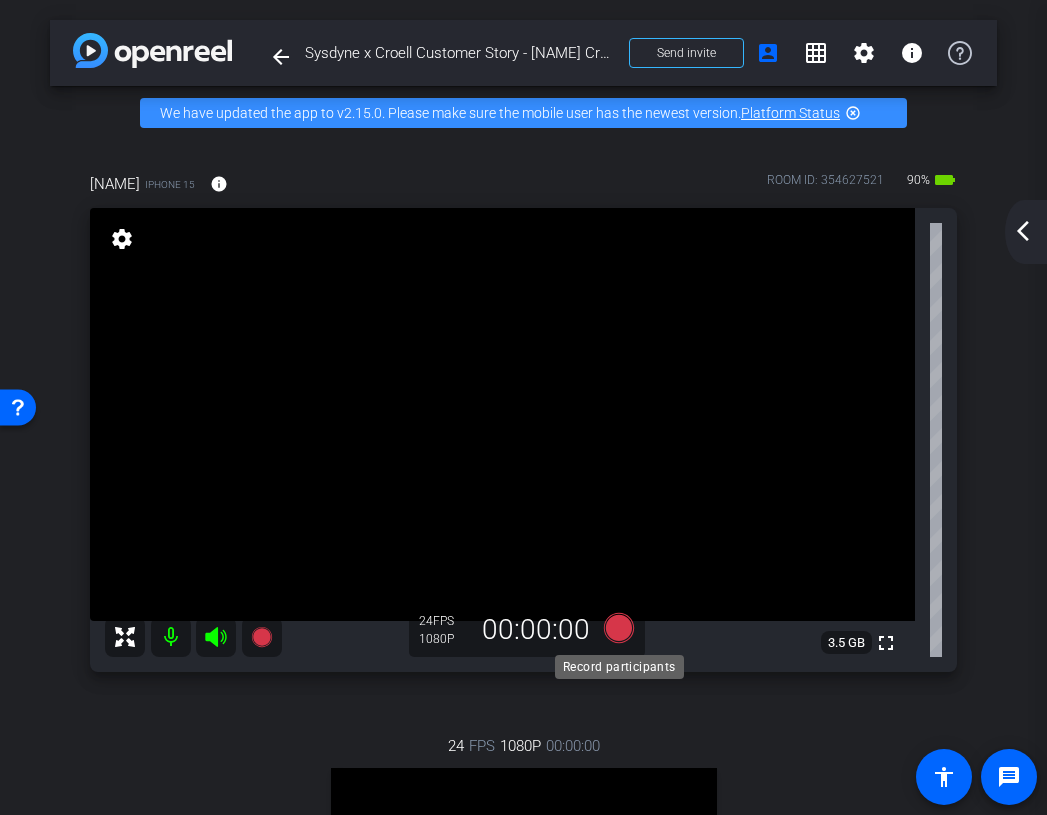 click 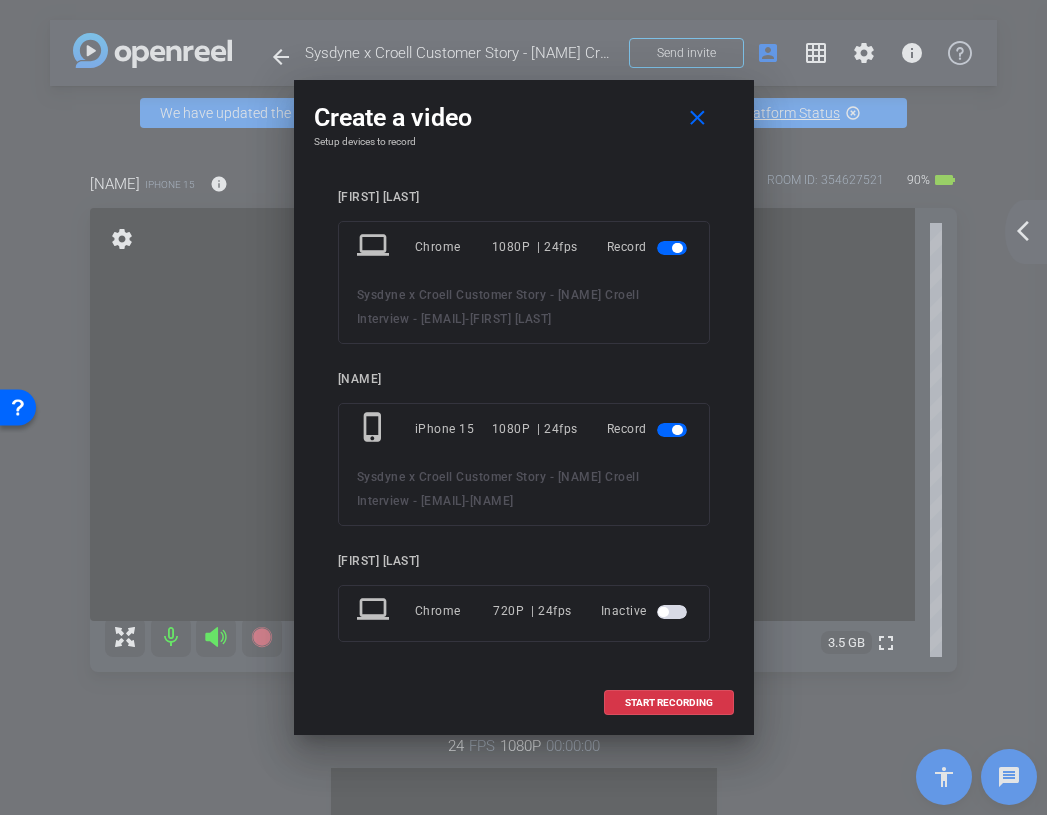 click at bounding box center (677, 248) 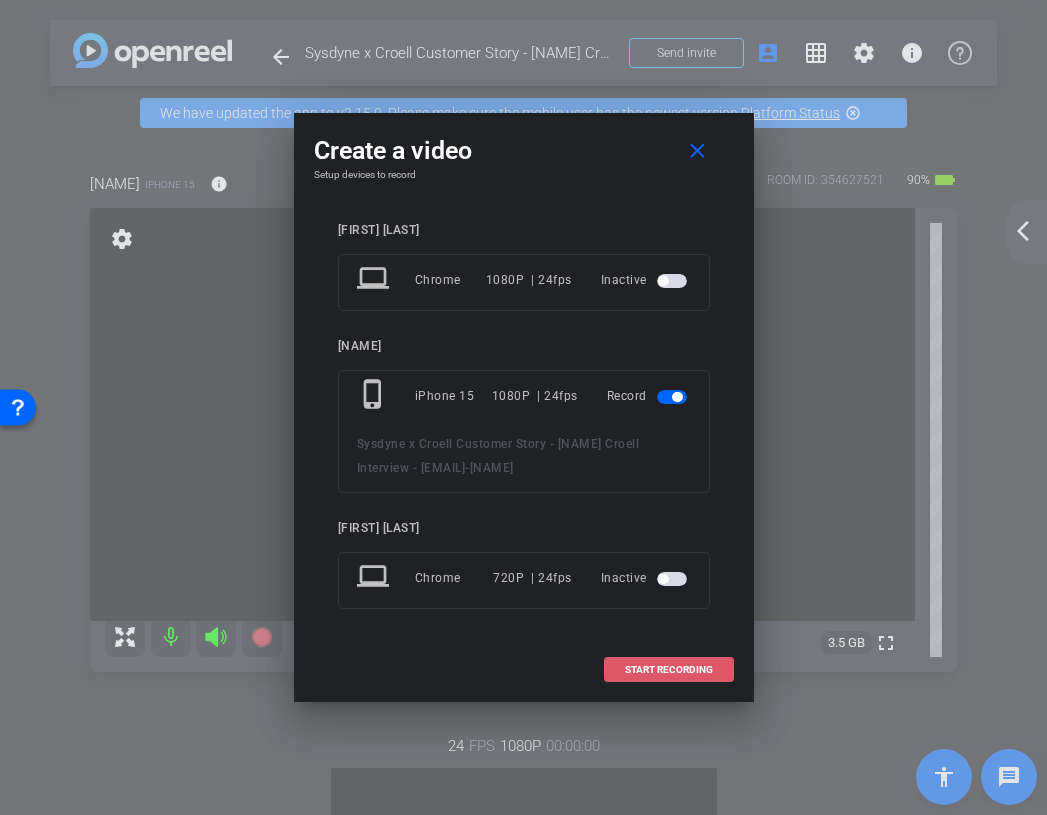 click on "START RECORDING" at bounding box center [669, 670] 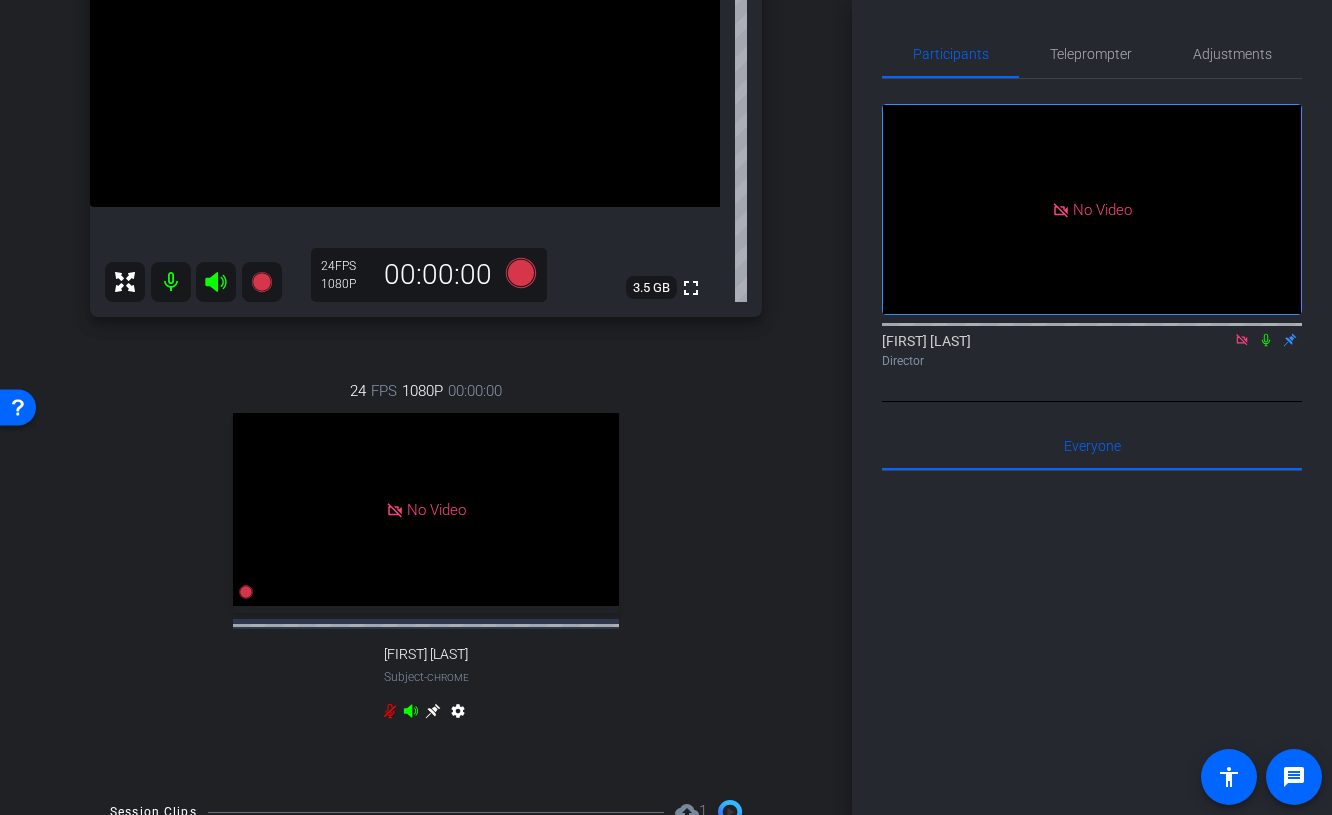 scroll, scrollTop: 0, scrollLeft: 0, axis: both 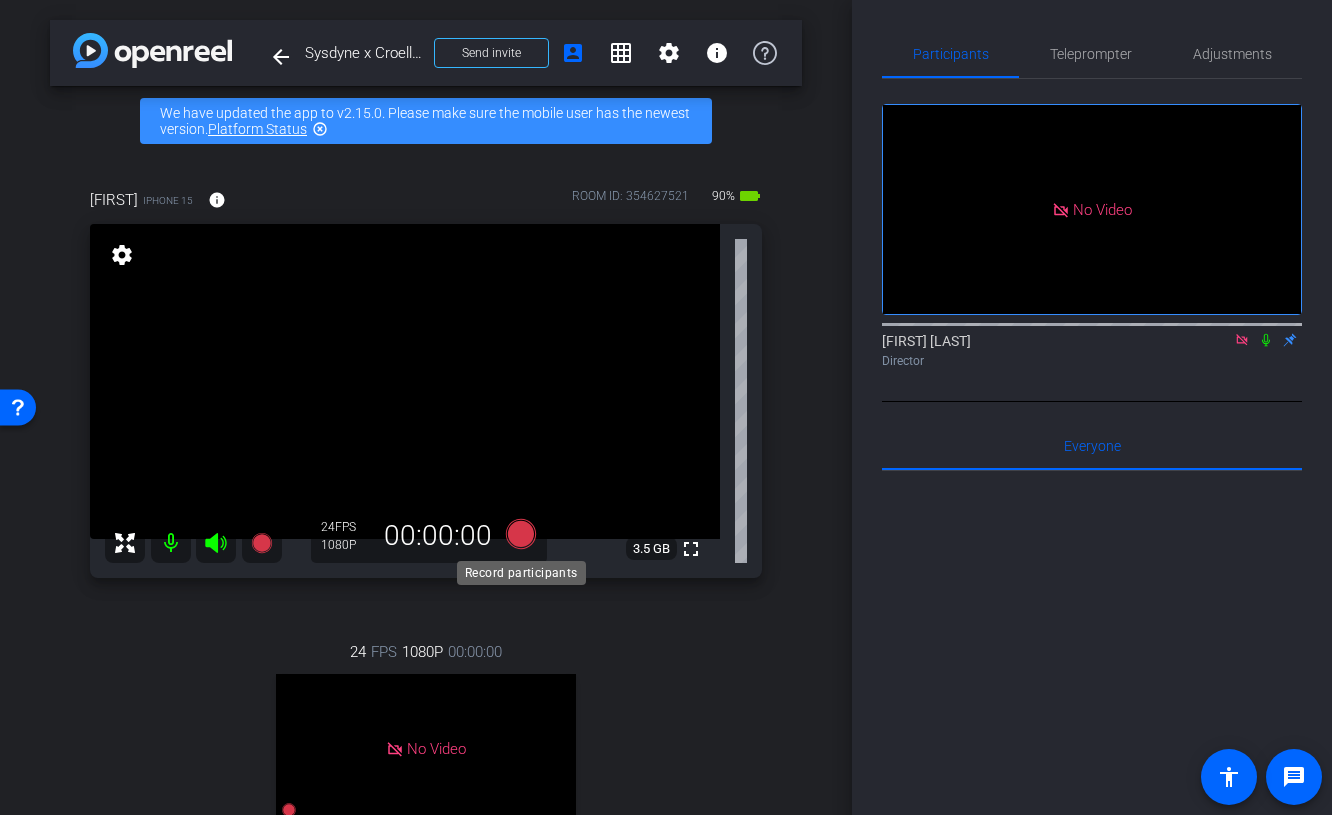 click 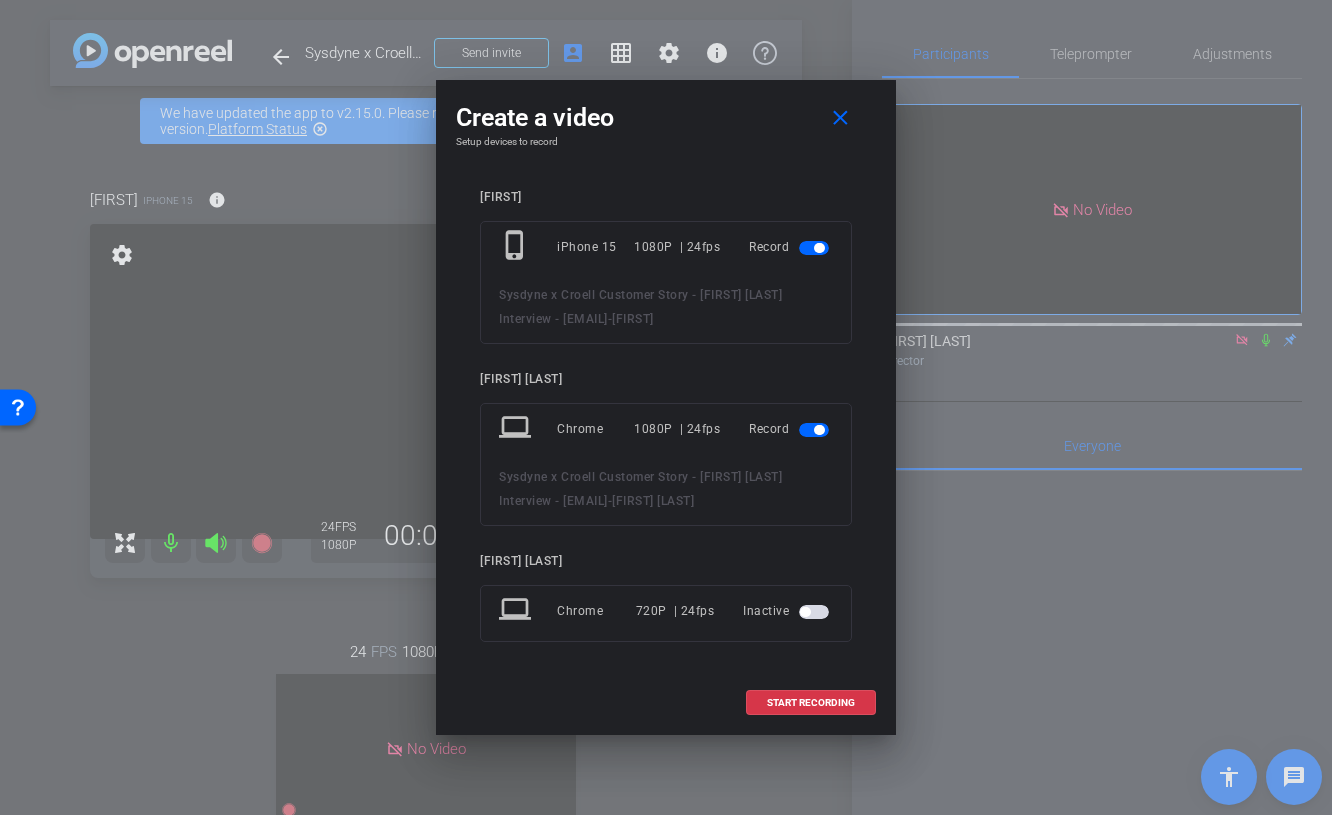 click at bounding box center [814, 430] 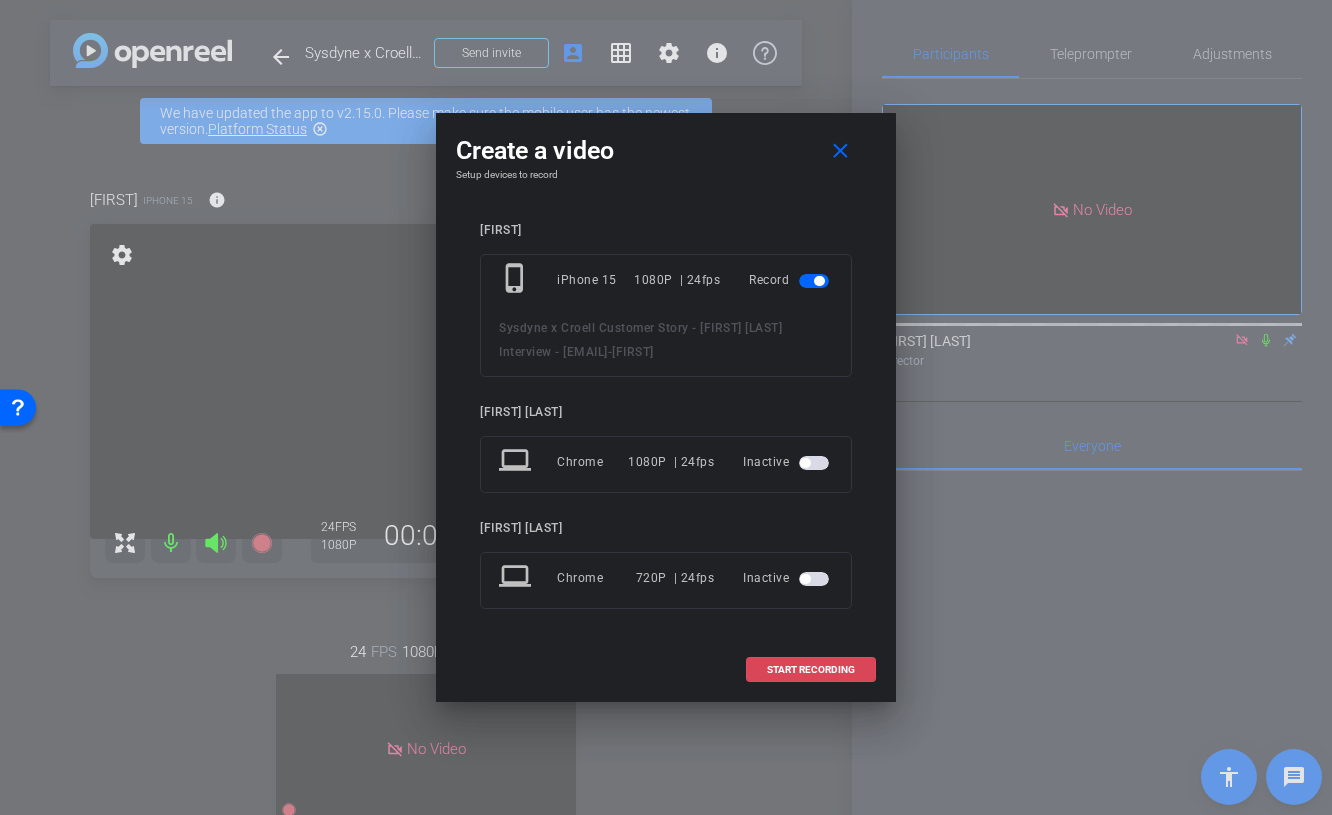 click at bounding box center (811, 670) 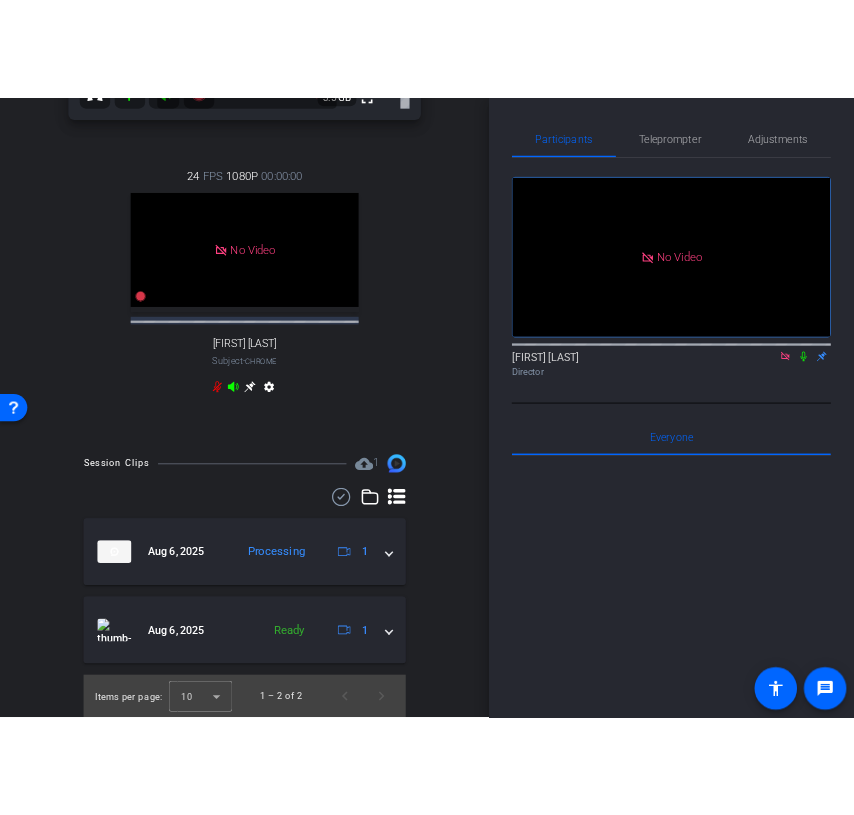 scroll, scrollTop: 0, scrollLeft: 0, axis: both 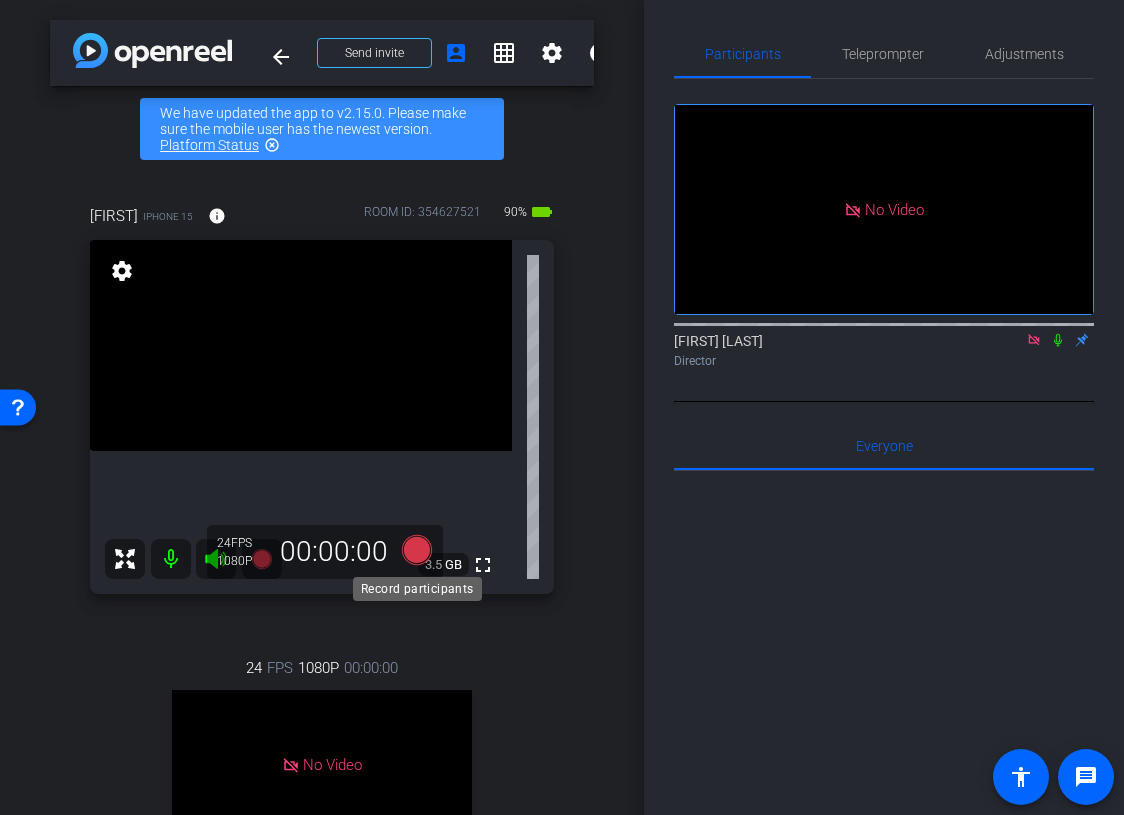 click 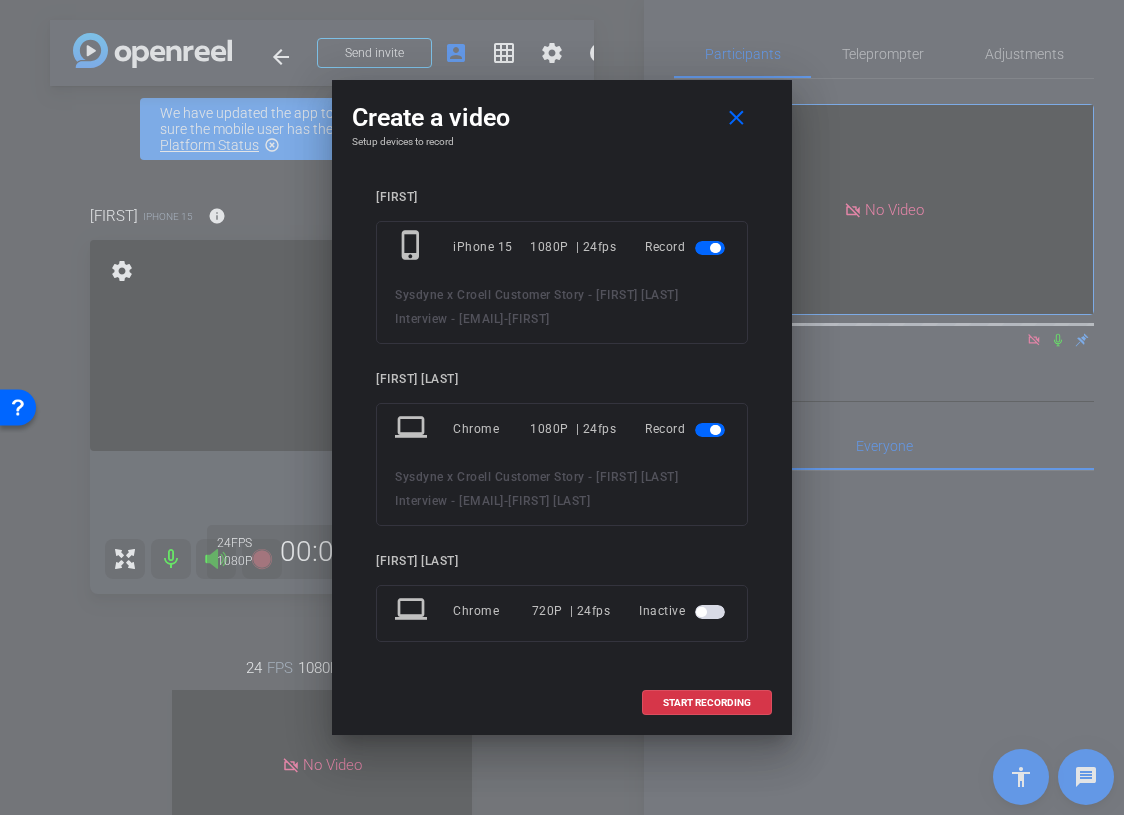 click at bounding box center (710, 430) 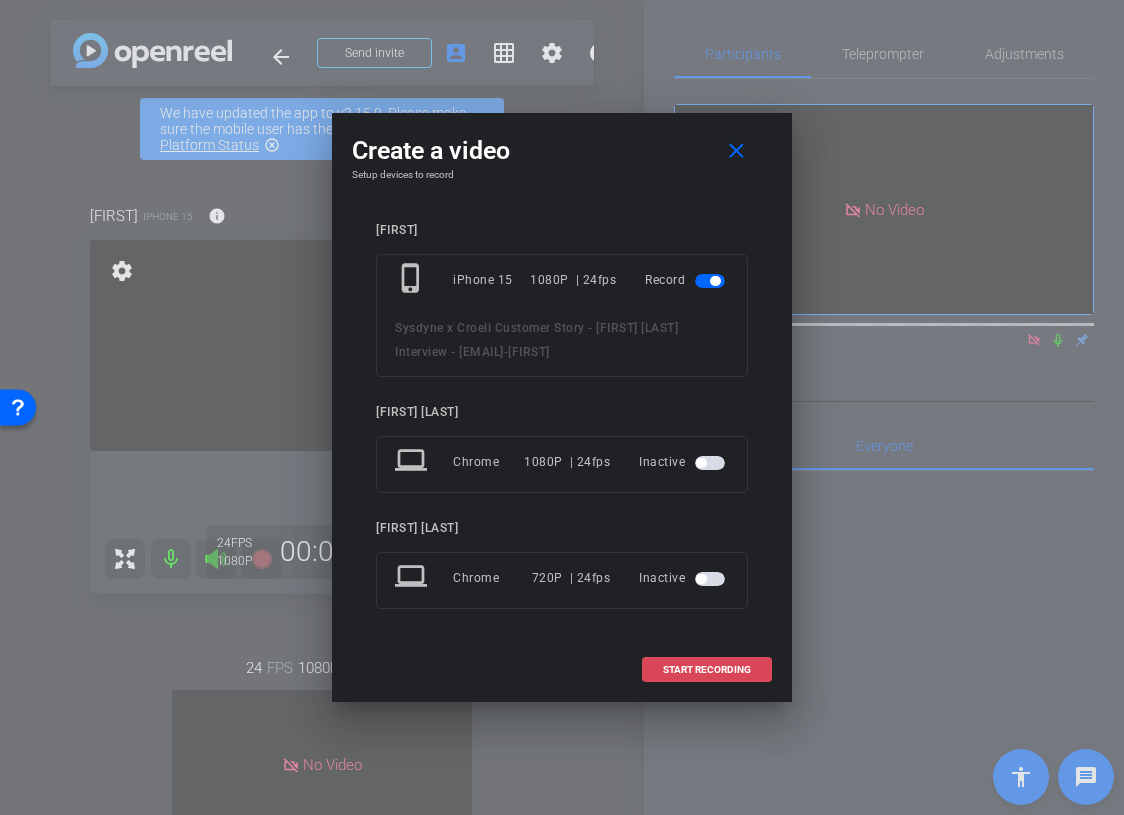 click on "START RECORDING" at bounding box center (707, 670) 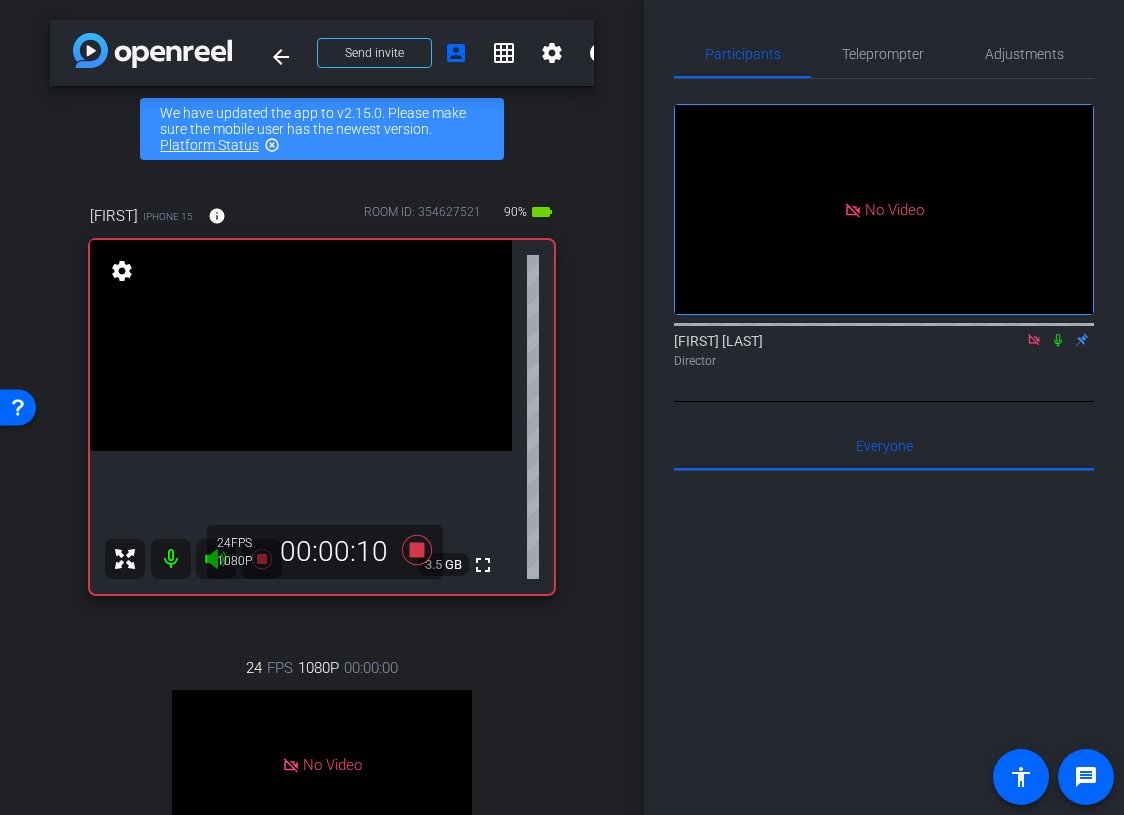 click 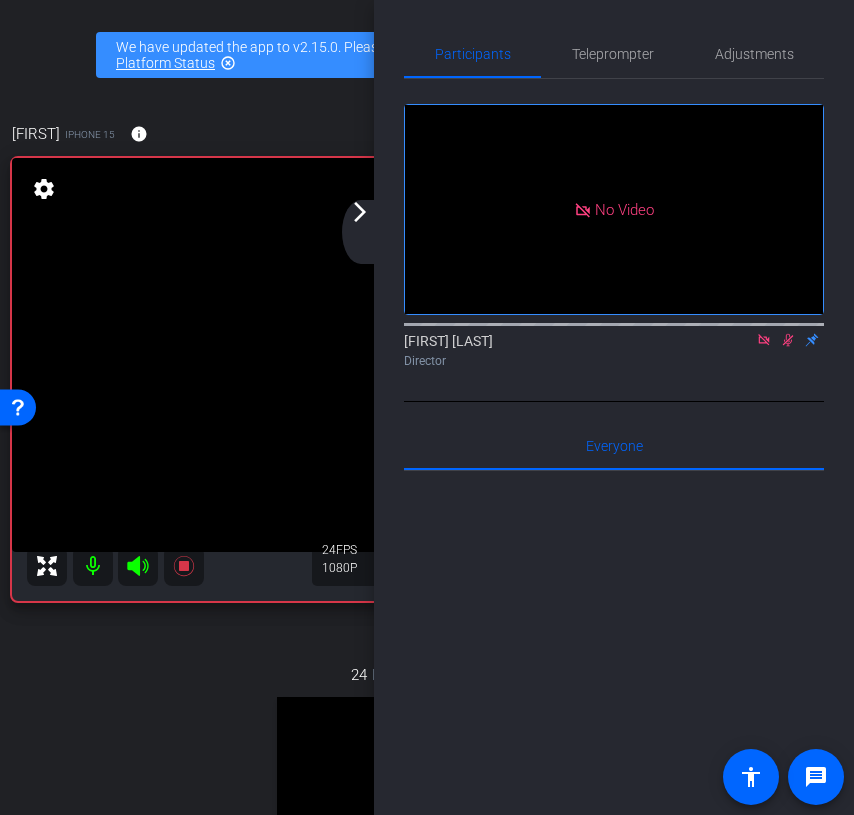 click on "arrow_back_ios_new arrow_forward_ios" 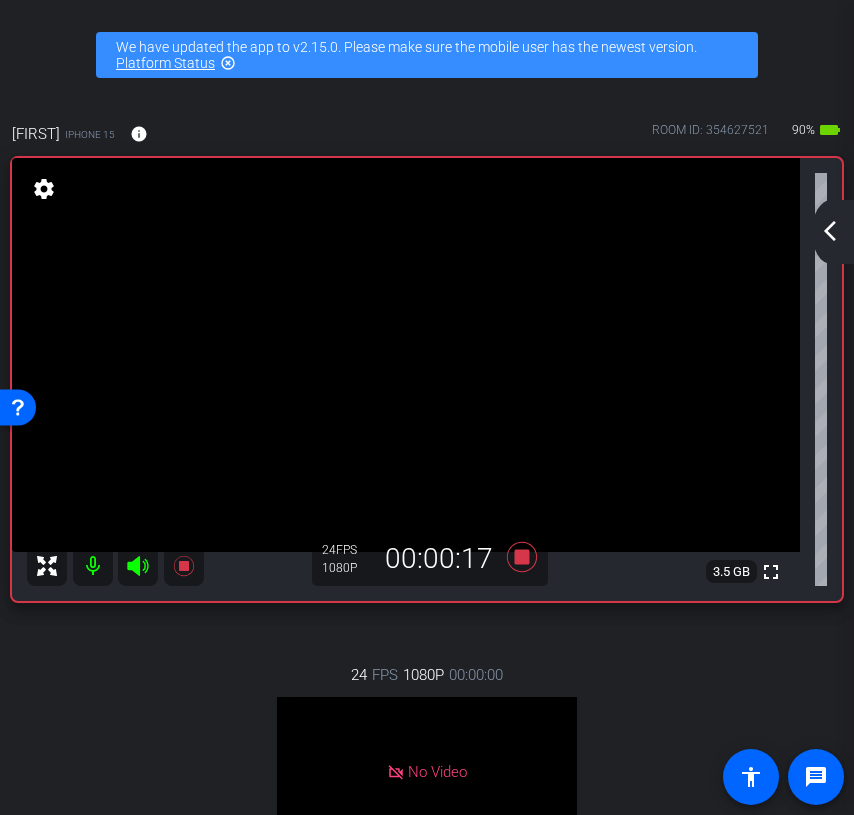 click on "arrow_back_ios_new arrow_forward_ios" 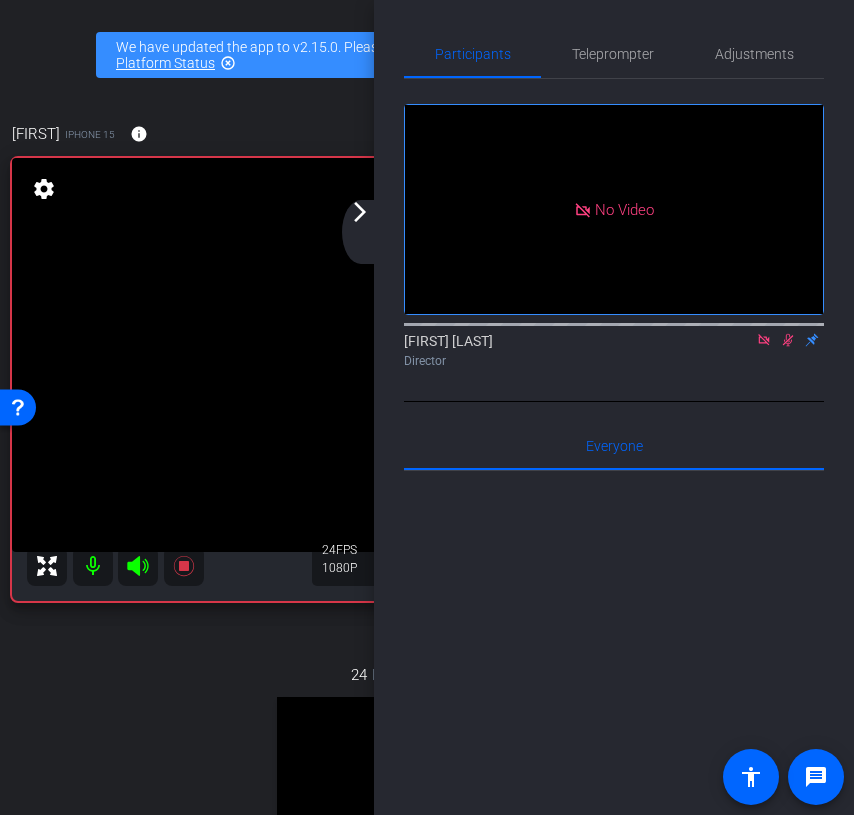 click on "arrow_back_ios_new arrow_forward_ios" 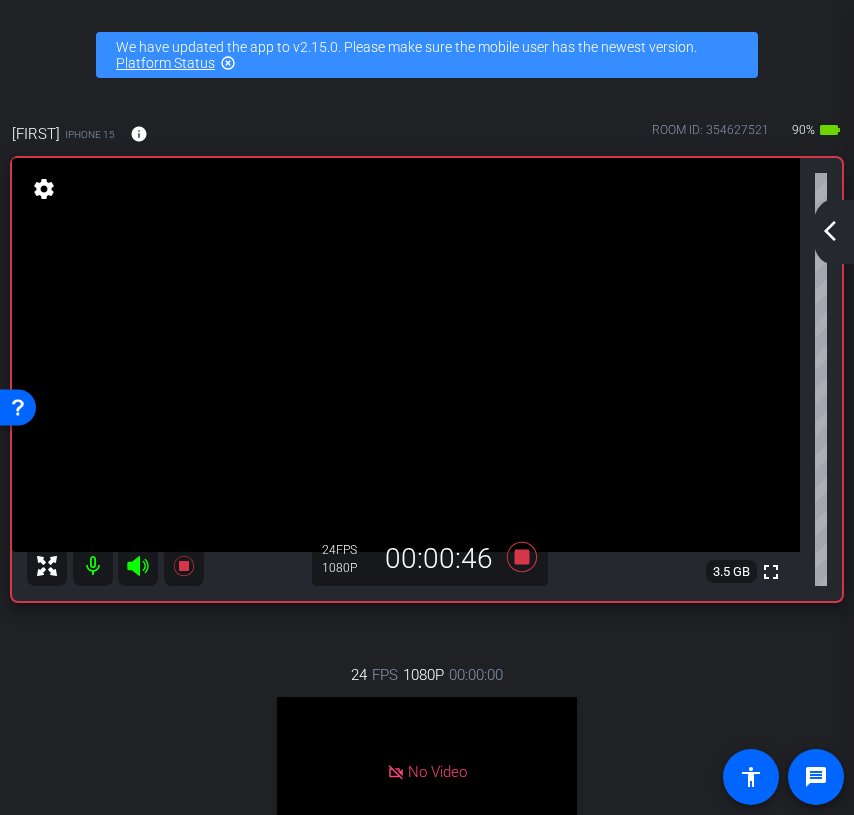 click on "arrow_back_ios_new" 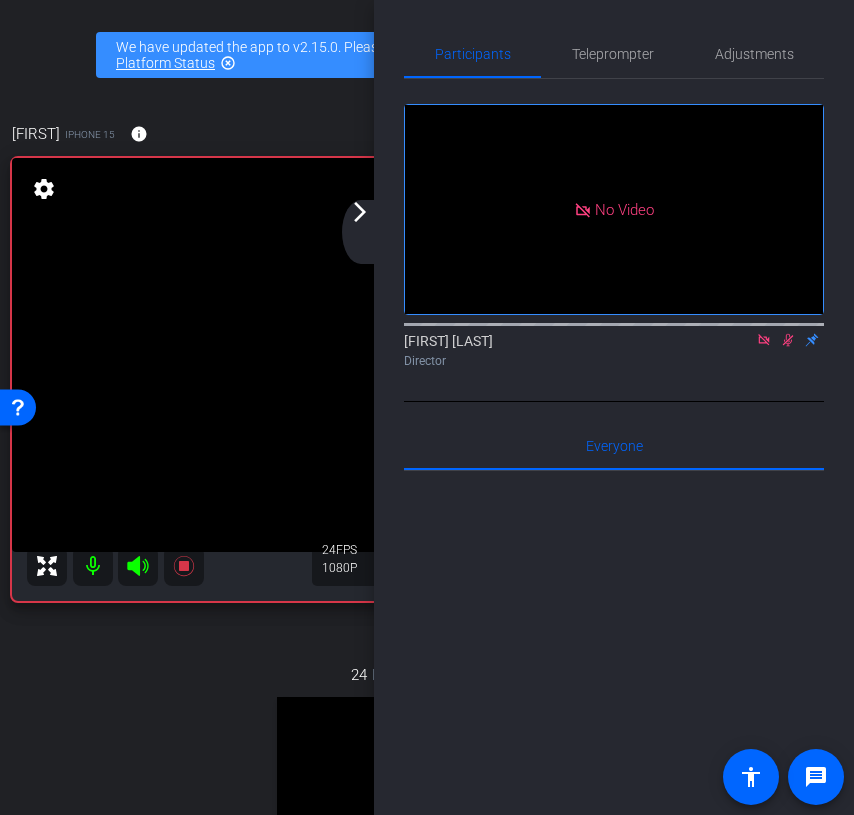 click 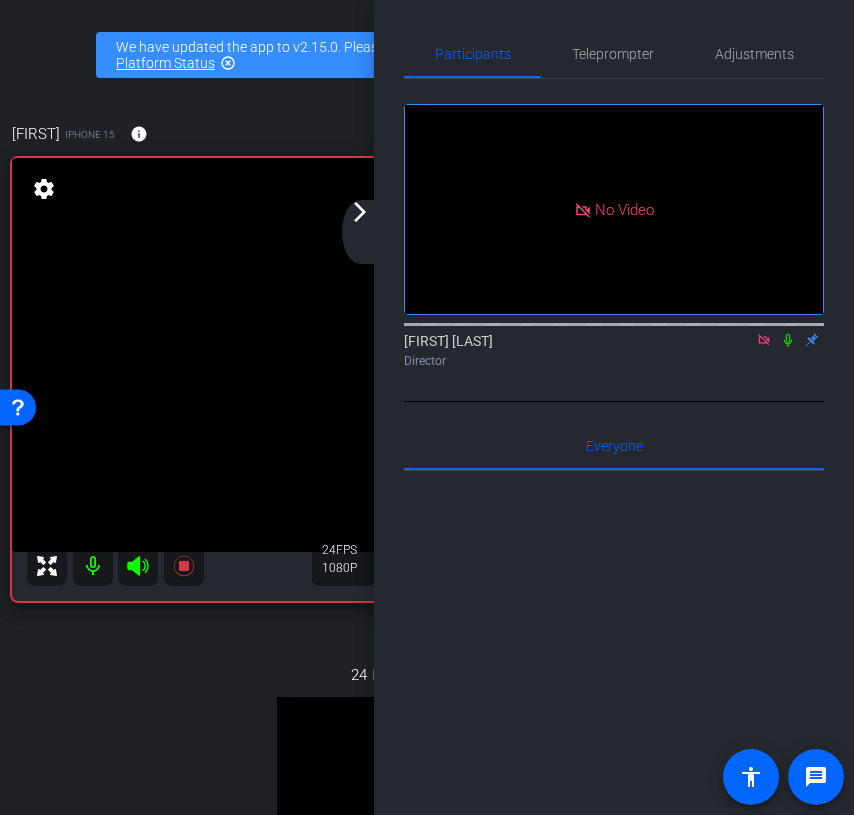 click on "arrow_back_ios_new arrow_forward_ios" 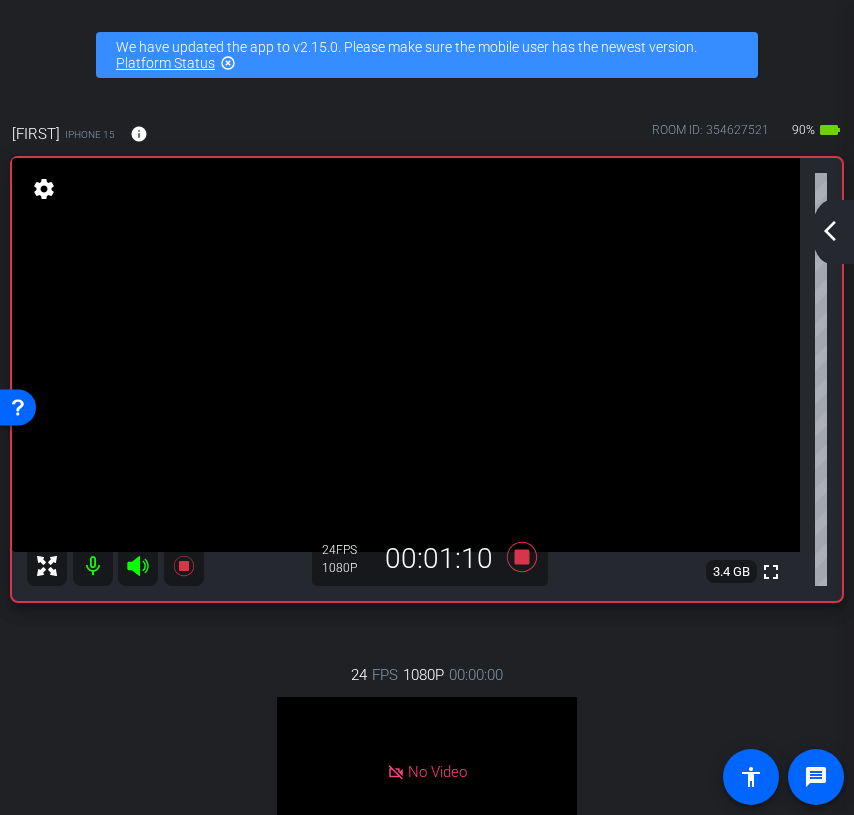 click on "arrow_back_ios_new arrow_forward_ios" 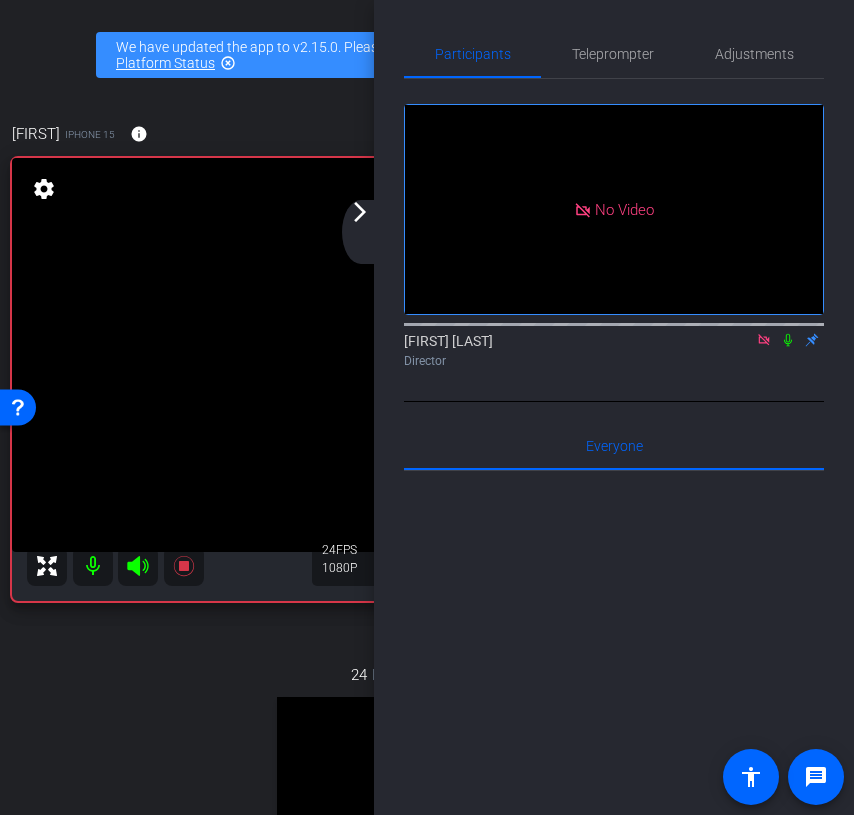 click 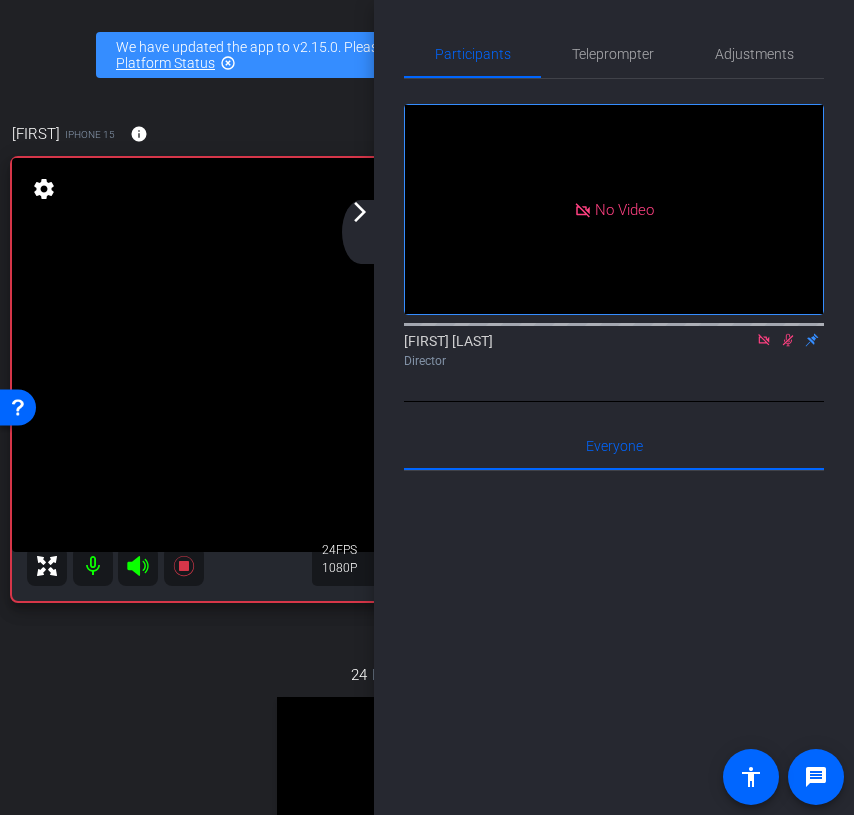 click on "arrow_back_ios_new arrow_forward_ios" 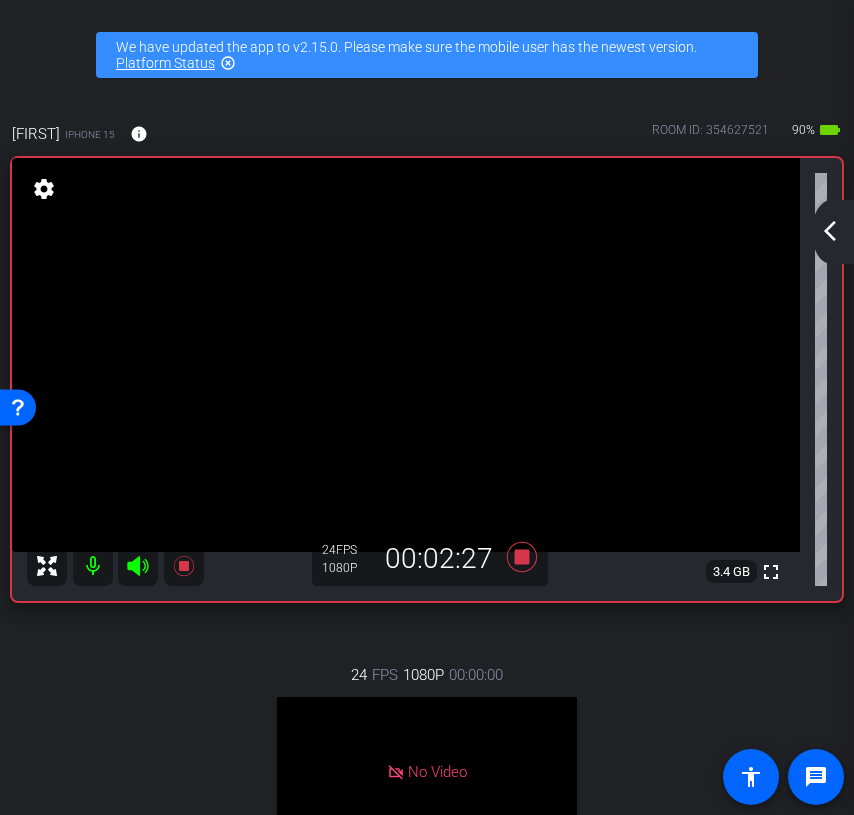 click on "arrow_back_ios_new" 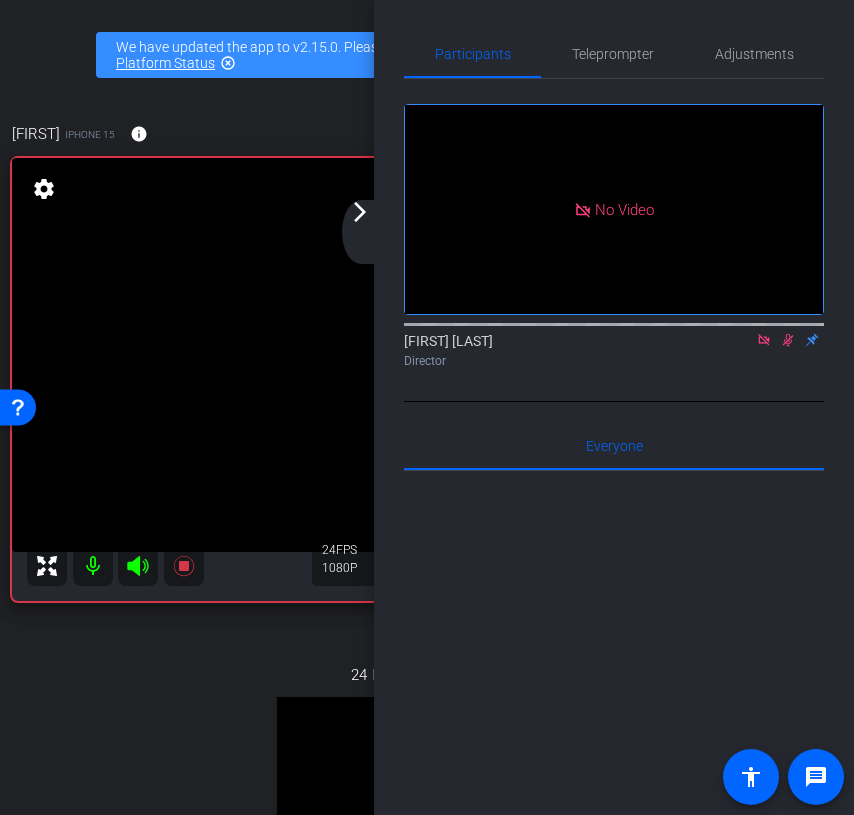 click 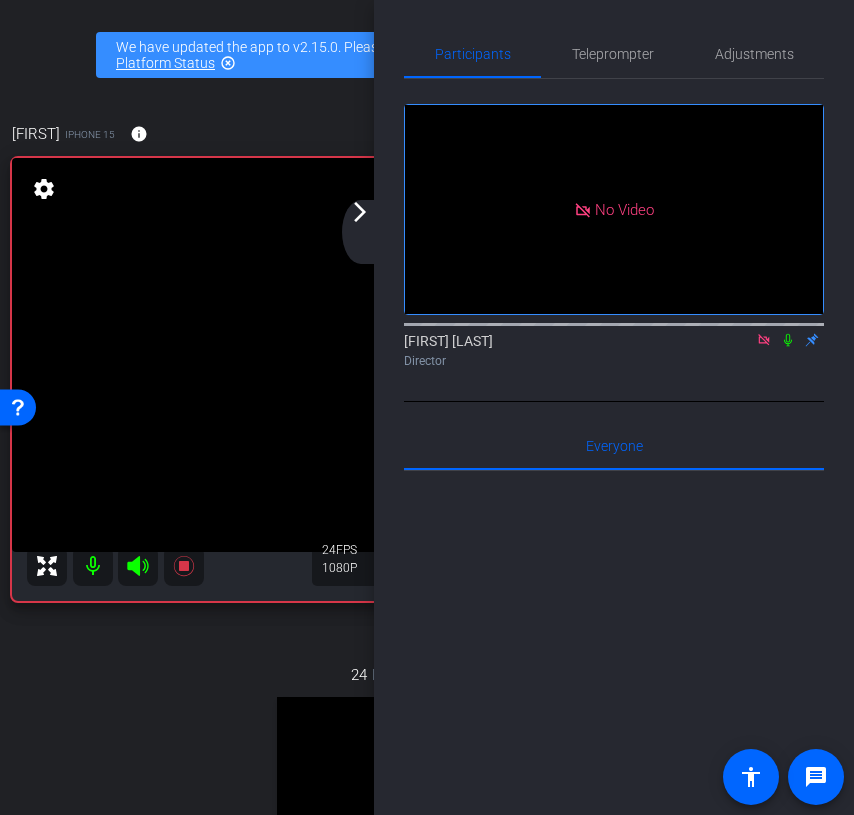 click on "arrow_forward_ios" 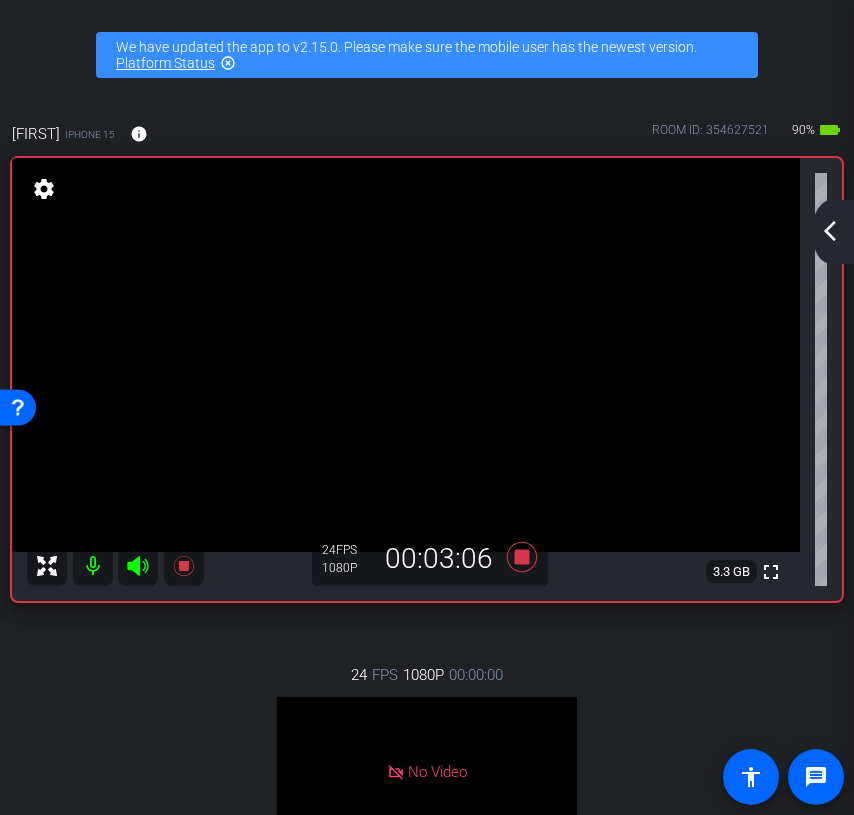 click on "arrow_back_ios_new" 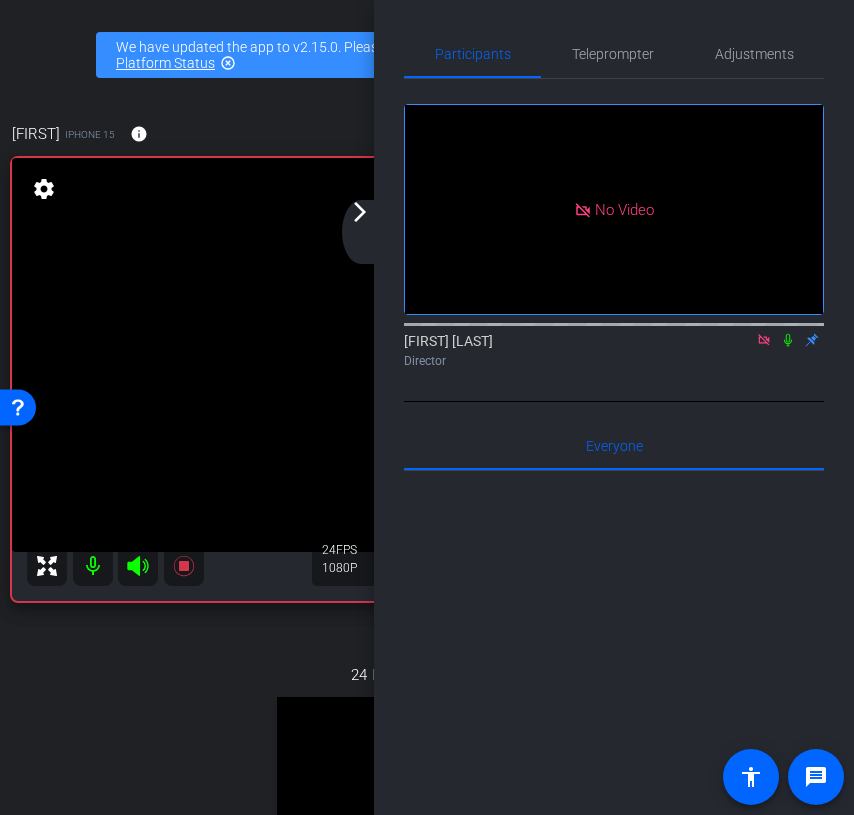 click 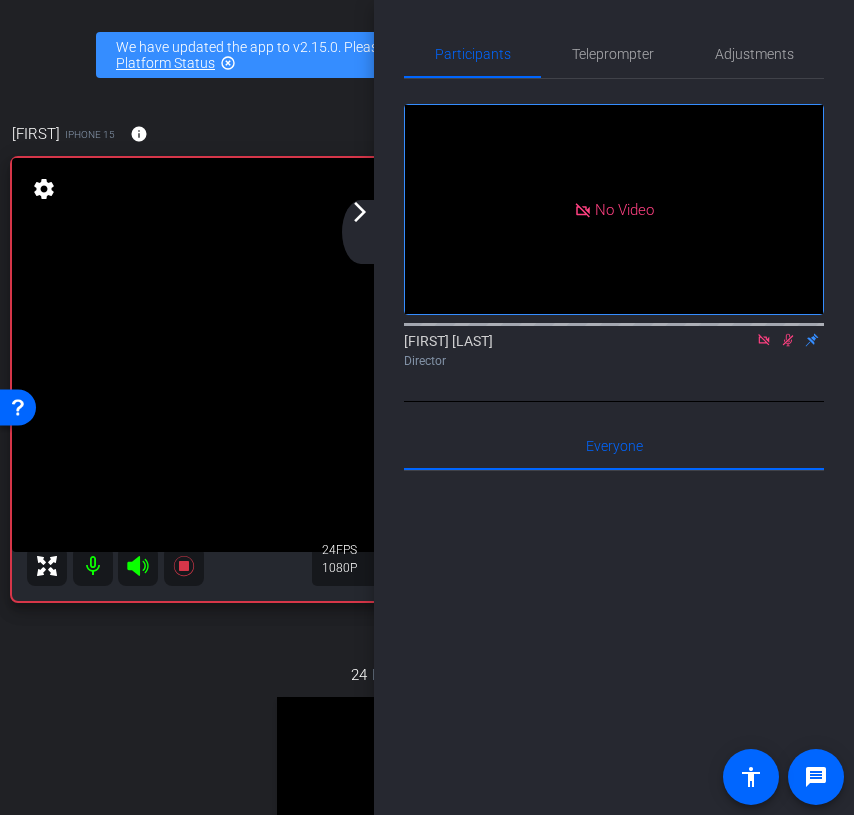 click 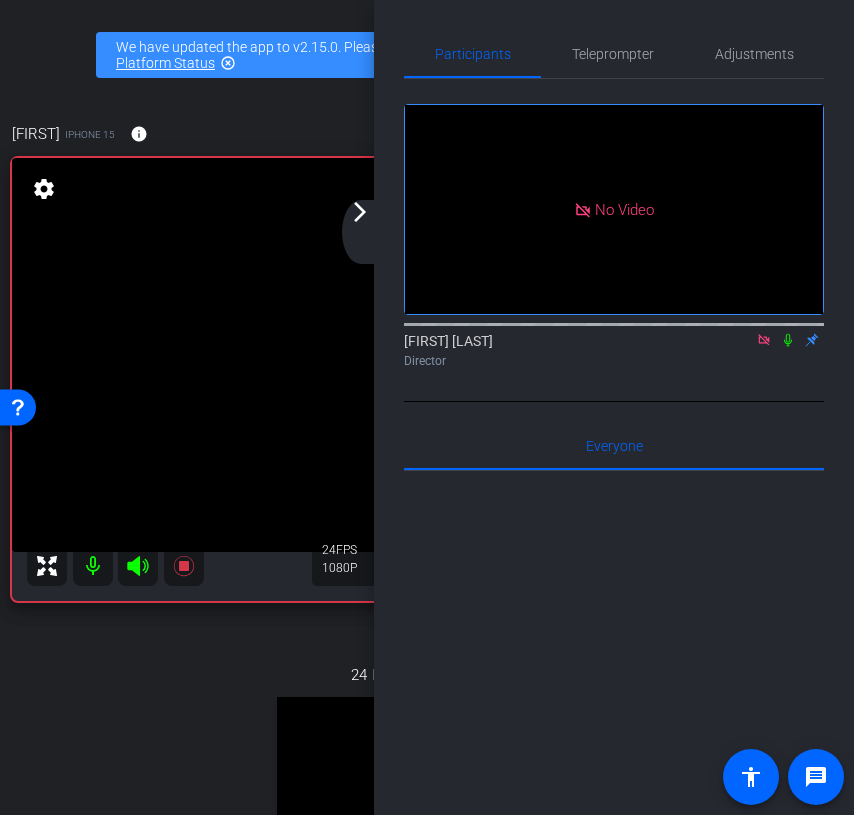 click 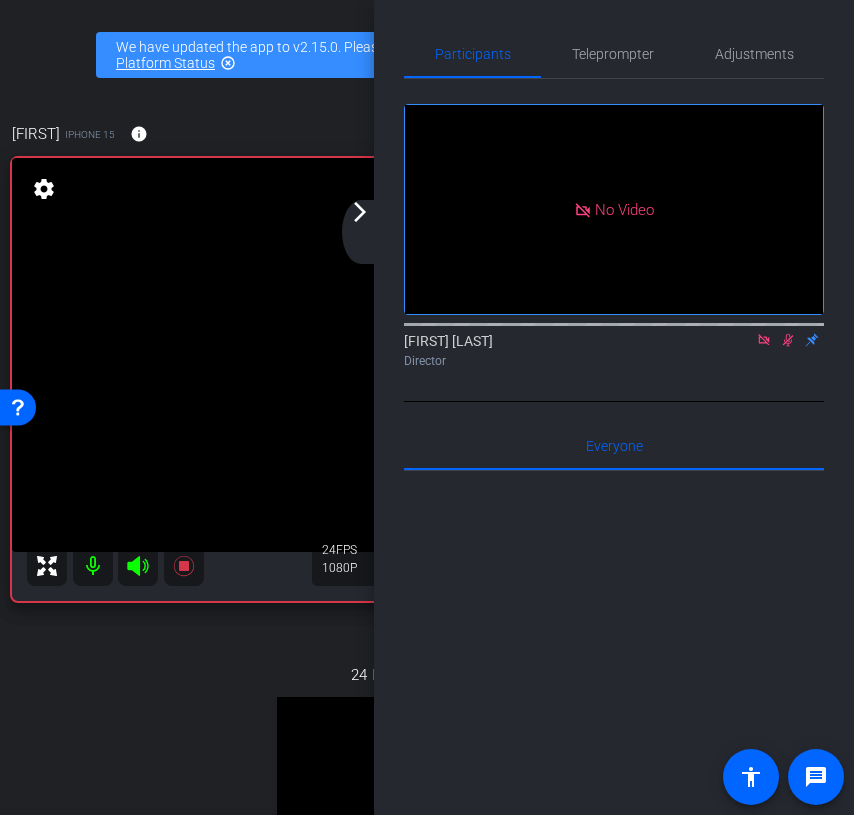 click 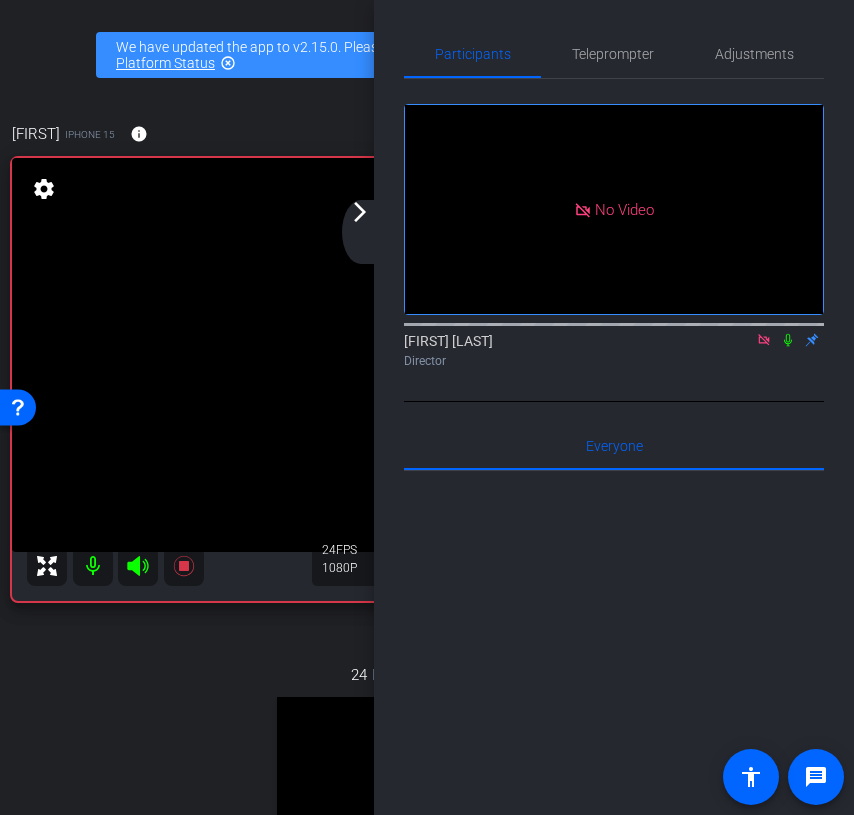 click 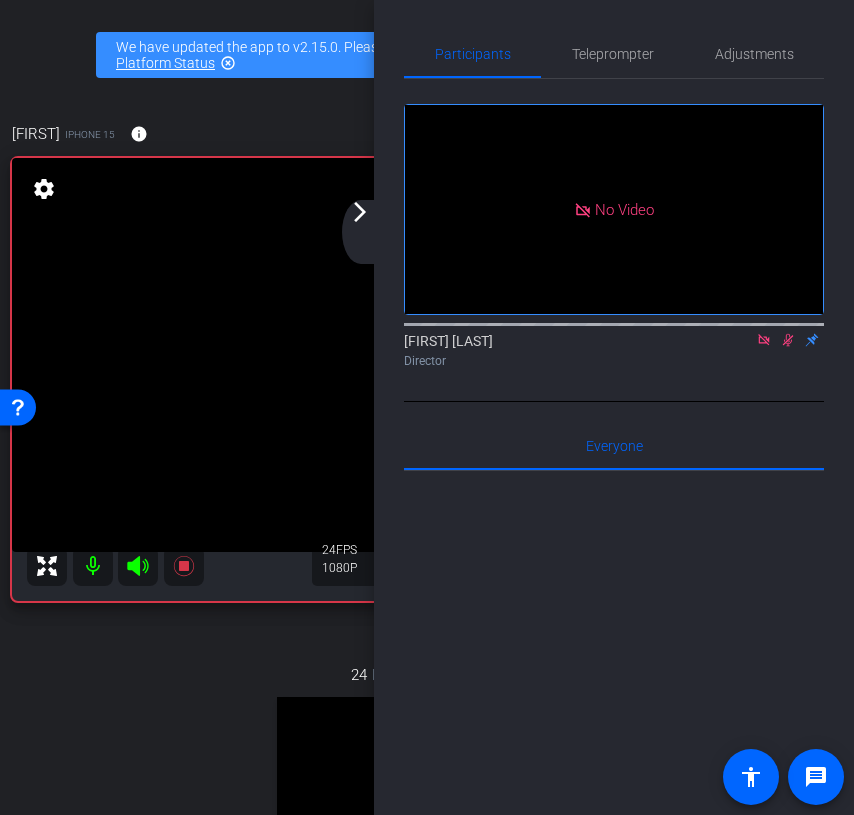 click 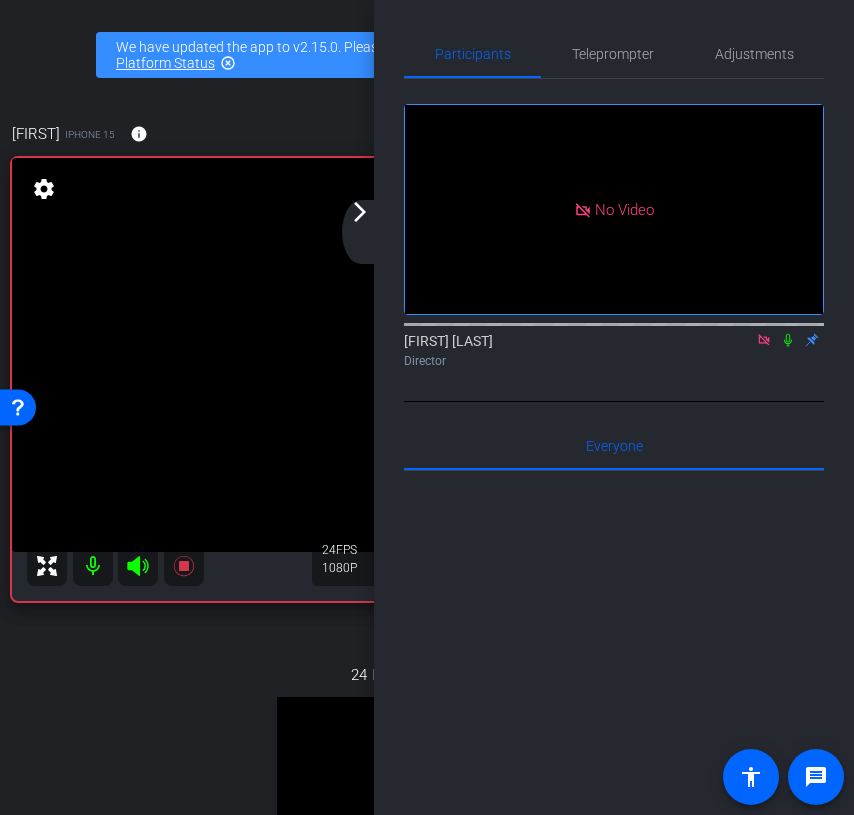 click on "arrow_forward_ios" 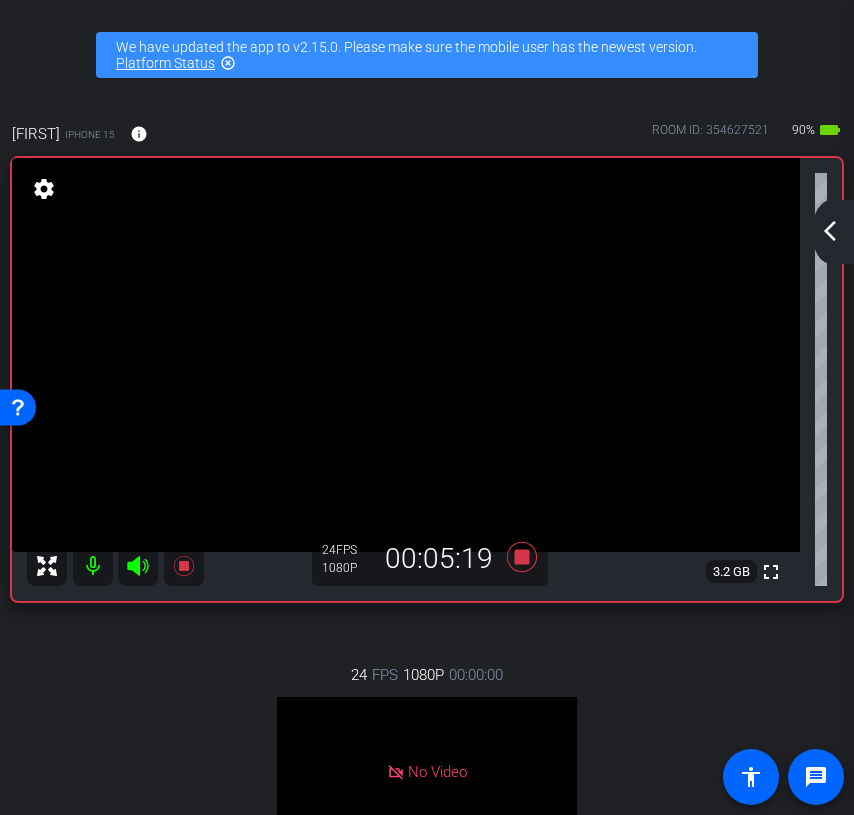 click on "arrow_back_ios_new arrow_forward_ios" 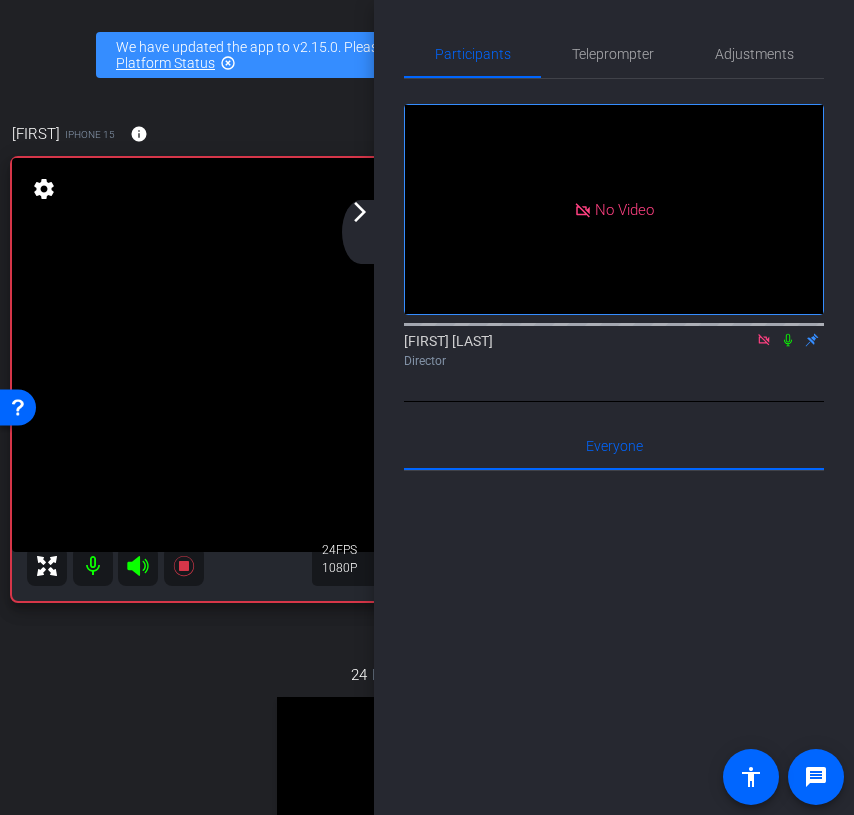 click on "arrow_forward_ios" 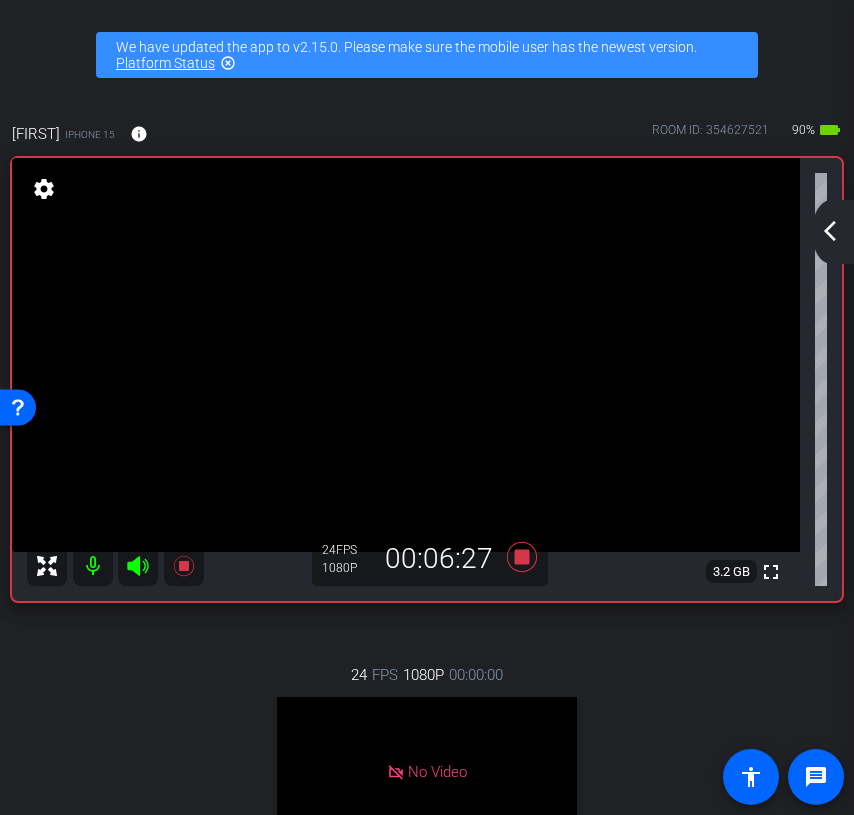 click on "arrow_back_ios_new" 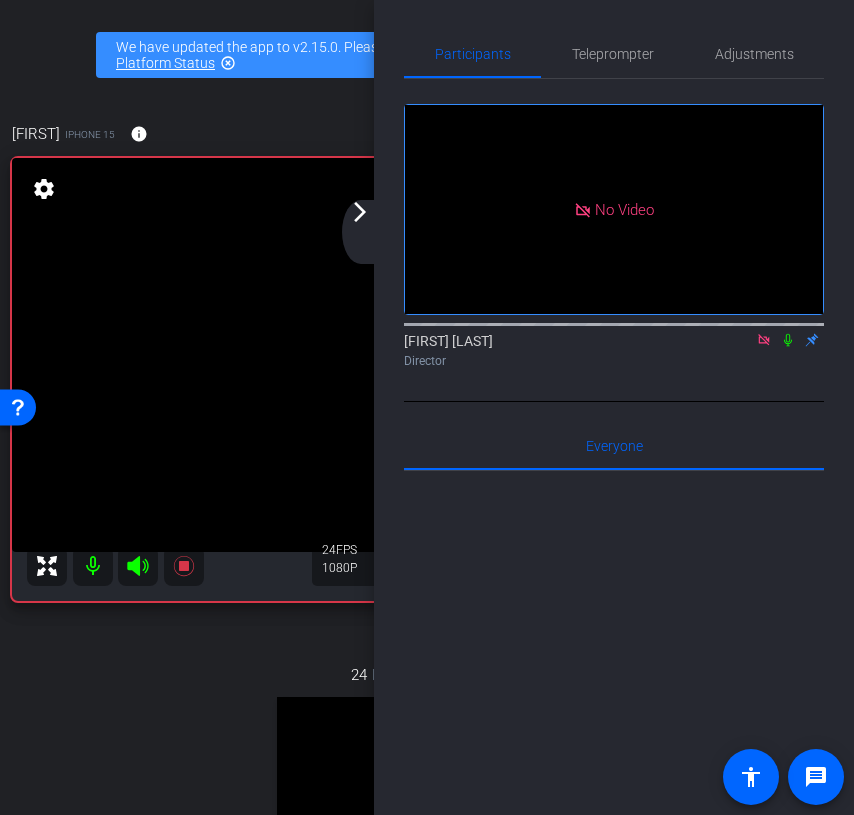 click on "arrow_forward_ios" 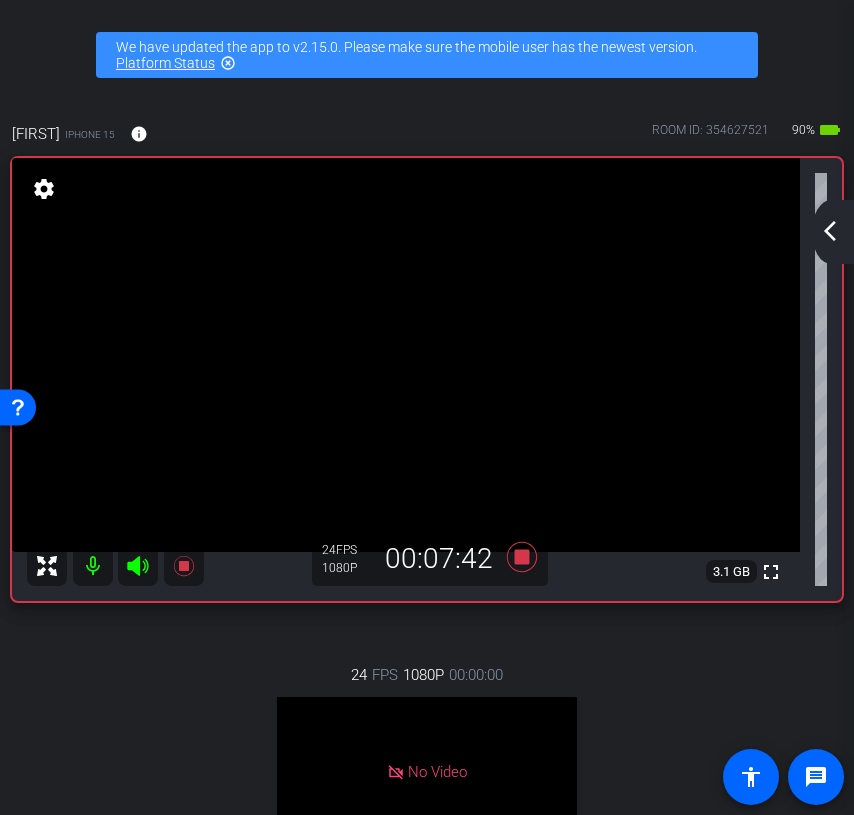 click on "arrow_back_ios_new" 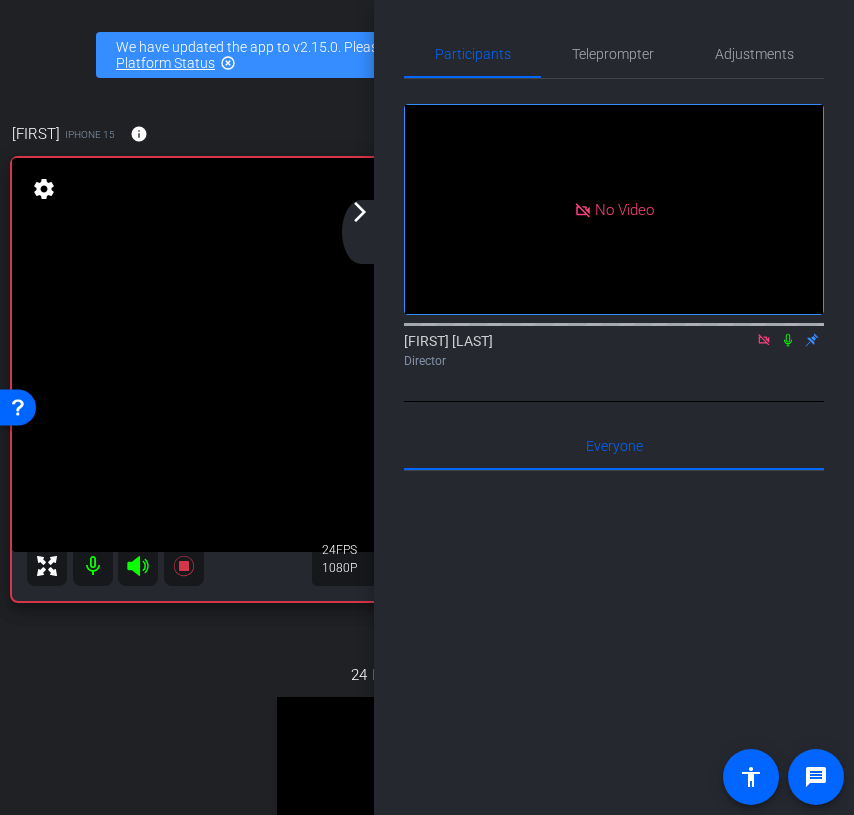 click on "arrow_forward_ios" 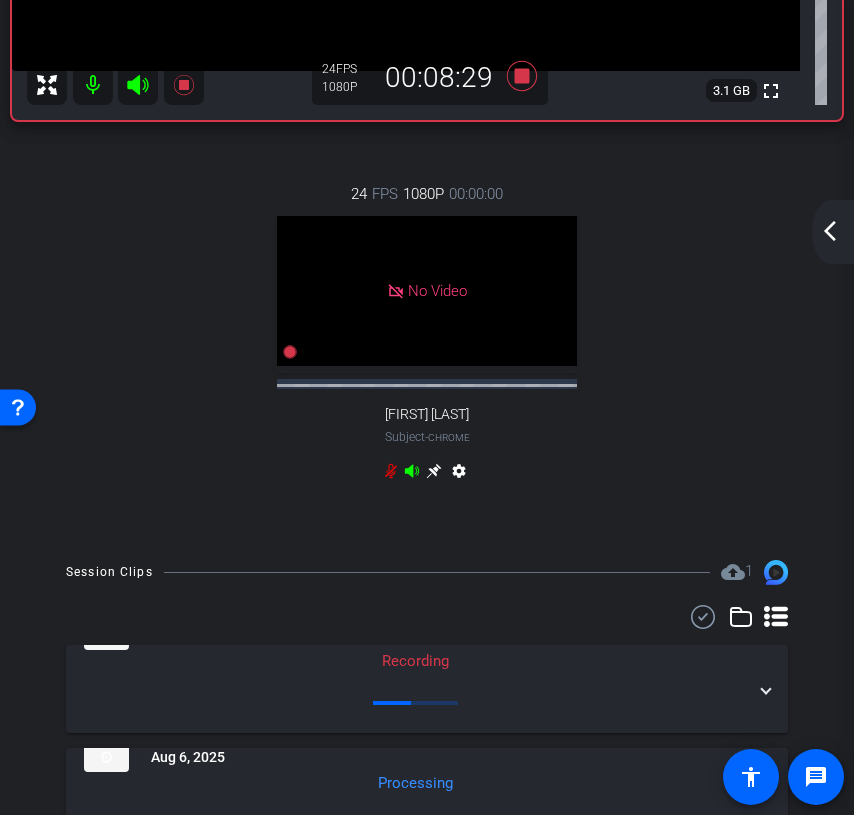 scroll, scrollTop: 0, scrollLeft: 0, axis: both 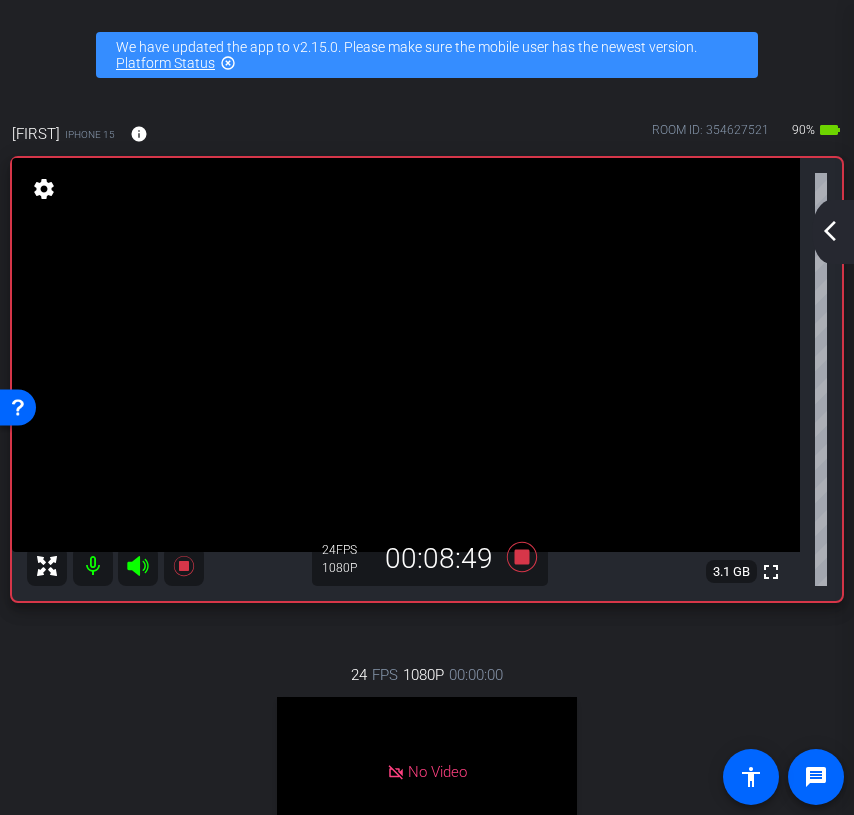 click on "arrow_back_ios_new arrow_forward_ios" 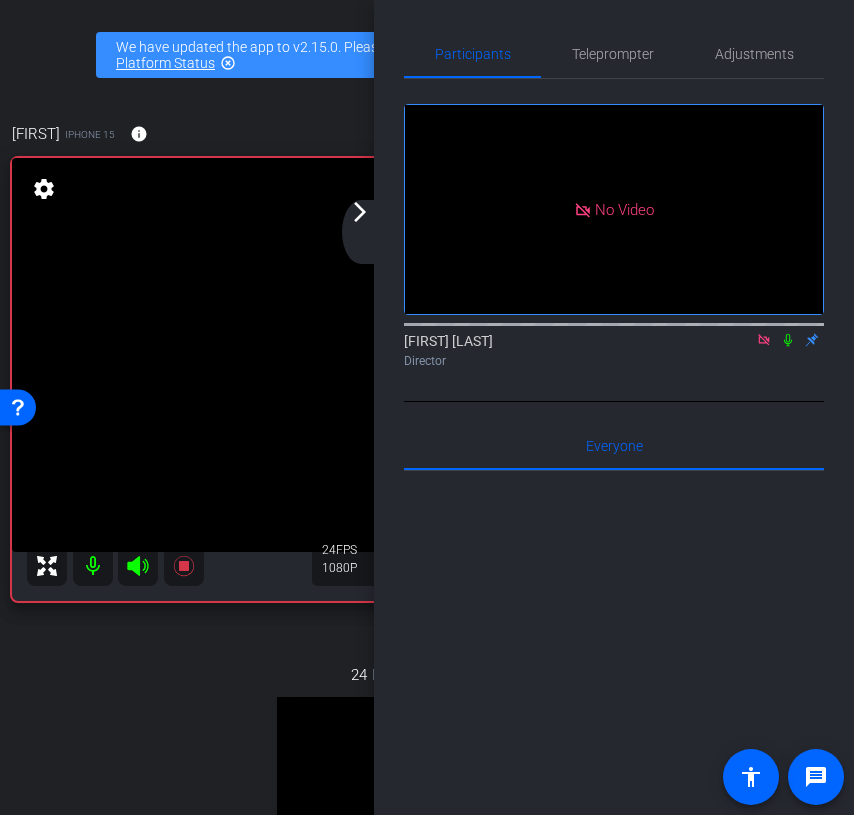 click 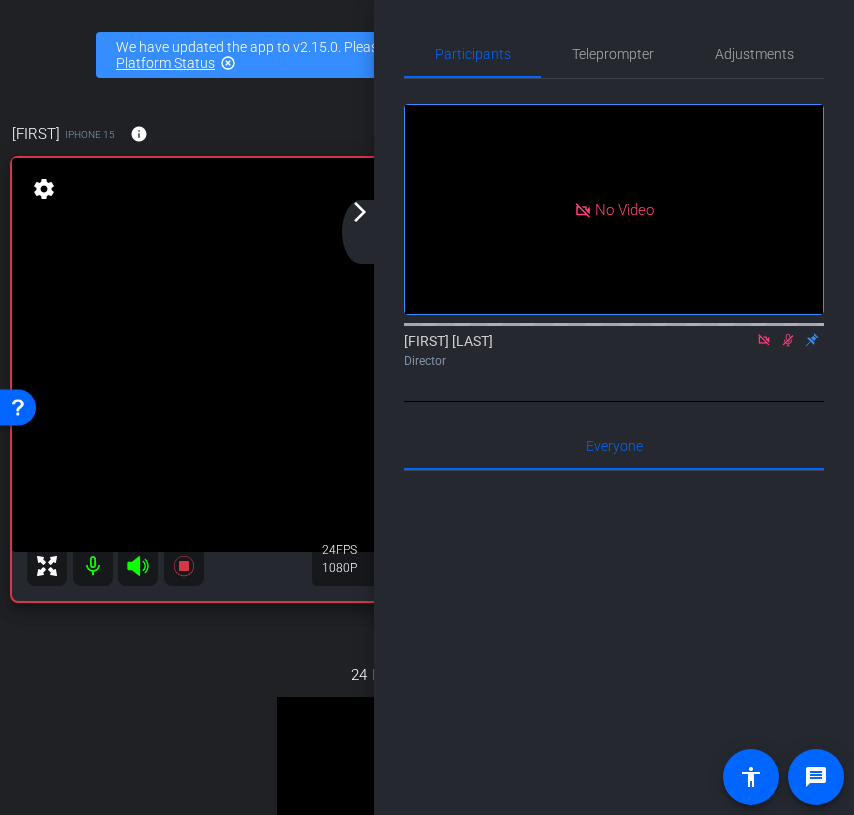 click 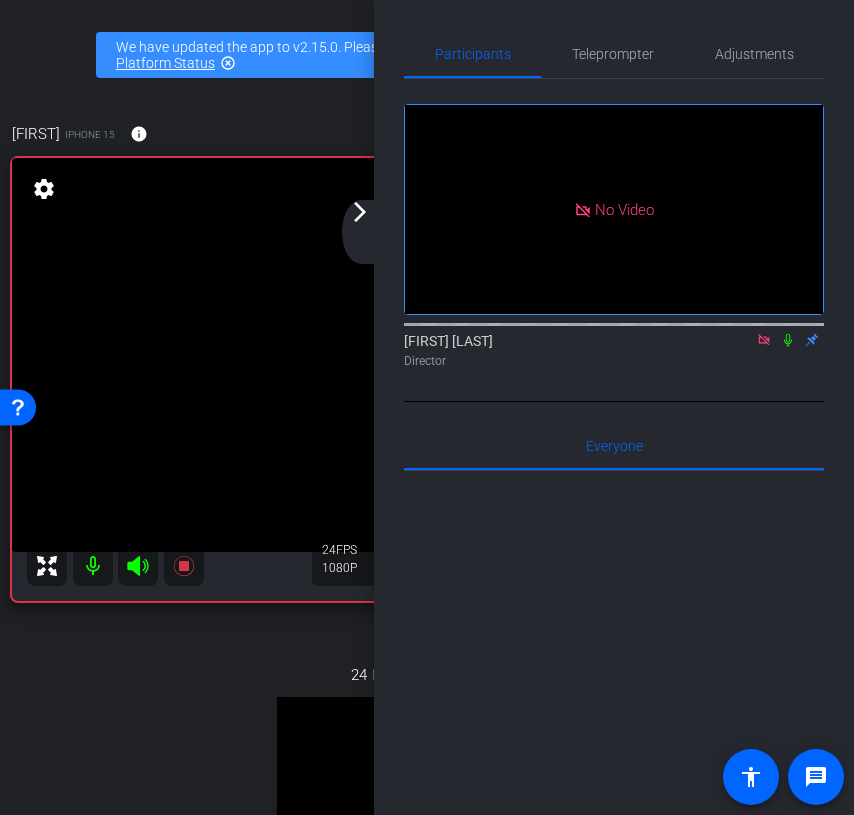 click on "arrow_back_ios_new arrow_forward_ios" 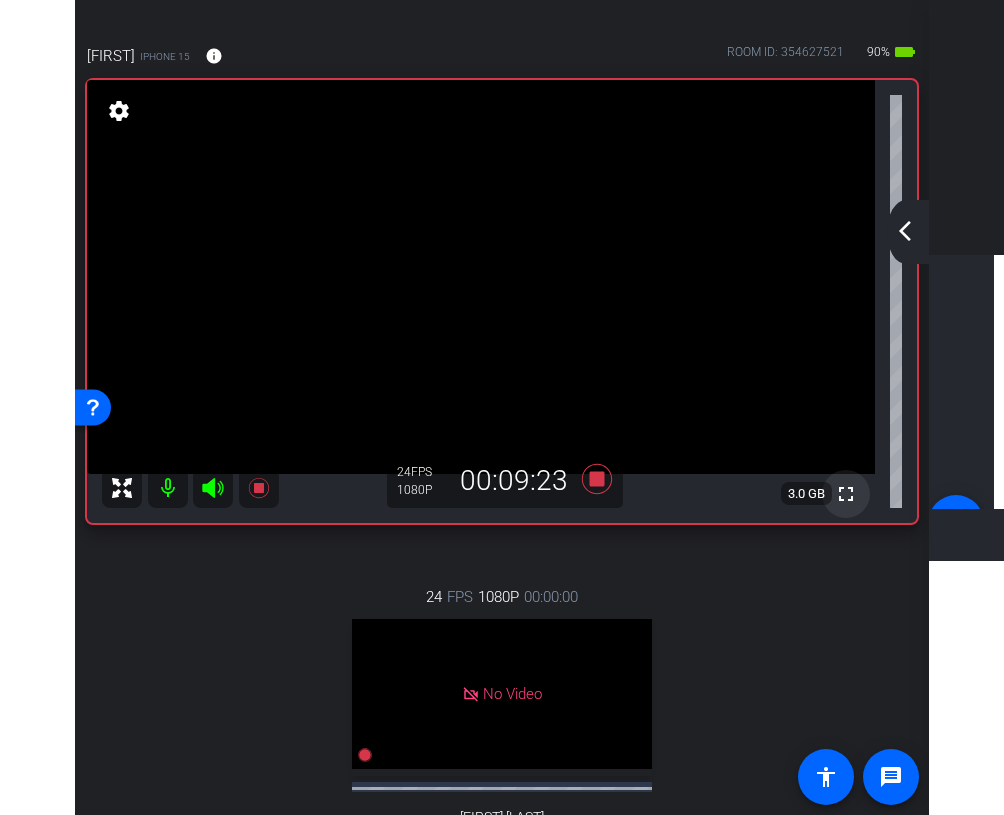 scroll, scrollTop: 0, scrollLeft: 0, axis: both 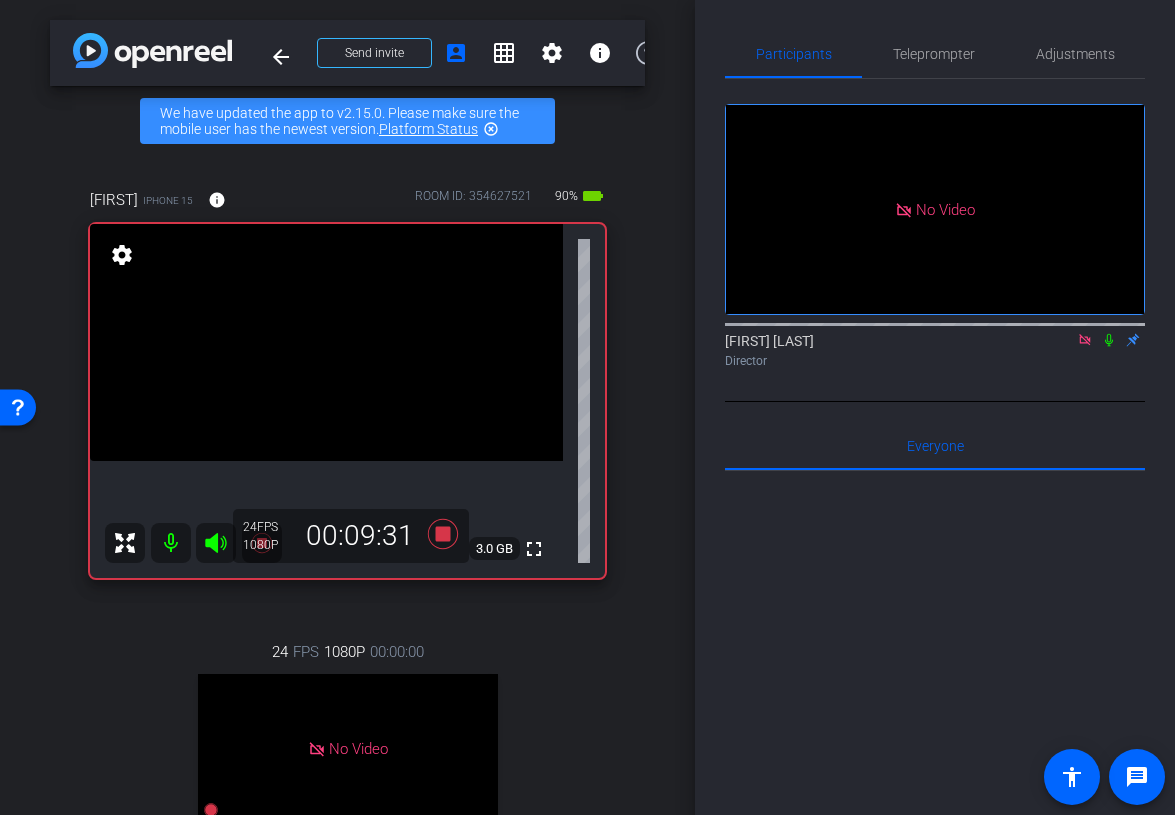 click 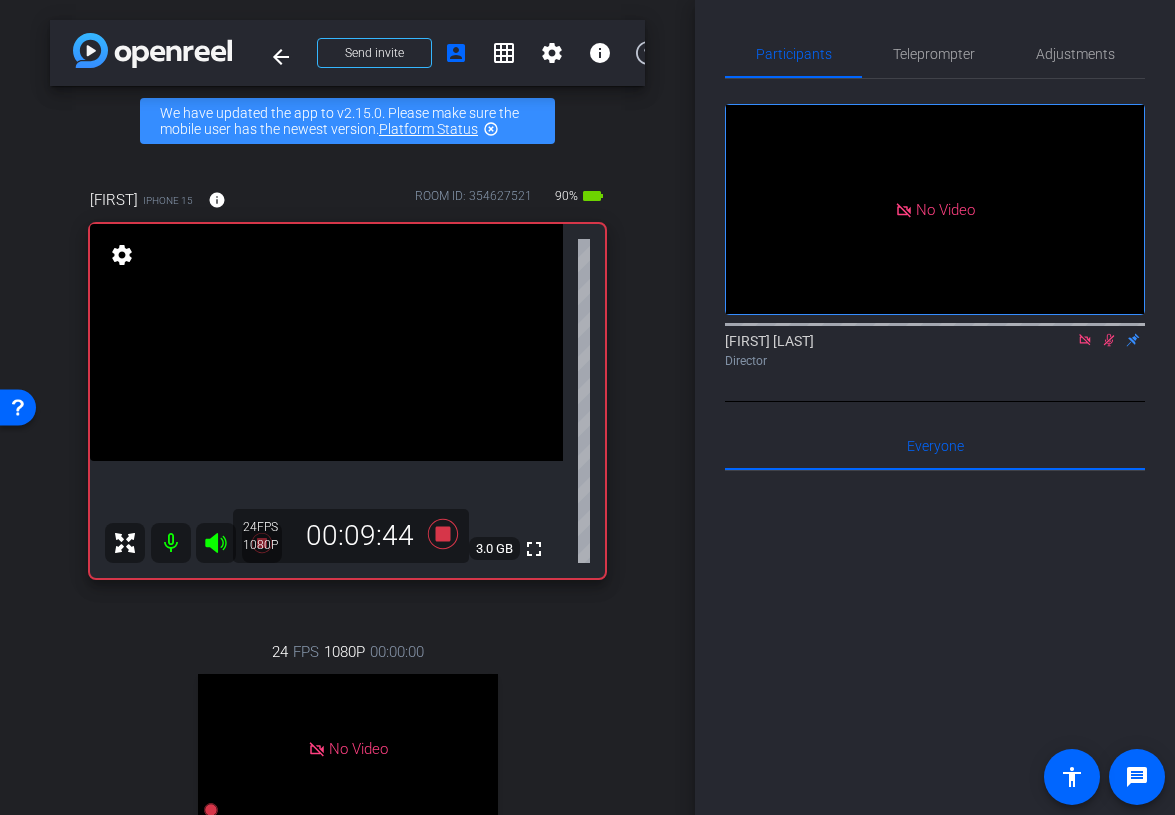 click 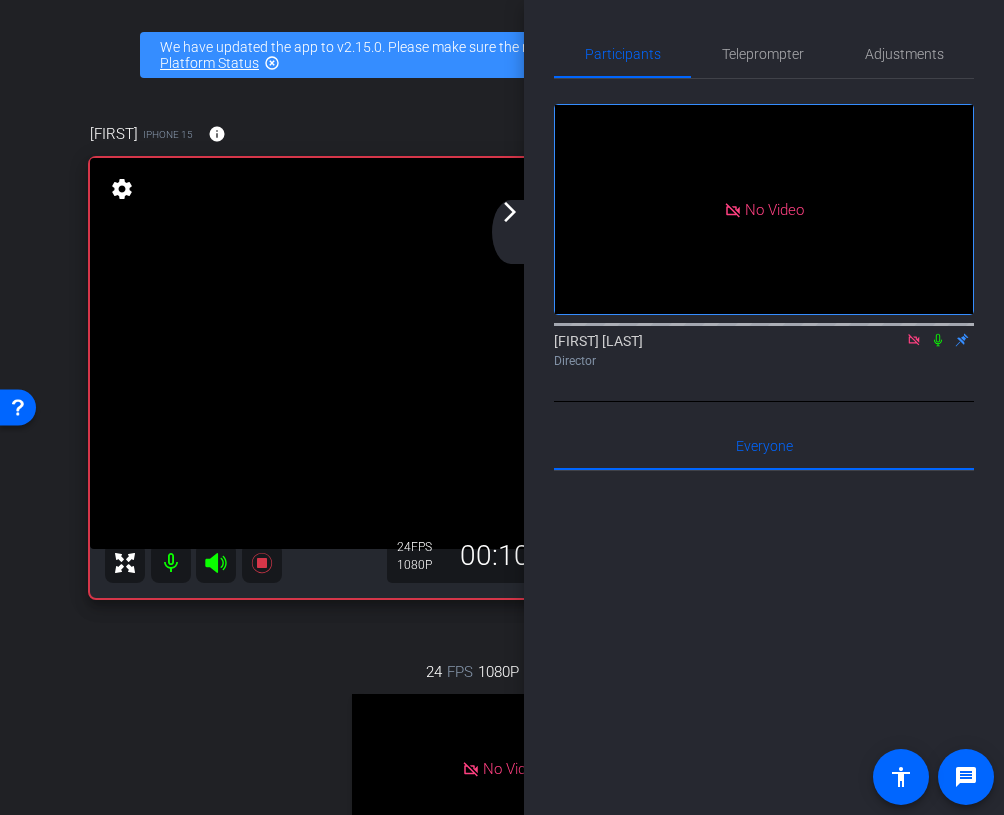 click on "arrow_back_ios_new arrow_forward_ios" 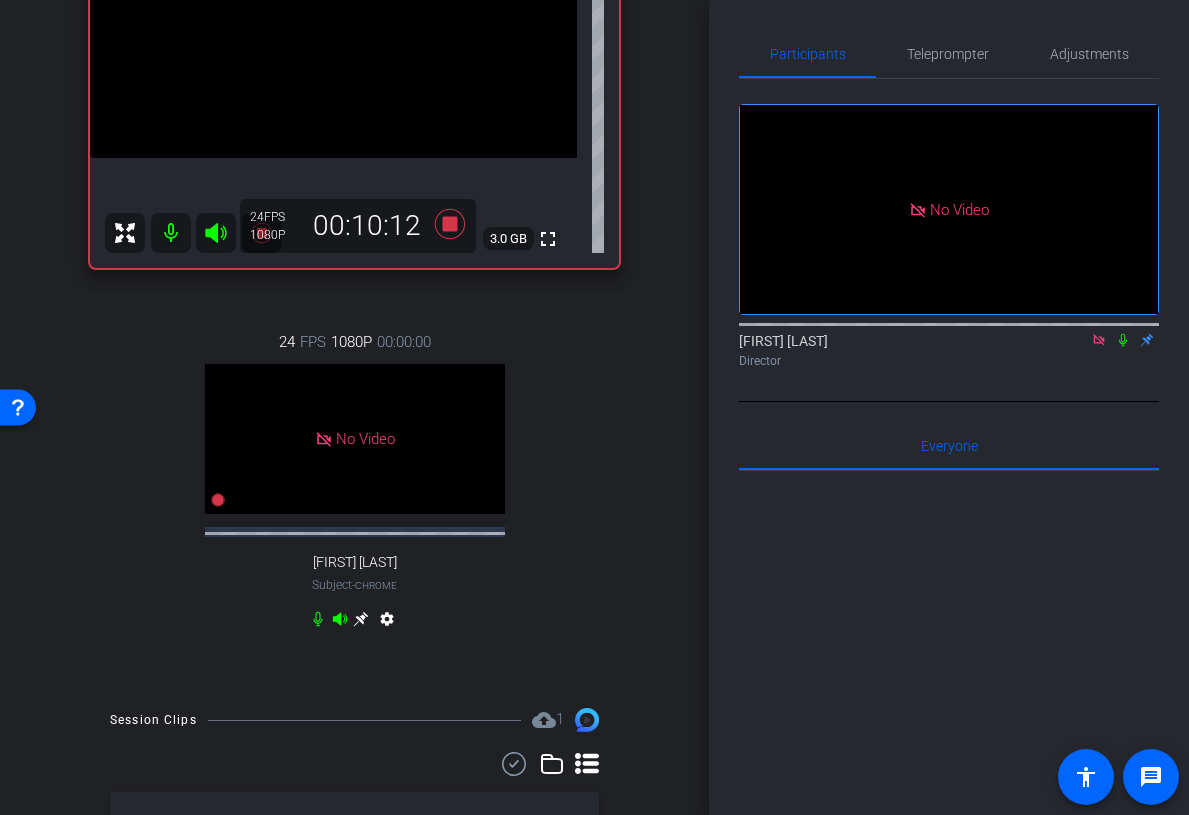 scroll, scrollTop: 177, scrollLeft: 0, axis: vertical 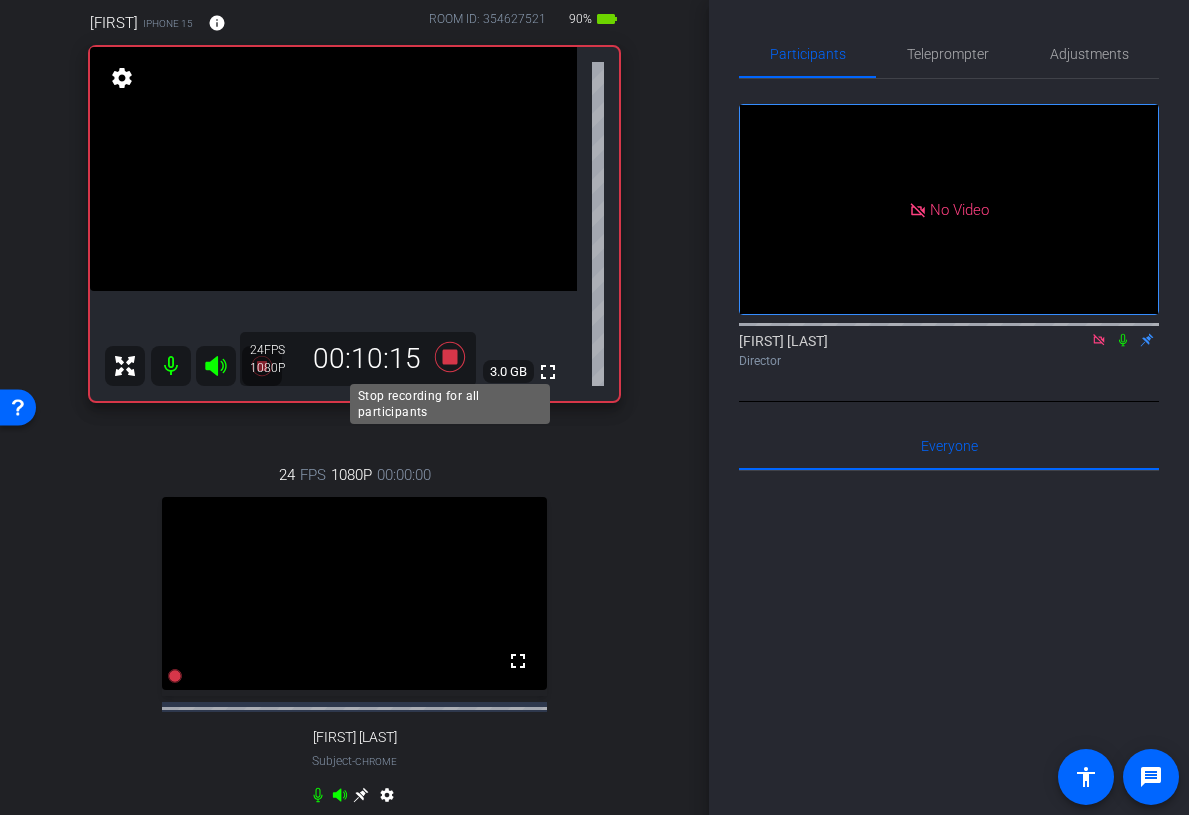 click 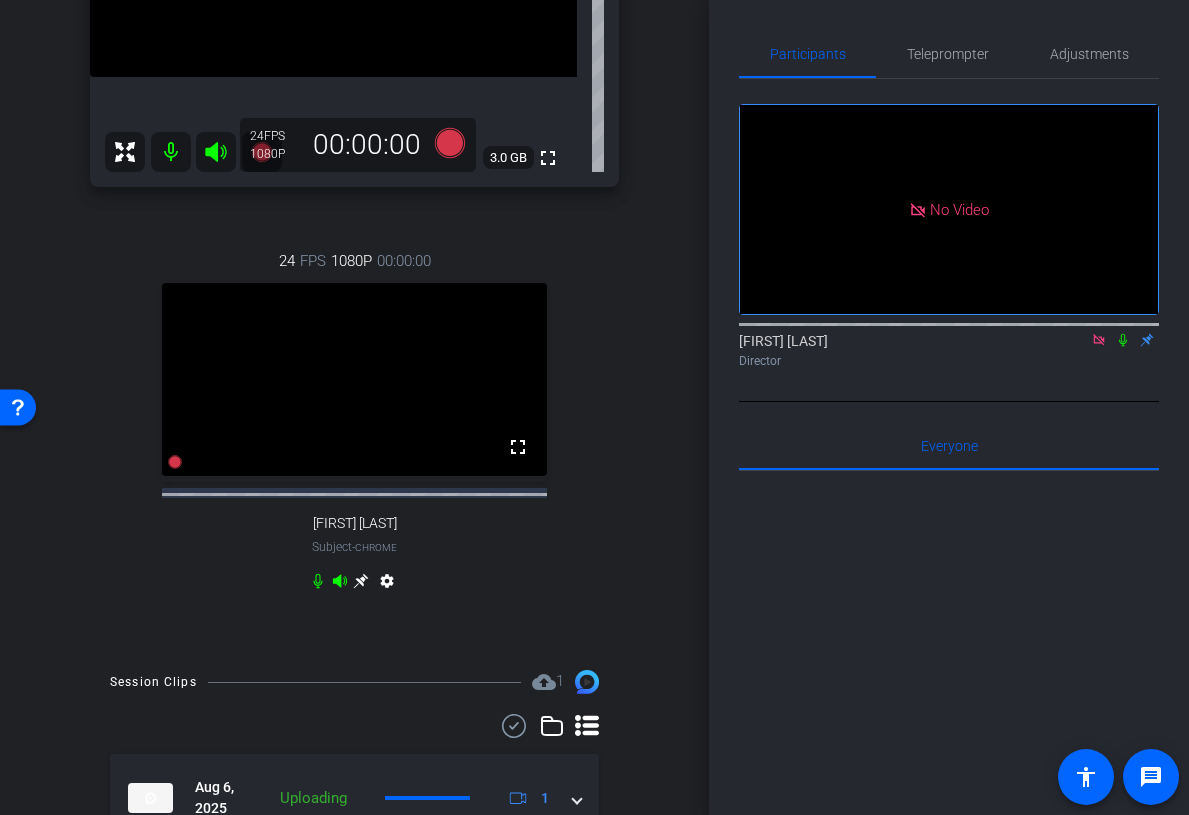 scroll, scrollTop: 281, scrollLeft: 0, axis: vertical 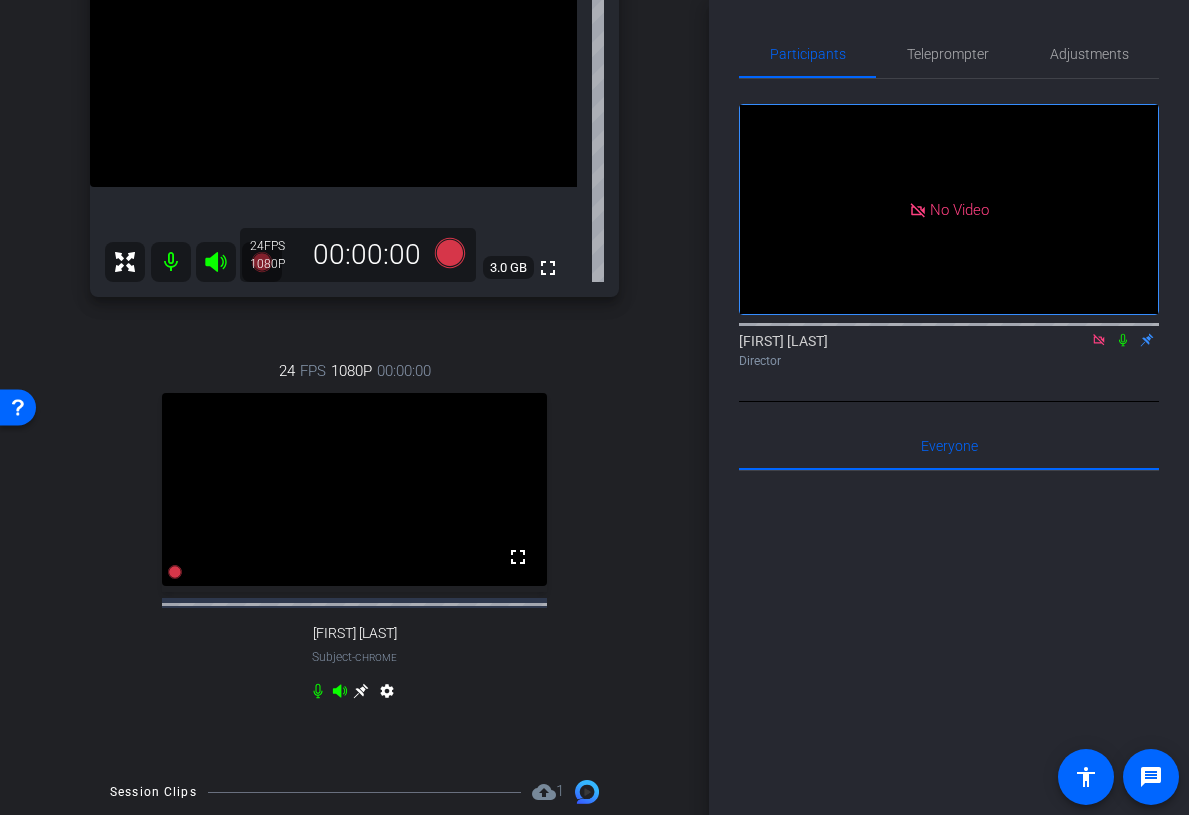 click 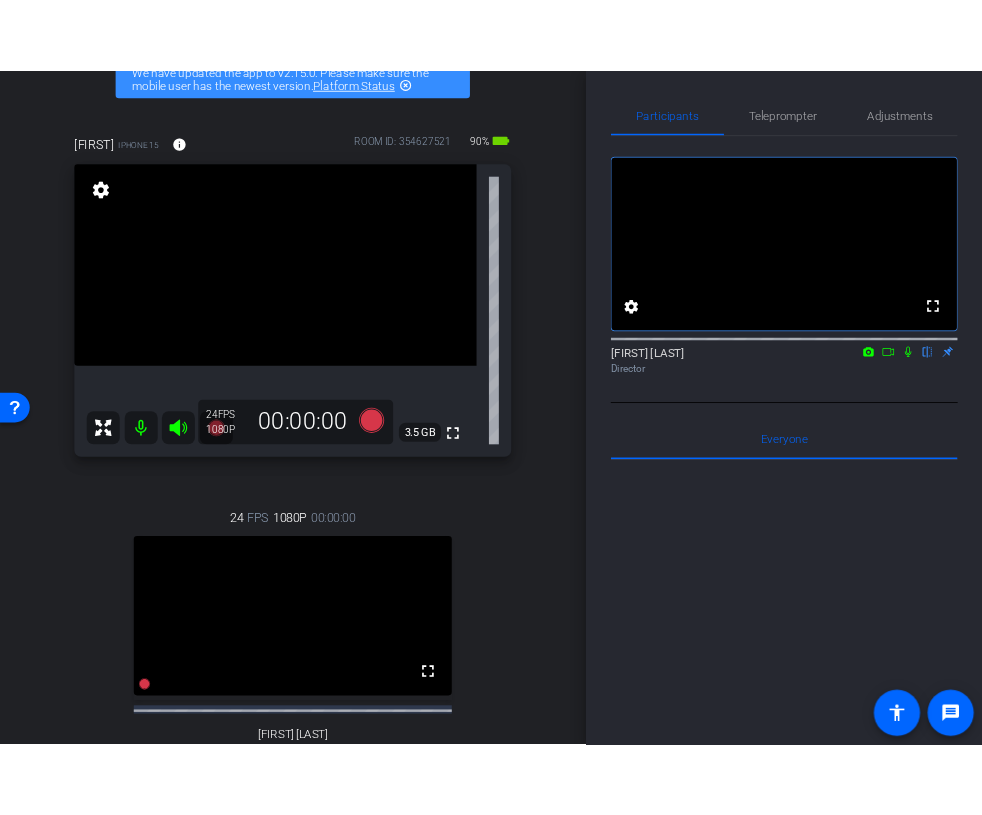 scroll, scrollTop: 0, scrollLeft: 0, axis: both 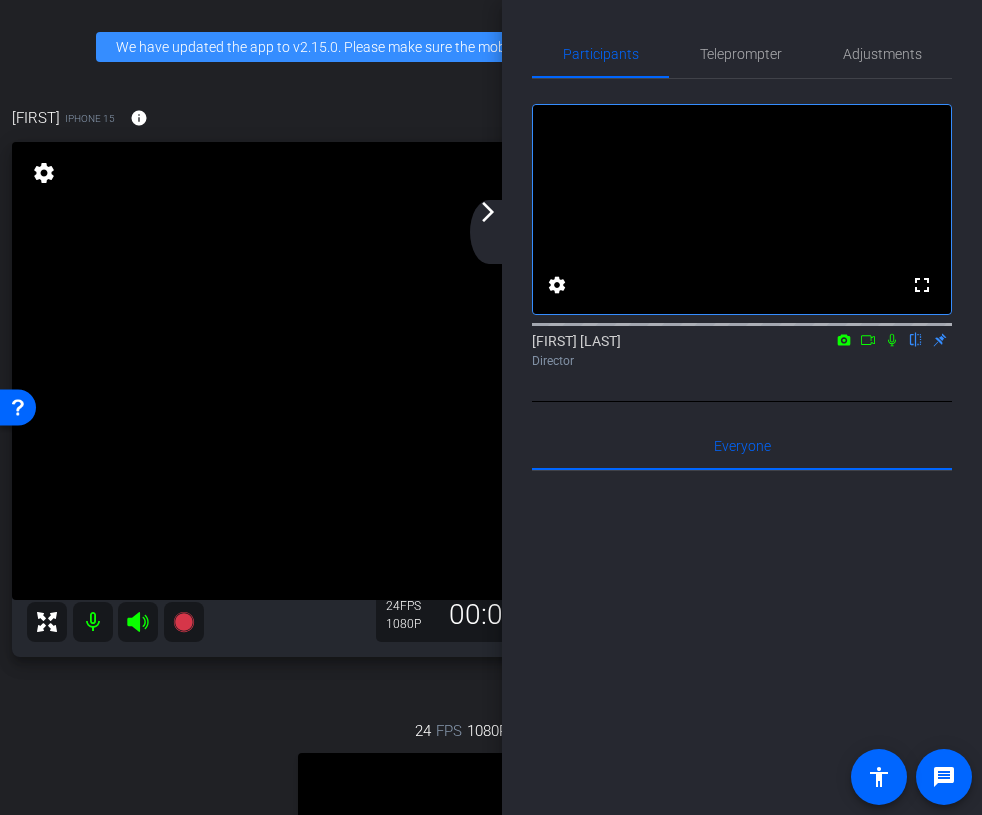 click on "arrow_forward_ios" 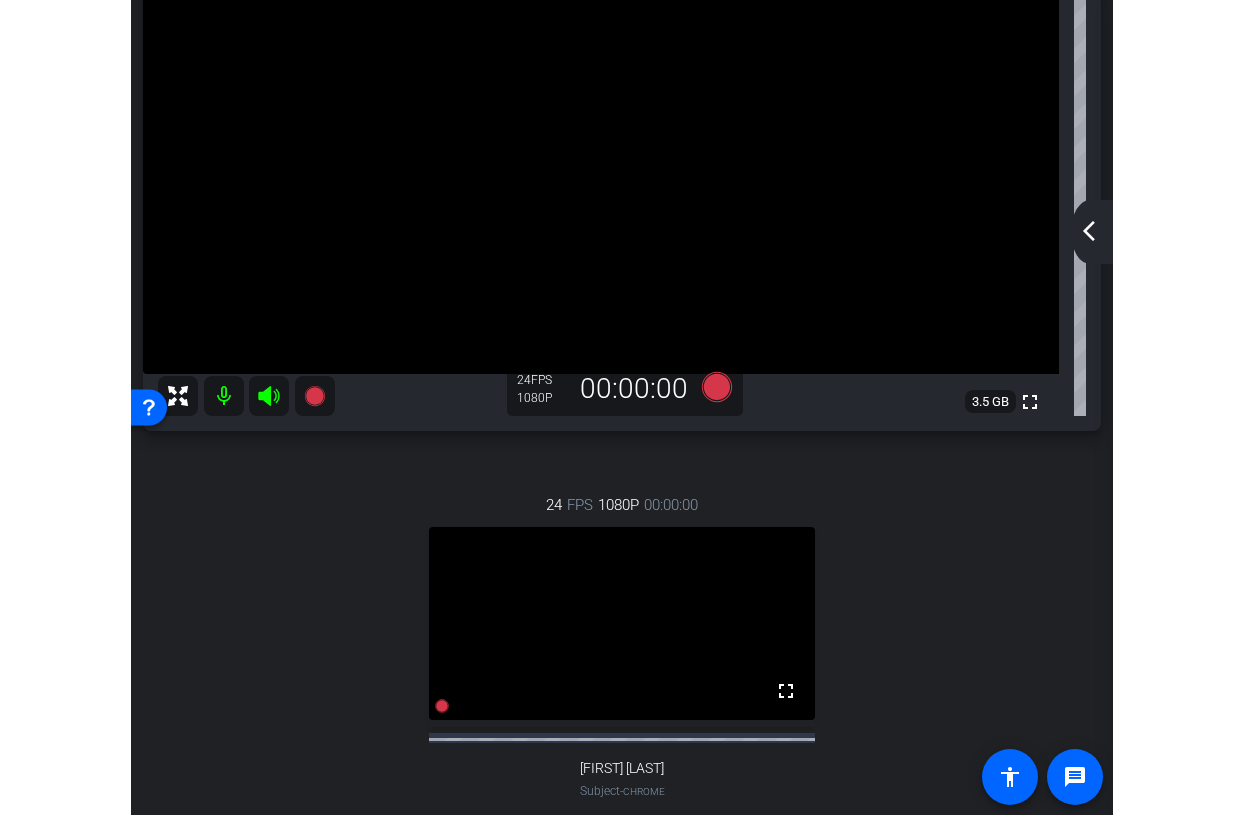 scroll, scrollTop: 0, scrollLeft: 0, axis: both 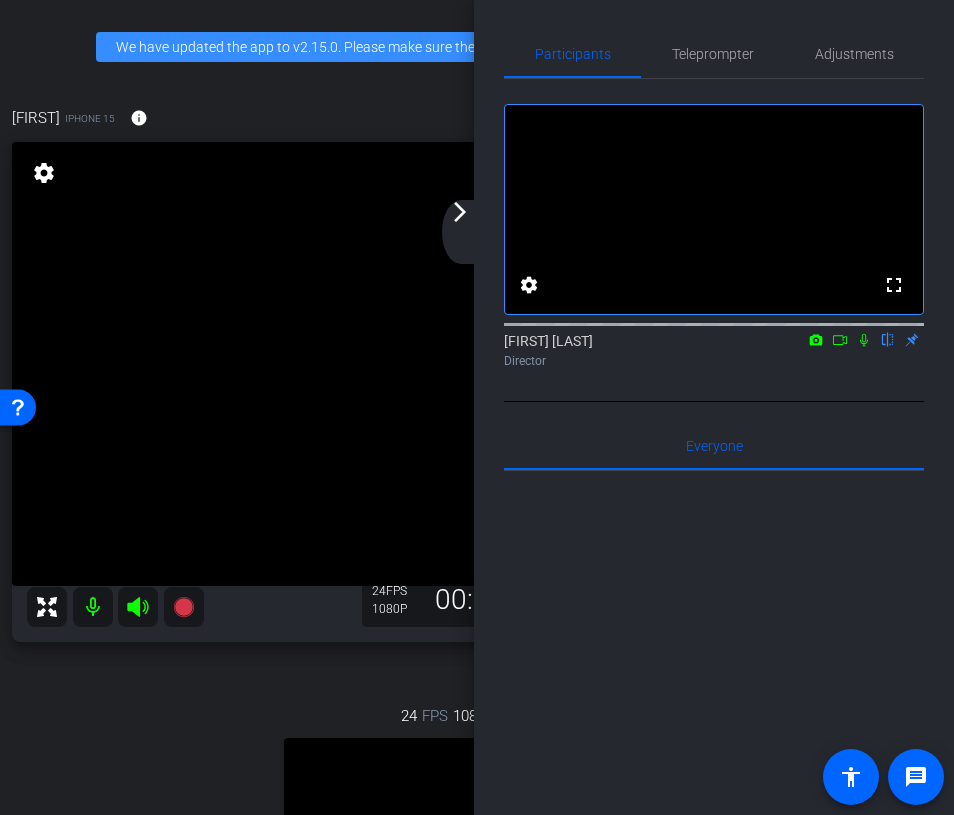 click on "arrow_forward_ios" 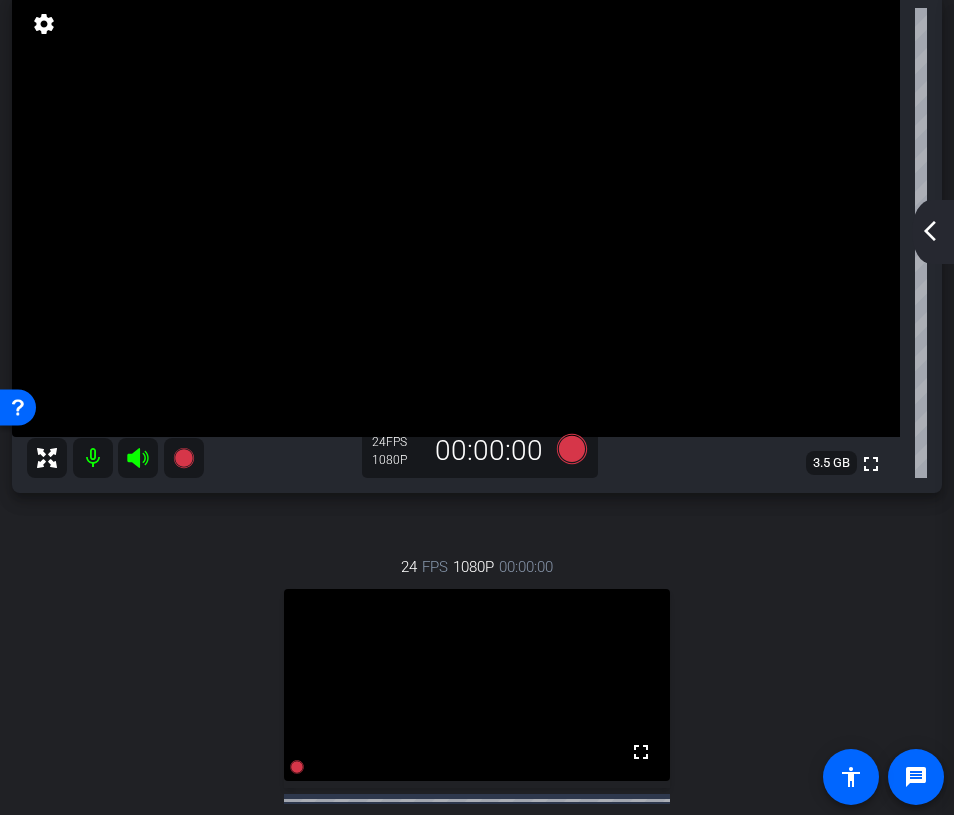 scroll, scrollTop: 0, scrollLeft: 0, axis: both 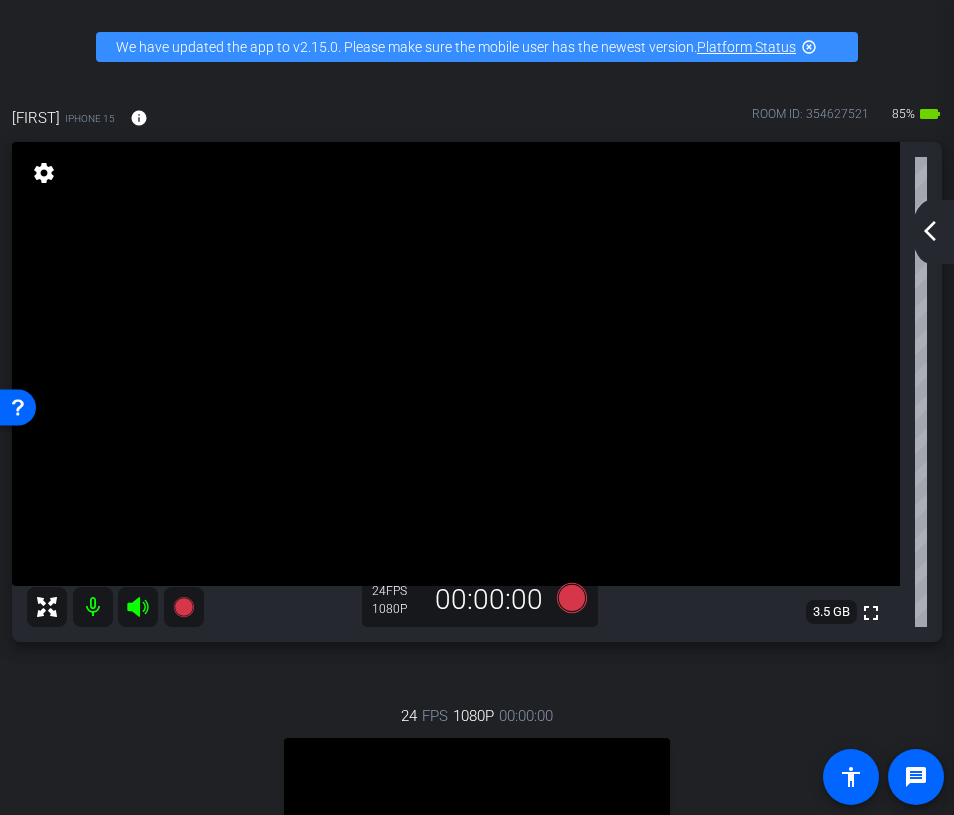 click on "arrow_back_ios_new" 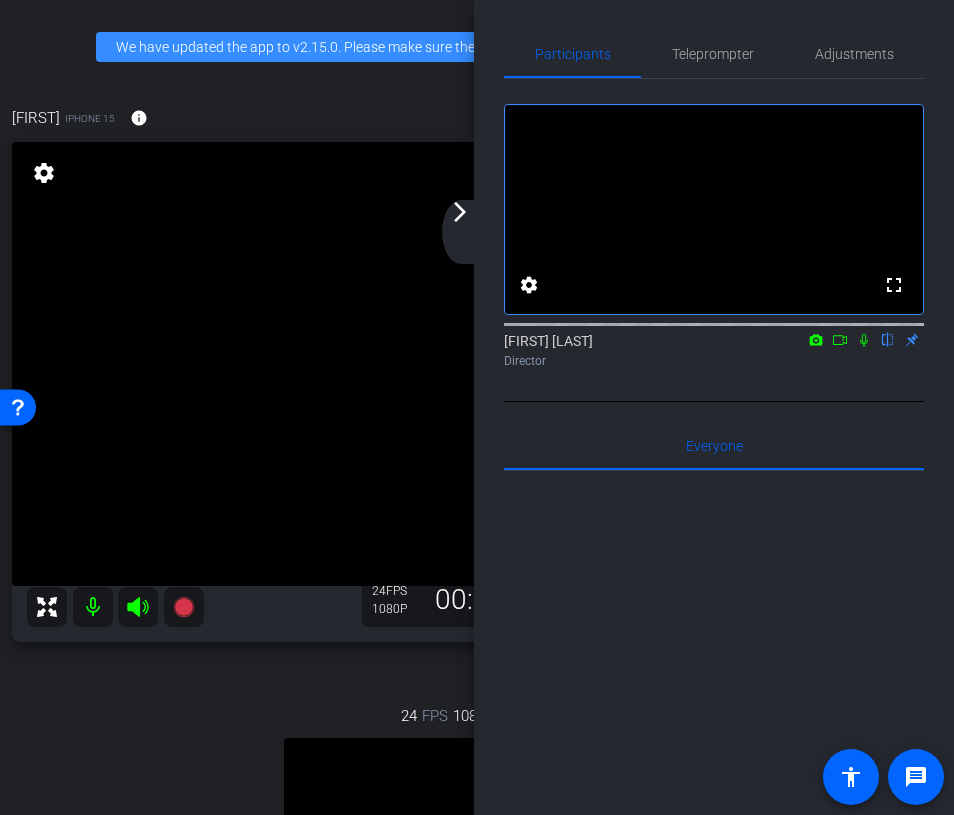click 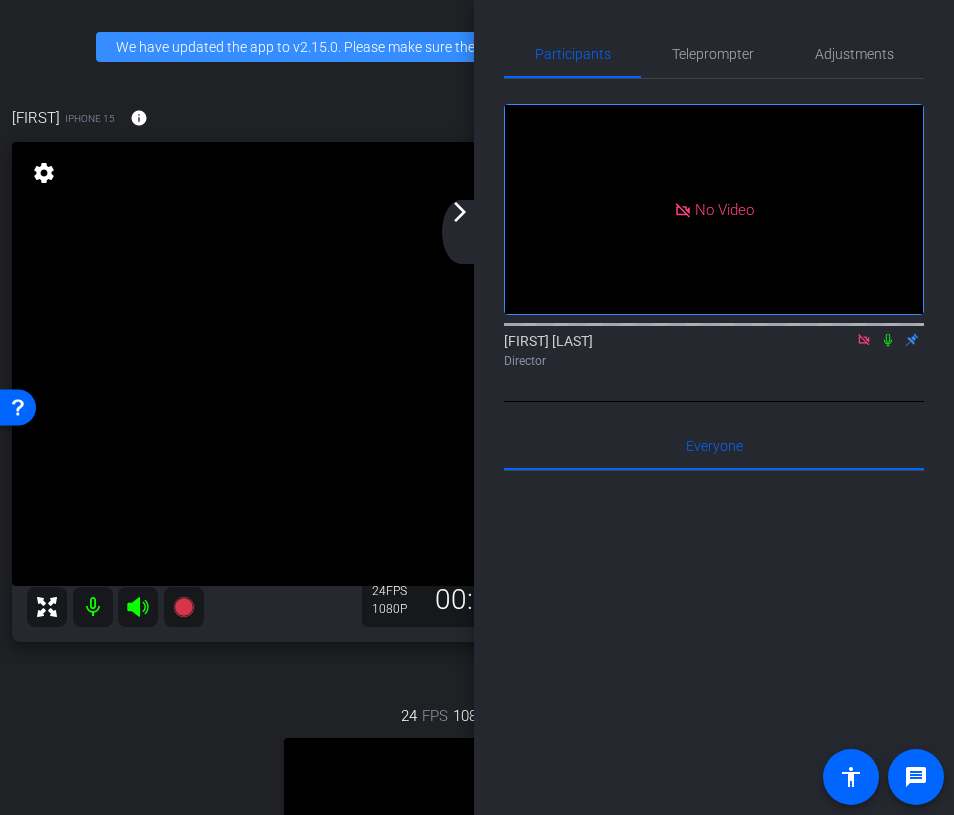 click 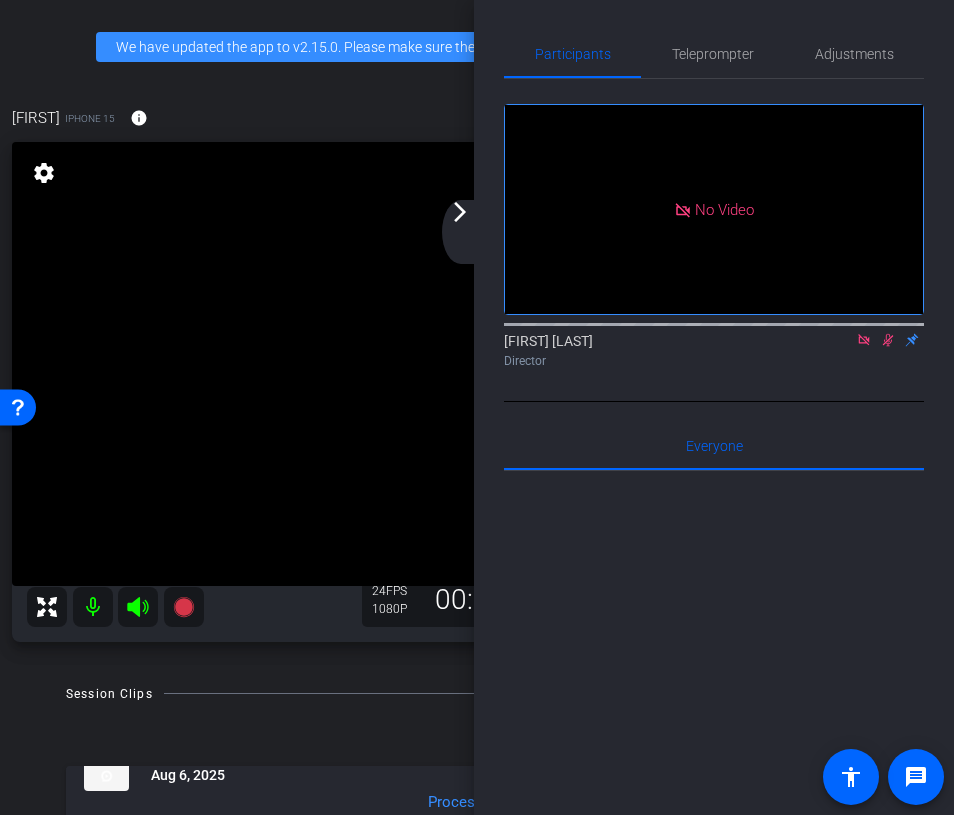 click on "arrow_back_ios_new arrow_forward_ios" 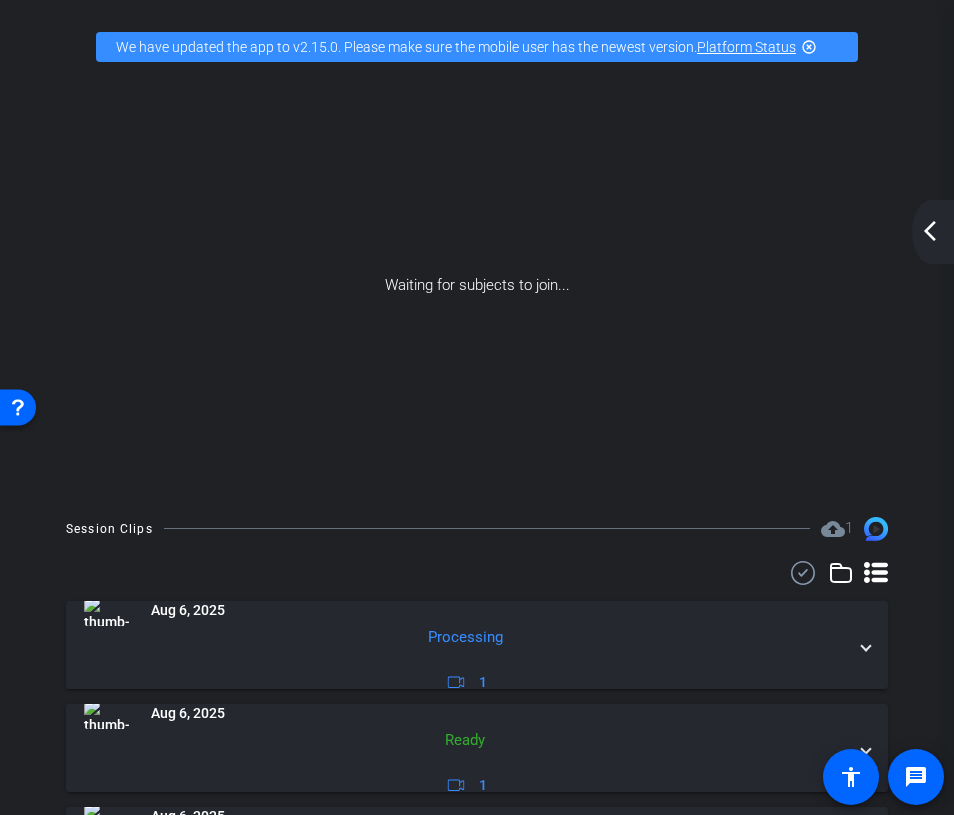 scroll, scrollTop: 151, scrollLeft: 0, axis: vertical 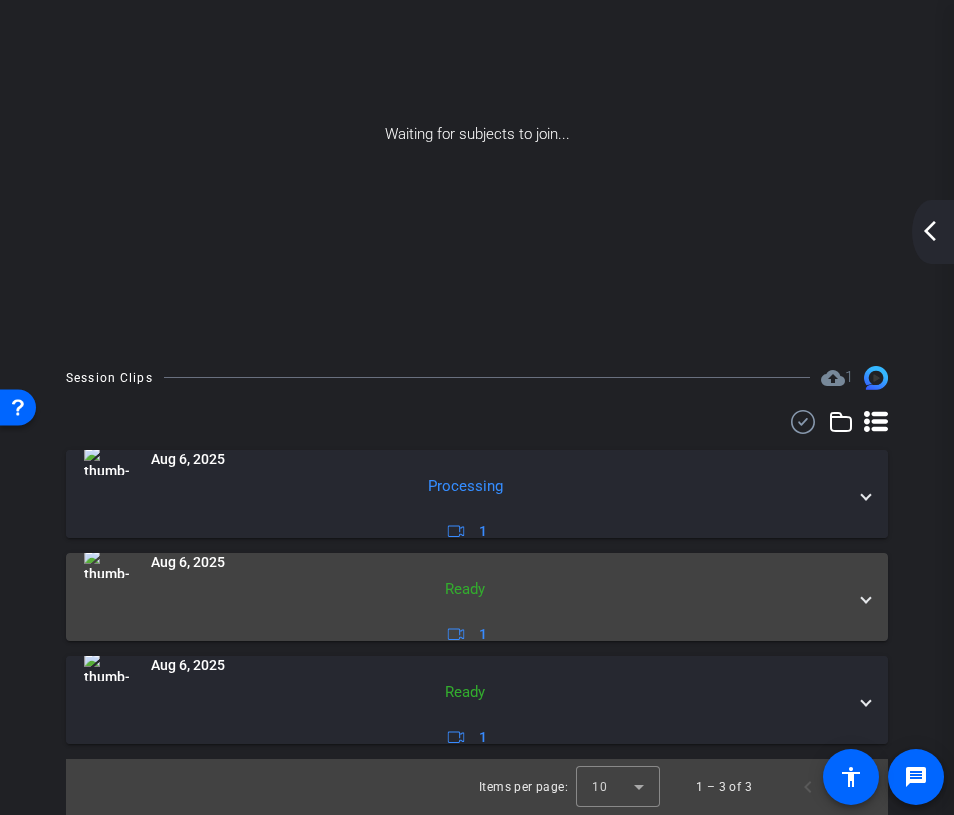 click on "Aug 6, 2025   Ready
1" at bounding box center (477, 597) 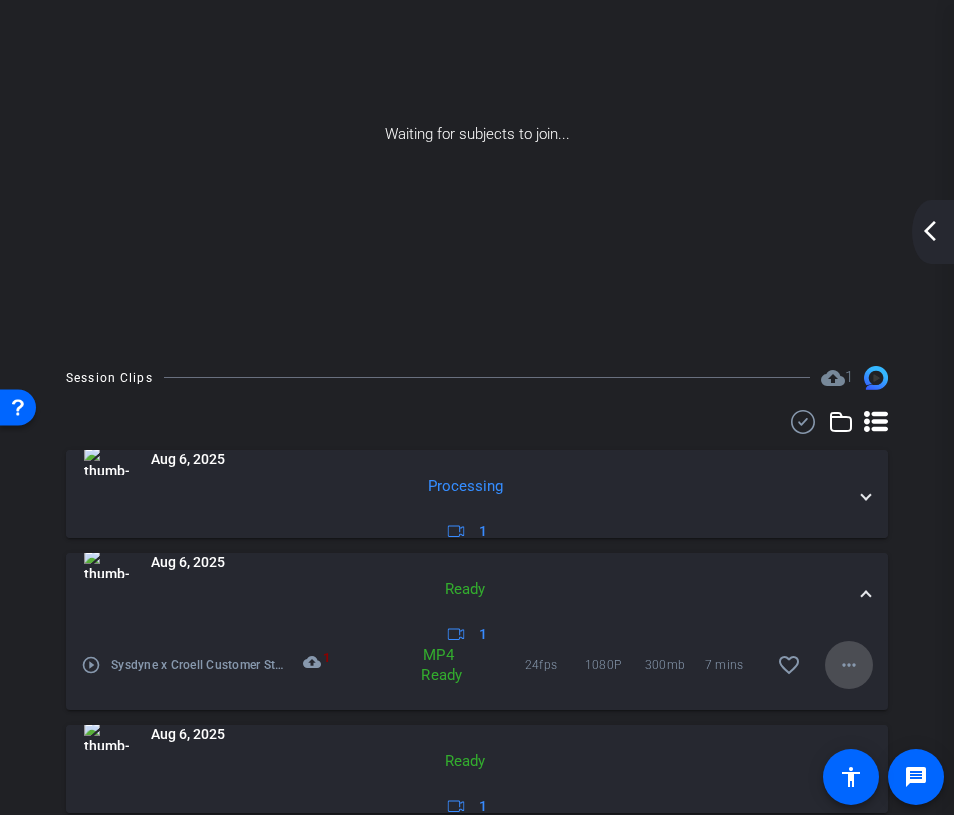 click on "more_horiz" at bounding box center (849, 665) 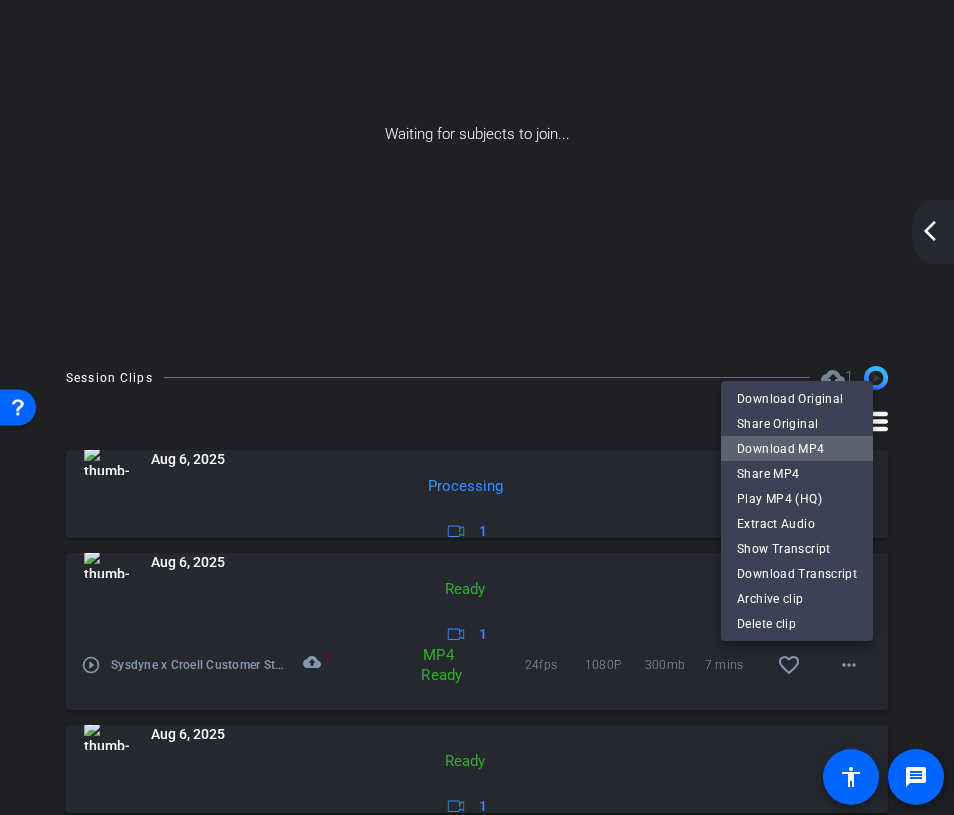 click on "Download MP4" at bounding box center [797, 449] 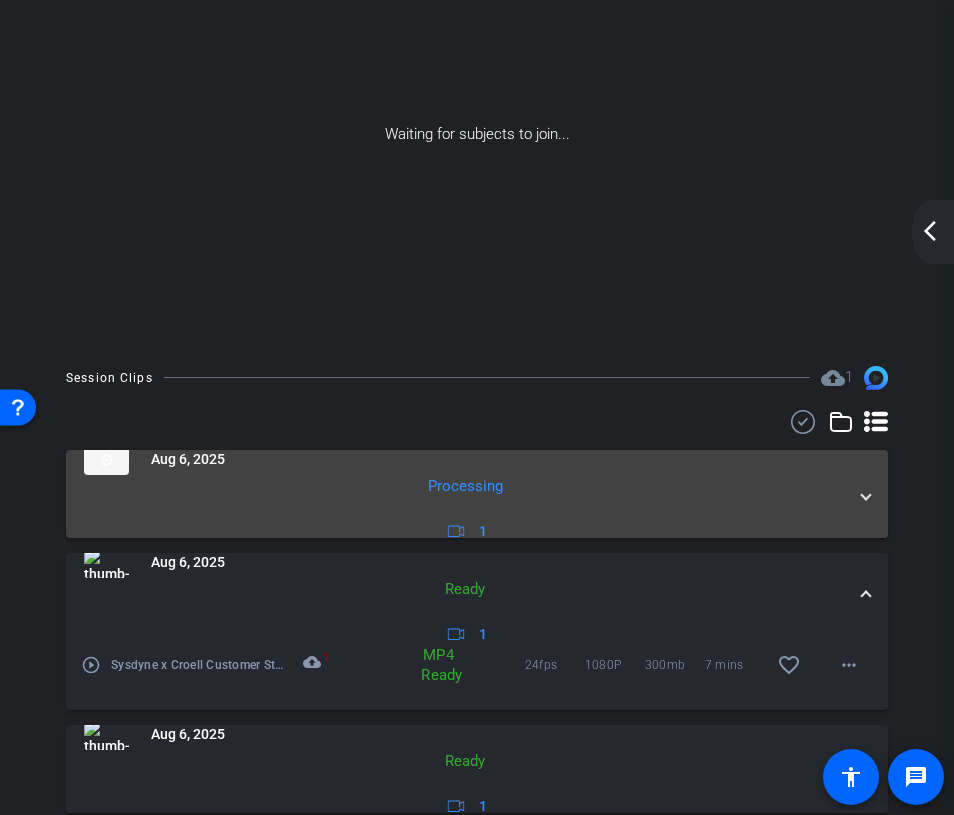 scroll, scrollTop: 220, scrollLeft: 0, axis: vertical 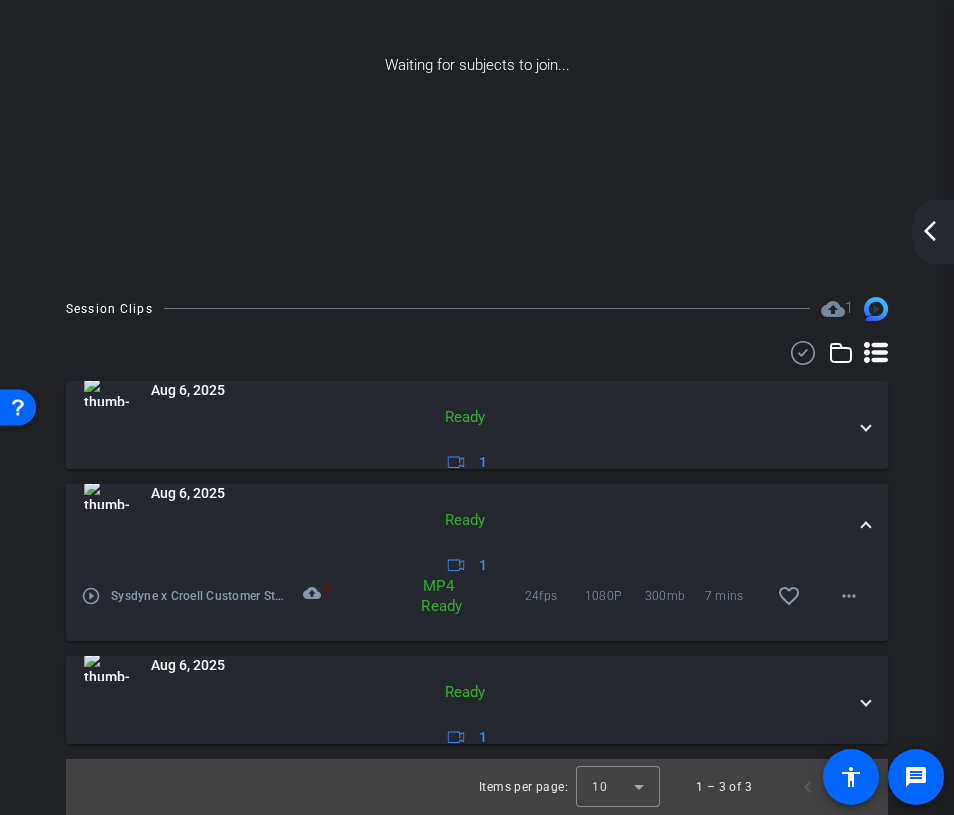 click on "Waiting for subjects to join..." at bounding box center (477, 65) 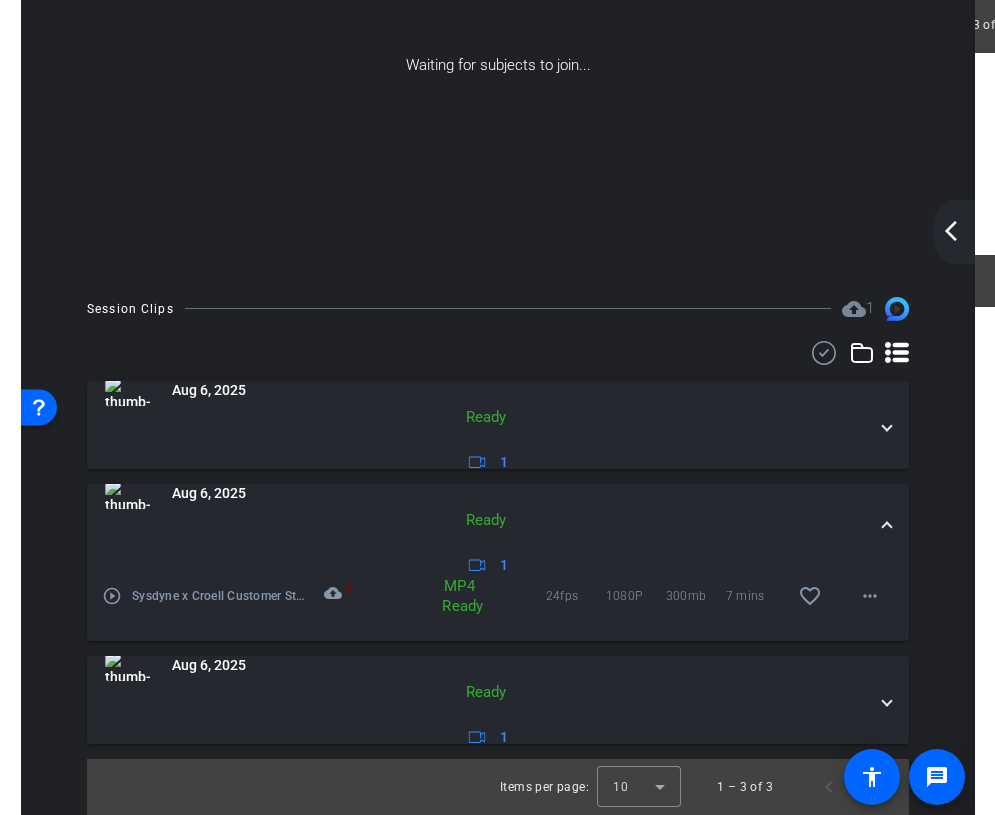scroll, scrollTop: 0, scrollLeft: 0, axis: both 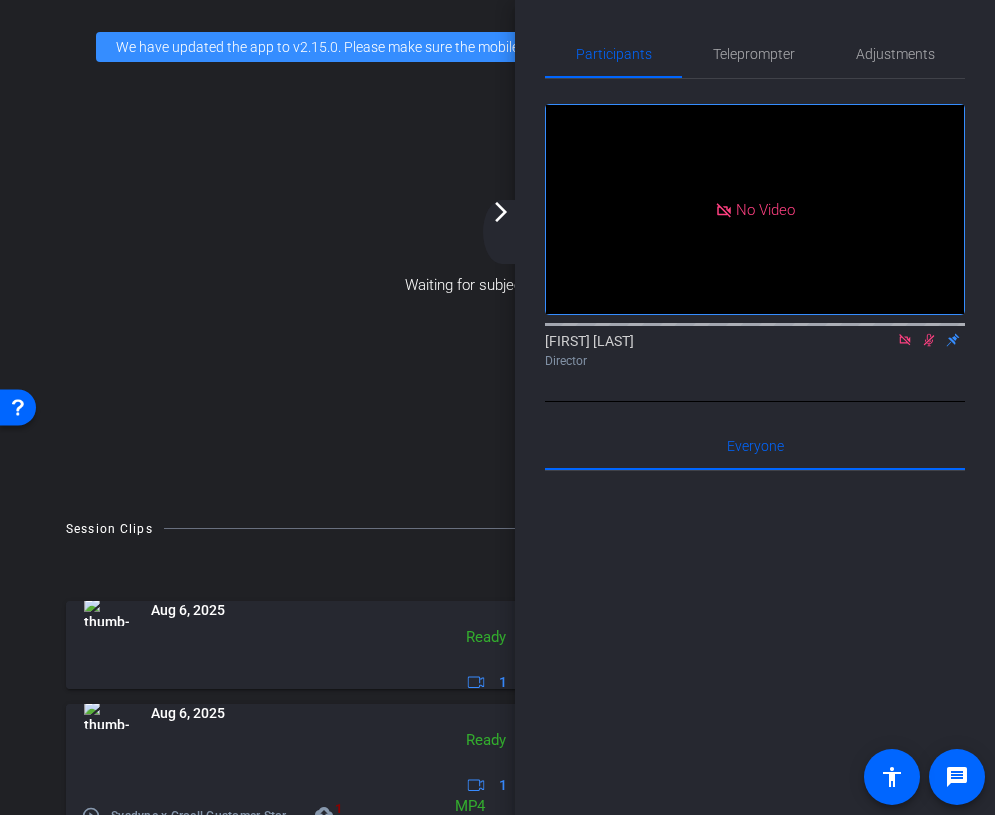click on "Waiting for subjects to join..." at bounding box center [497, 285] 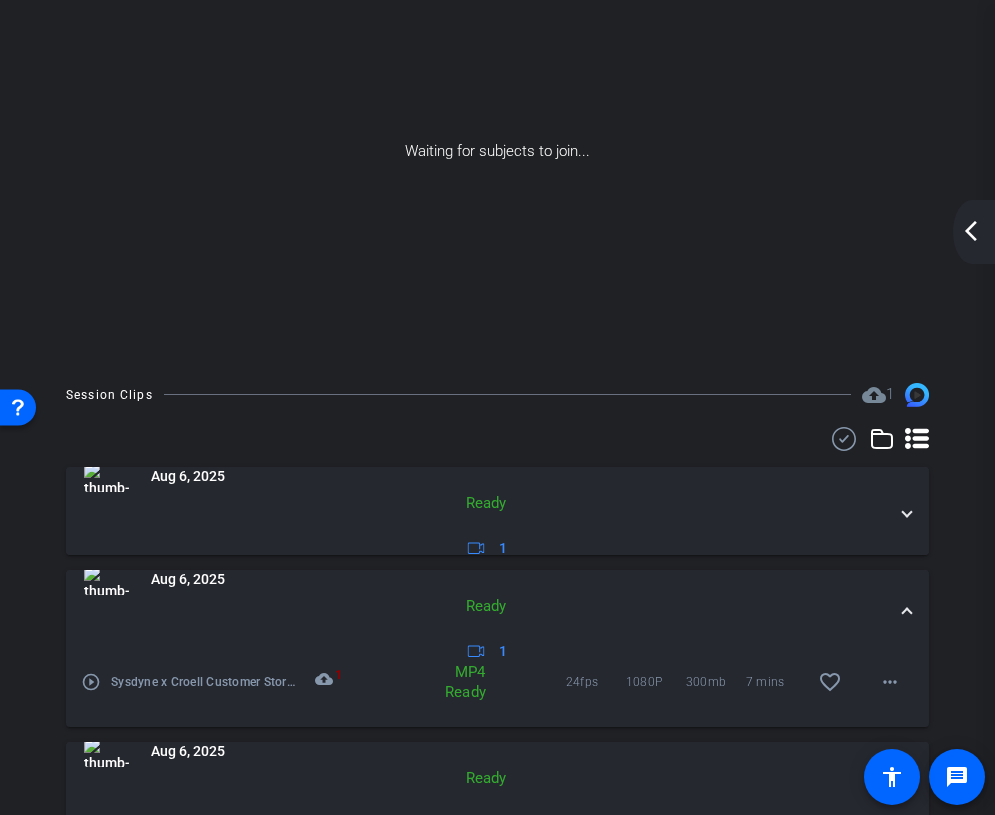 scroll, scrollTop: 220, scrollLeft: 0, axis: vertical 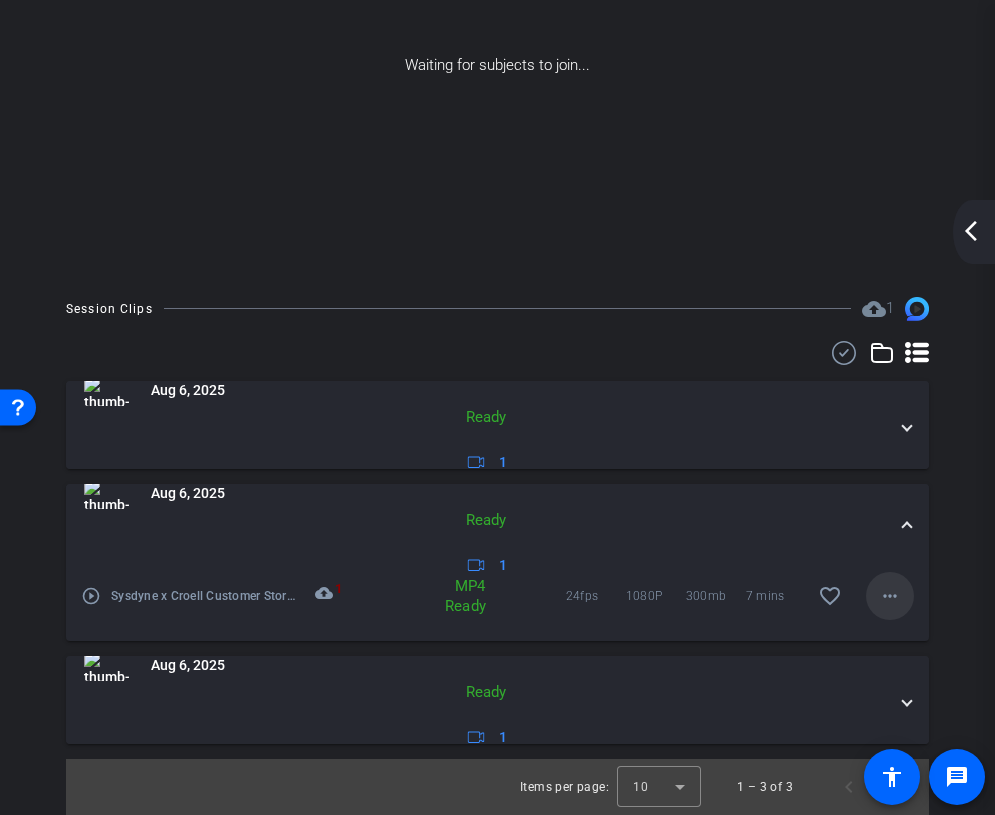 click on "more_horiz" at bounding box center (890, 596) 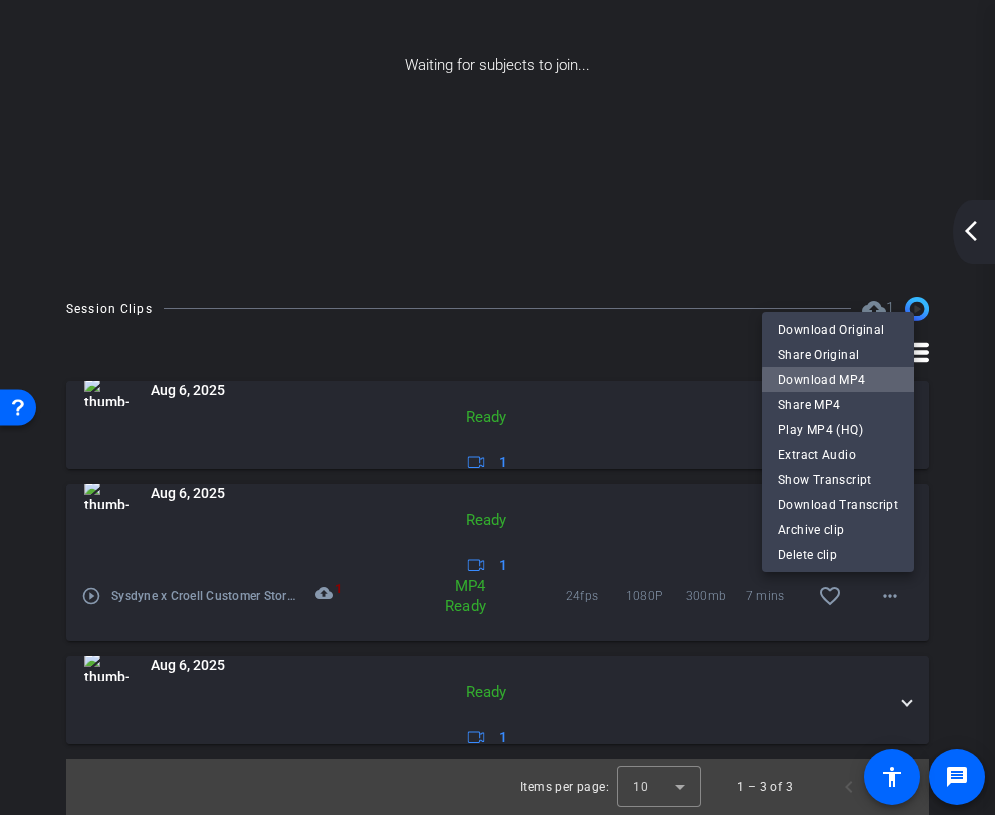 click on "Download MP4" at bounding box center (838, 380) 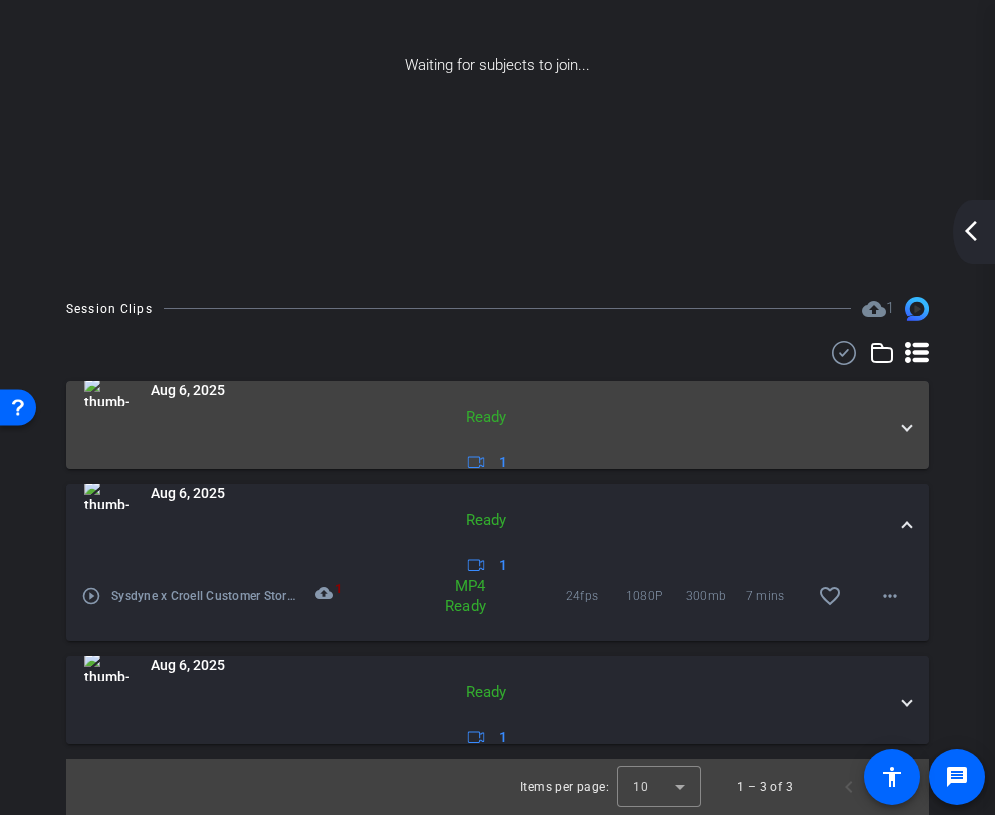 click on "Aug 6, 2025   Ready
1" at bounding box center (497, 425) 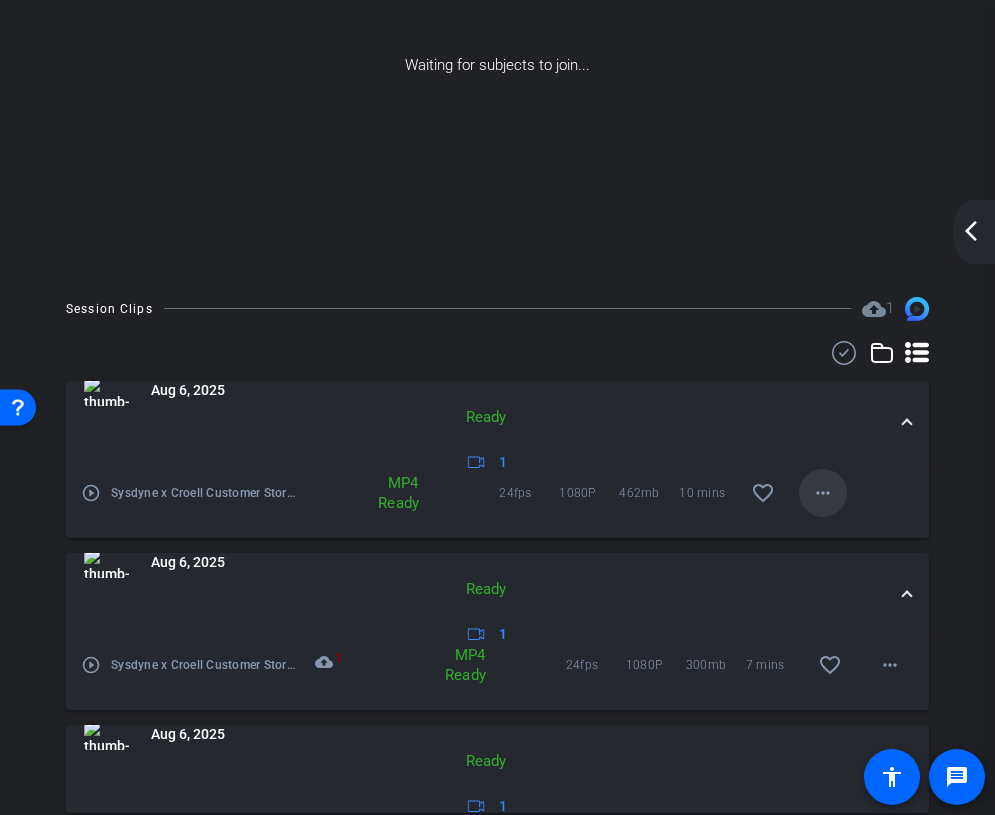 click at bounding box center [823, 493] 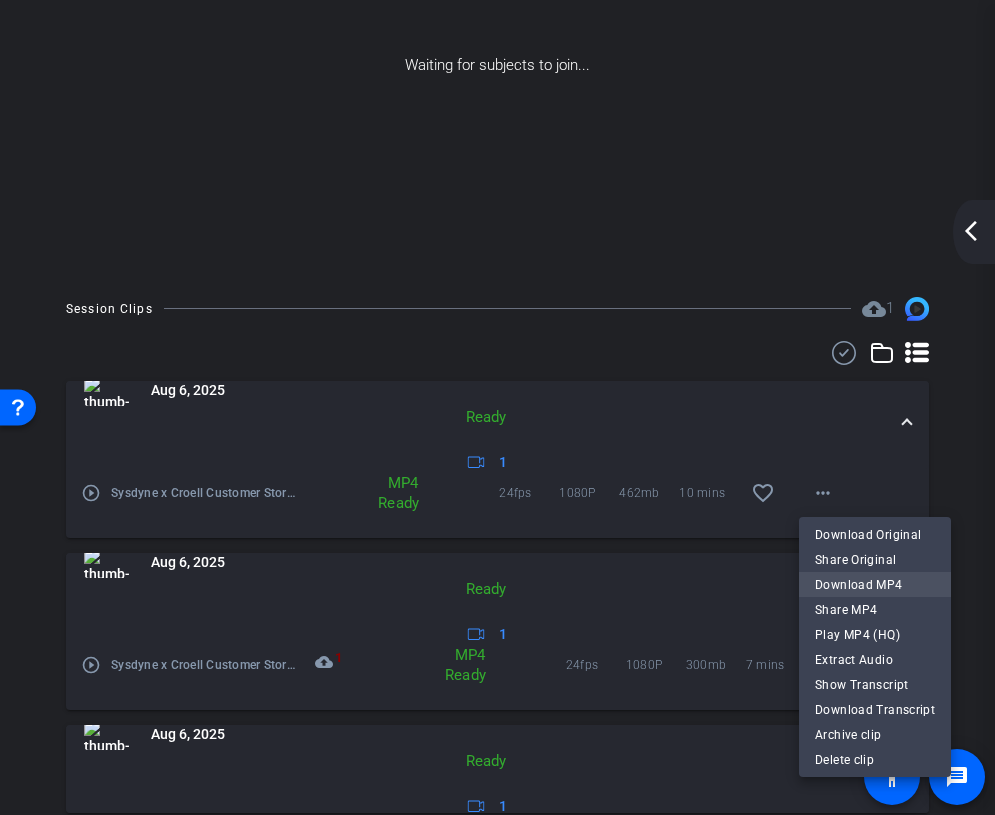 click on "Download MP4" at bounding box center (875, 585) 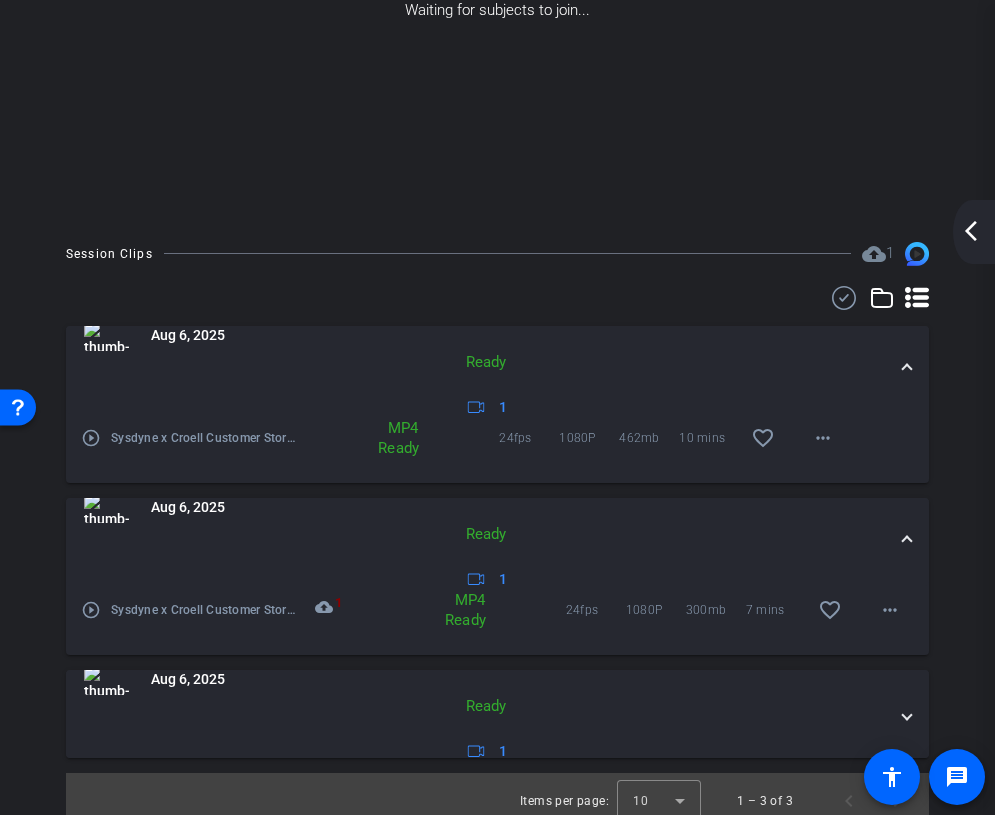 scroll, scrollTop: 289, scrollLeft: 0, axis: vertical 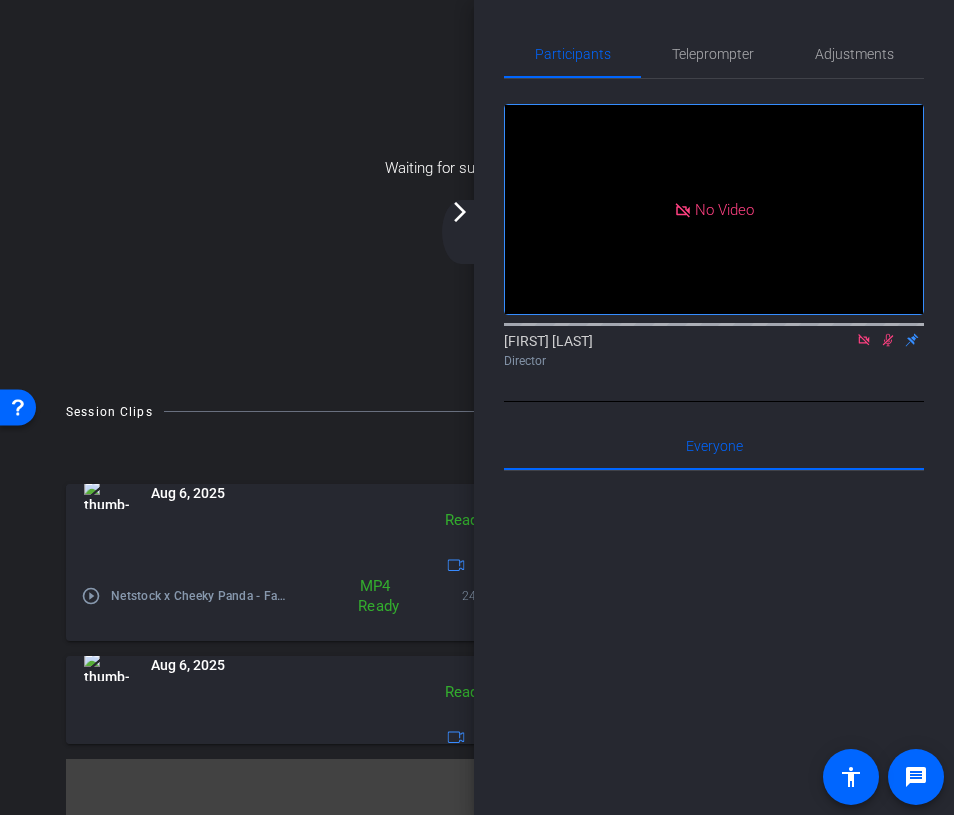 click on "arrow_back_ios_new arrow_forward_ios" 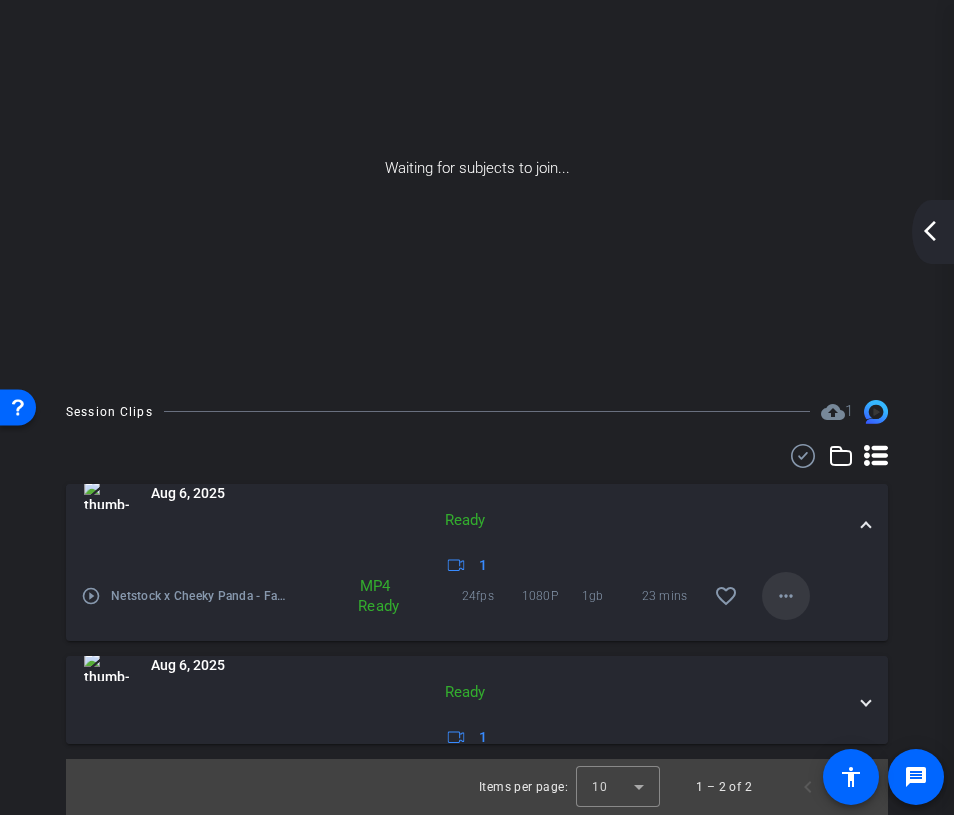click at bounding box center (786, 596) 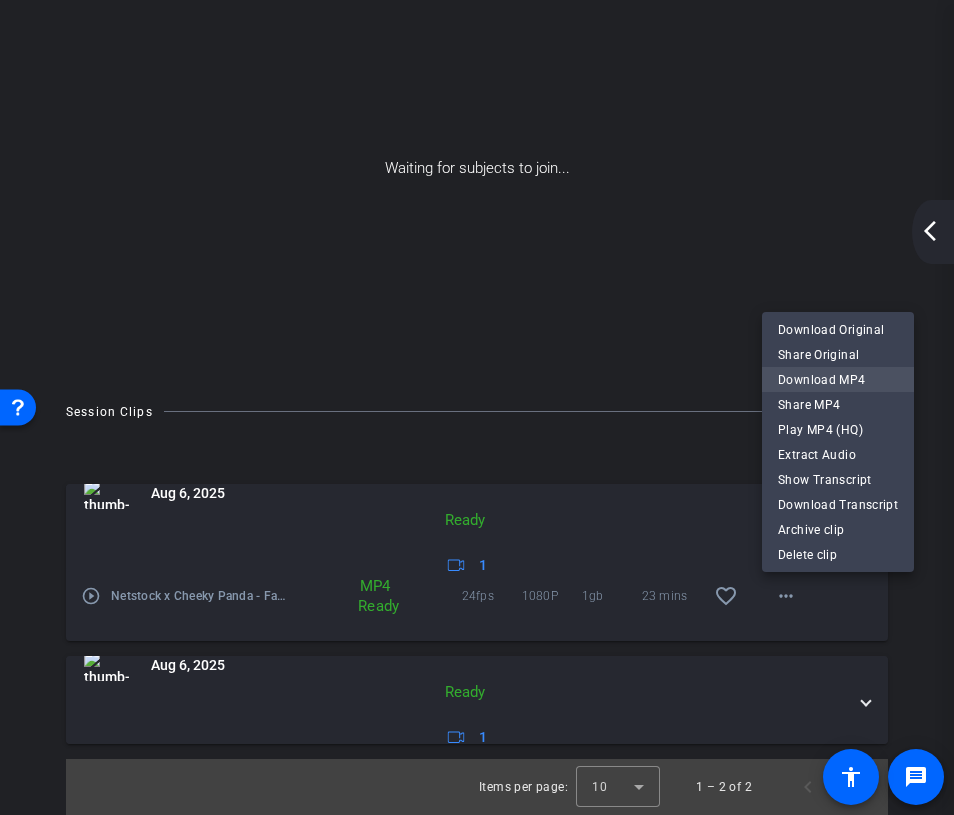 click on "Download MP4" at bounding box center (838, 380) 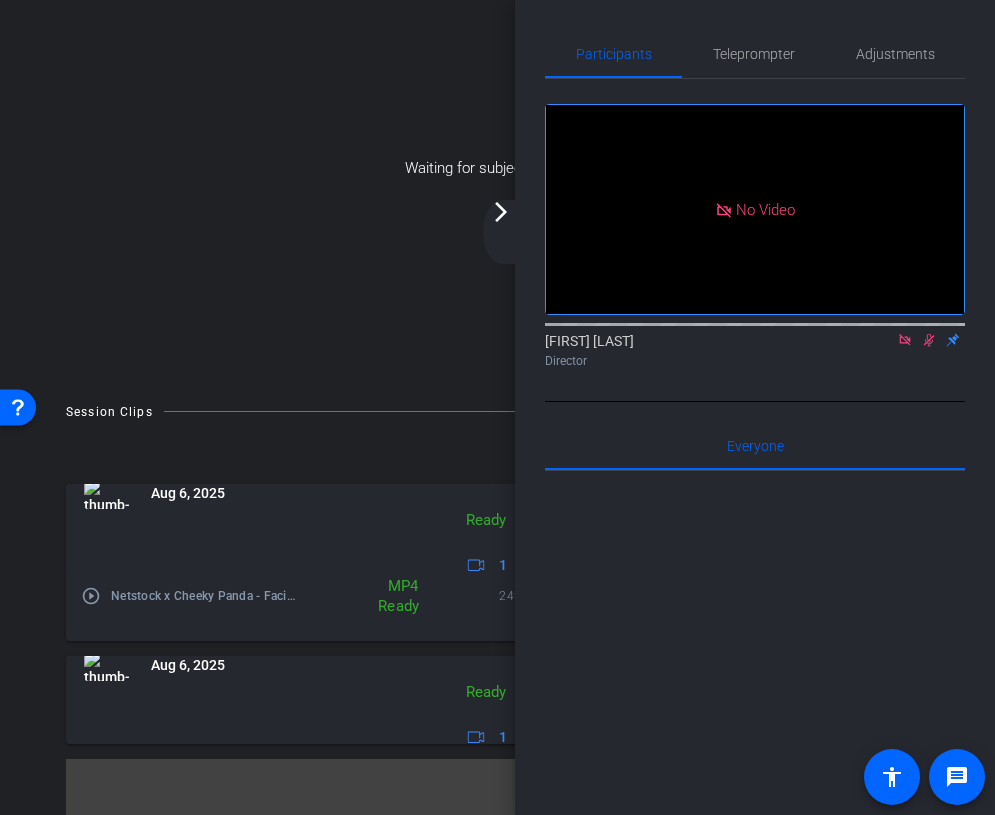 click on "arrow_forward_ios" 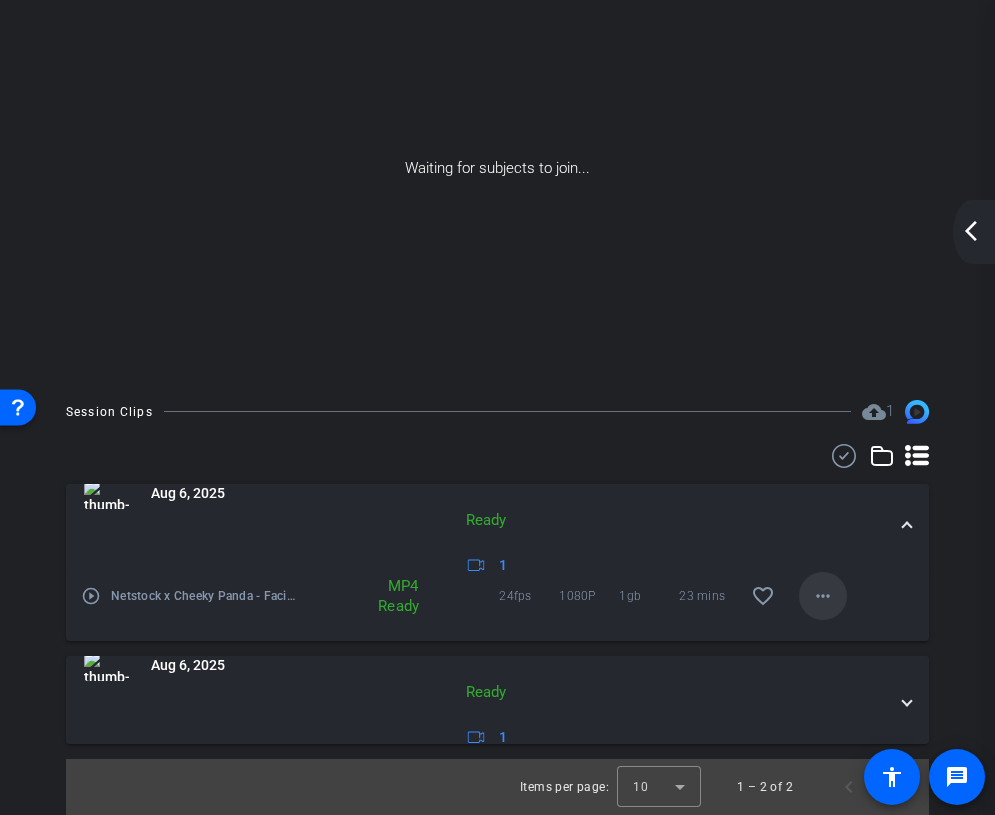 click on "more_horiz" at bounding box center [823, 596] 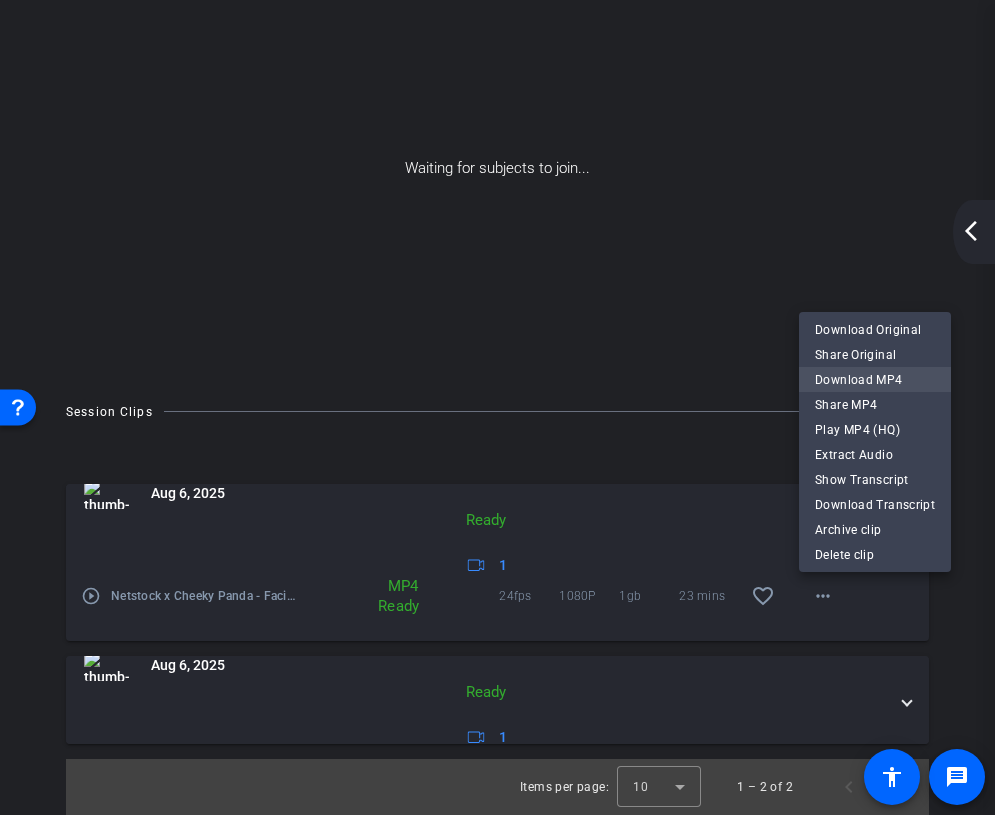 click on "Download MP4" at bounding box center [875, 380] 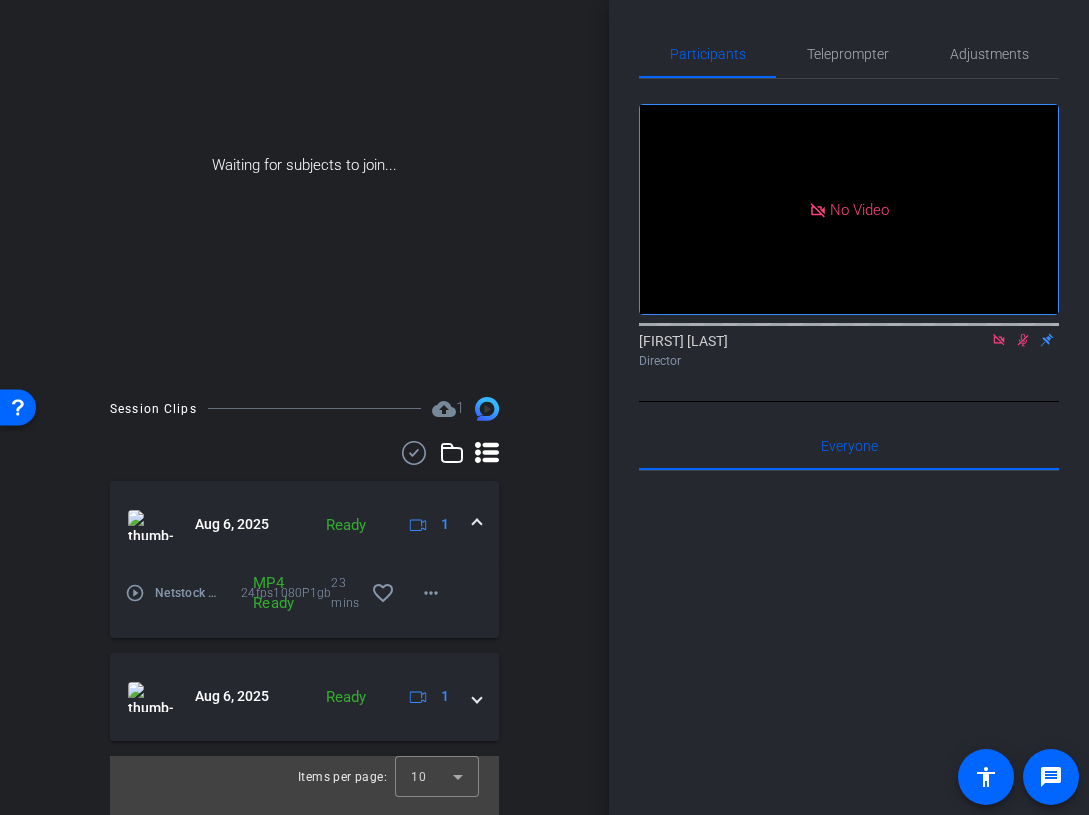 scroll, scrollTop: 248, scrollLeft: 0, axis: vertical 